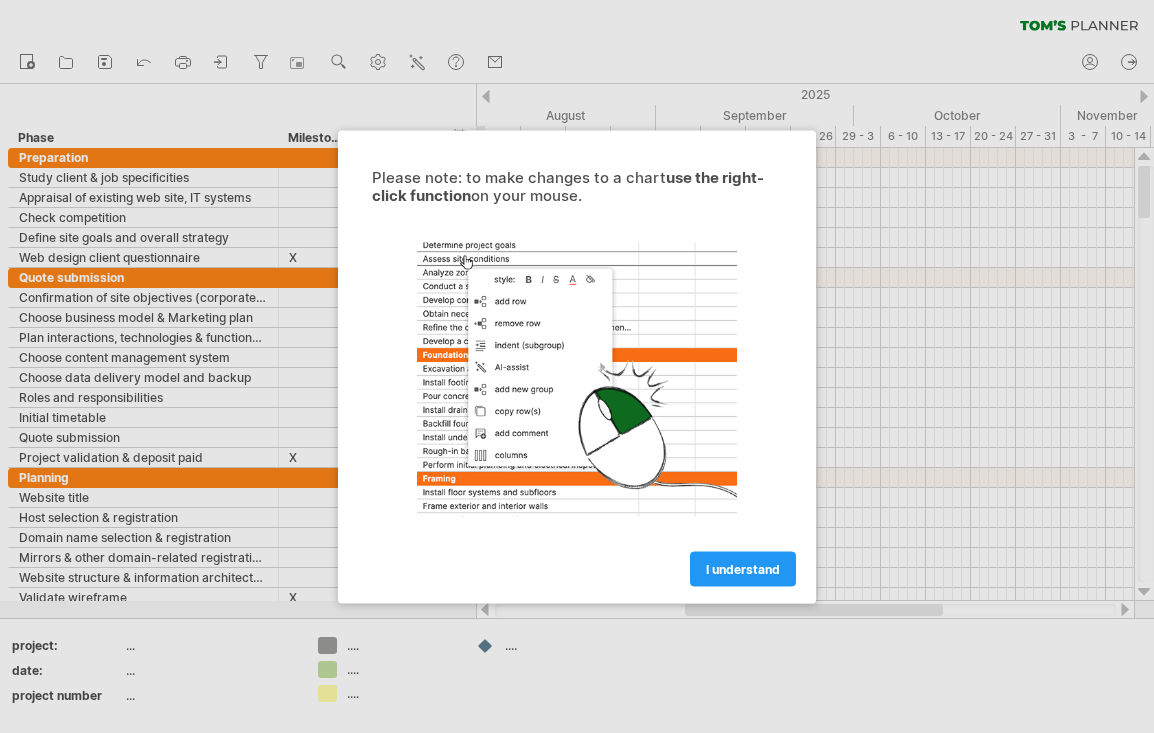 scroll, scrollTop: 0, scrollLeft: 0, axis: both 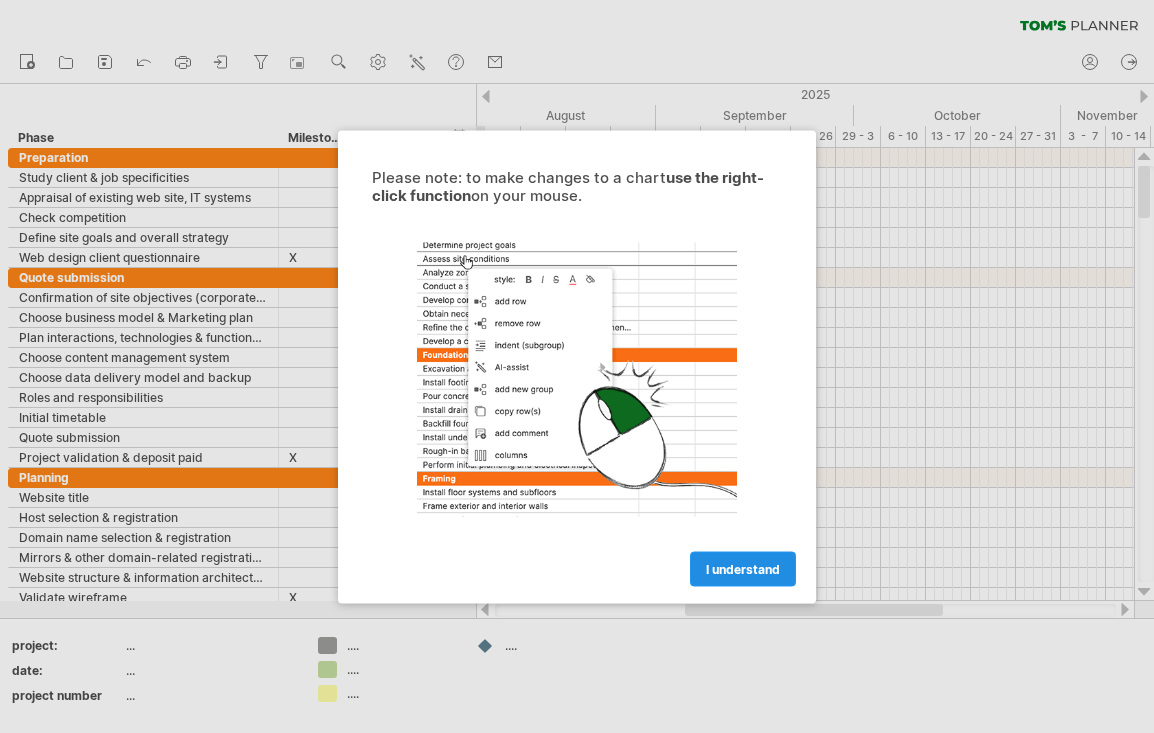 click on "I understand" at bounding box center [743, 568] 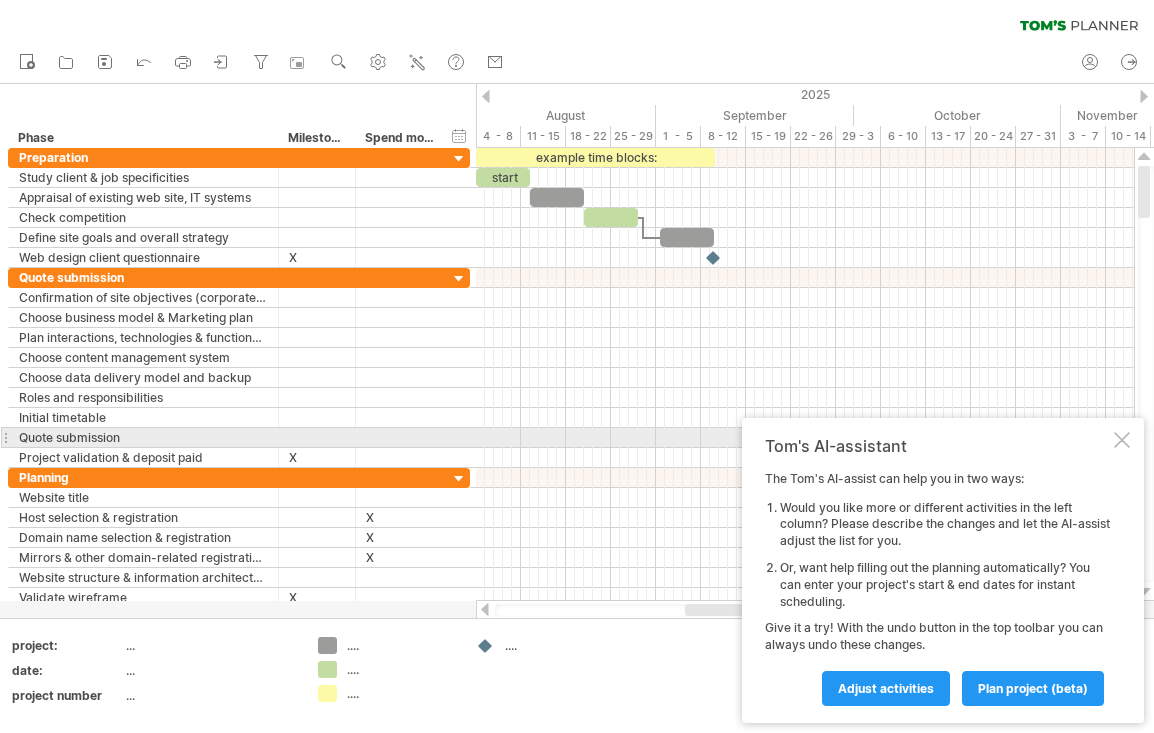 click at bounding box center (1122, 440) 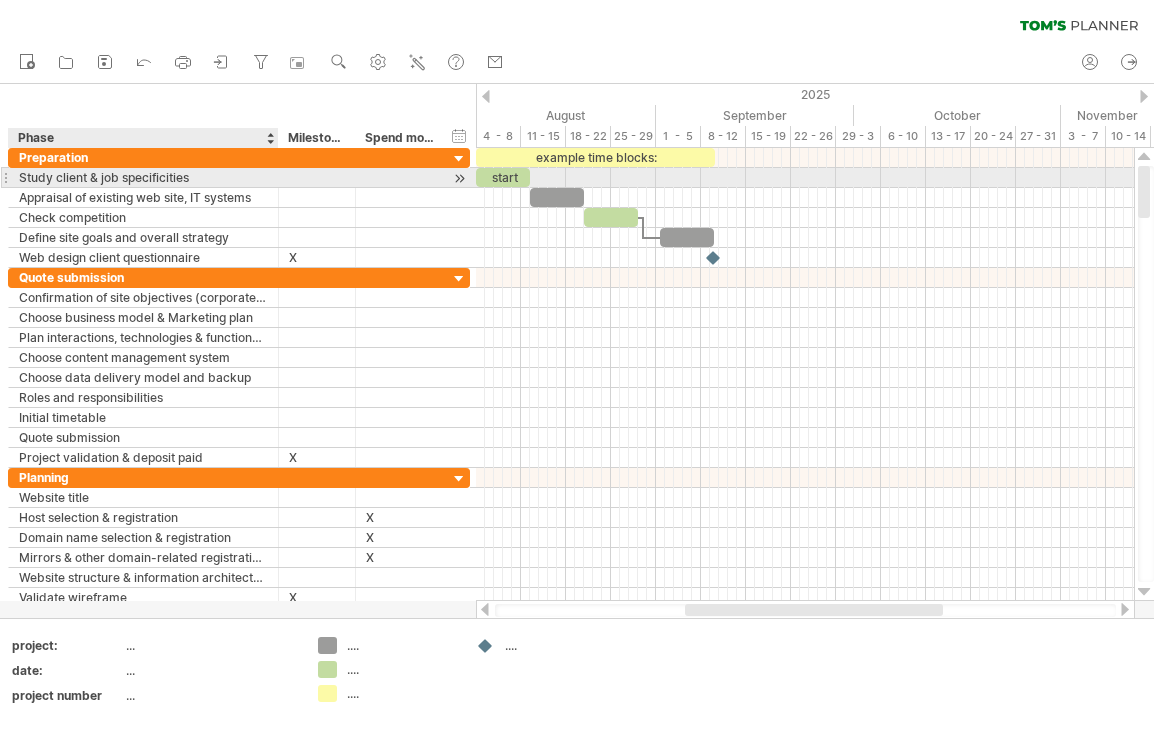 click on "Study client & job specificities" at bounding box center [143, 177] 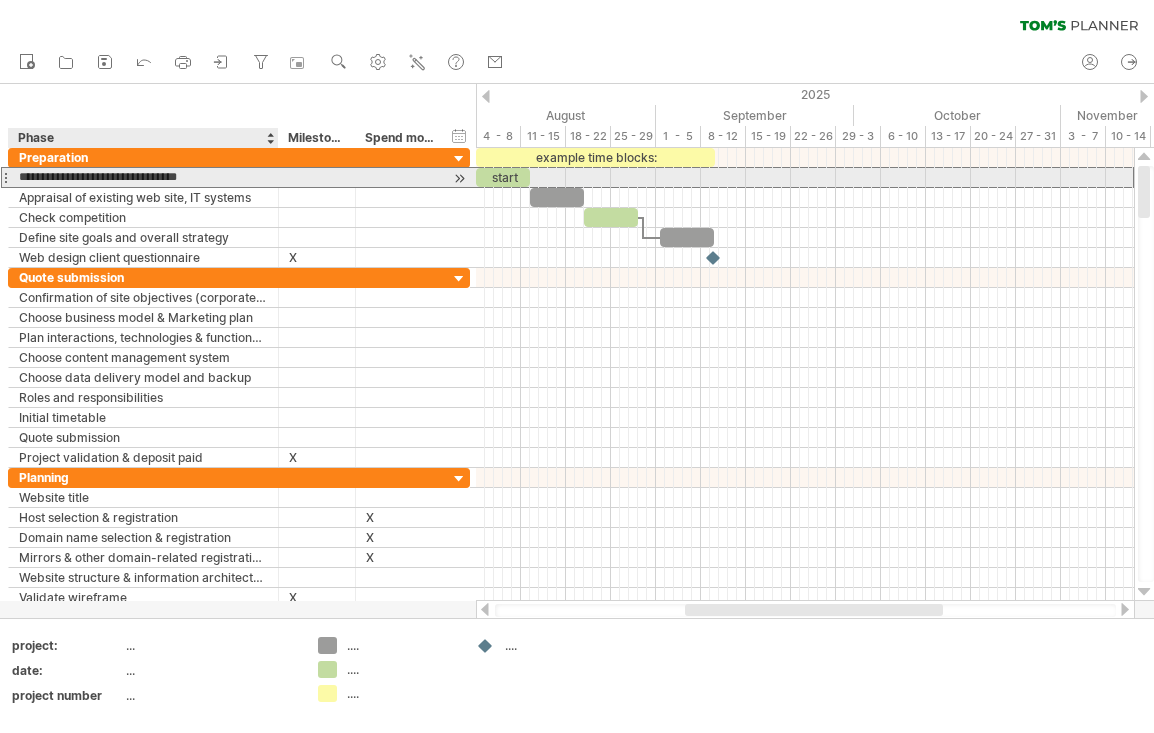 click on "**********" at bounding box center (143, 177) 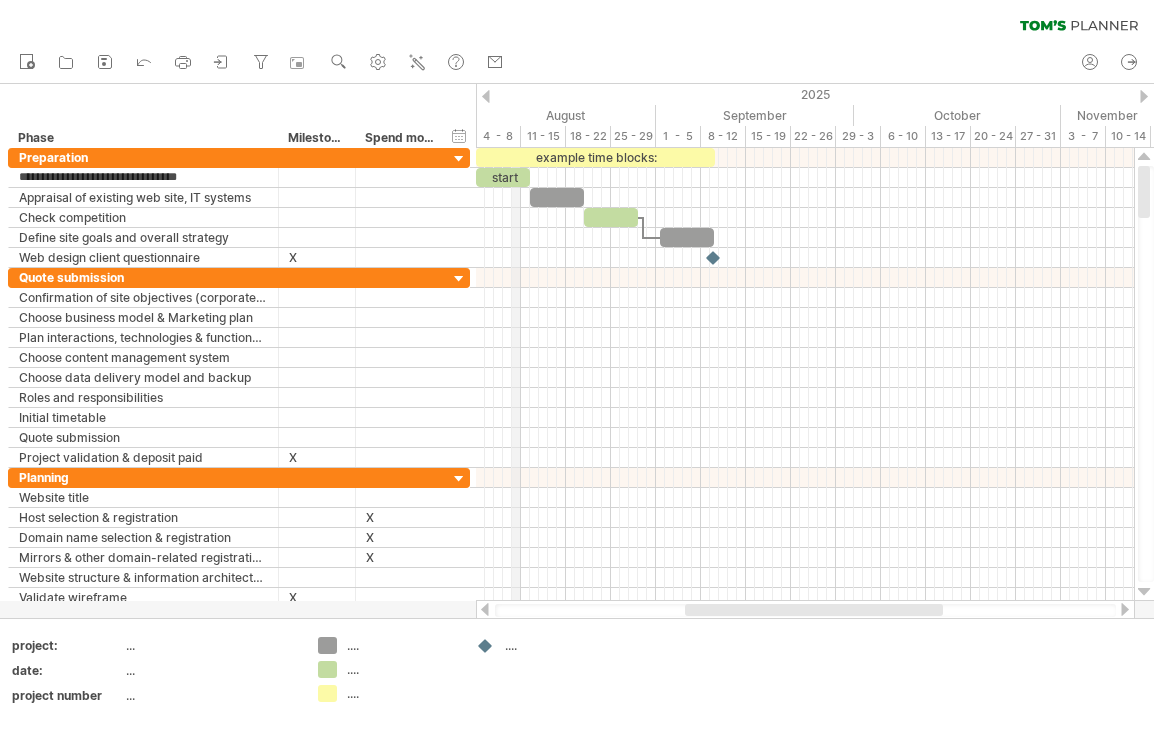 click on "4 - 8" at bounding box center [498, 136] 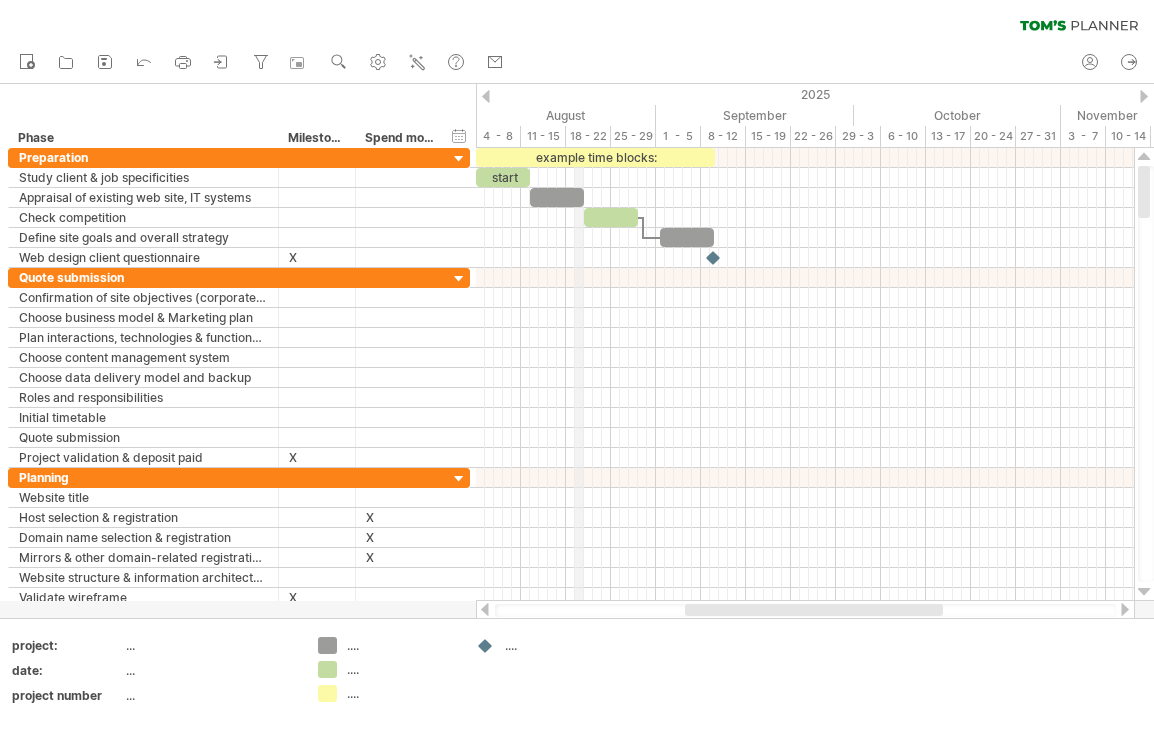 click on "August" at bounding box center [561, 115] 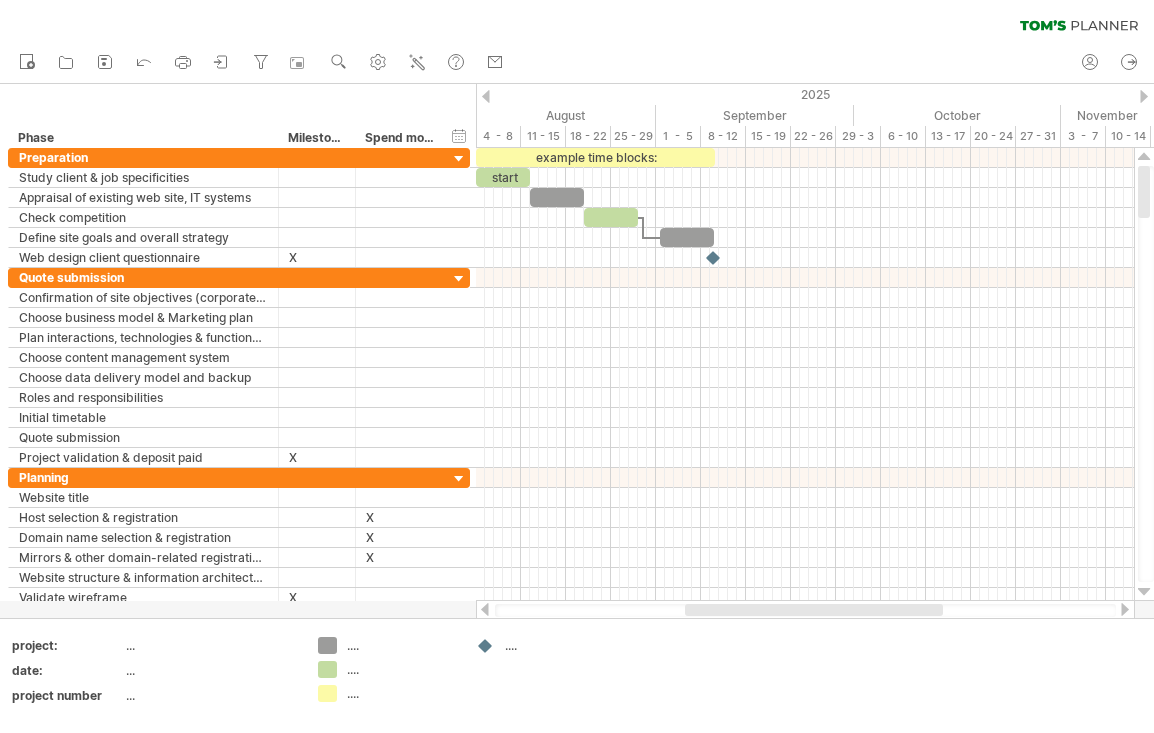 click at bounding box center [1144, 96] 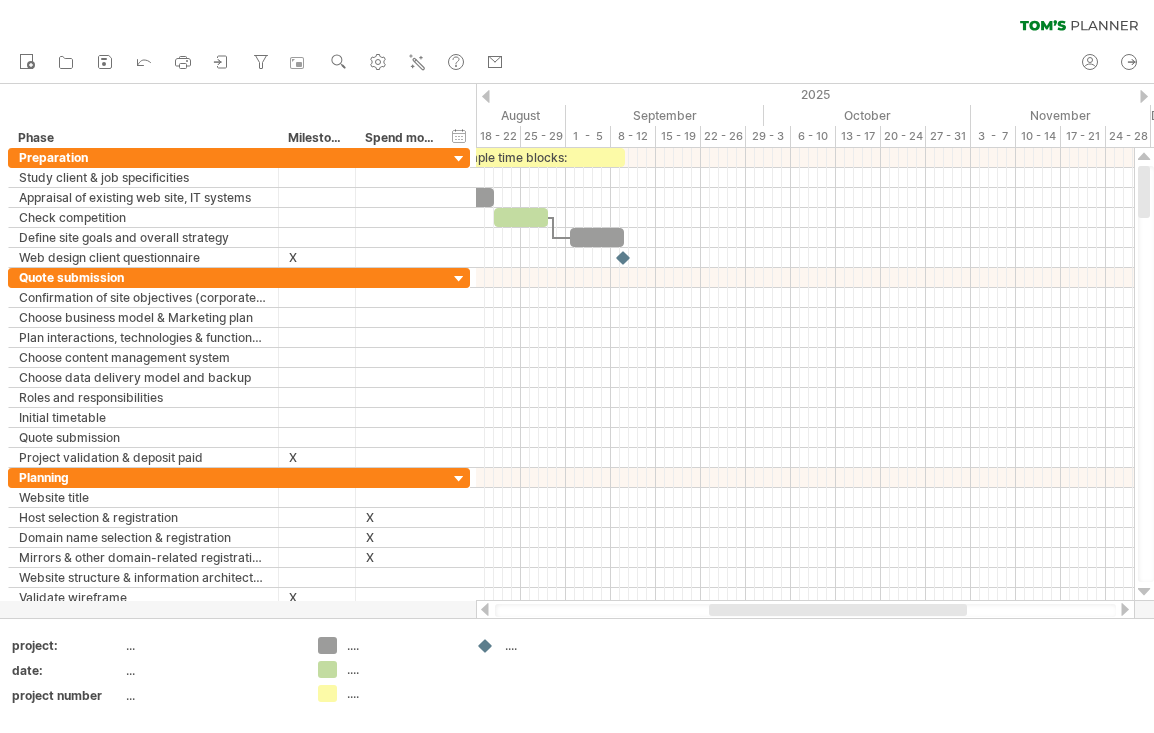 click at bounding box center (1144, 96) 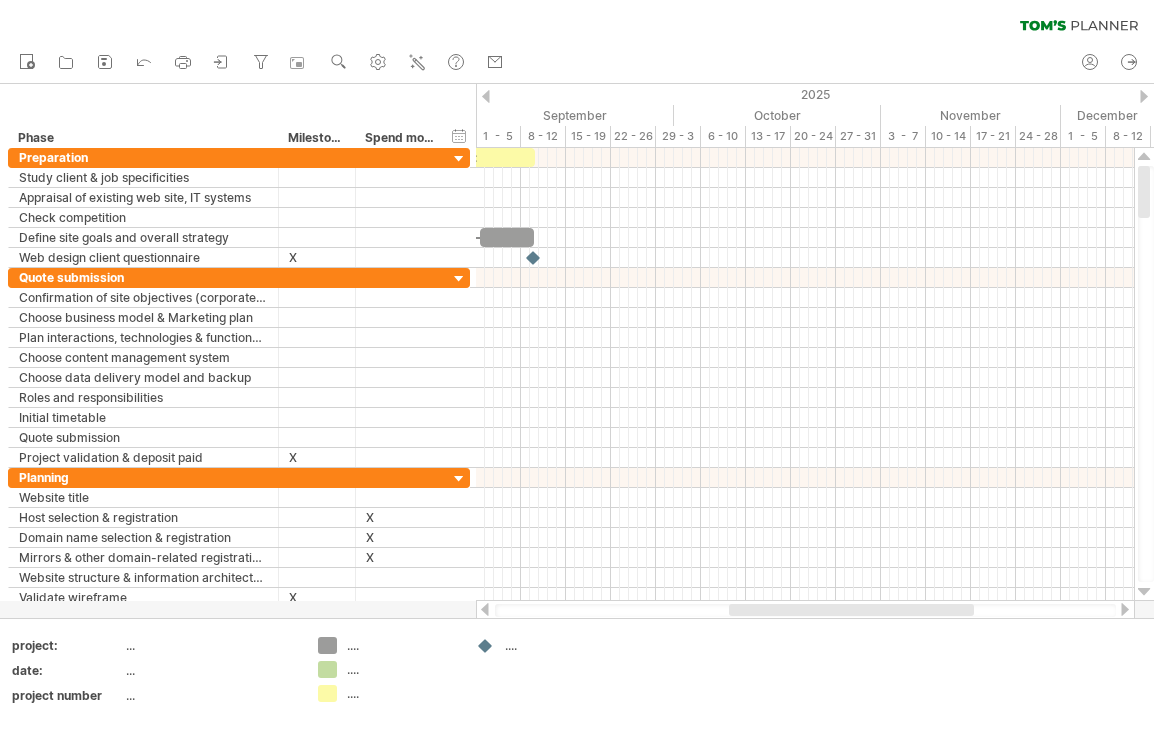 click at bounding box center (1144, 96) 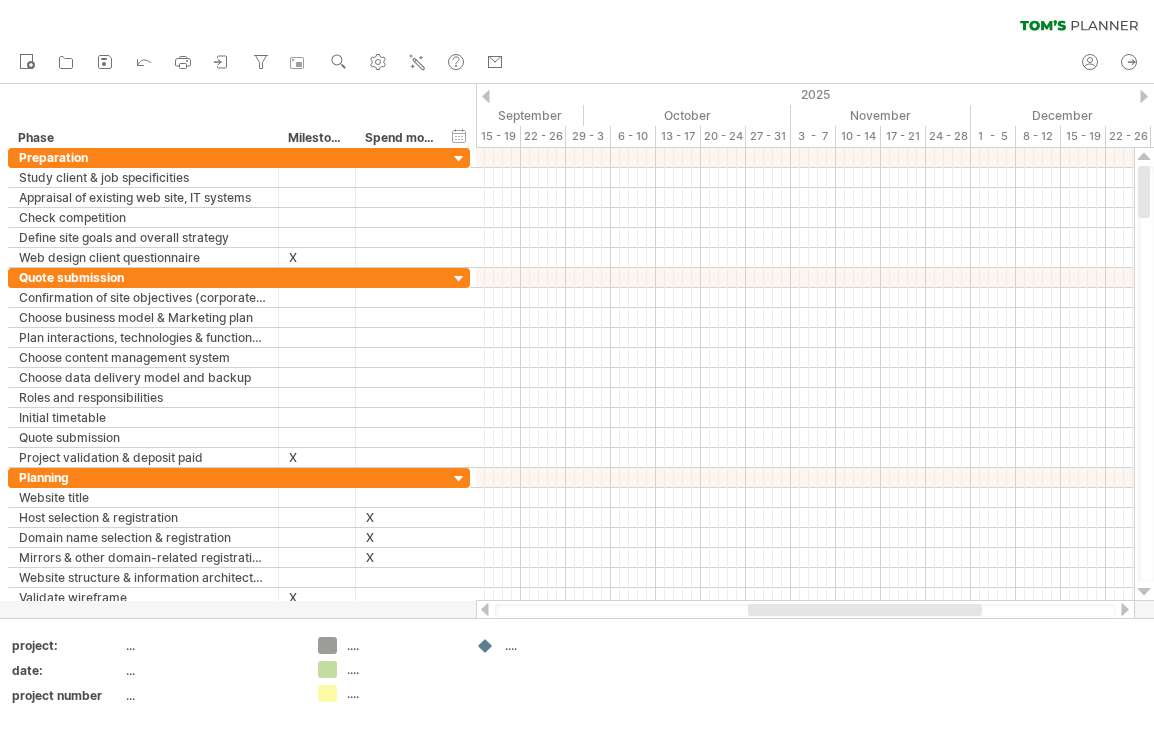 click at bounding box center (1144, 96) 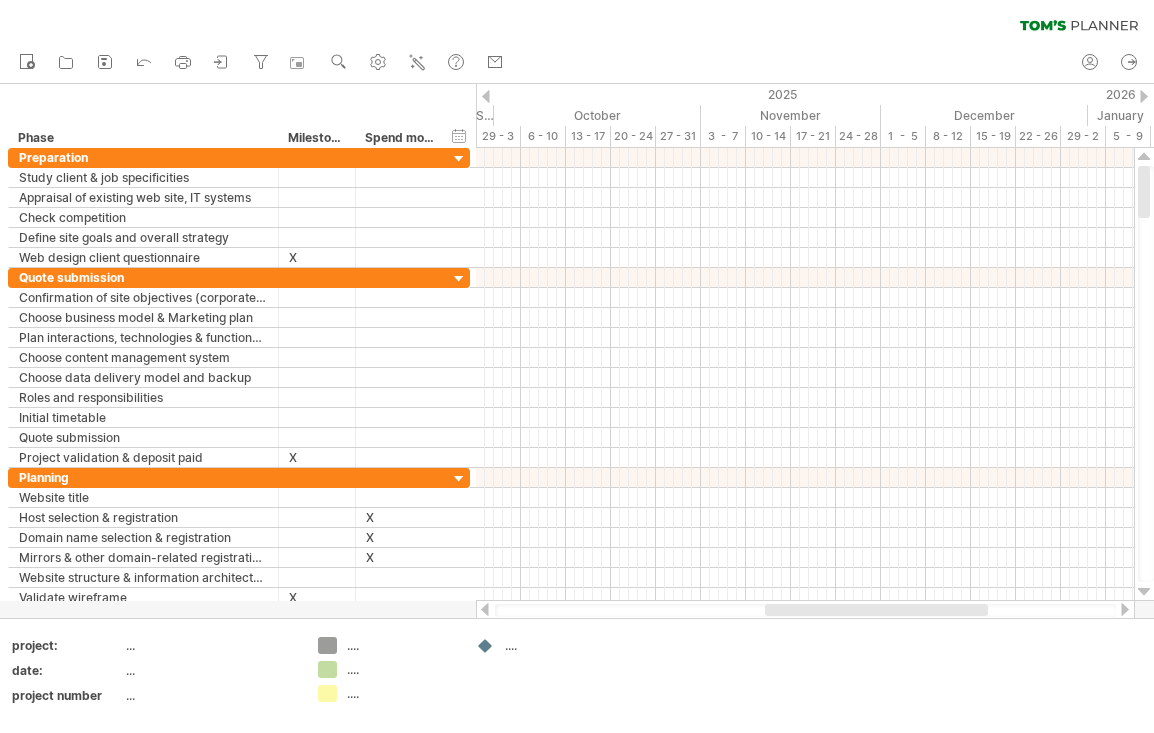 click at bounding box center [1144, 96] 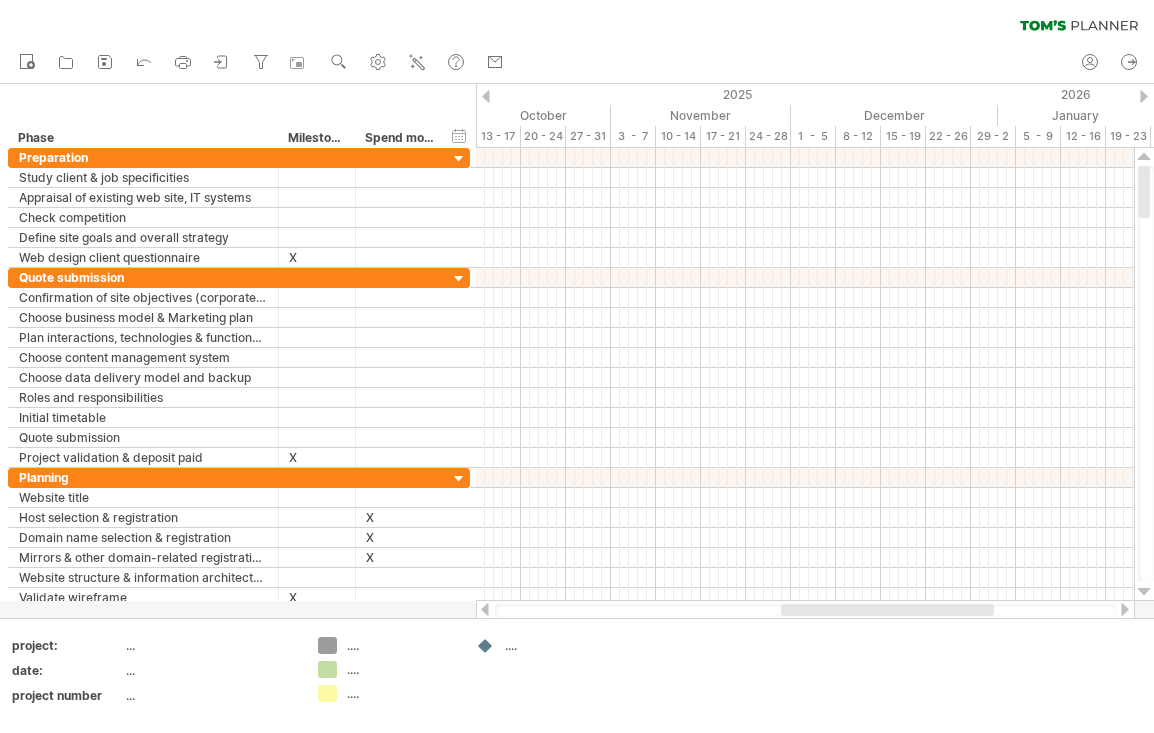 click at bounding box center (1144, 96) 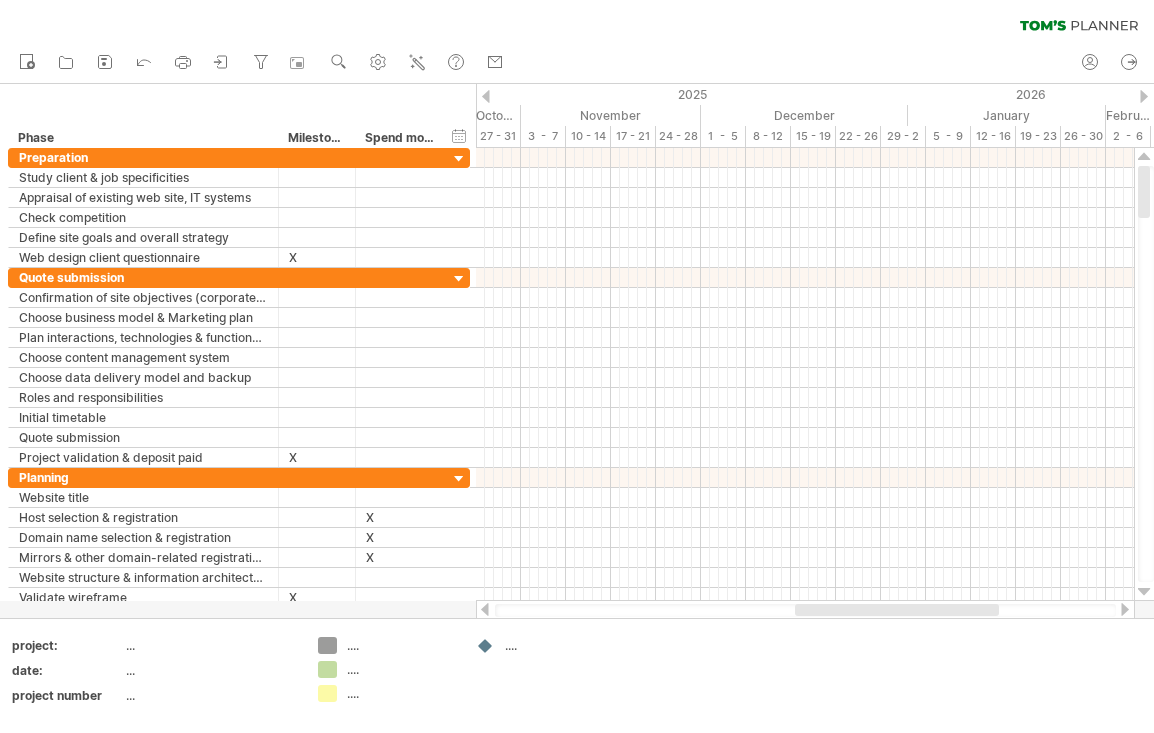 click at bounding box center [1144, 96] 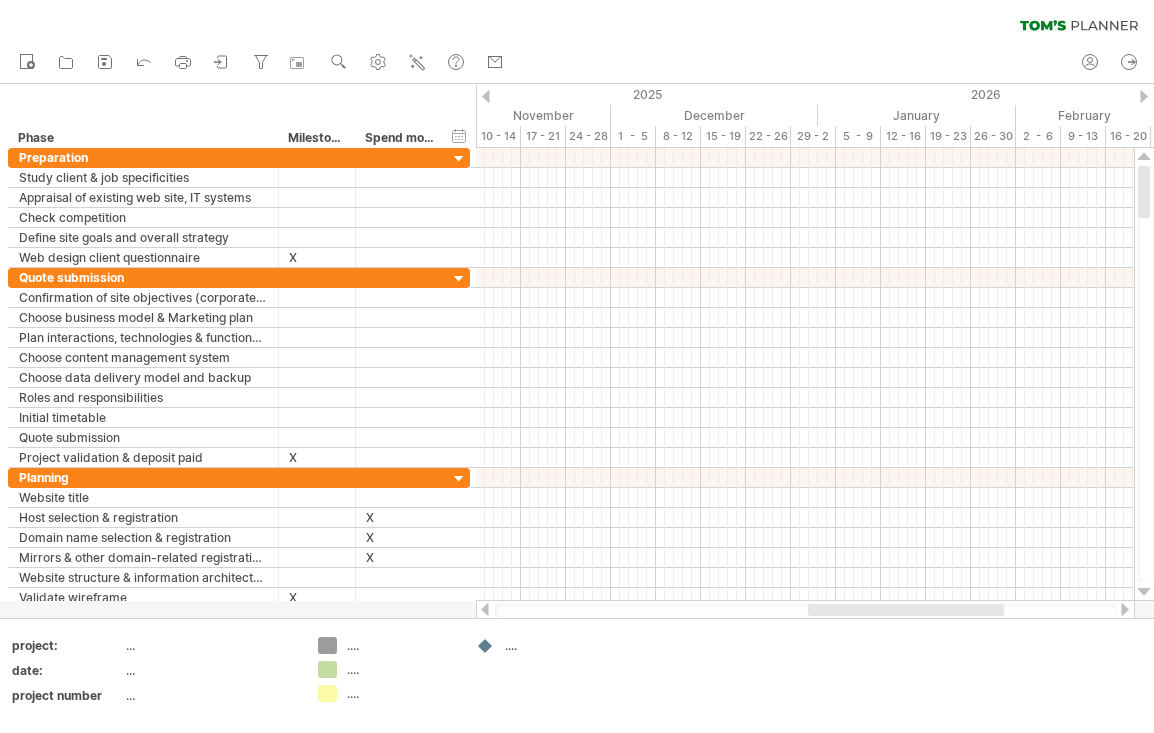 click at bounding box center [1144, 96] 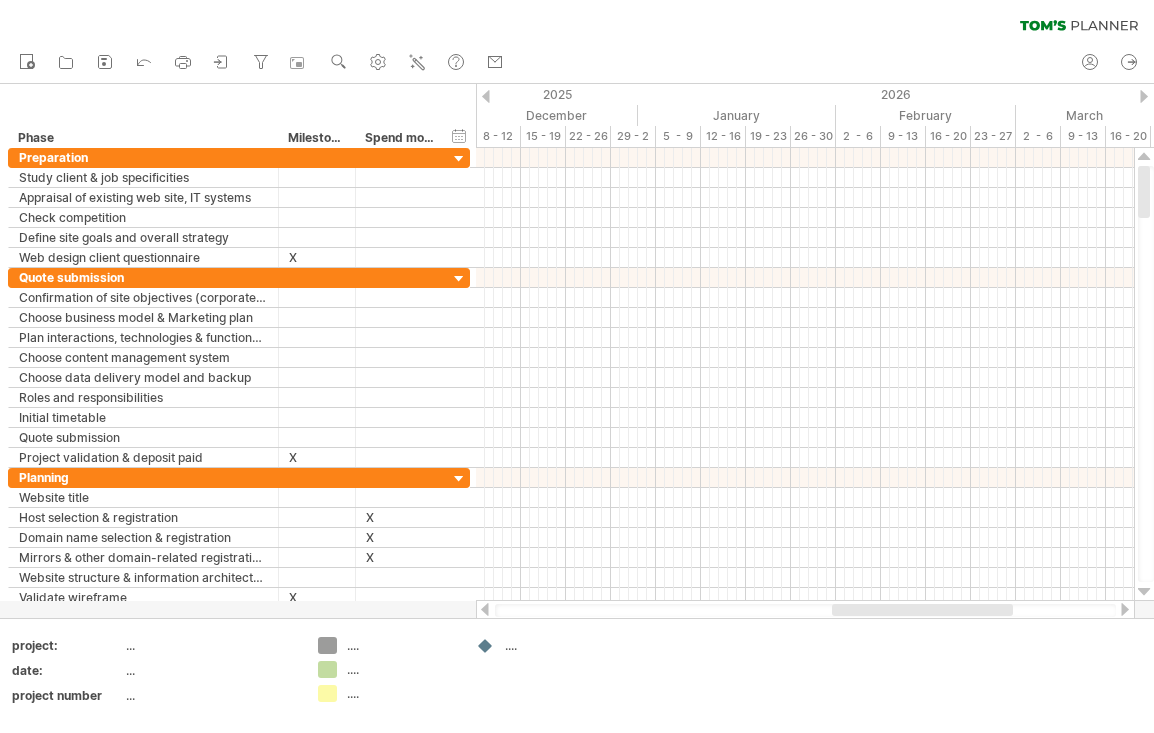 click at bounding box center [1144, 96] 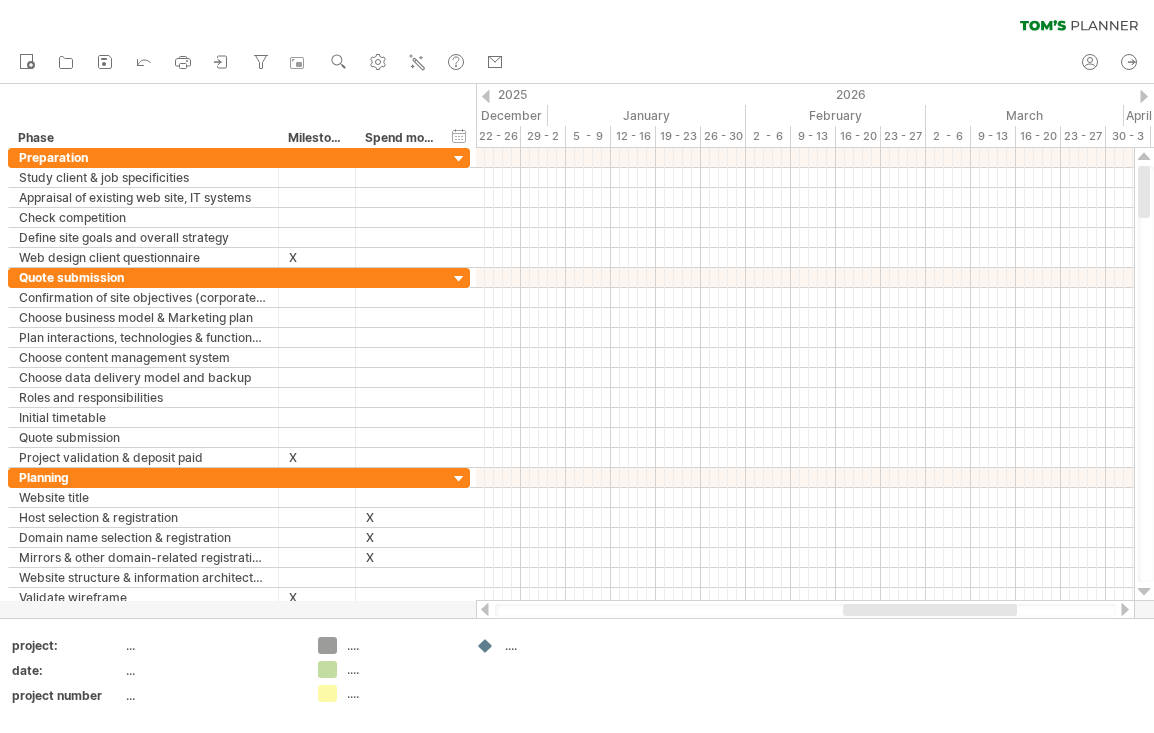 click at bounding box center (1144, 96) 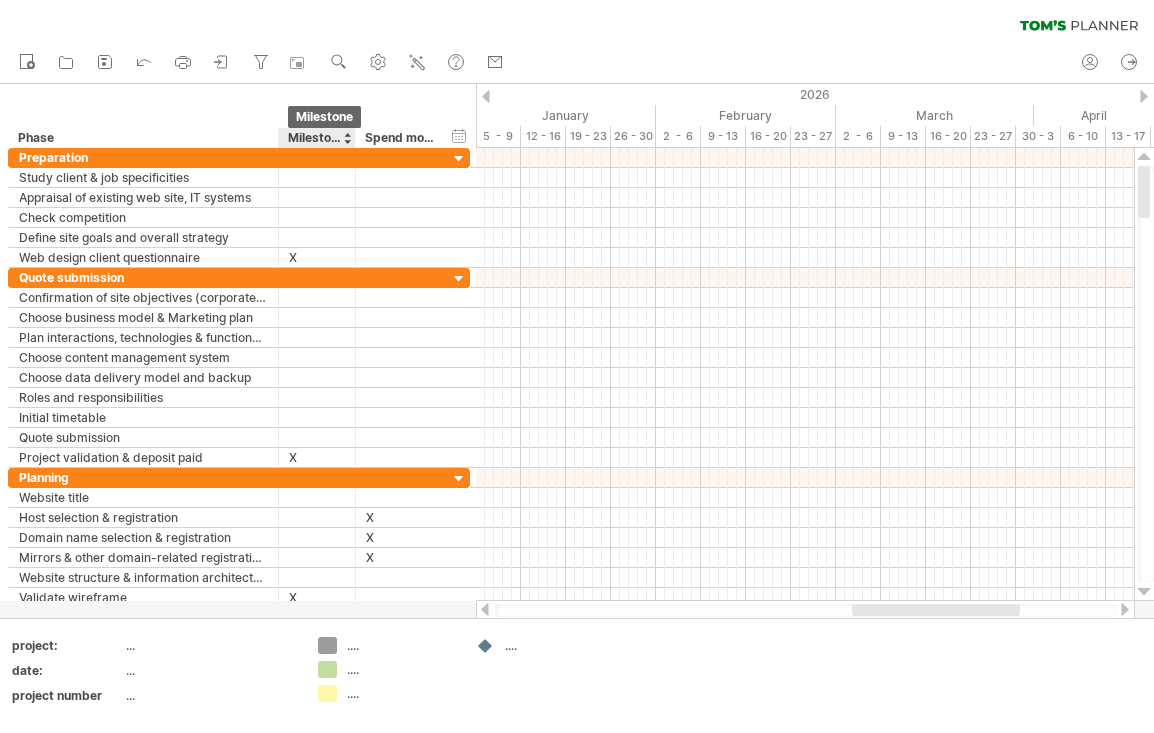 click on "Milestone" at bounding box center [316, 138] 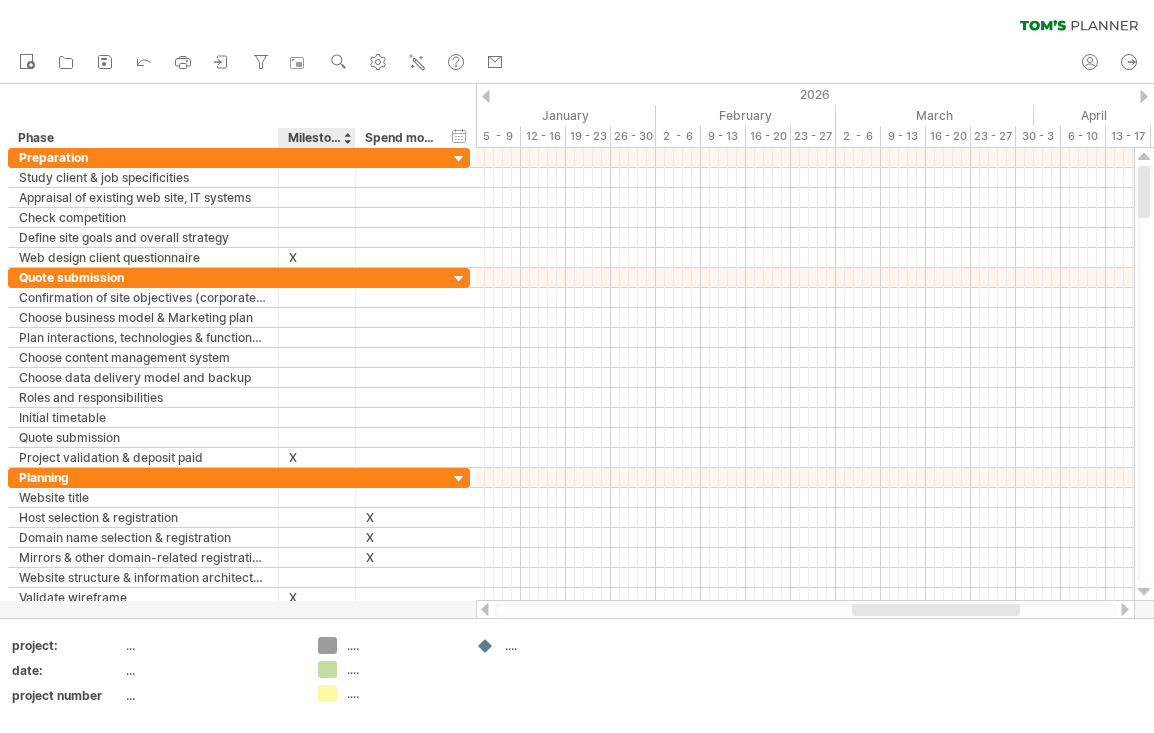 click on "Milestone" at bounding box center (316, 138) 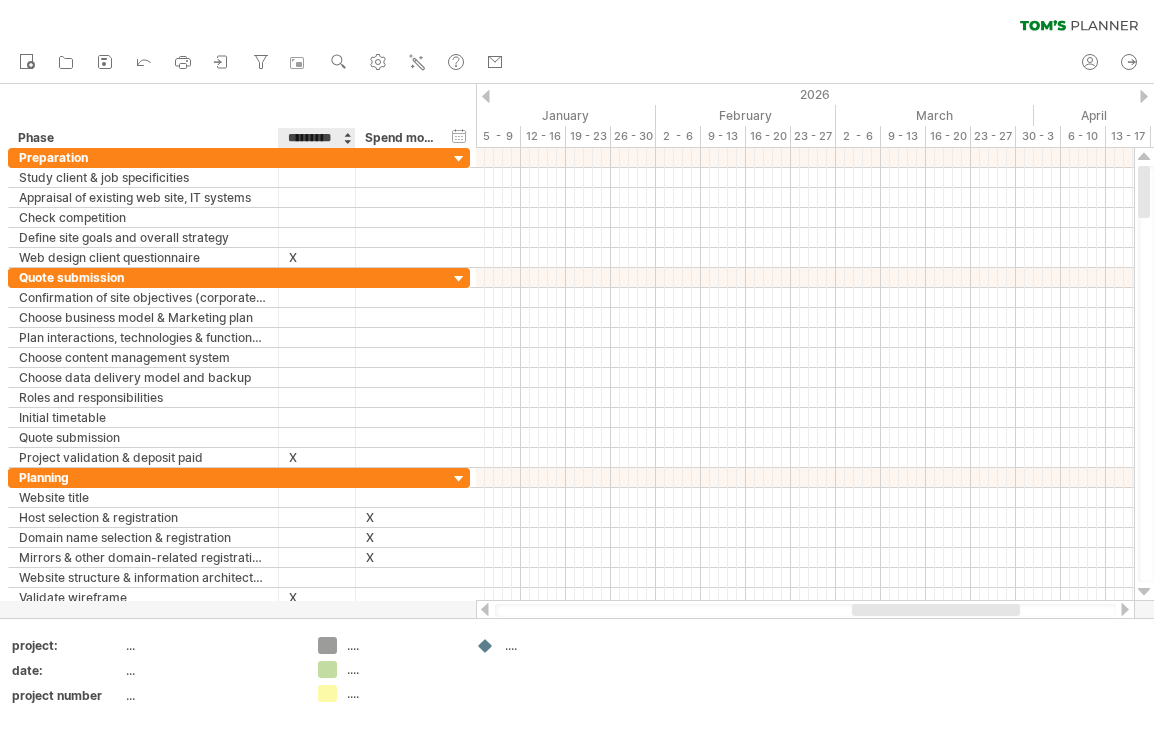 click on "*********" at bounding box center (316, 138) 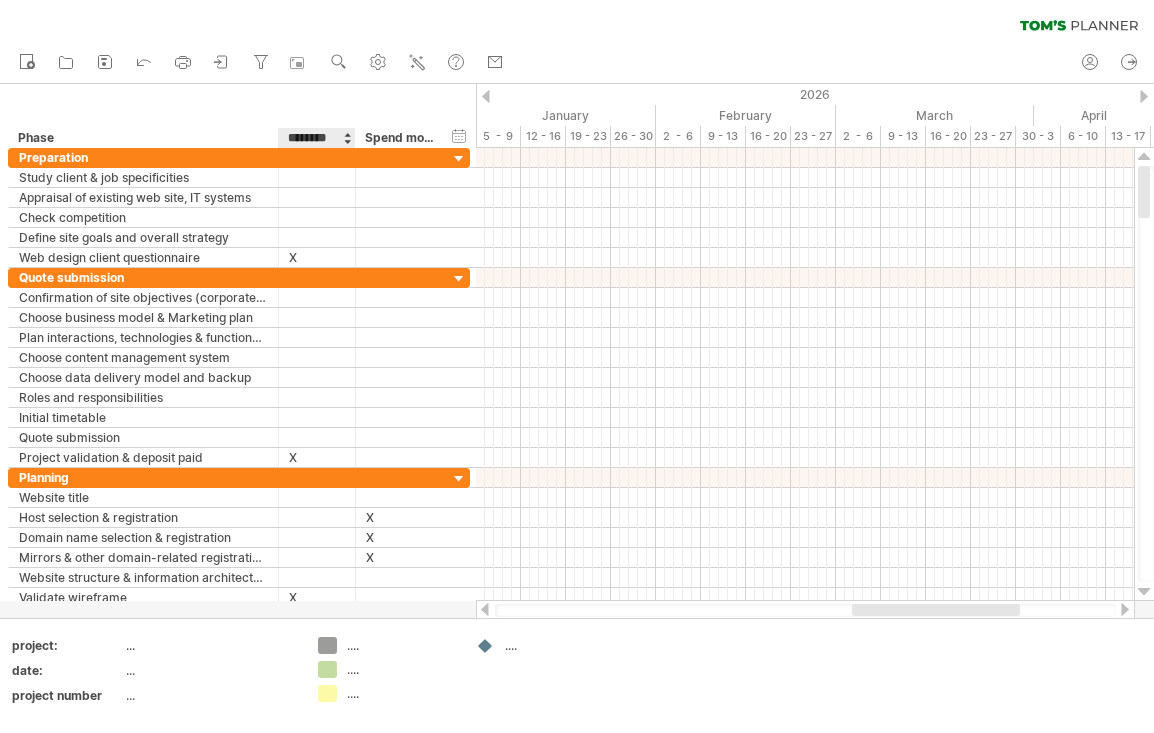 click on "********" at bounding box center (316, 138) 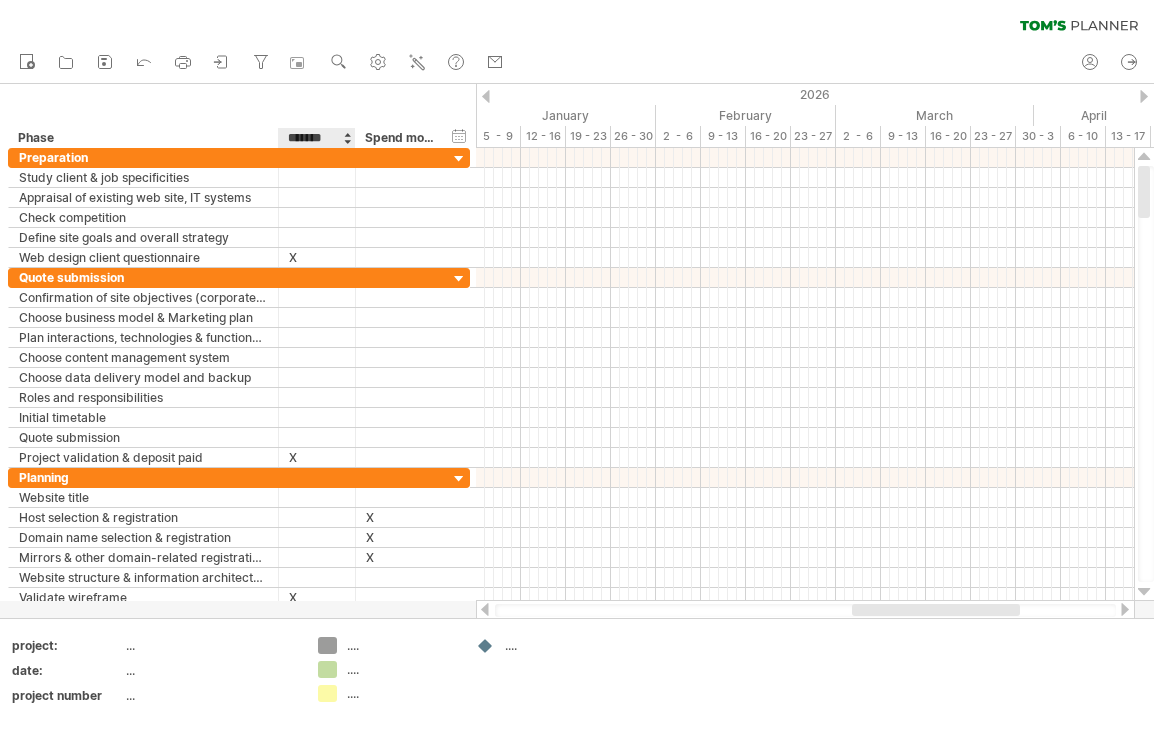 type on "********" 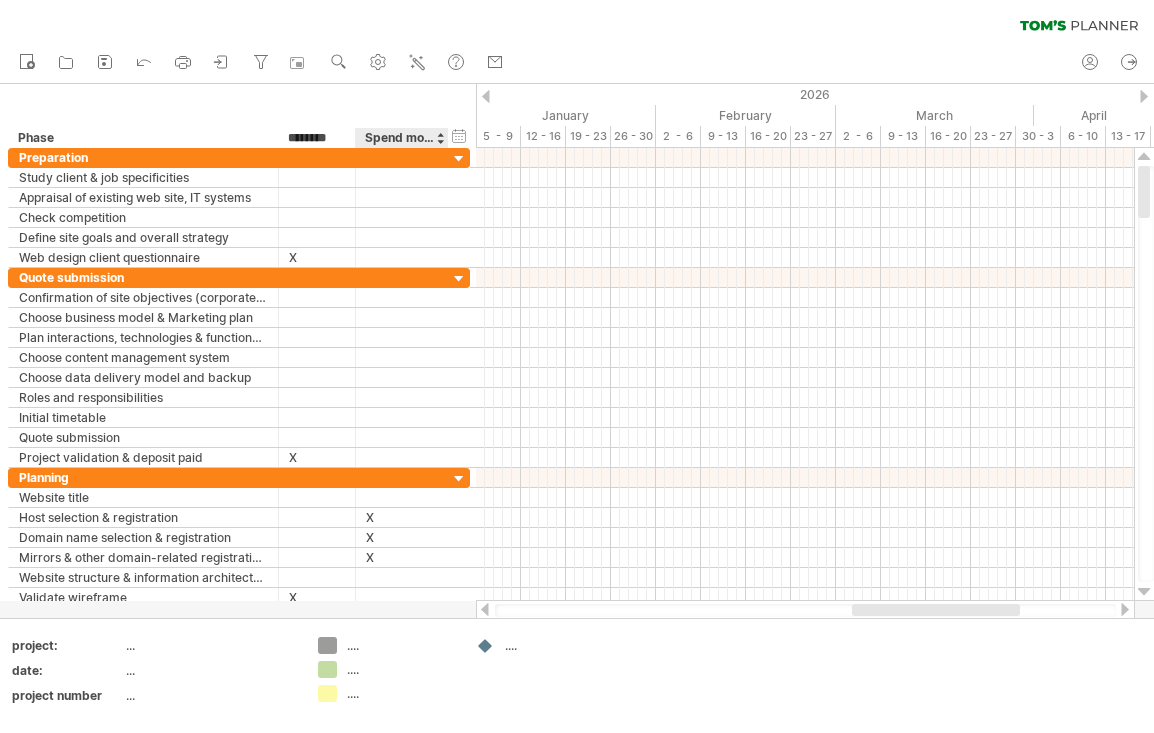 click on "Spend money" at bounding box center (401, 138) 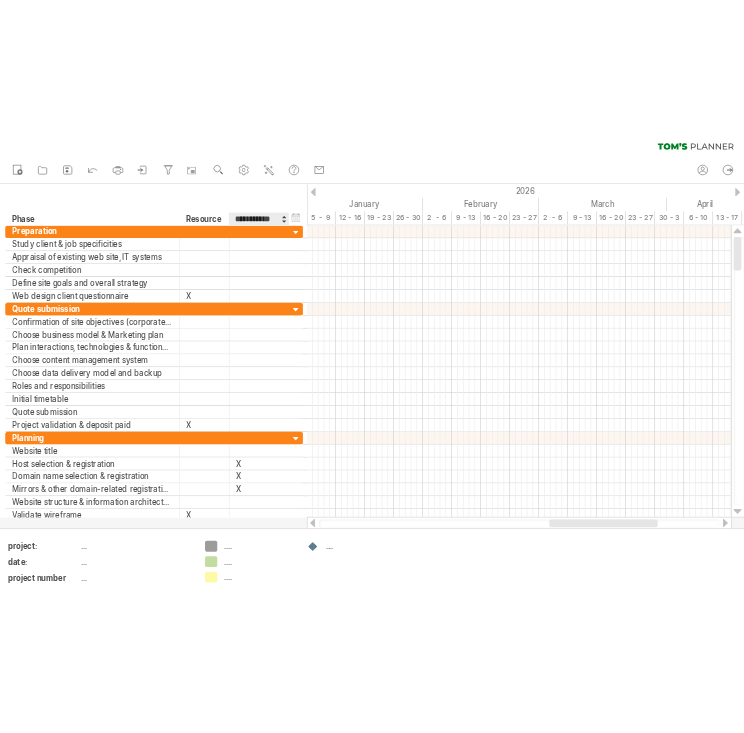 scroll, scrollTop: 0, scrollLeft: 0, axis: both 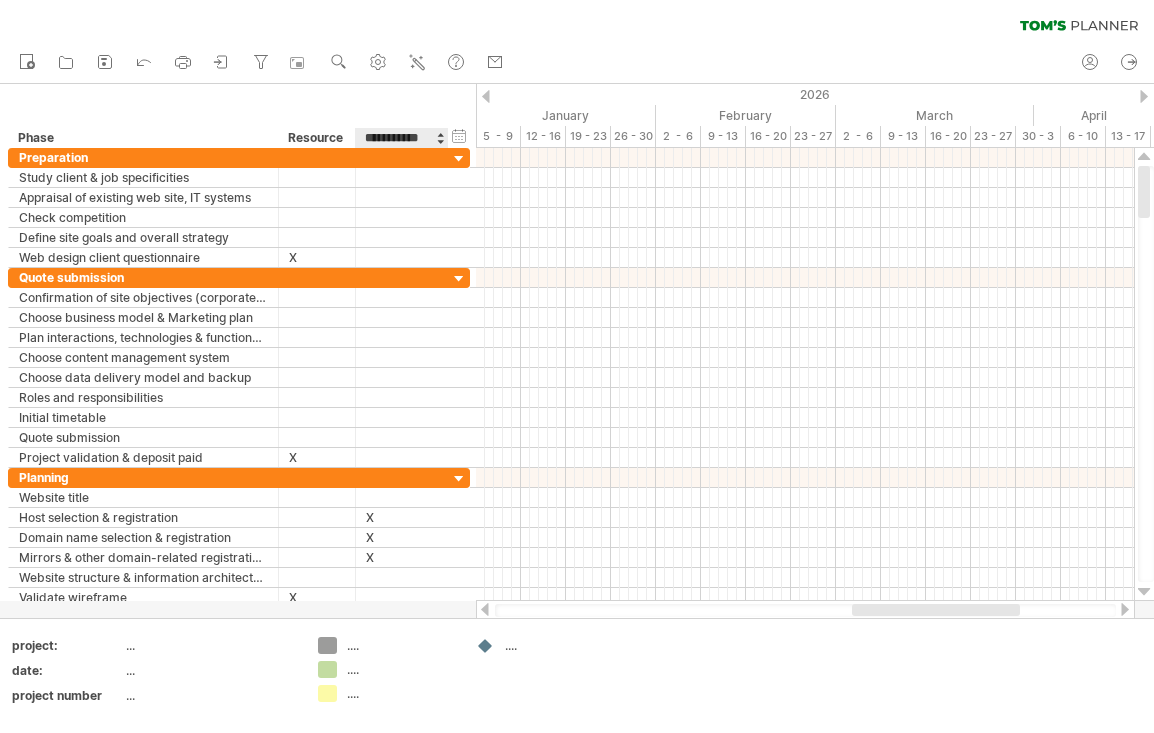 click on "**********" at bounding box center (401, 138) 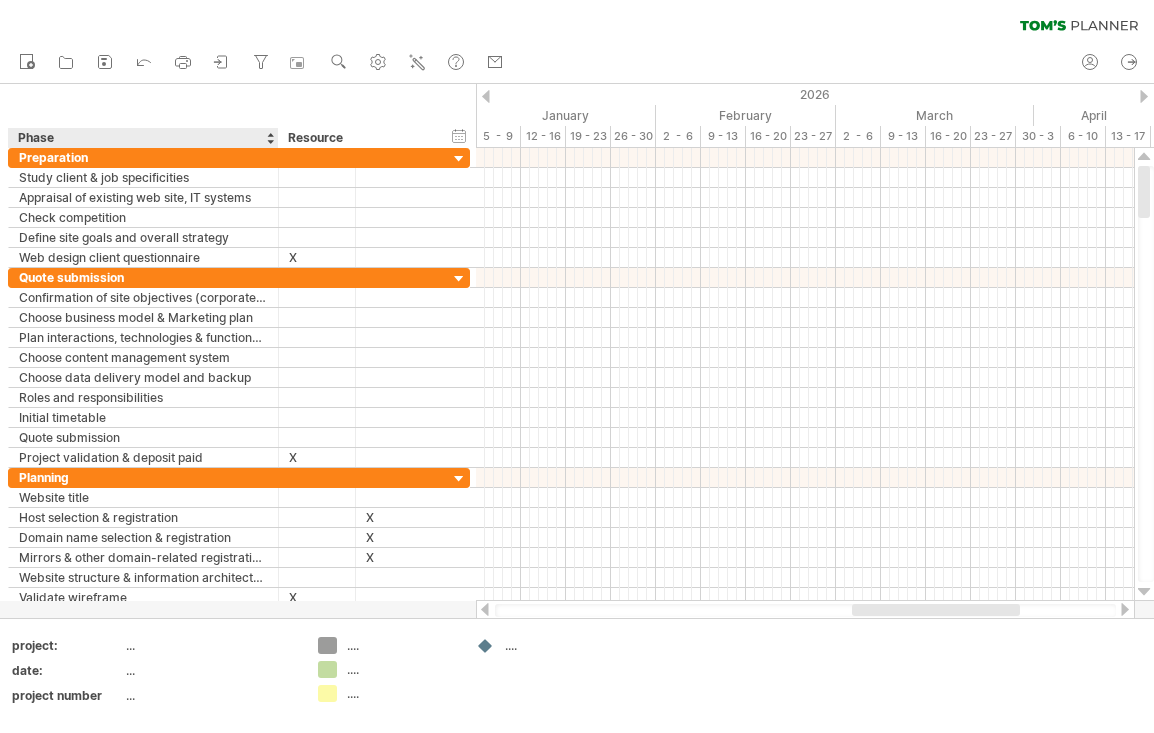 click on "hide start/end/duration show start/end/duration
***** Phase ******** Resource Spend money" at bounding box center [238, 116] 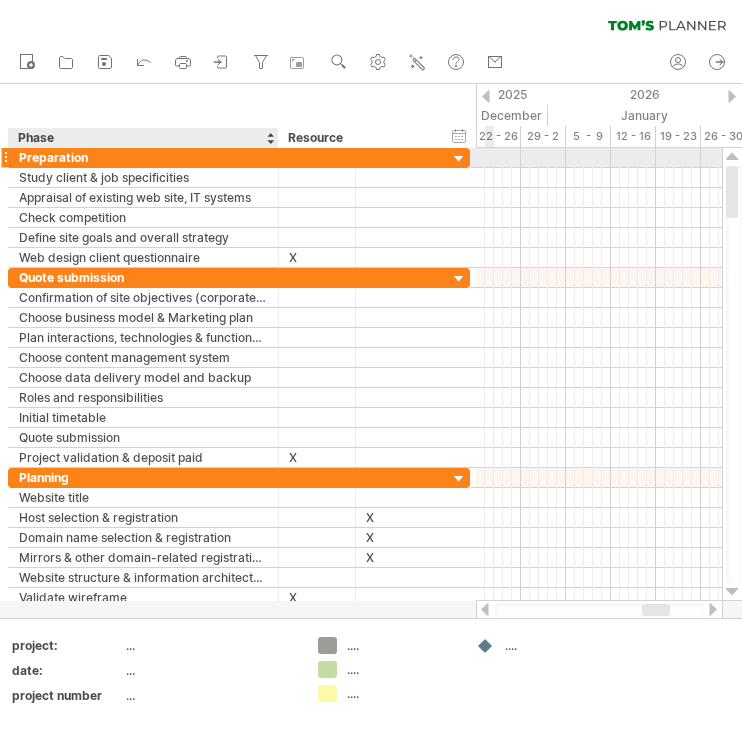 click on "Preparation" at bounding box center [143, 157] 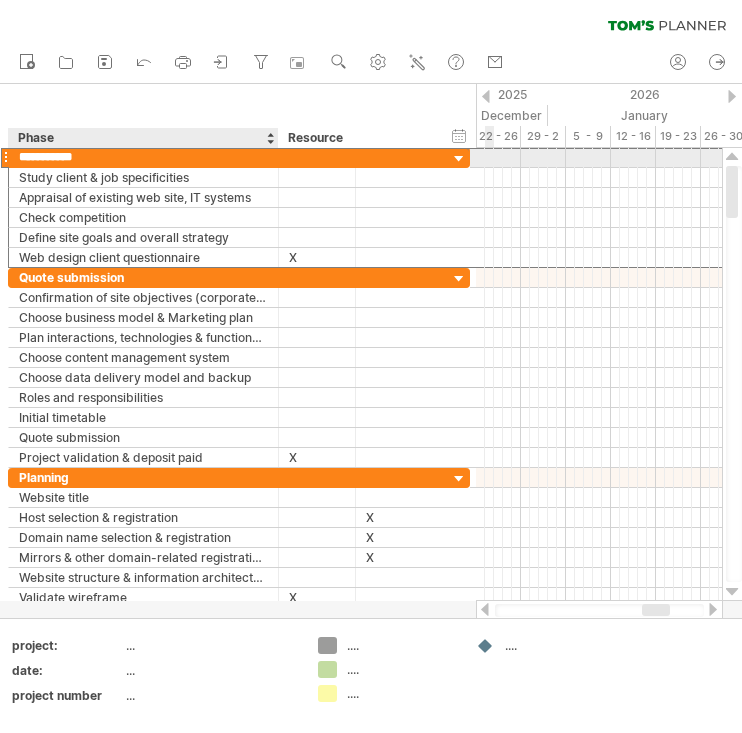 click on "**********" at bounding box center [143, 157] 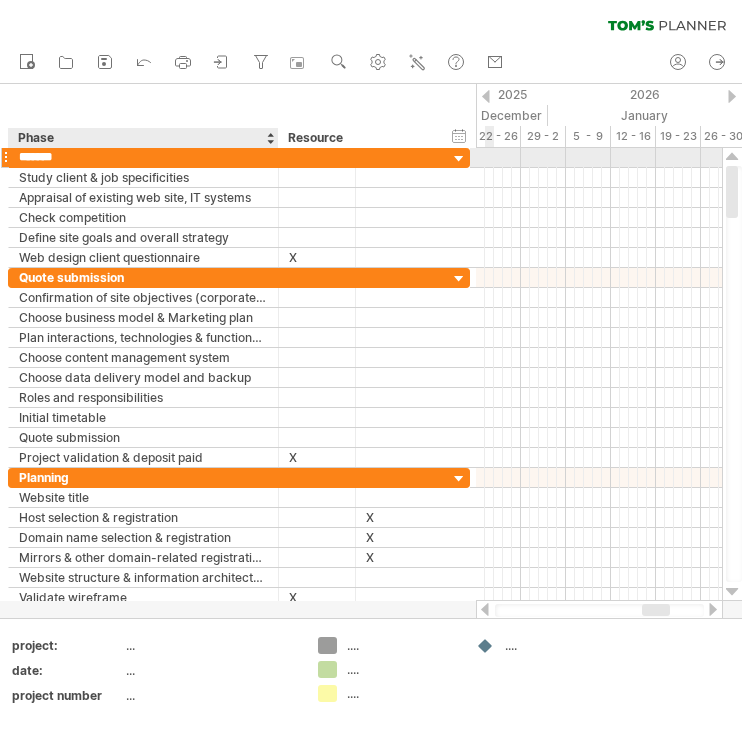 type on "********" 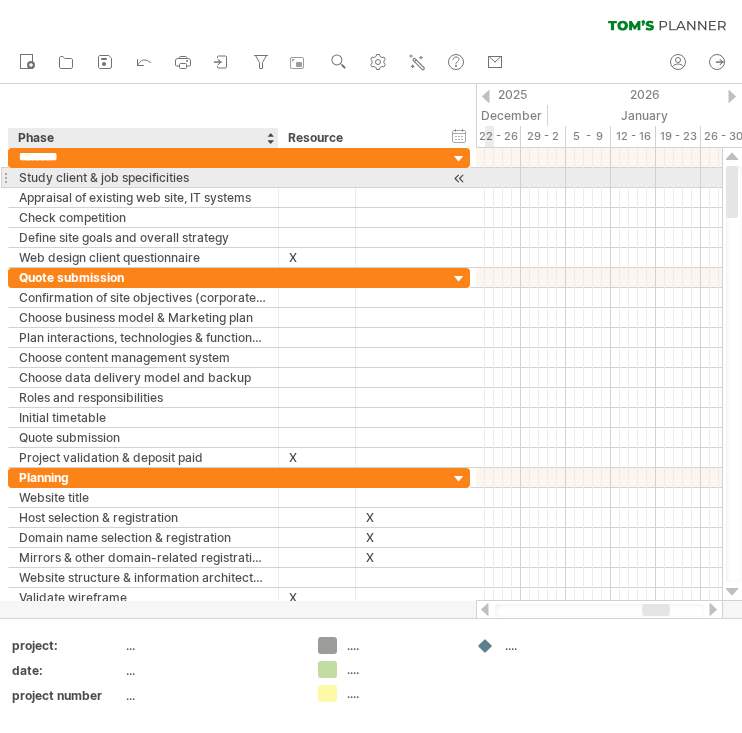 click on "Study client & job specificities" at bounding box center [143, 177] 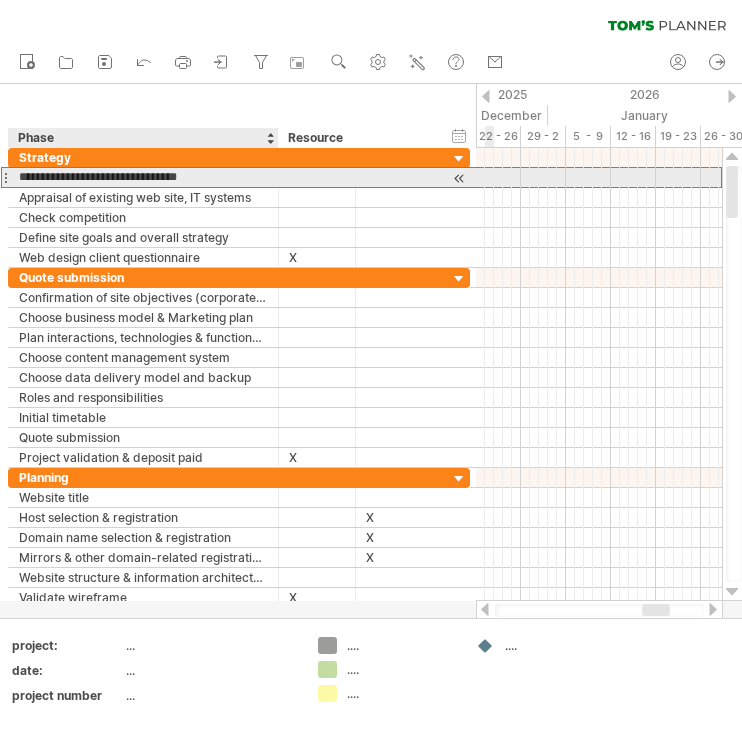 click on "**********" at bounding box center (143, 177) 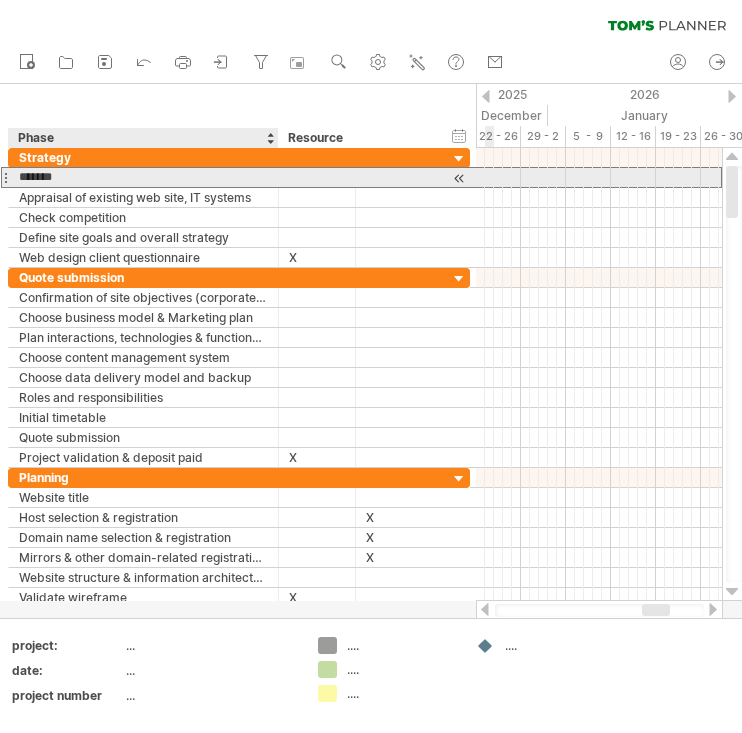 type on "********" 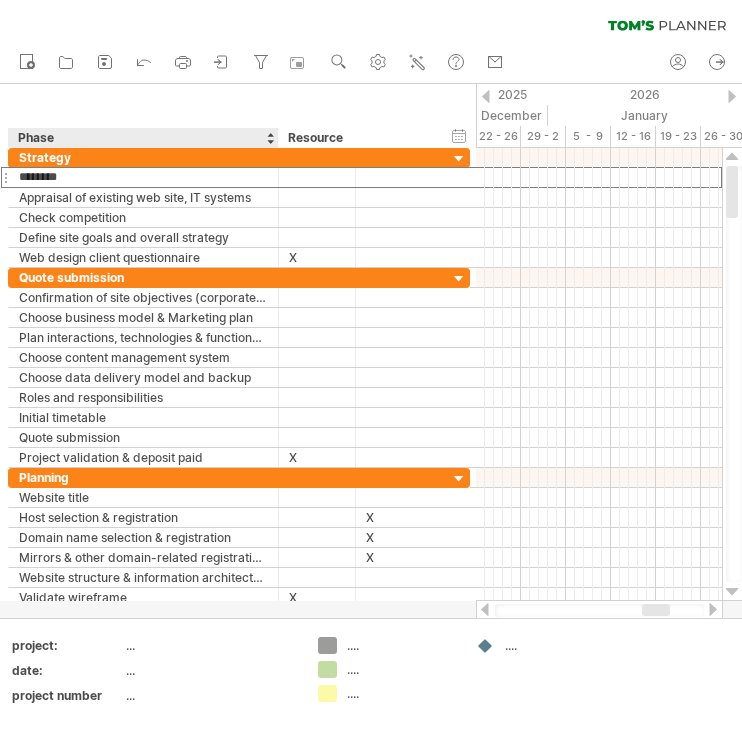 click on "hide start/end/duration show start/end/duration
***** Phase ******** Resource" at bounding box center [238, 116] 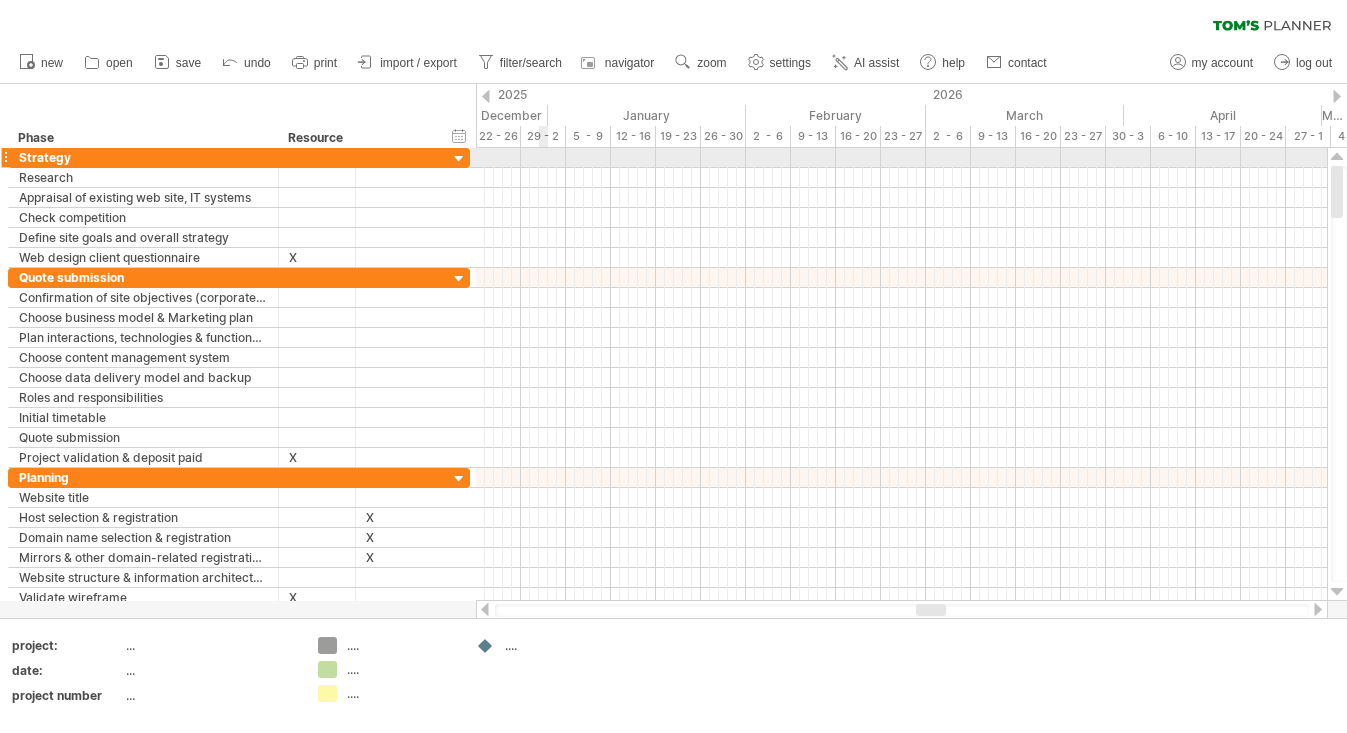 click at bounding box center [901, 158] 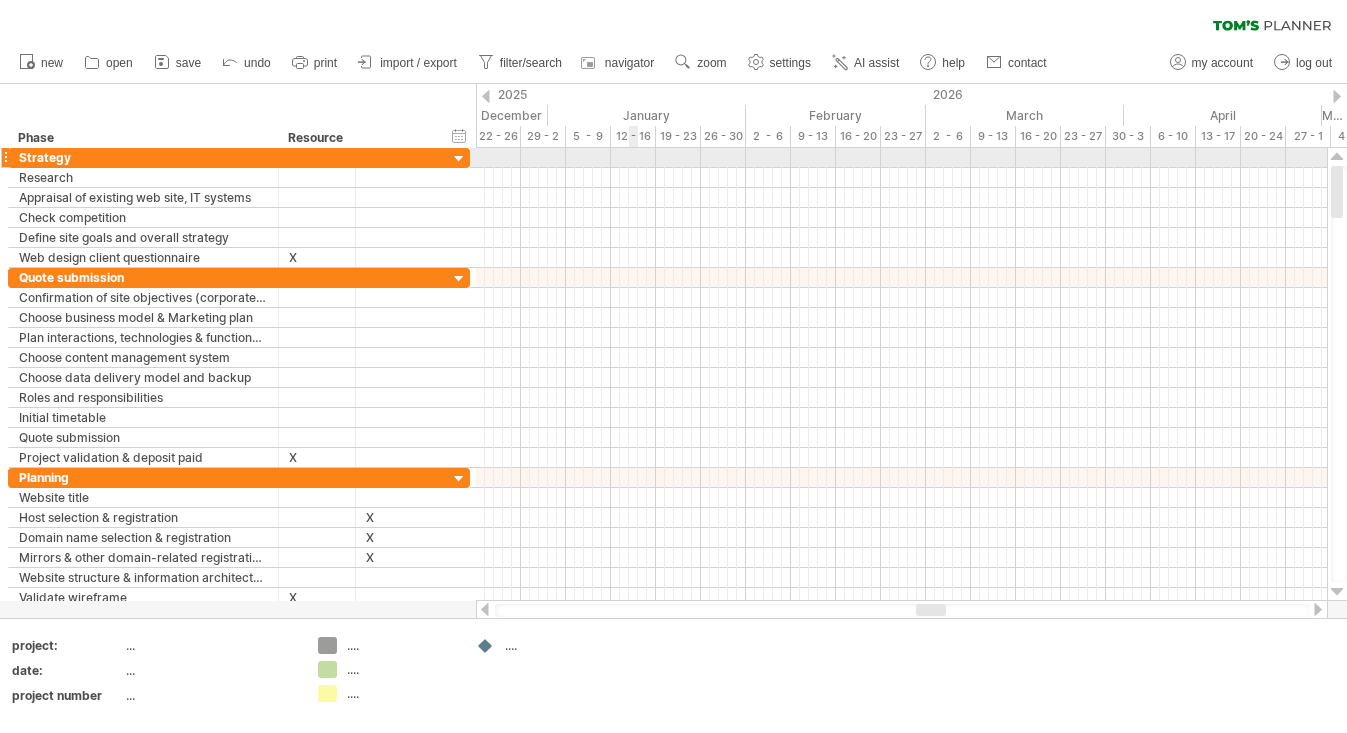 click at bounding box center [901, 158] 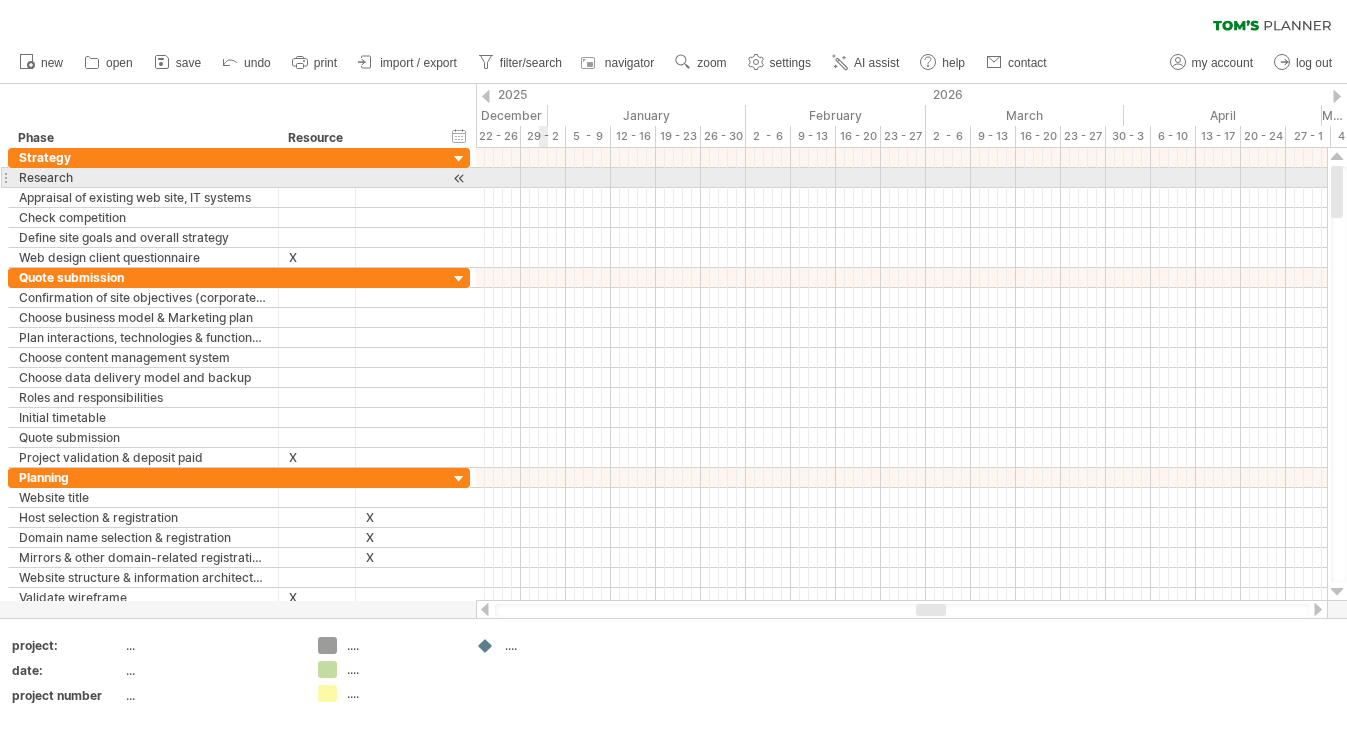 click at bounding box center [901, 178] 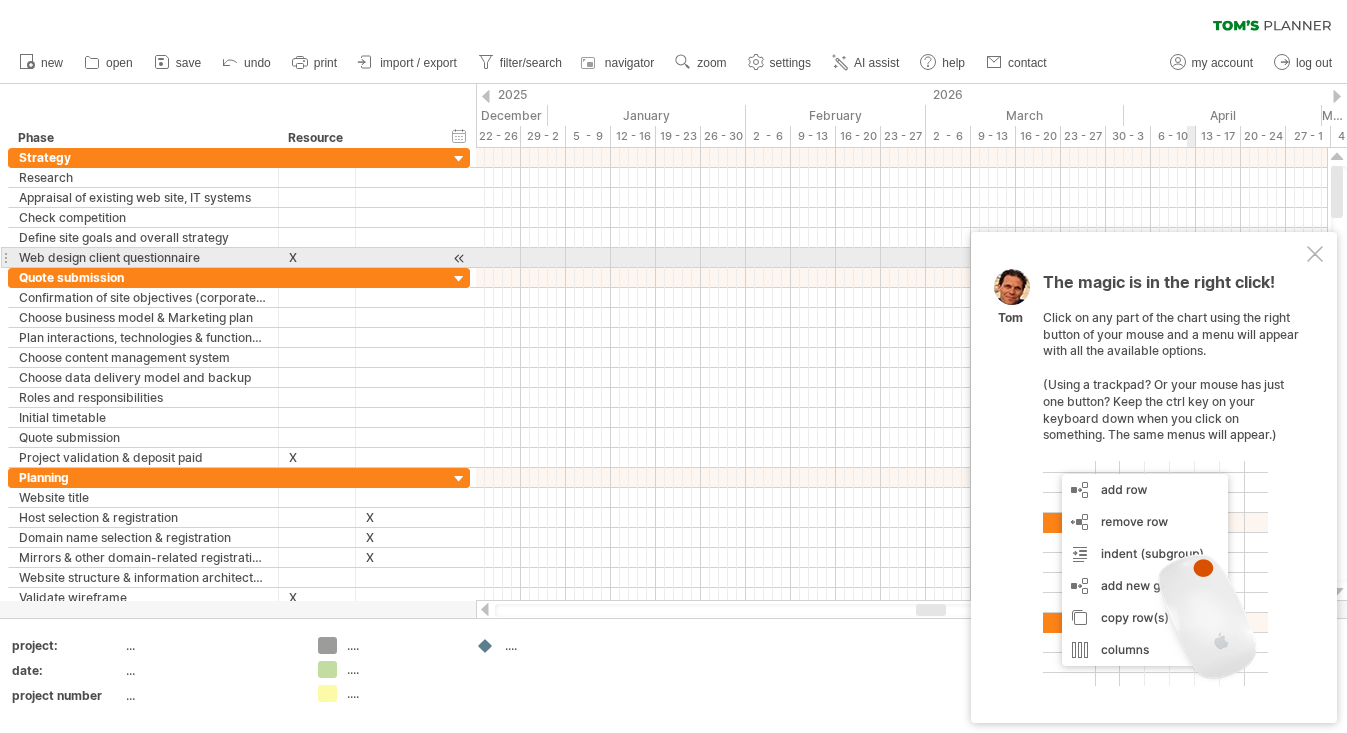 click at bounding box center [1315, 254] 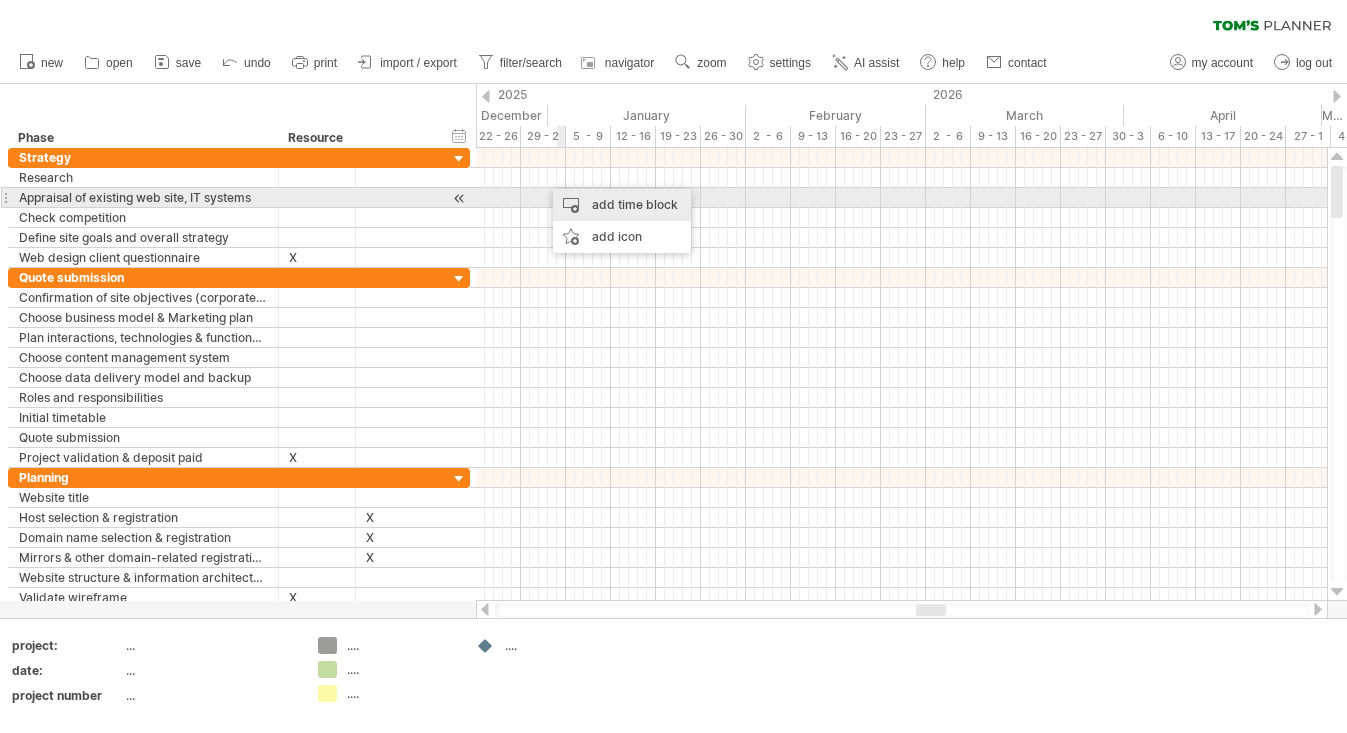 click on "add time block" at bounding box center (622, 205) 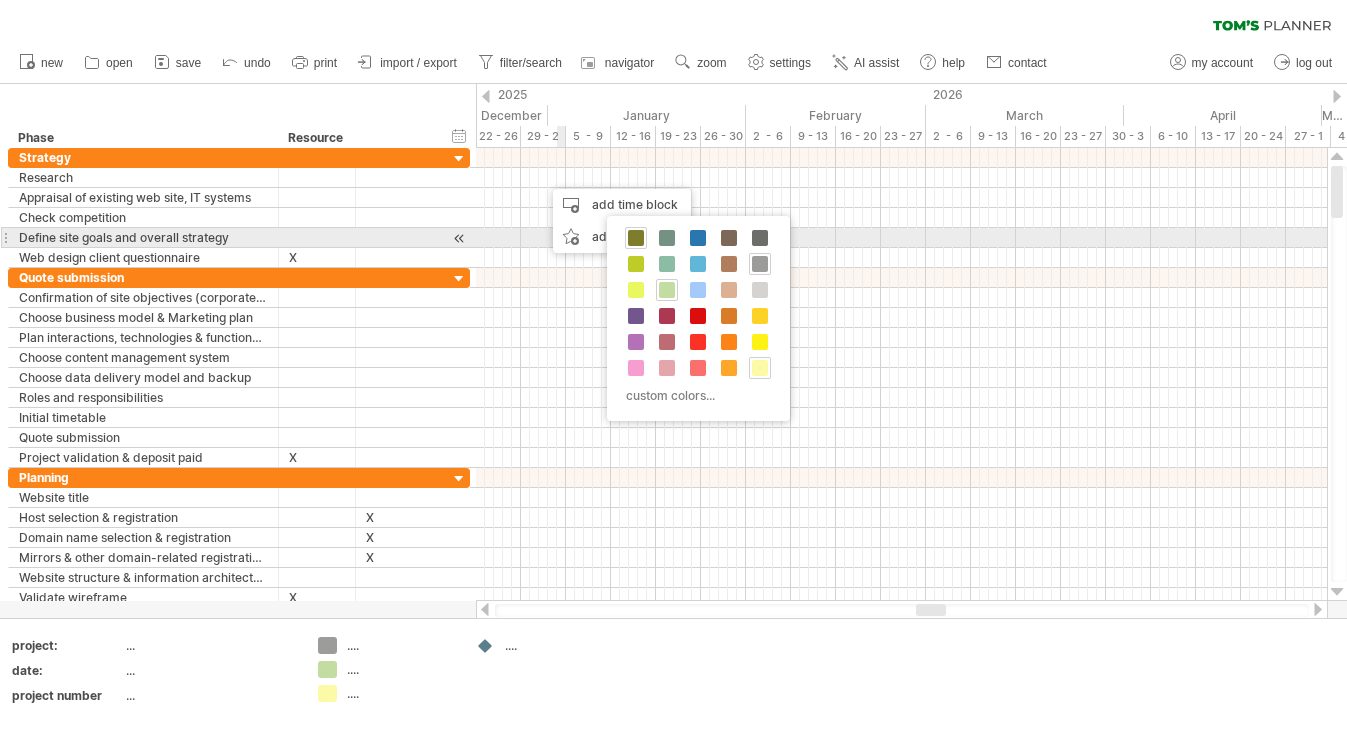 click at bounding box center [636, 238] 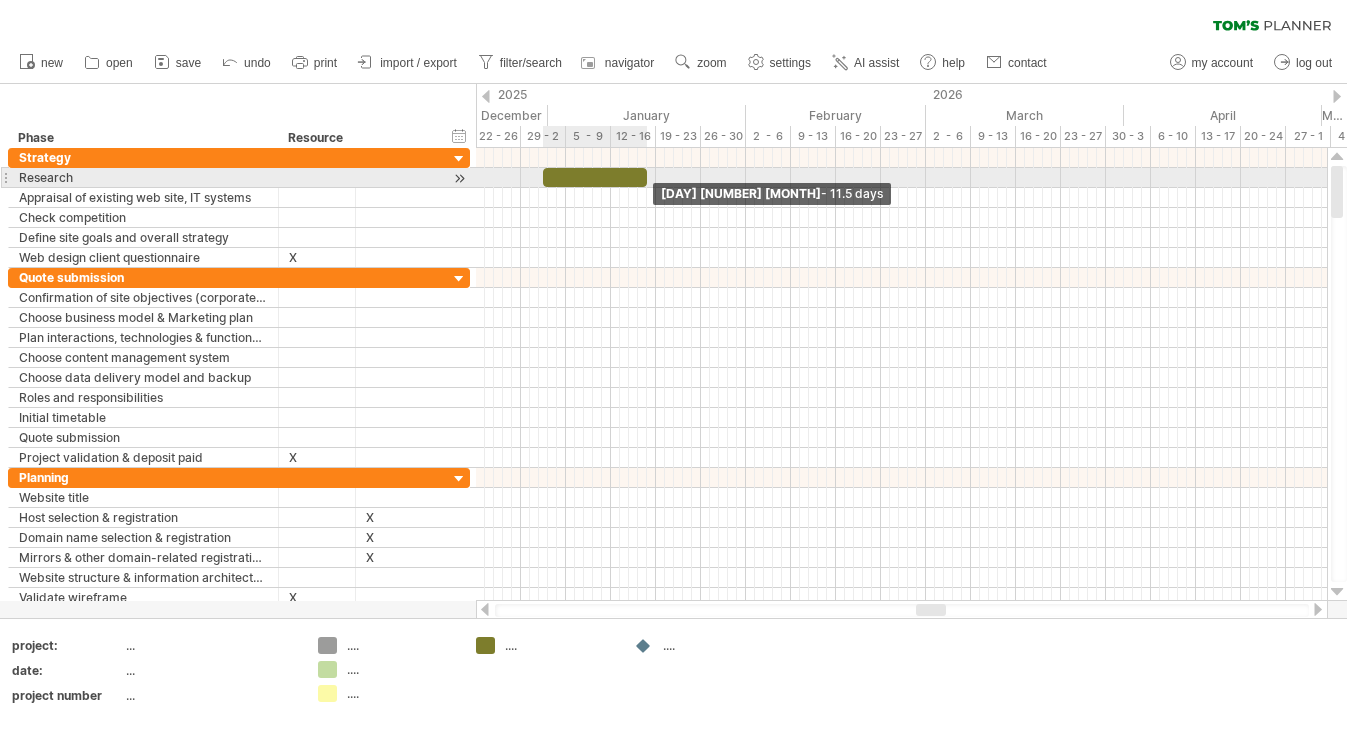 drag, startPoint x: 548, startPoint y: 181, endPoint x: 642, endPoint y: 171, distance: 94.53042 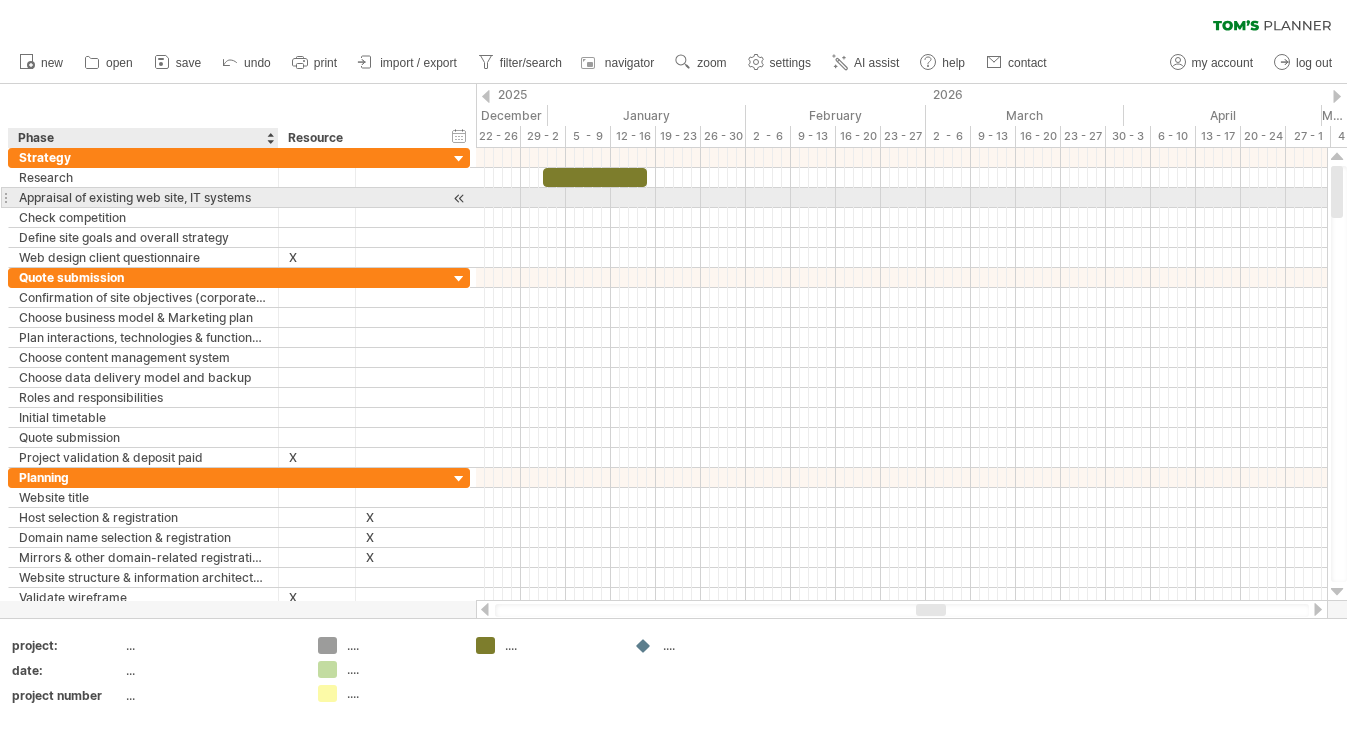 click on "Appraisal of existing web site, IT systems" at bounding box center (143, 197) 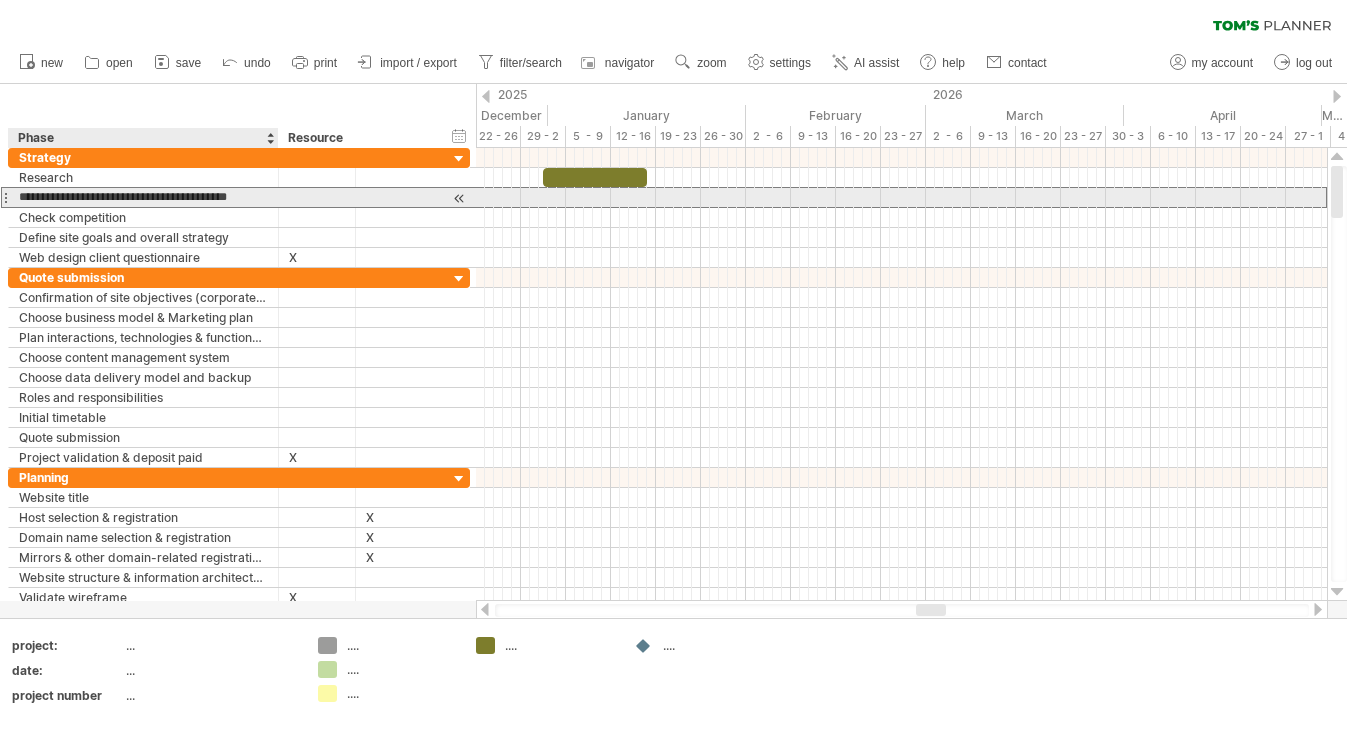 click on "**********" at bounding box center (143, 197) 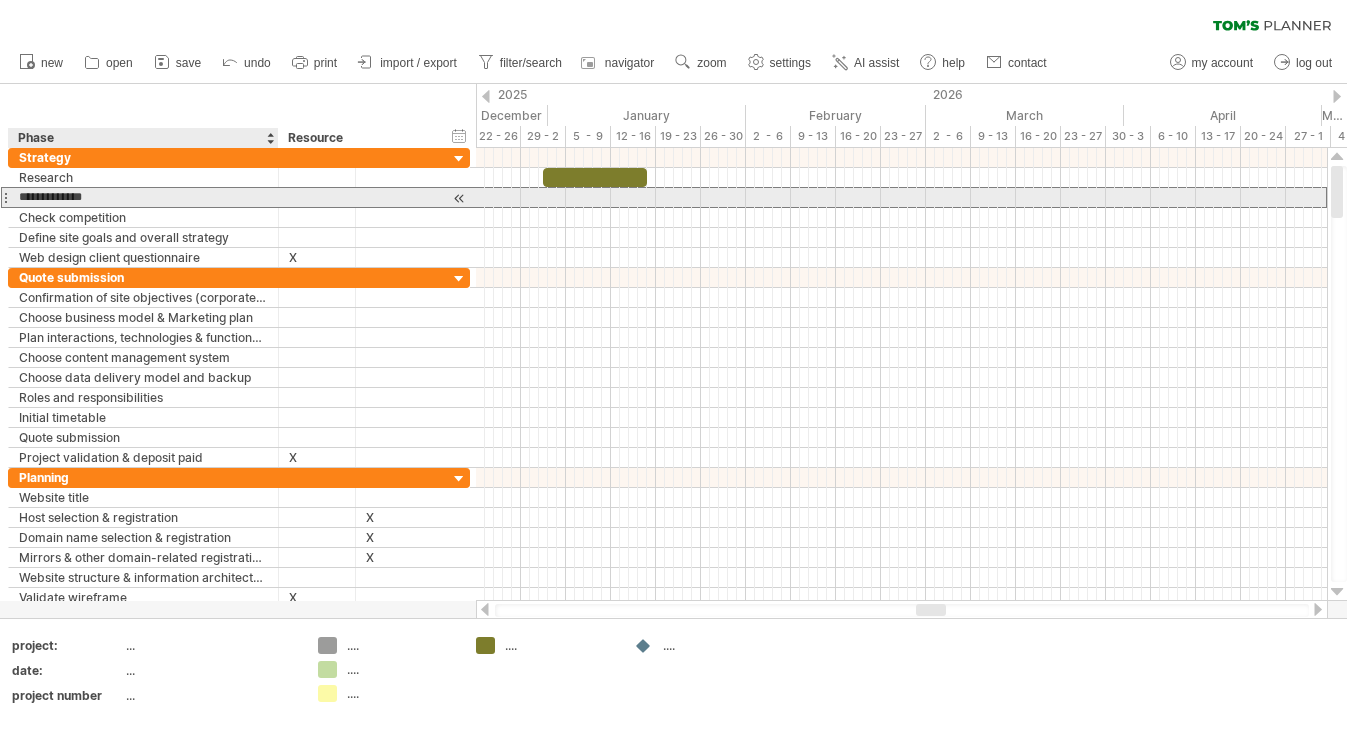 type on "**********" 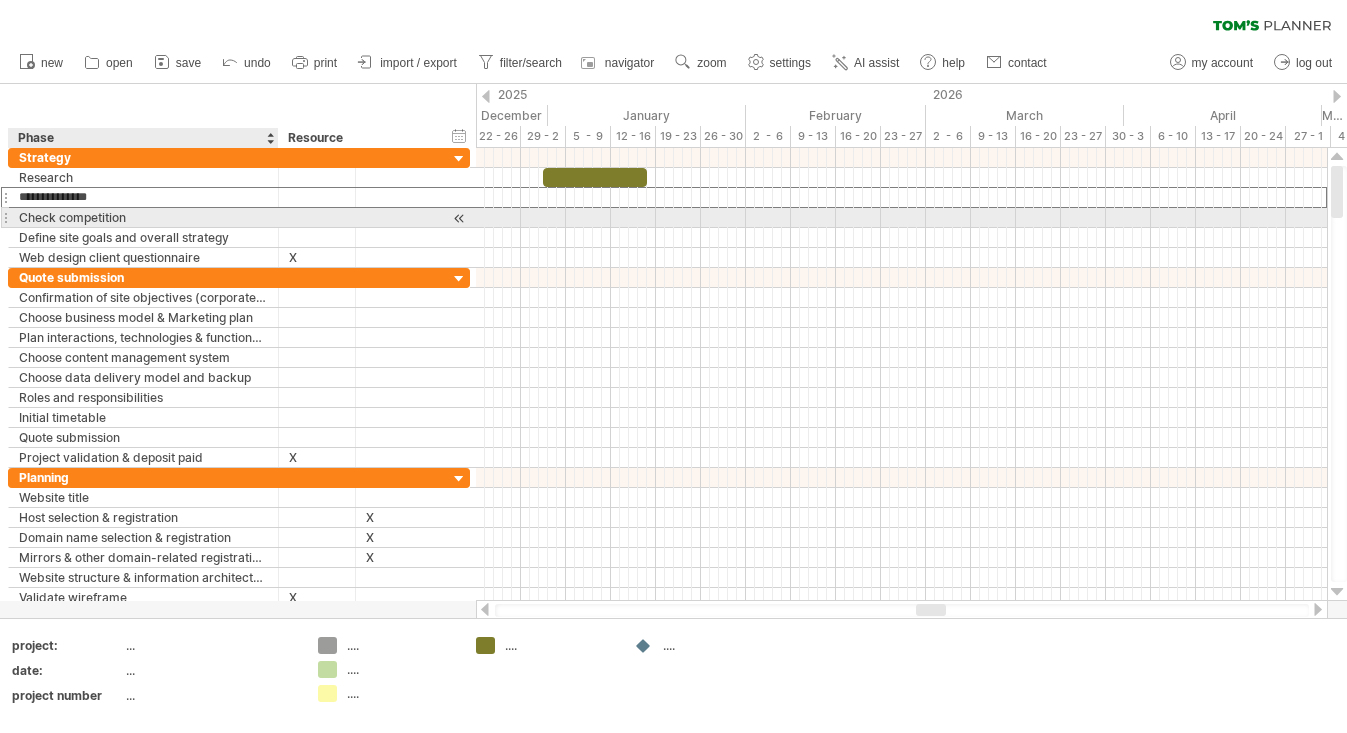 click on "Check competition" at bounding box center (143, 217) 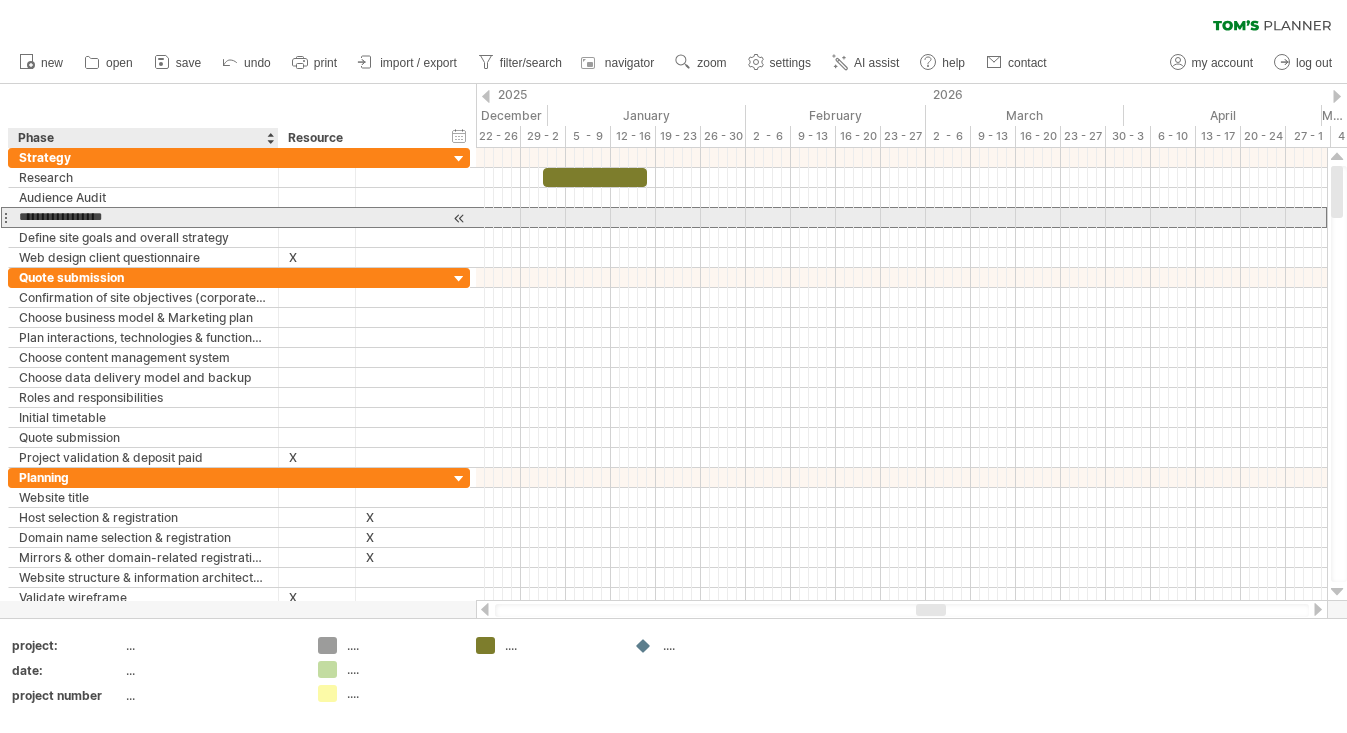 click on "**********" at bounding box center [143, 217] 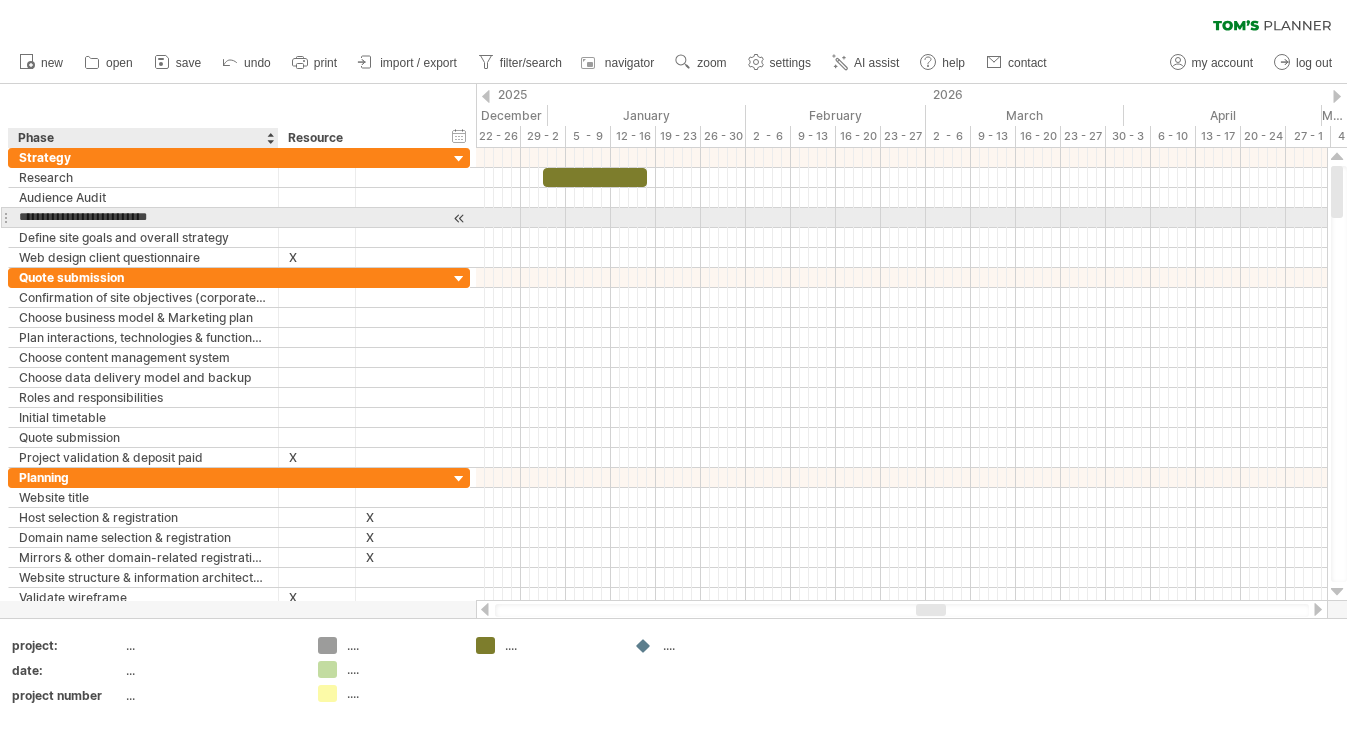 click on "**********" at bounding box center (143, 217) 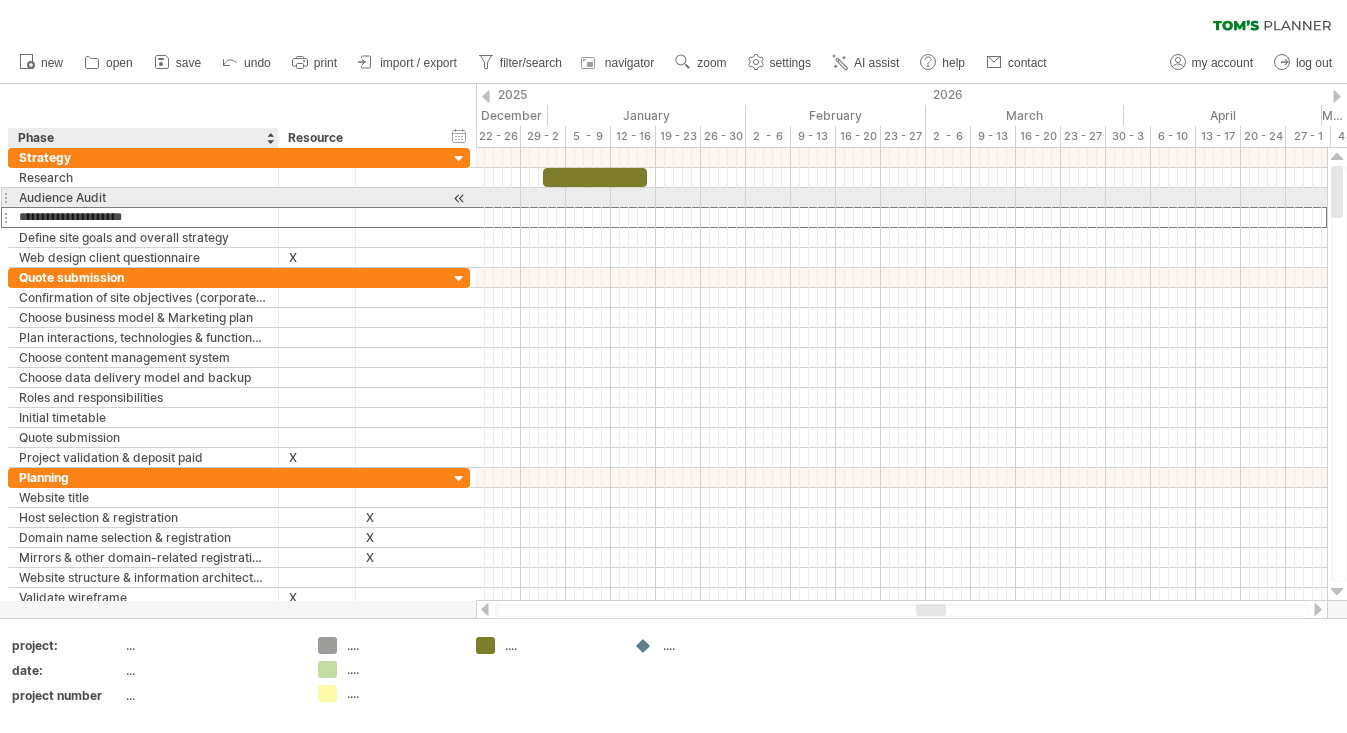 type on "**********" 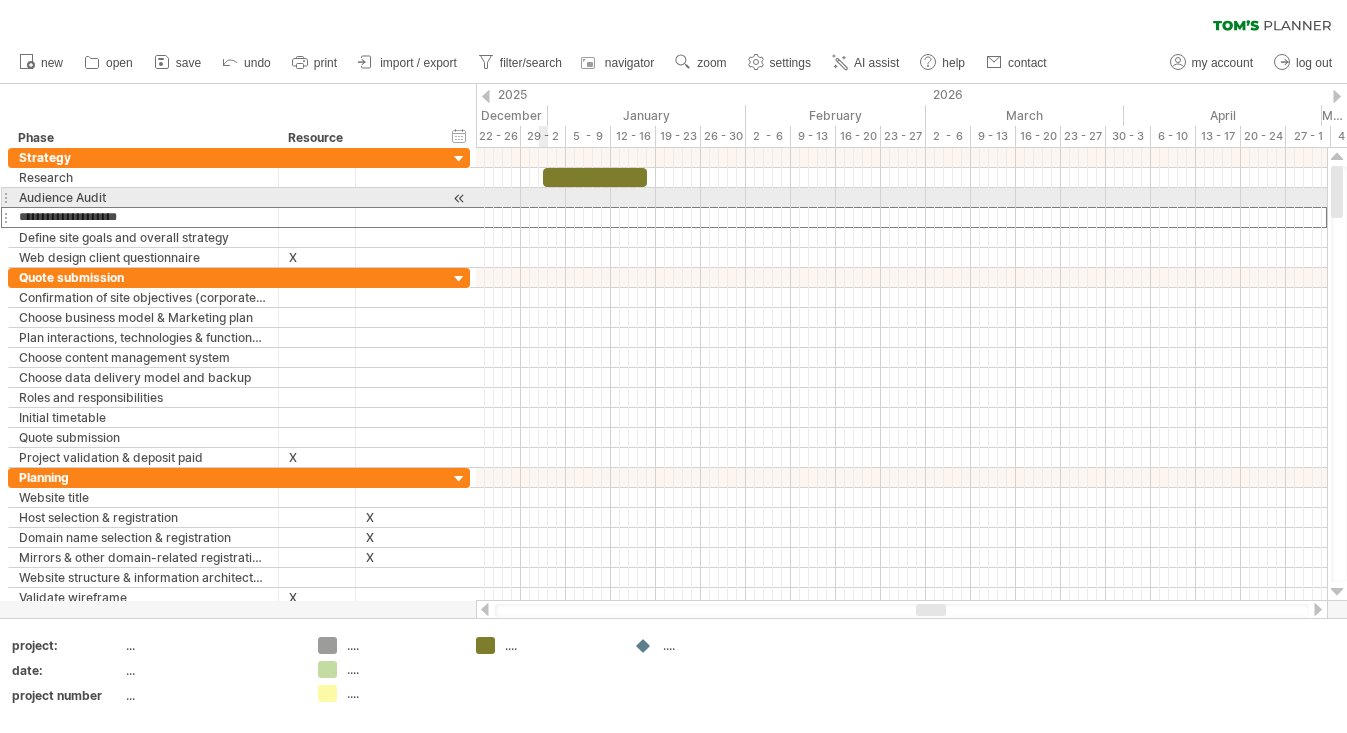 click at bounding box center (901, 198) 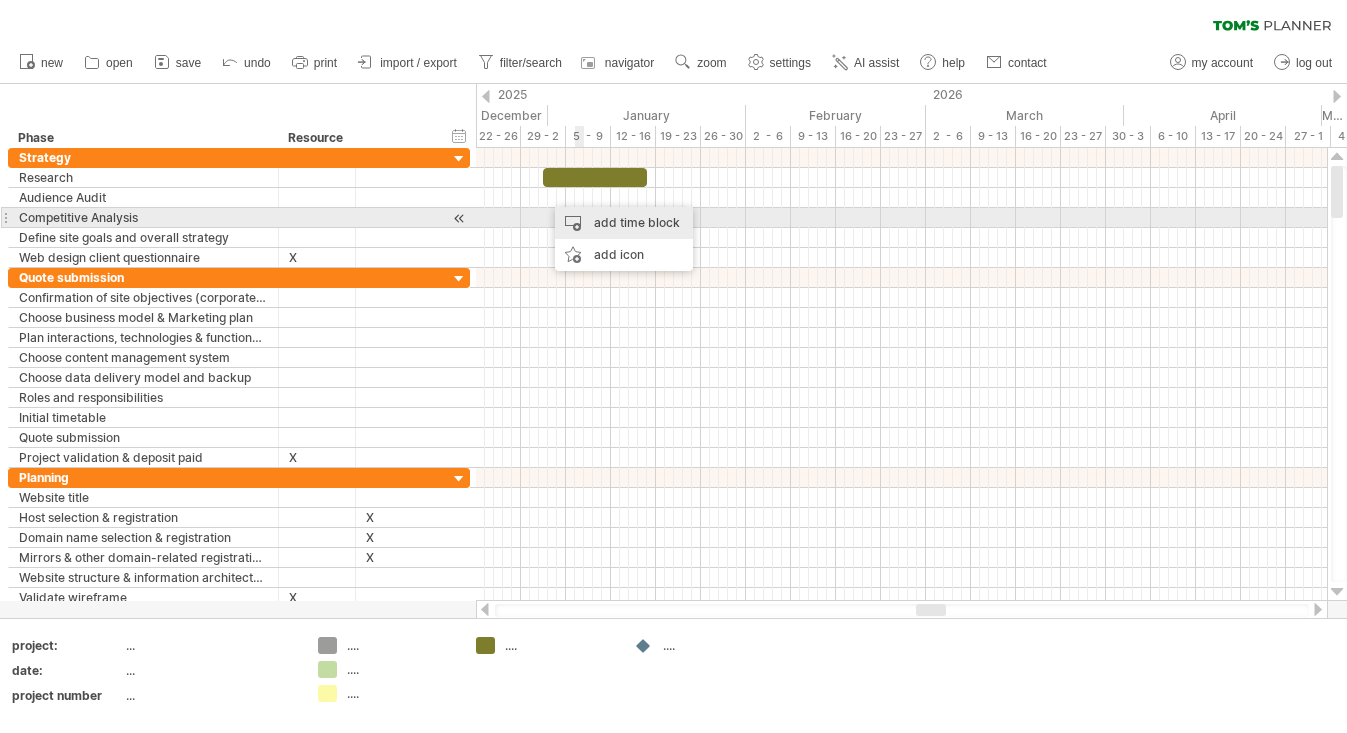 click on "add time block" at bounding box center (624, 223) 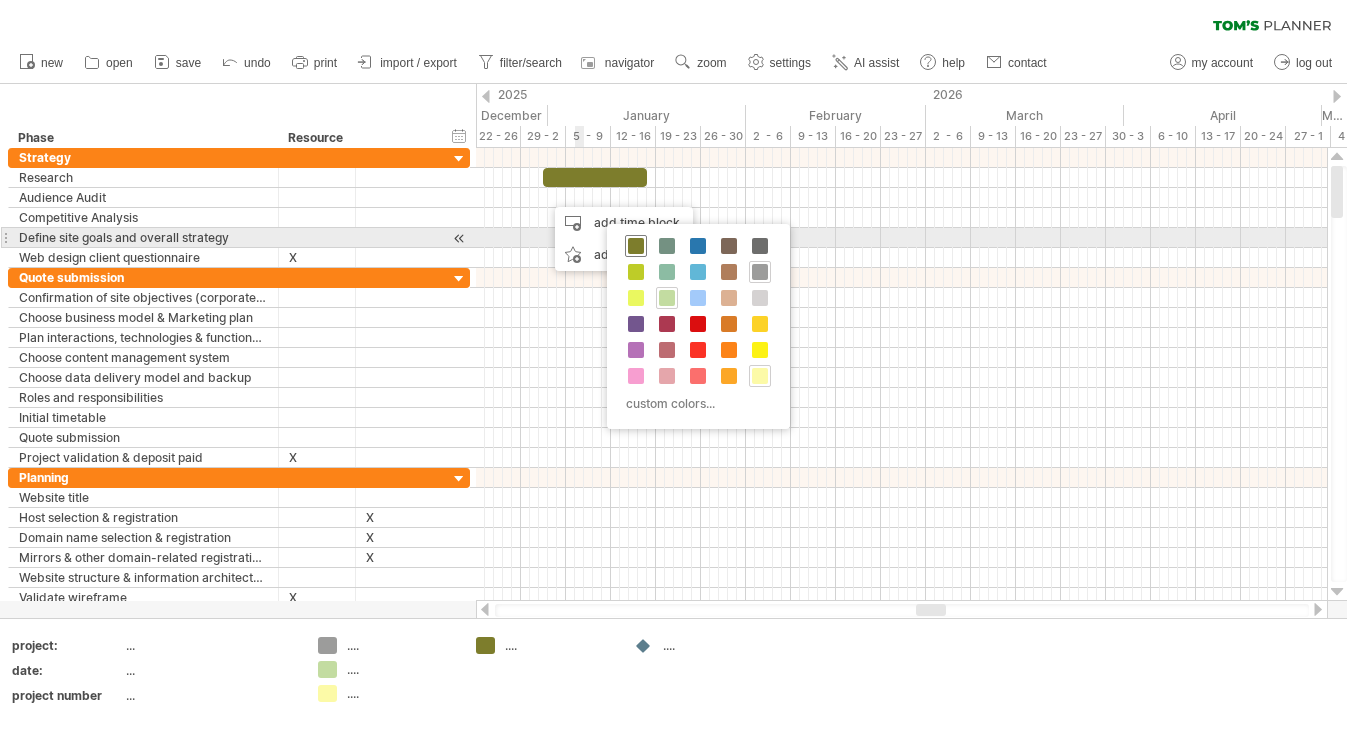 click at bounding box center [636, 246] 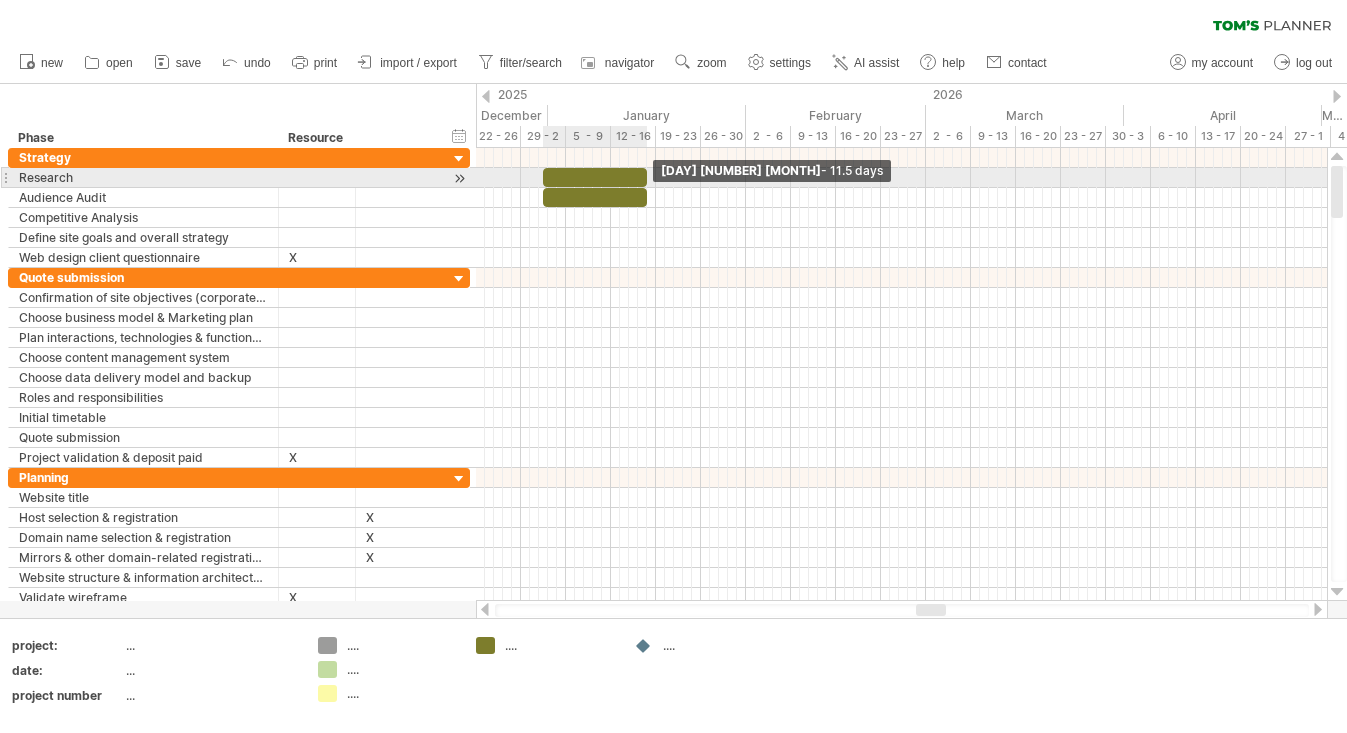 drag, startPoint x: 549, startPoint y: 195, endPoint x: 644, endPoint y: 187, distance: 95.33625 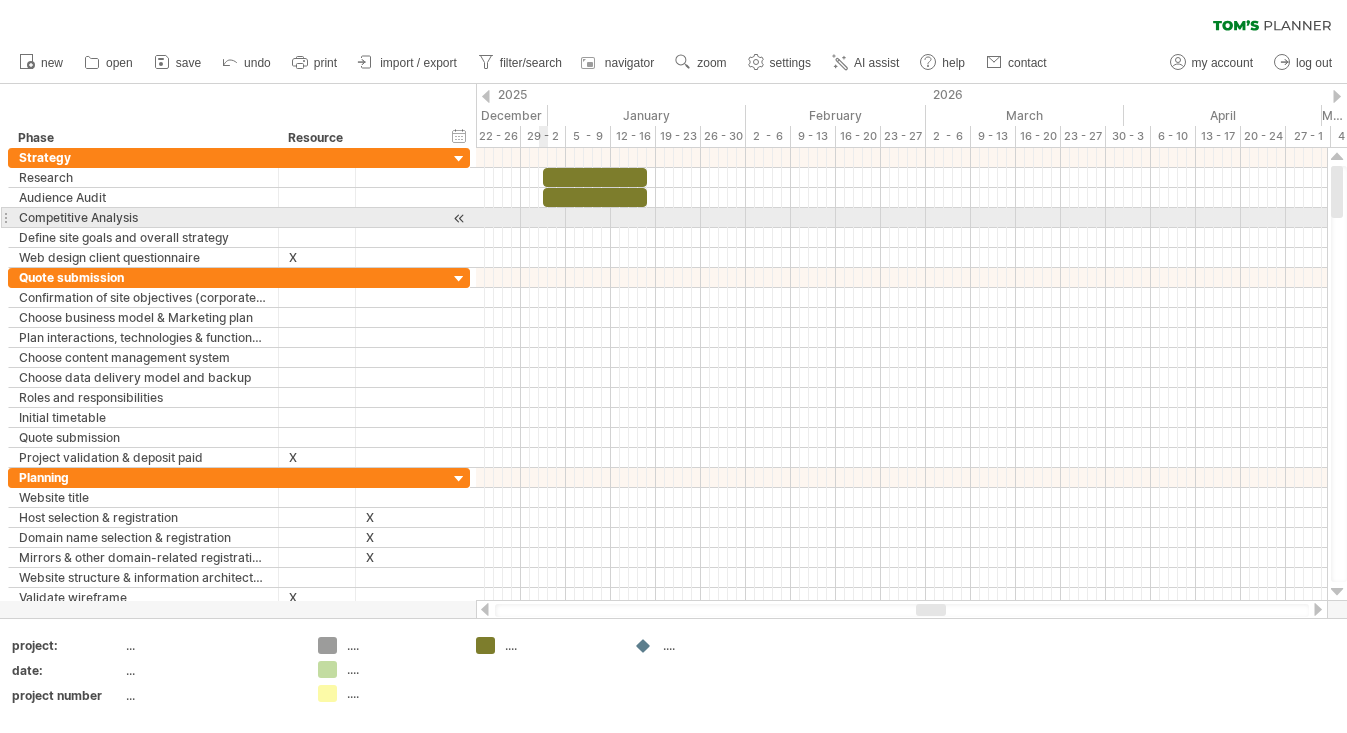 click at bounding box center [901, 218] 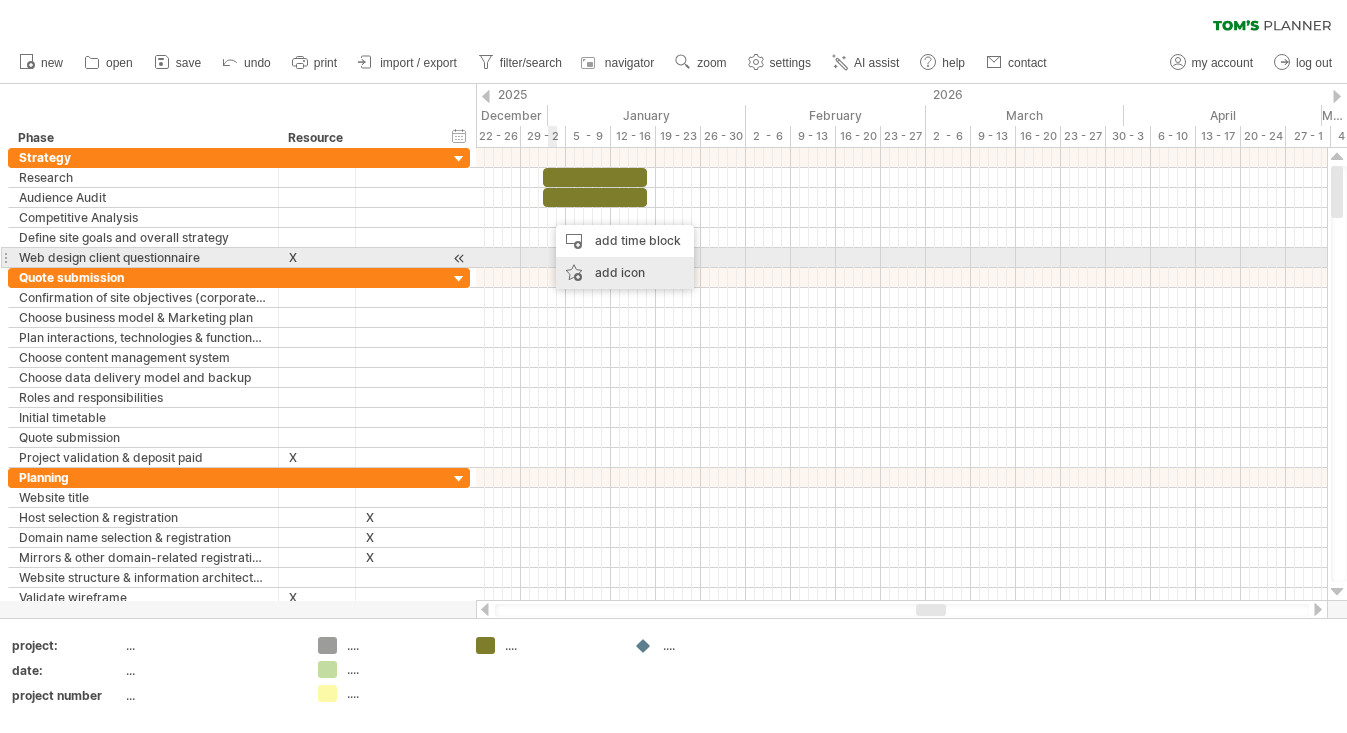 click on "add time block" at bounding box center [625, 241] 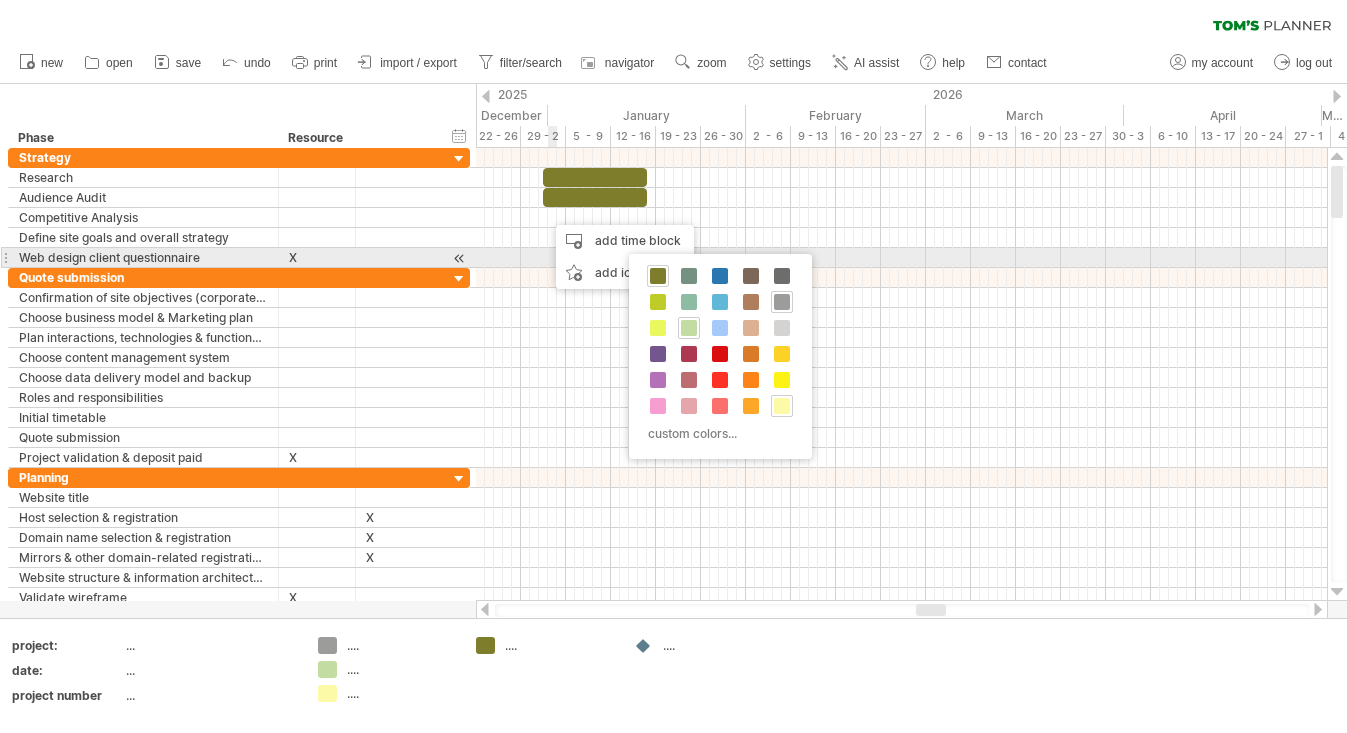 click at bounding box center [658, 276] 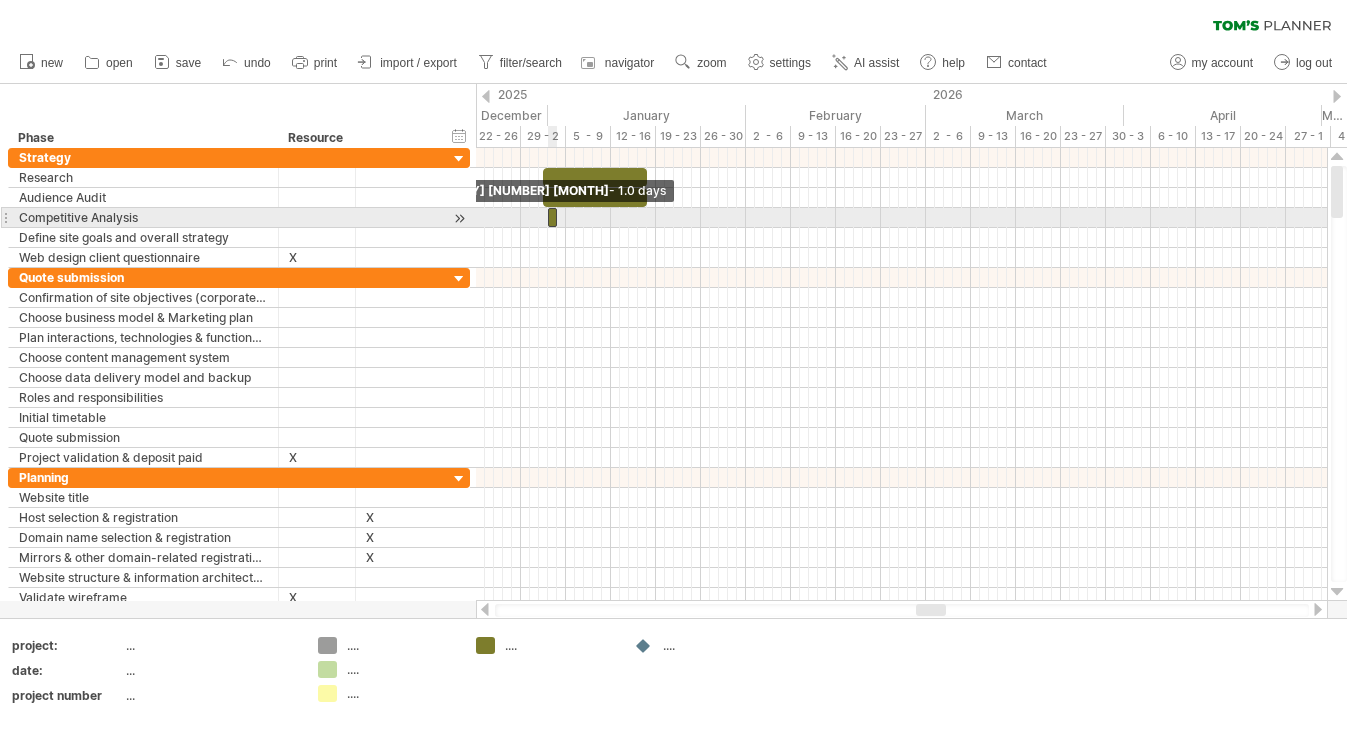 click at bounding box center [548, 217] 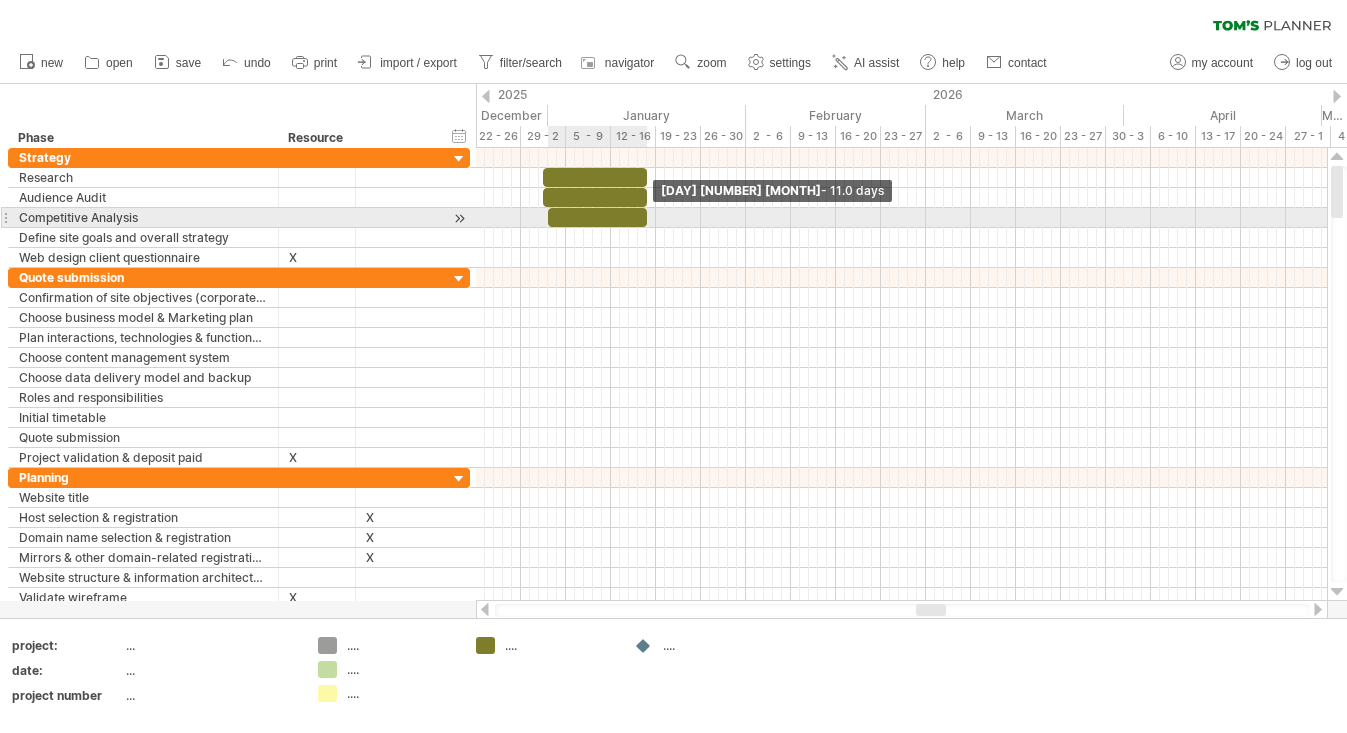 drag, startPoint x: 556, startPoint y: 216, endPoint x: 646, endPoint y: 215, distance: 90.005554 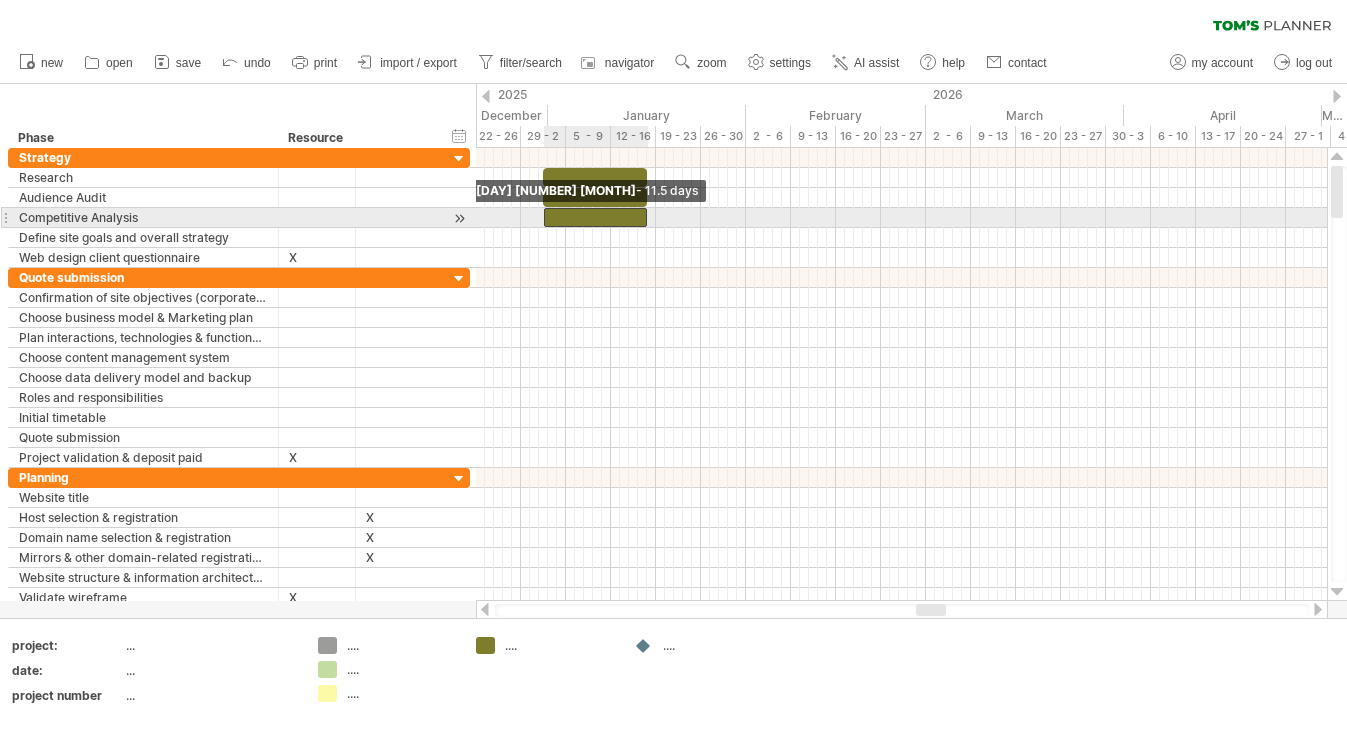 click at bounding box center (544, 217) 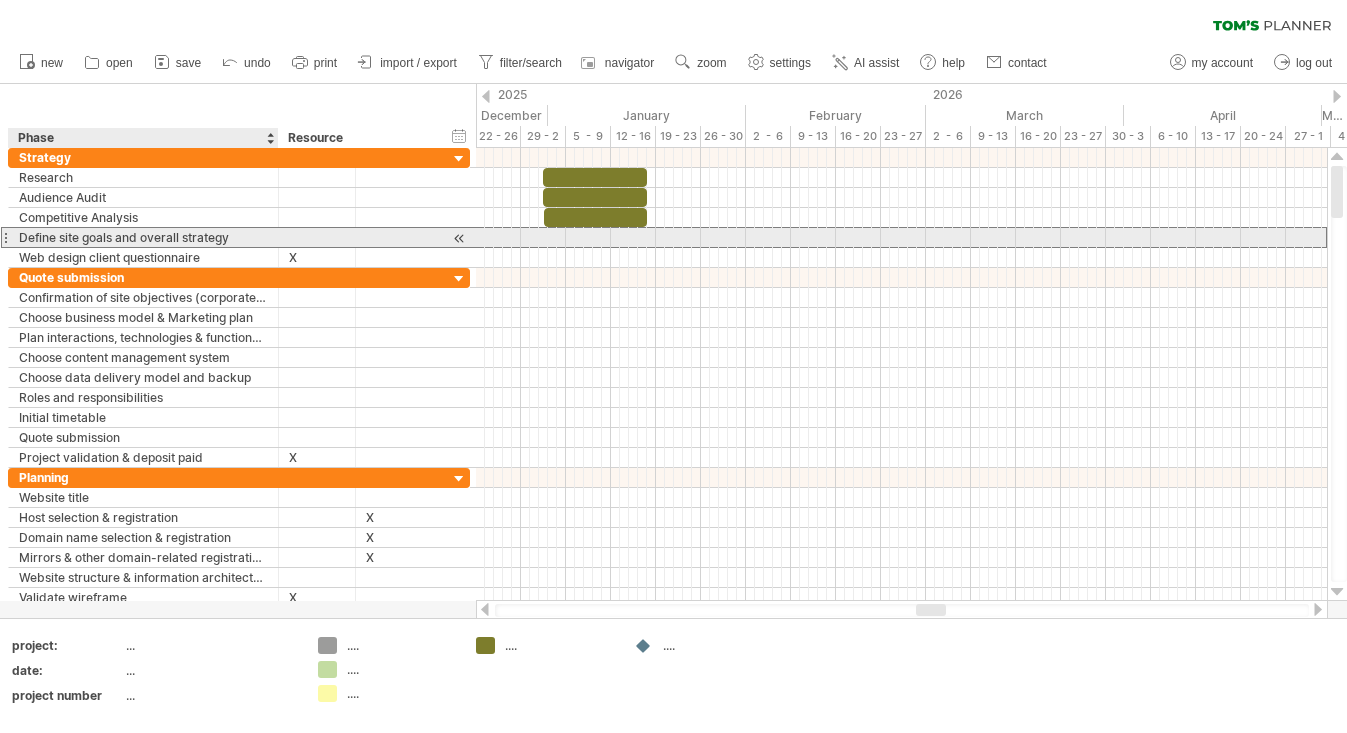click on "Define site goals and overall strategy" at bounding box center [143, 237] 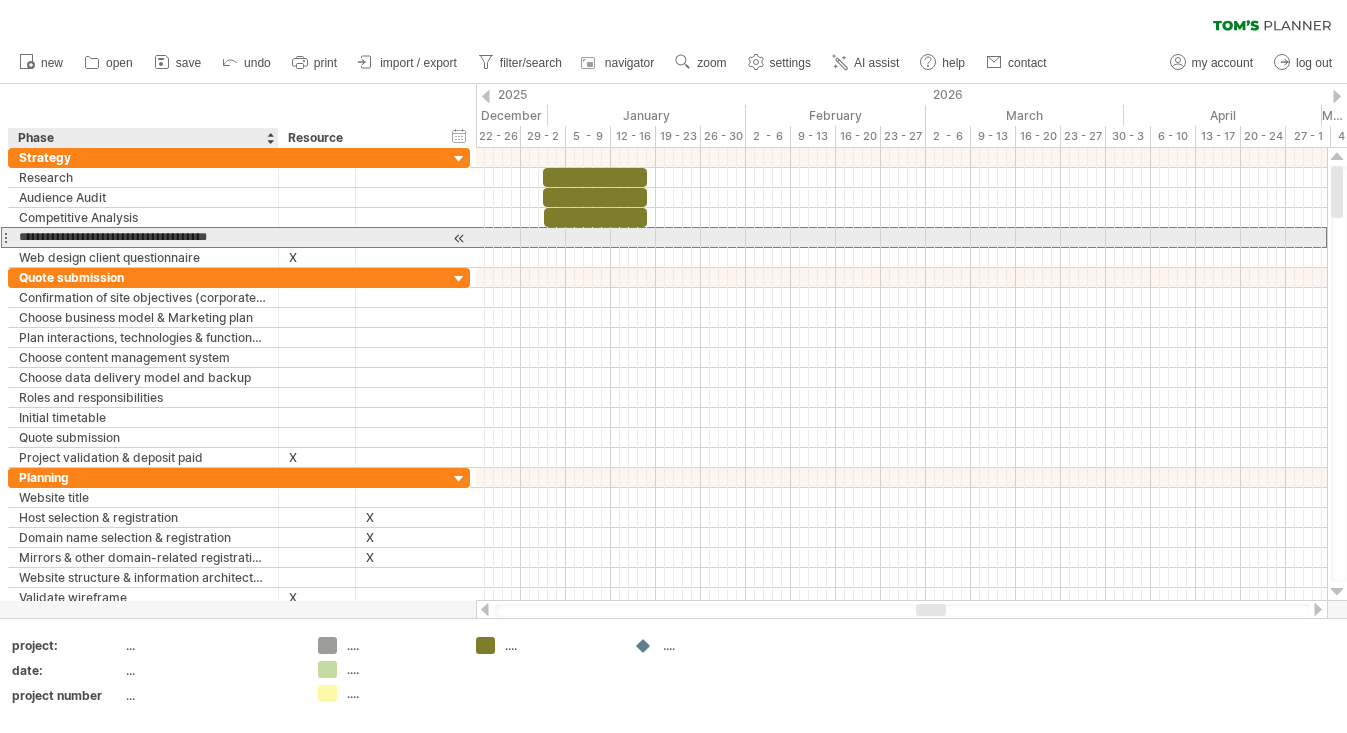 click on "**********" at bounding box center (143, 237) 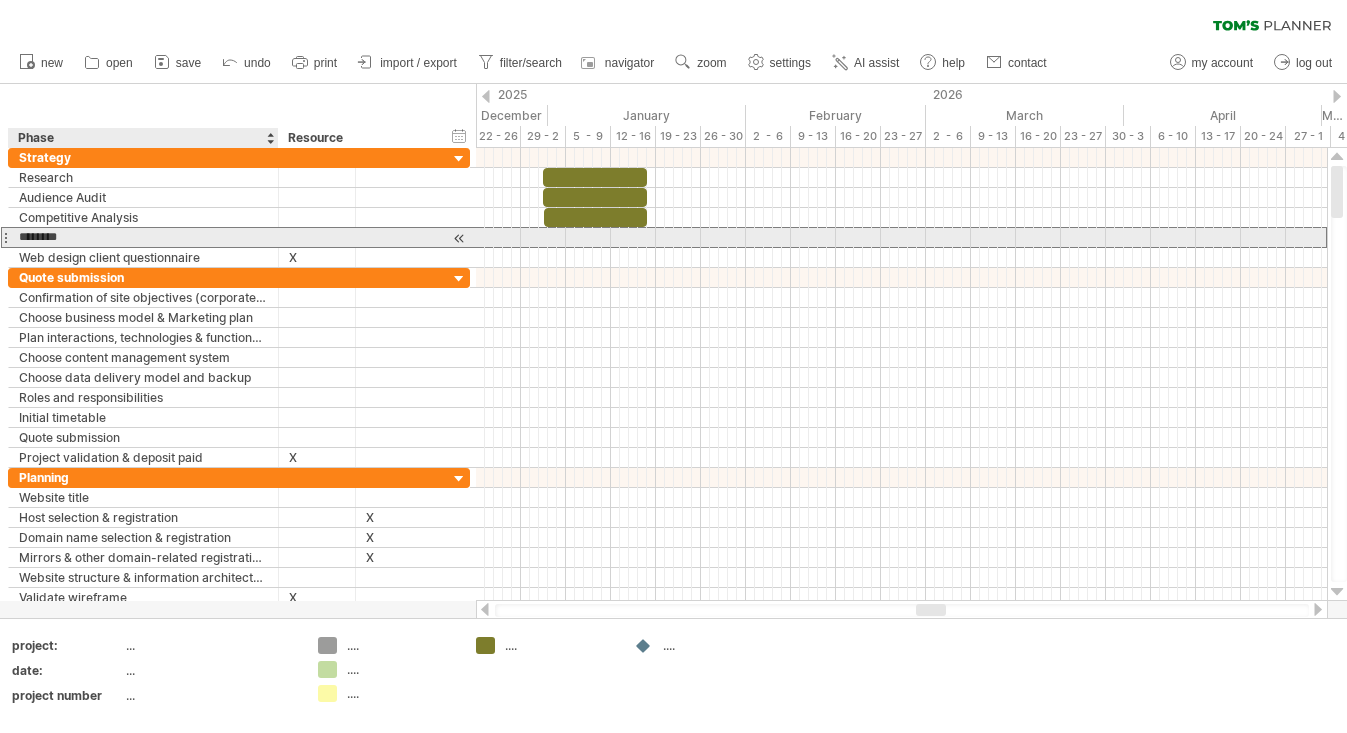 type on "********" 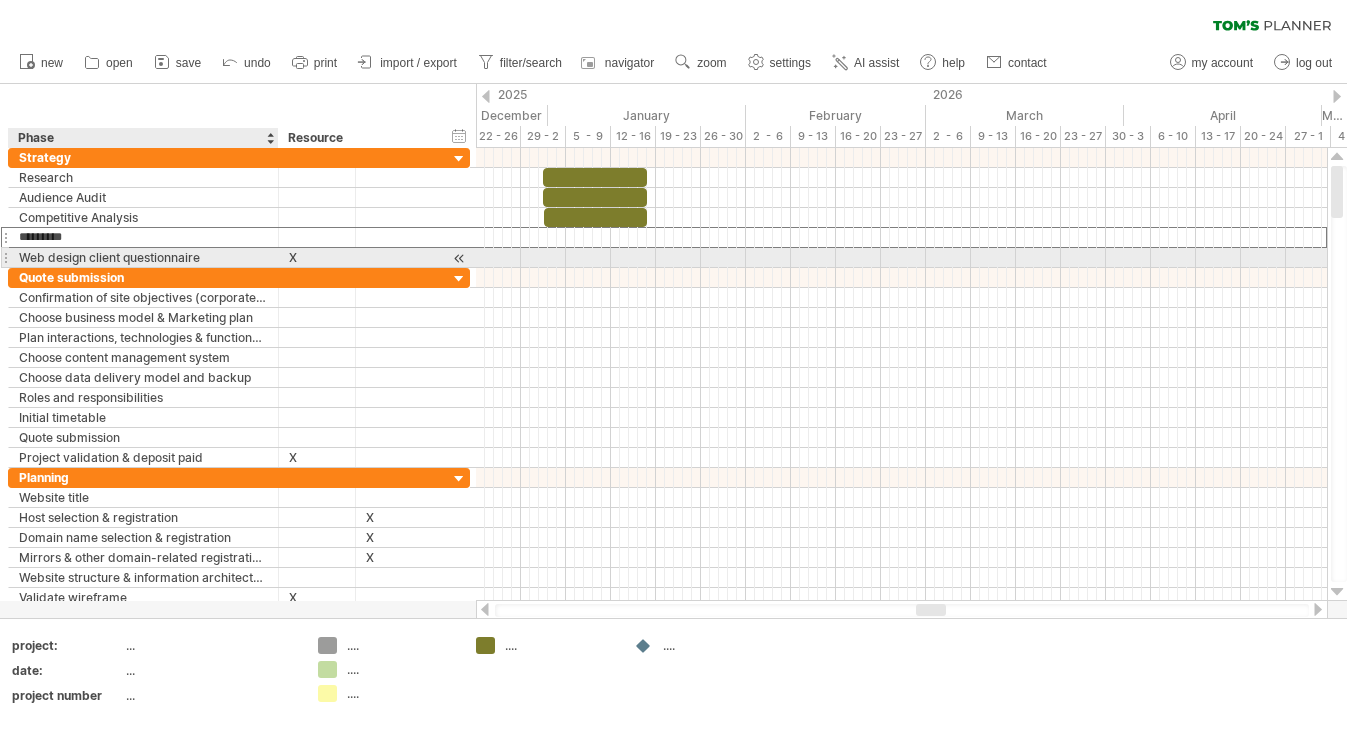 click on "Web design client questionnaire" at bounding box center [143, 257] 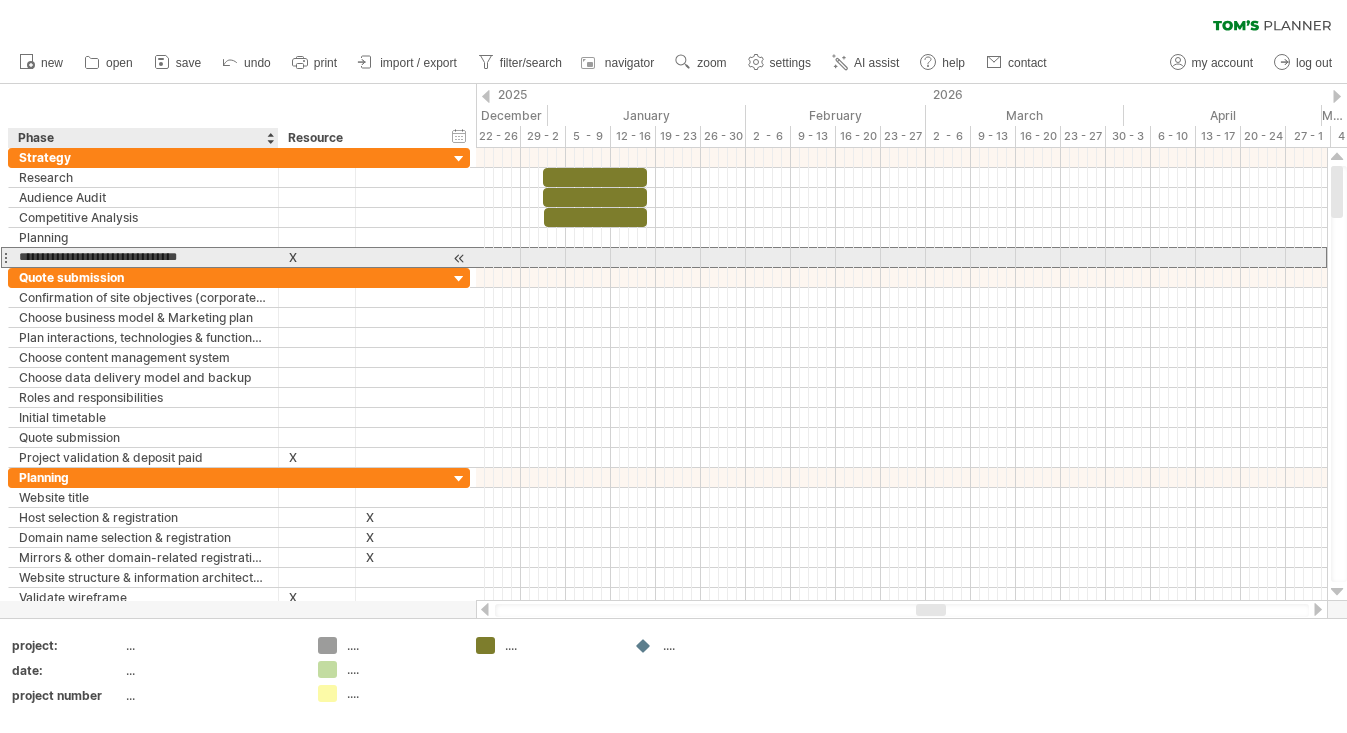 click on "**********" at bounding box center (143, 257) 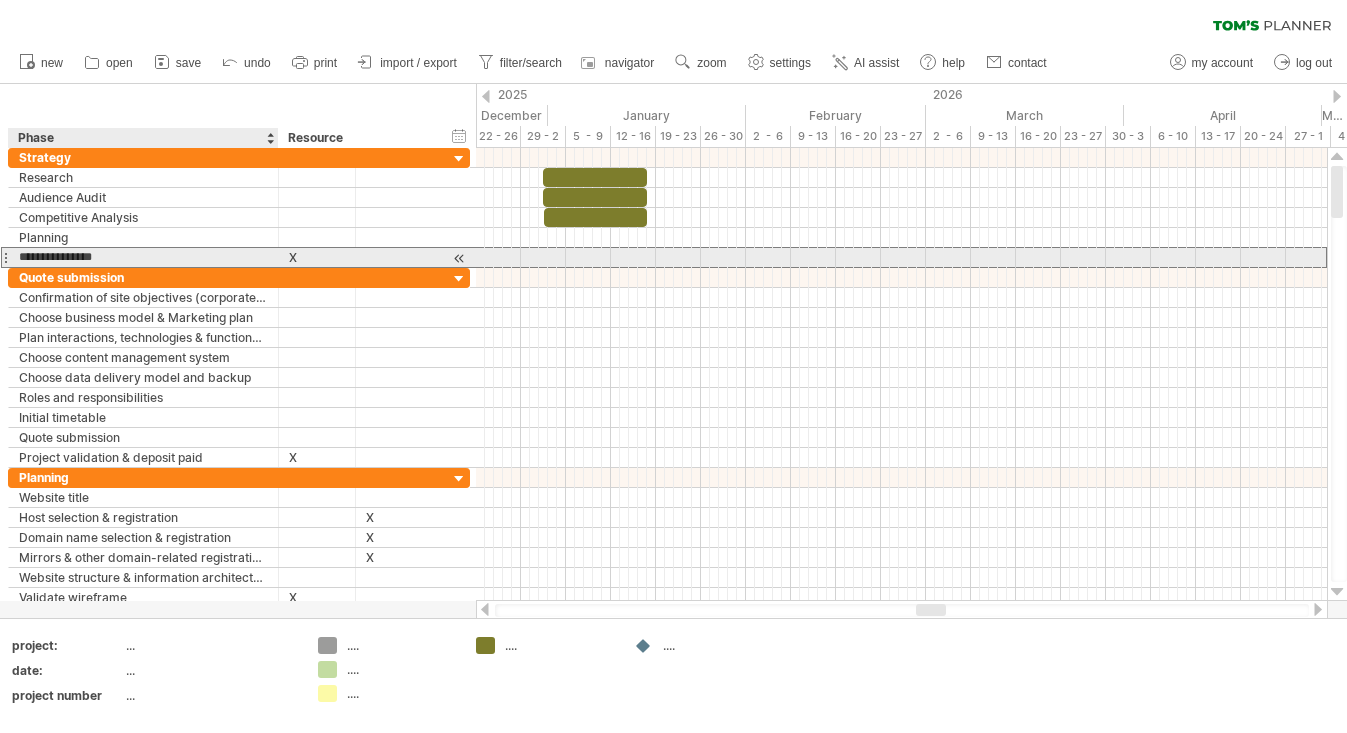 type on "**********" 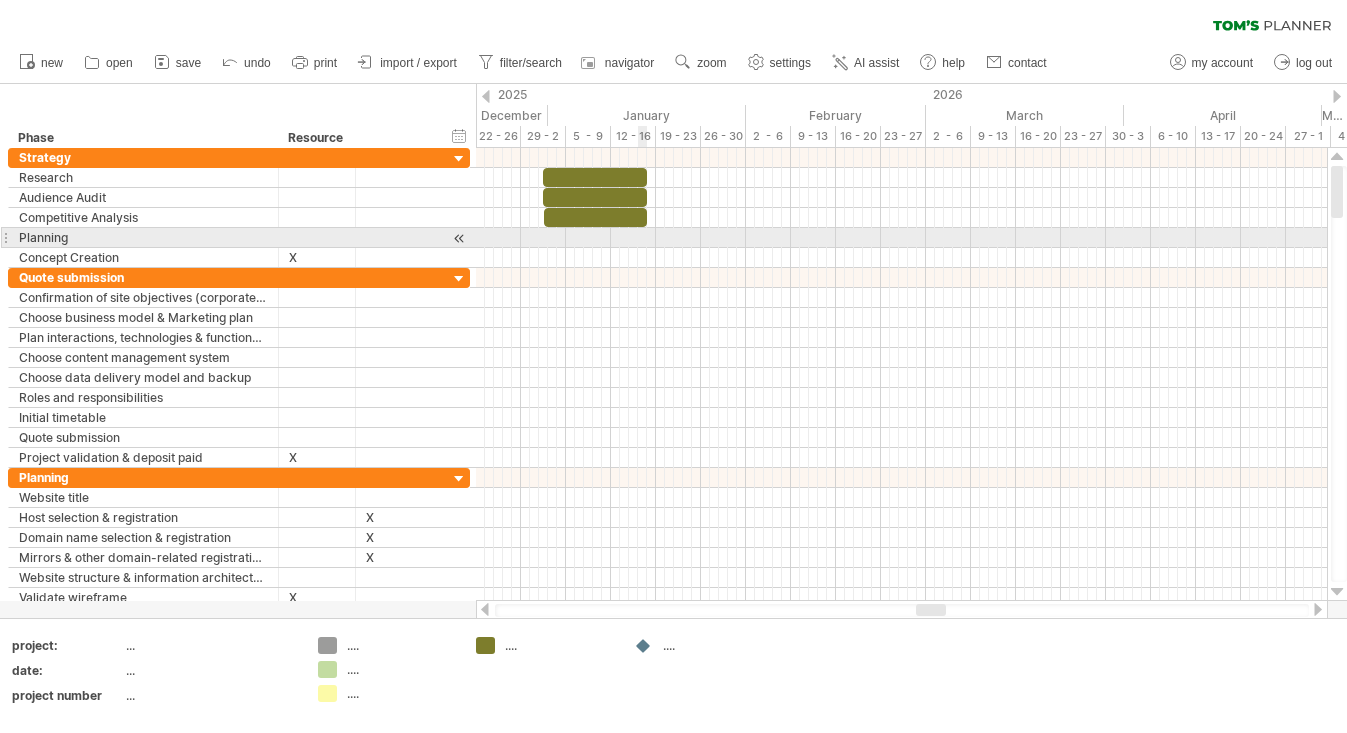 click at bounding box center (901, 238) 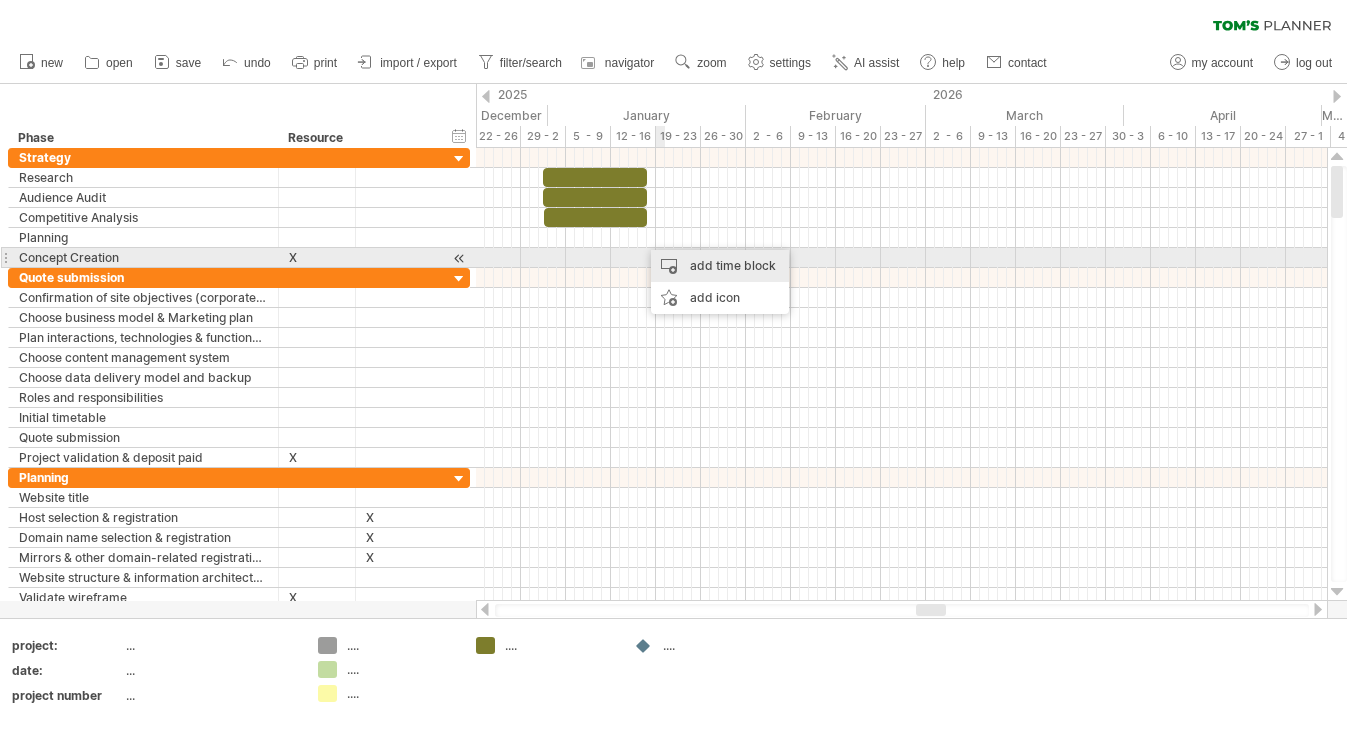 click on "add time block" at bounding box center (720, 266) 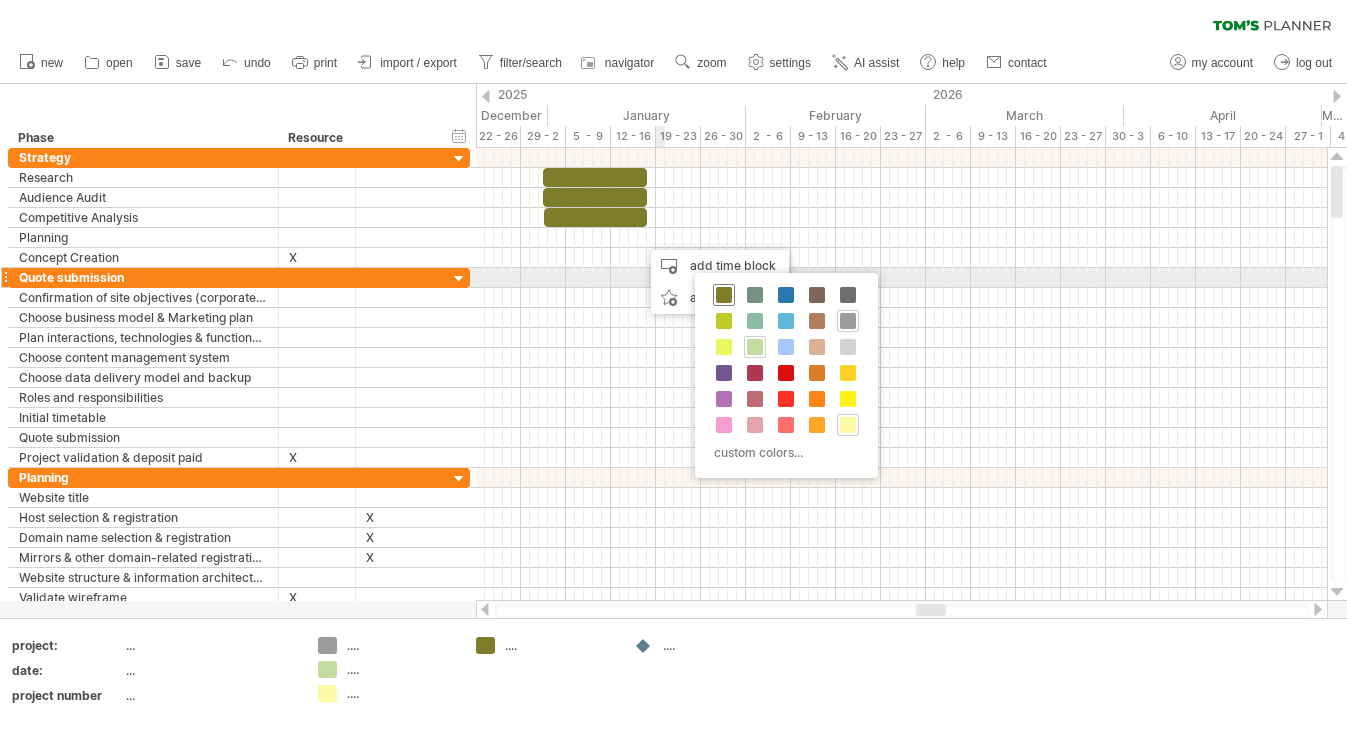 click at bounding box center [724, 295] 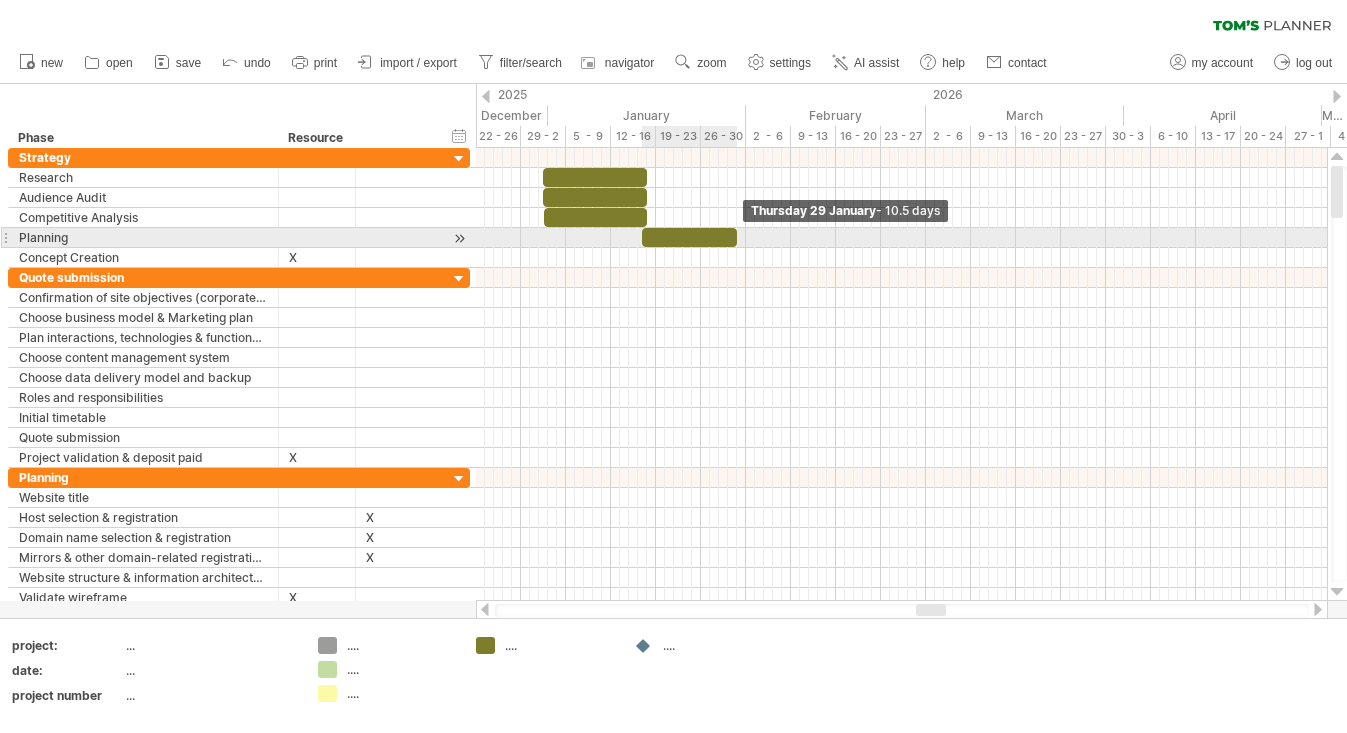 drag, startPoint x: 651, startPoint y: 238, endPoint x: 735, endPoint y: 232, distance: 84.21401 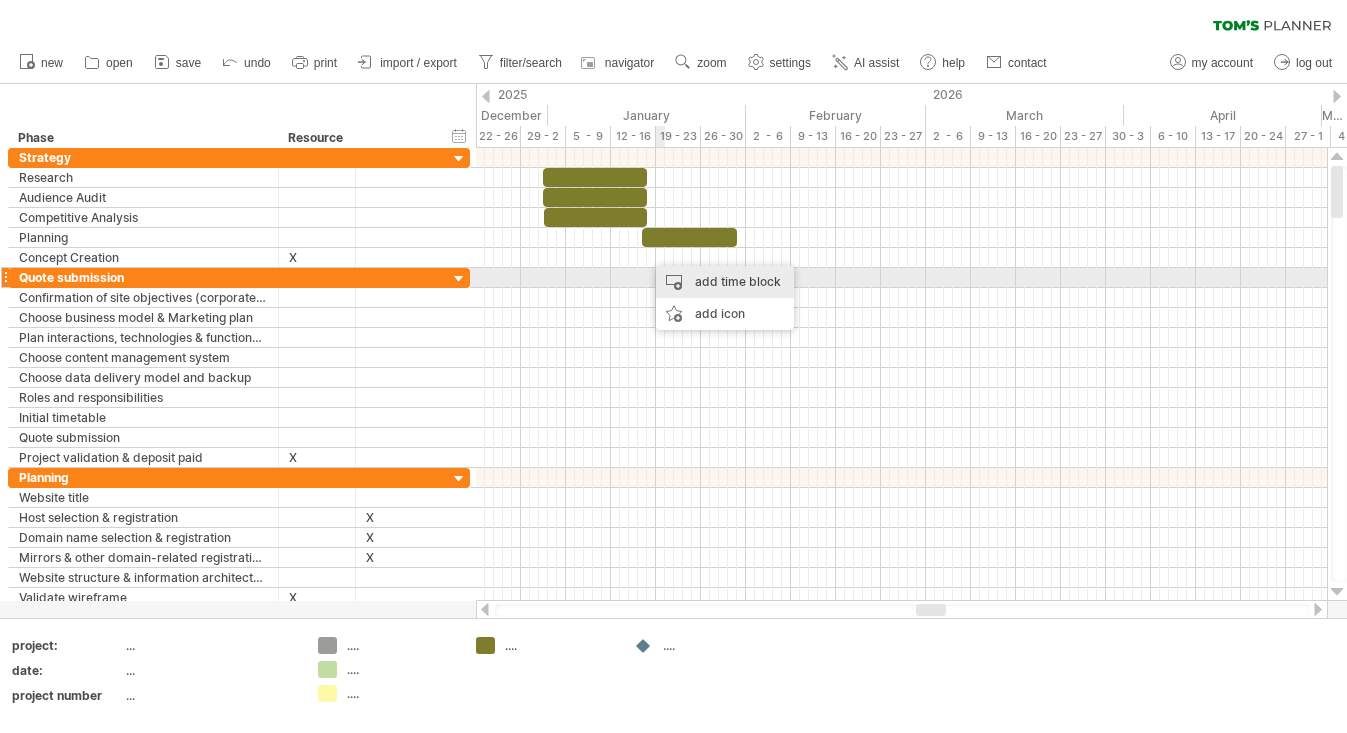 click on "add time block" at bounding box center [725, 282] 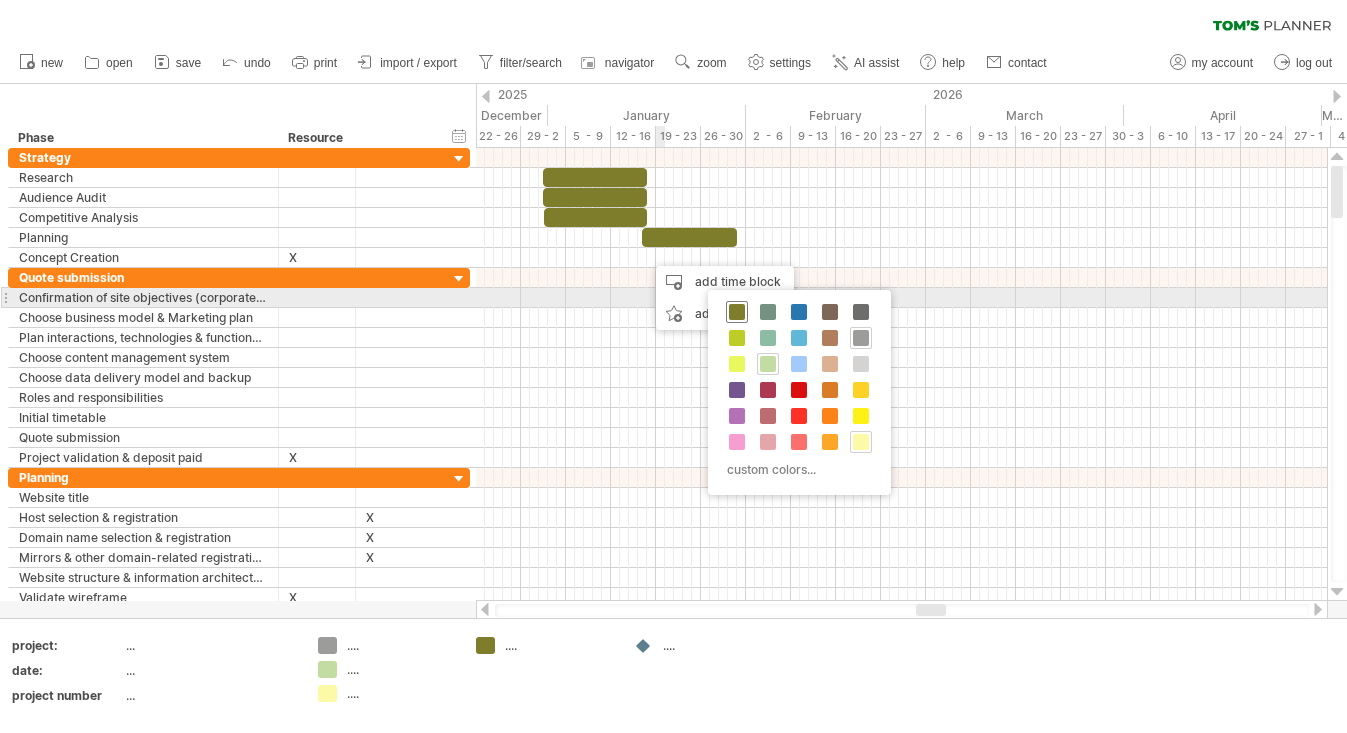 click at bounding box center (737, 312) 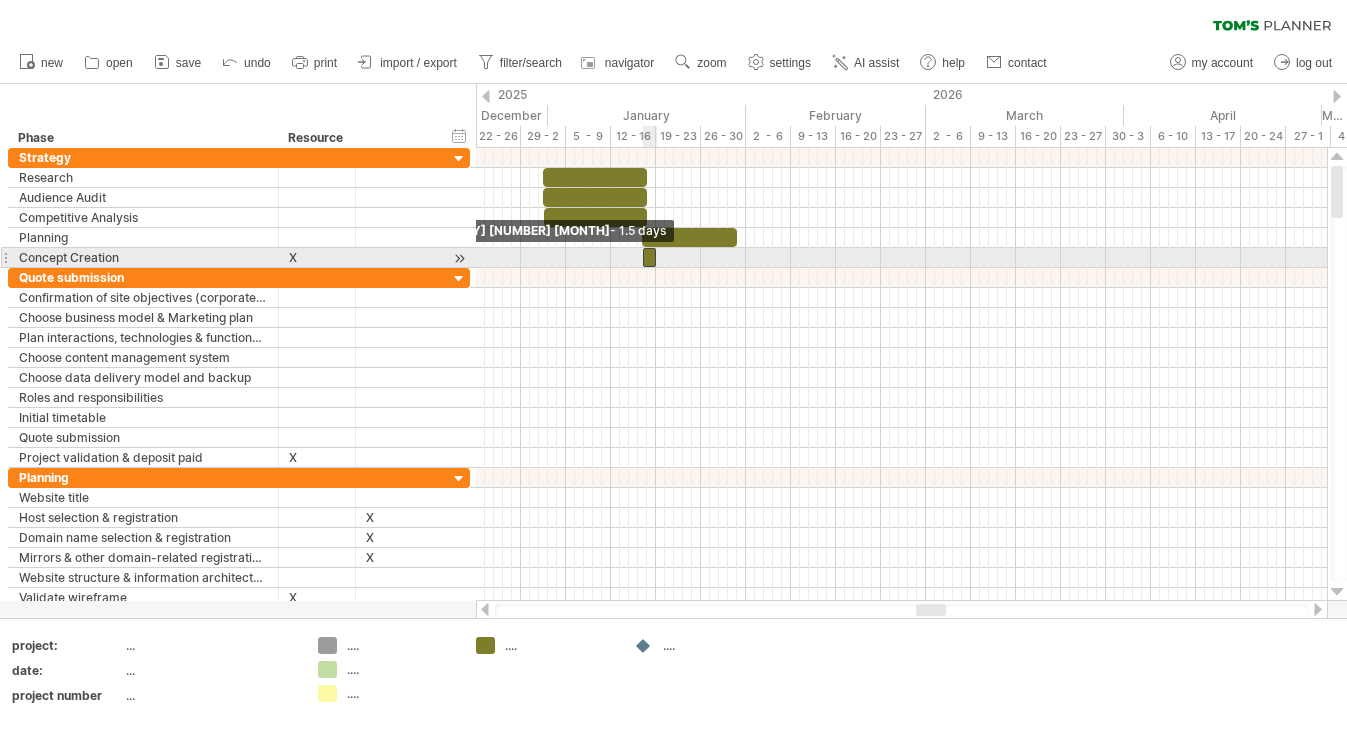 click at bounding box center (643, 257) 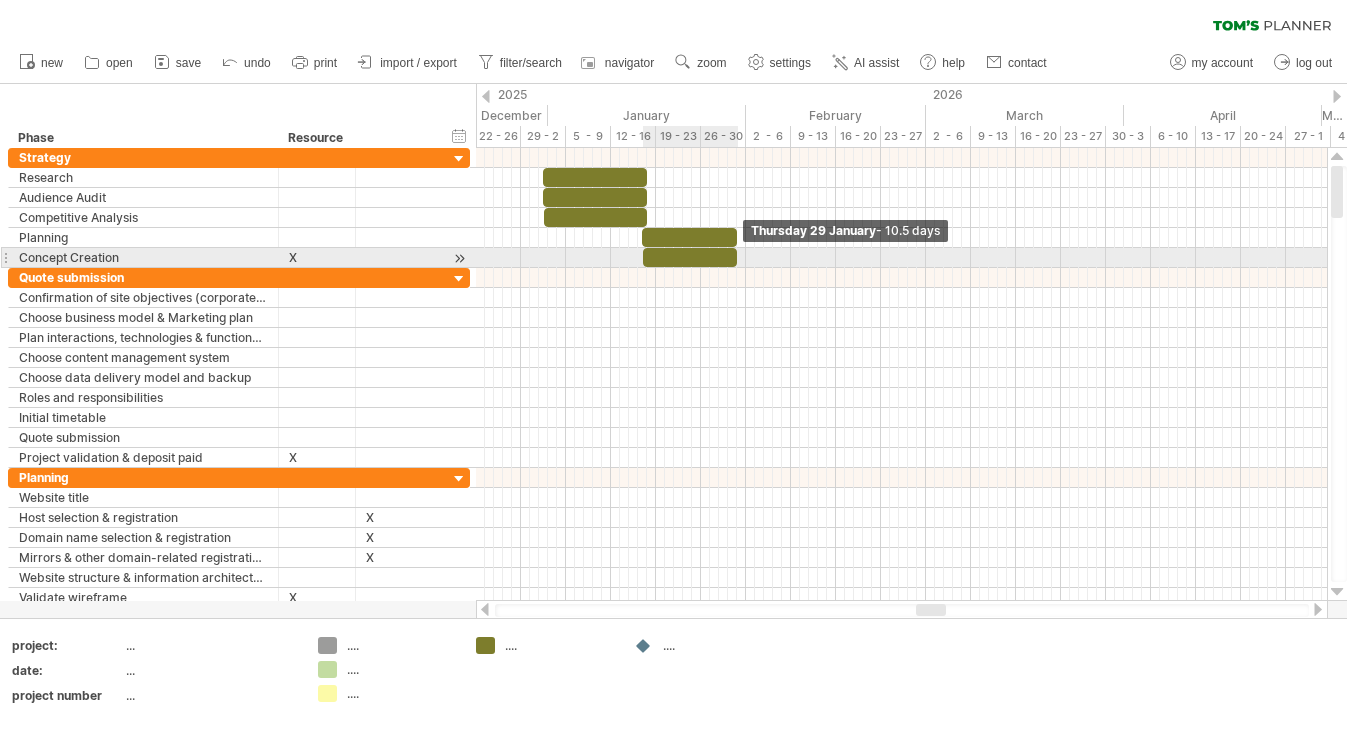 drag, startPoint x: 654, startPoint y: 256, endPoint x: 733, endPoint y: 257, distance: 79.00633 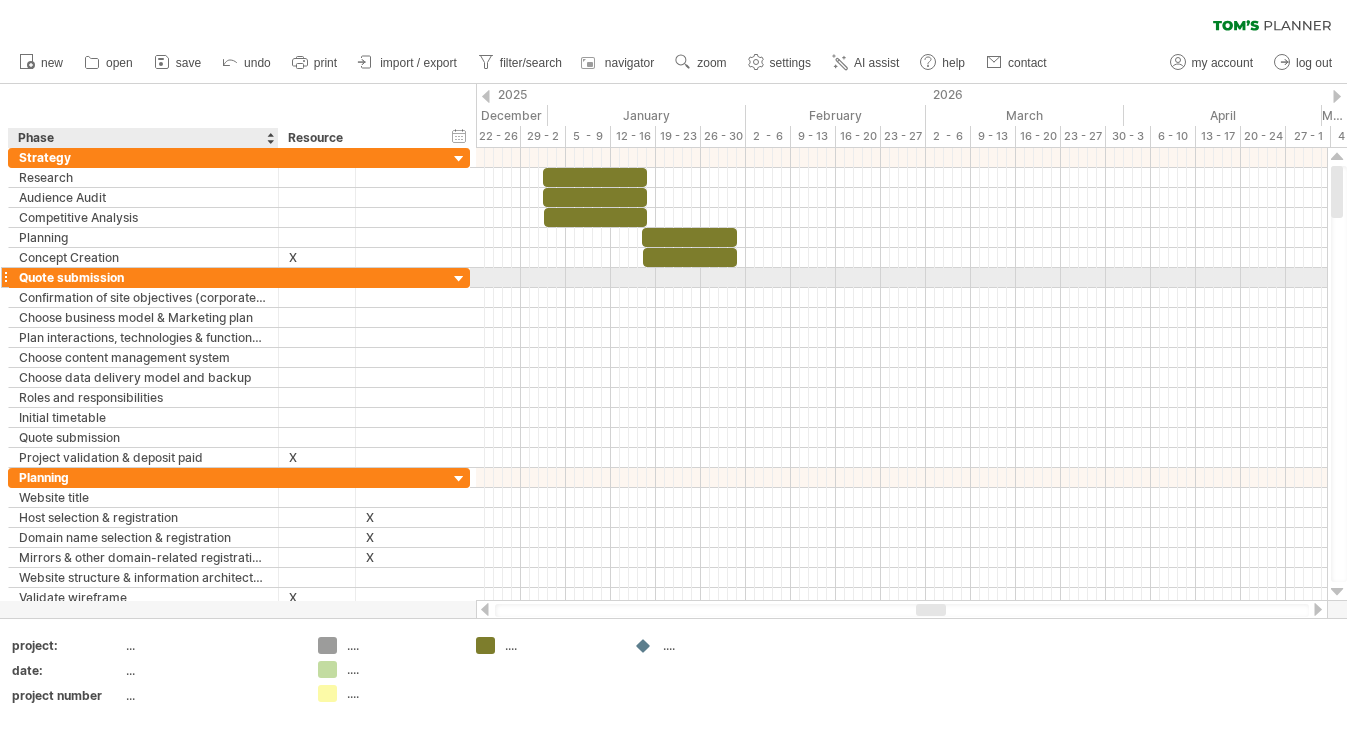 click on "Quote submission" at bounding box center [143, 277] 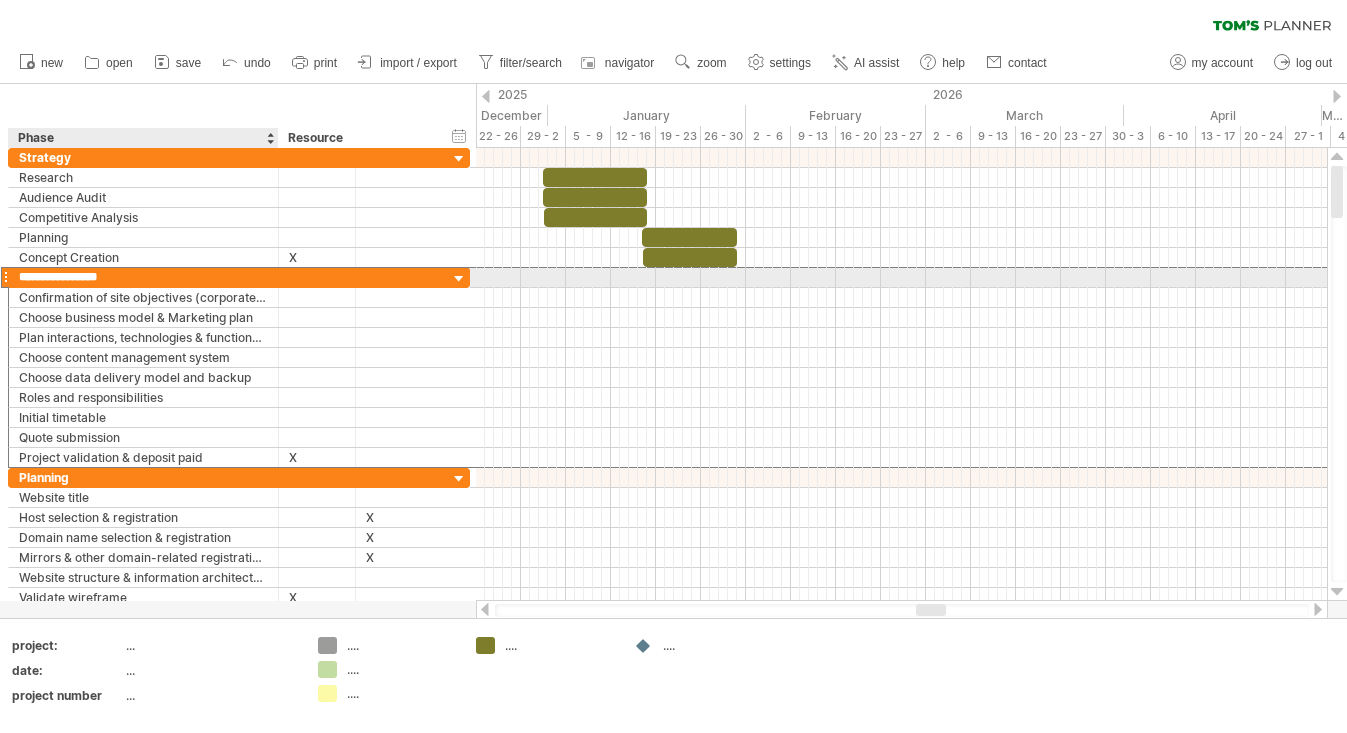 click on "**********" at bounding box center [143, 277] 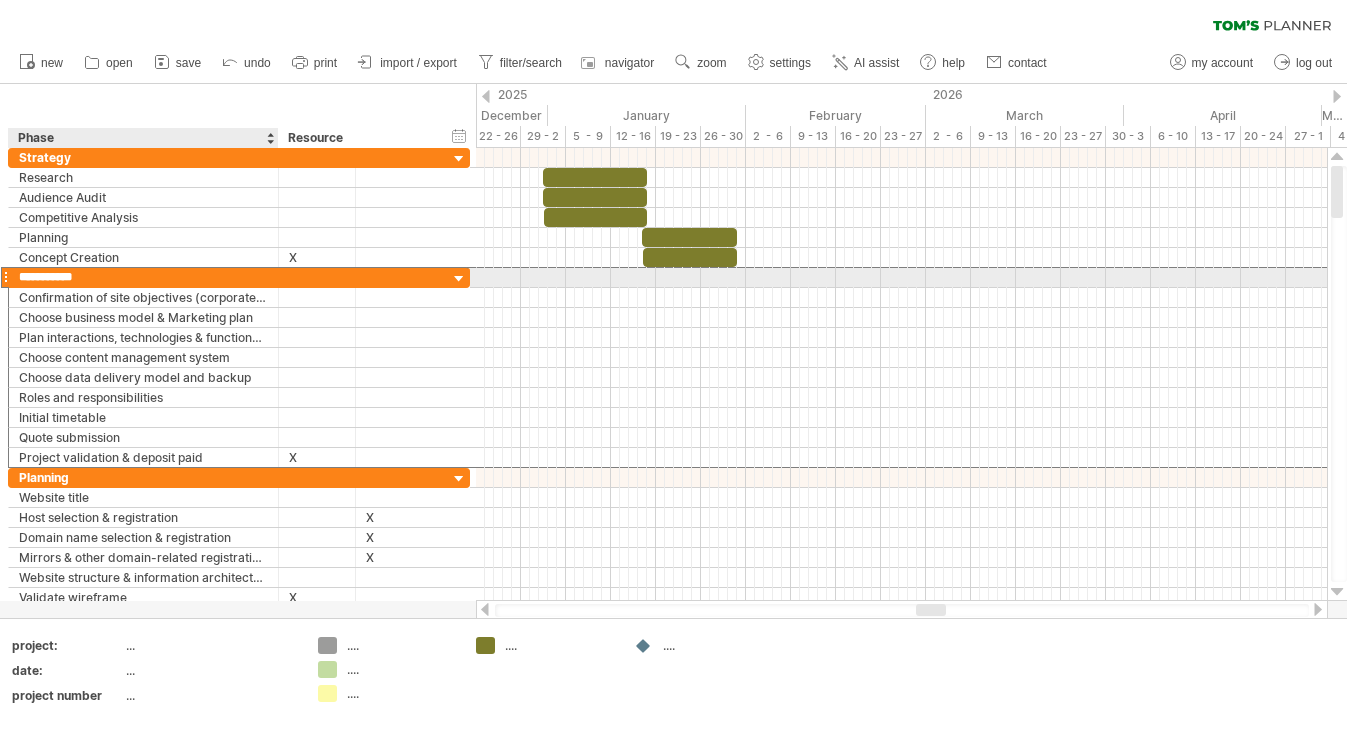 type on "**********" 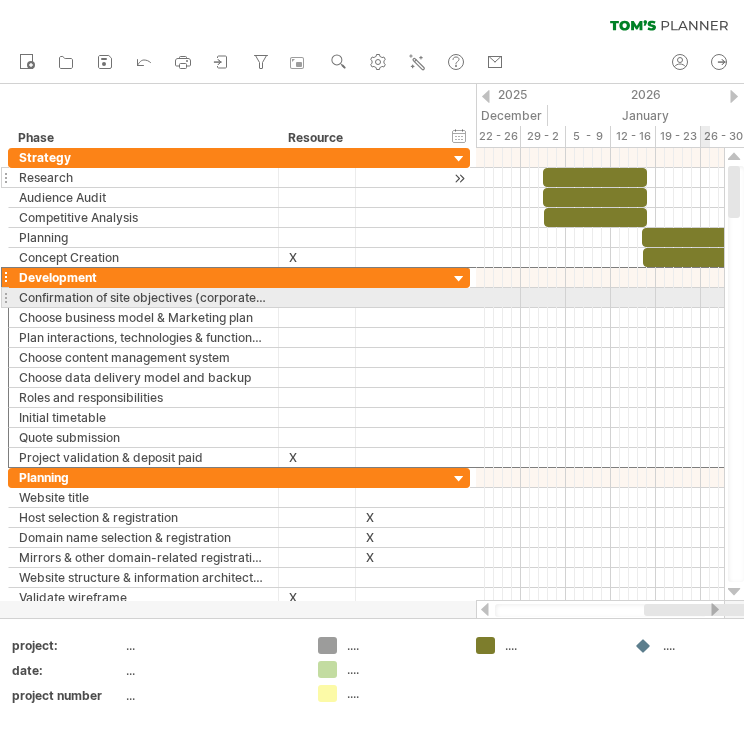 click at bounding box center (317, 177) 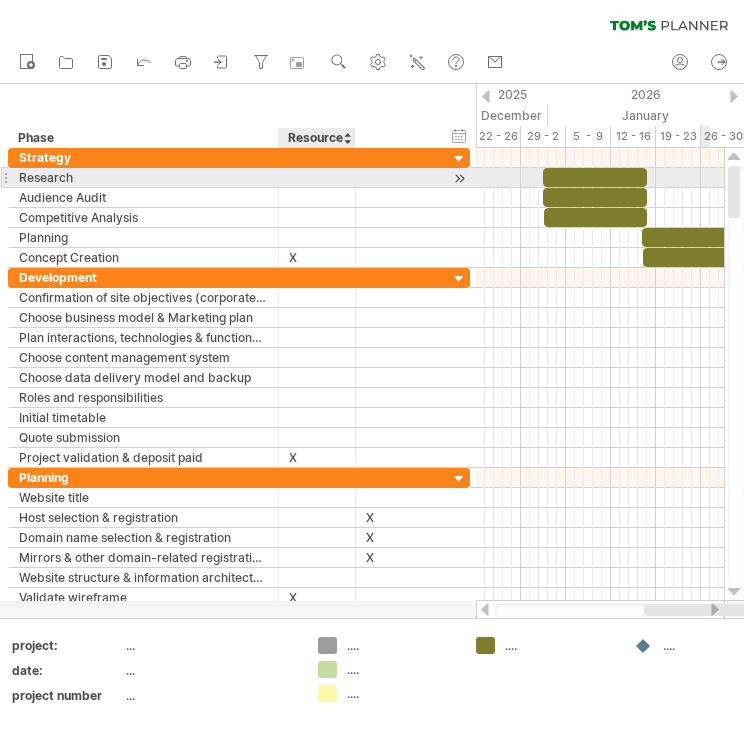 click at bounding box center [317, 177] 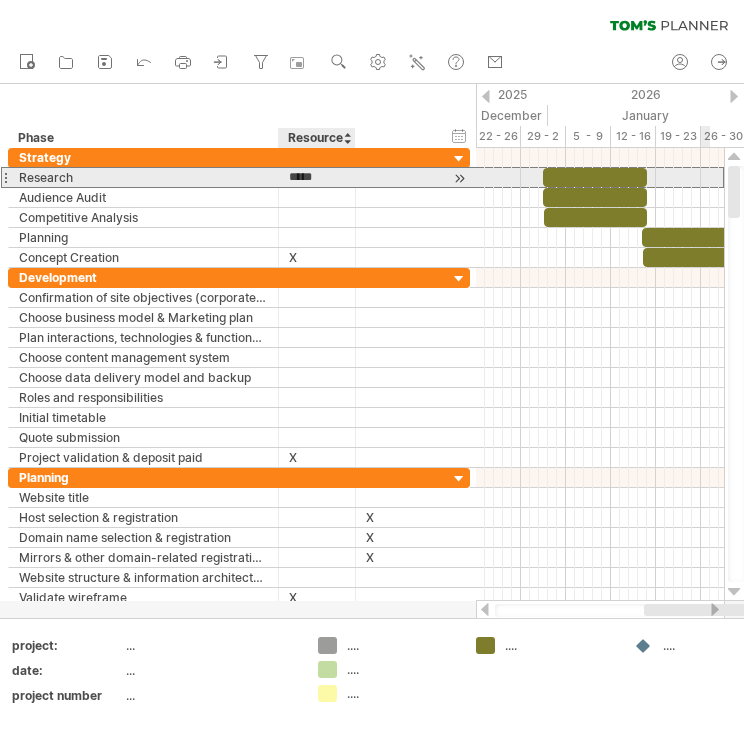 type on "******" 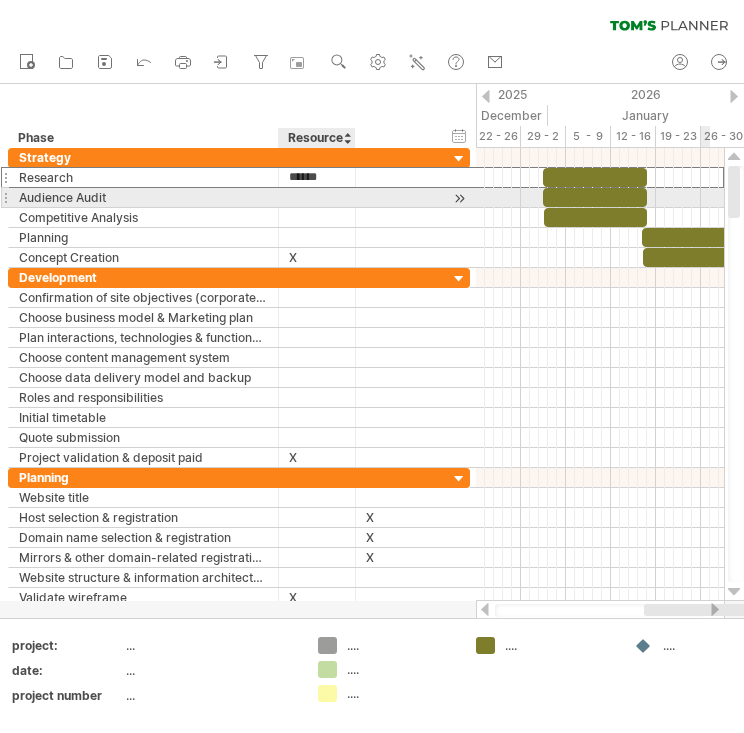 click at bounding box center (317, 197) 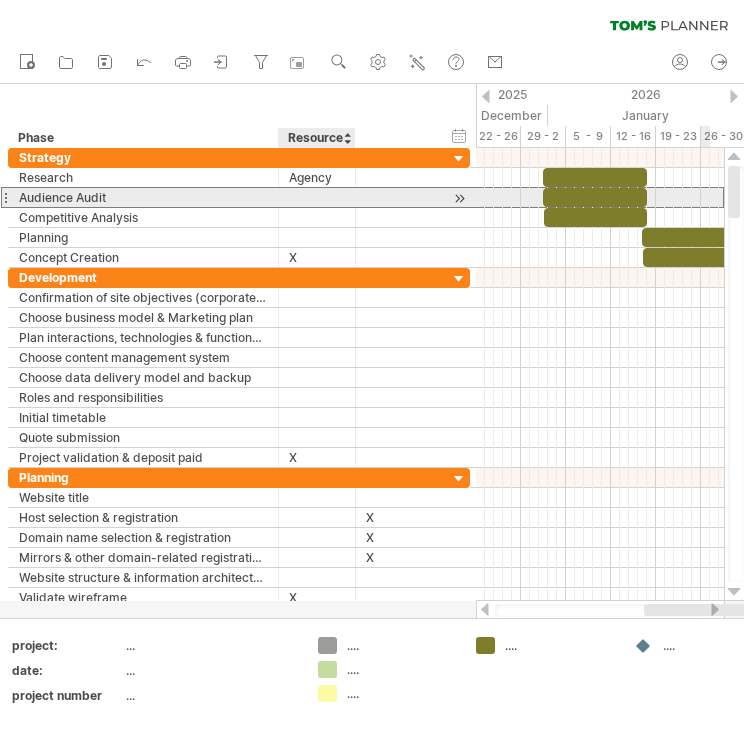 click at bounding box center (317, 197) 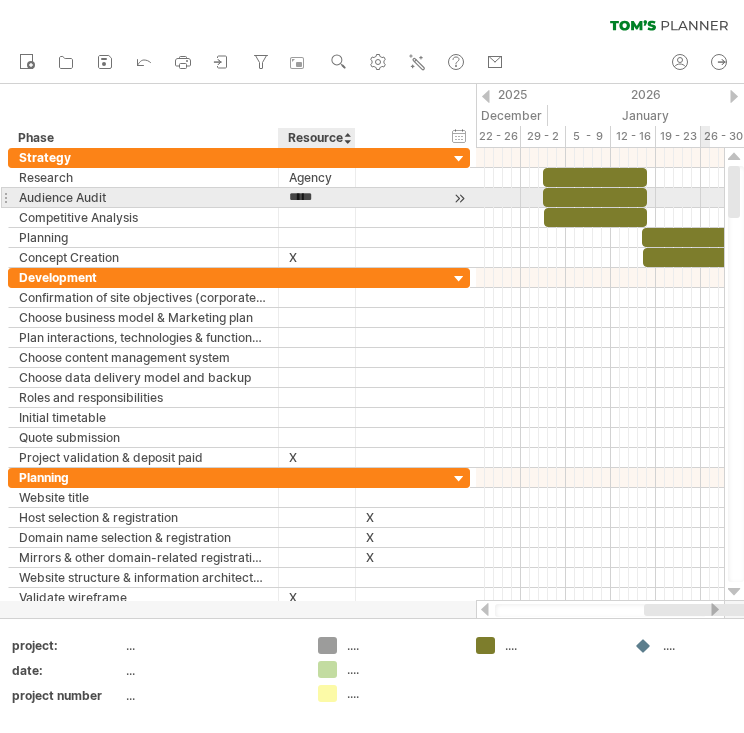 type on "******" 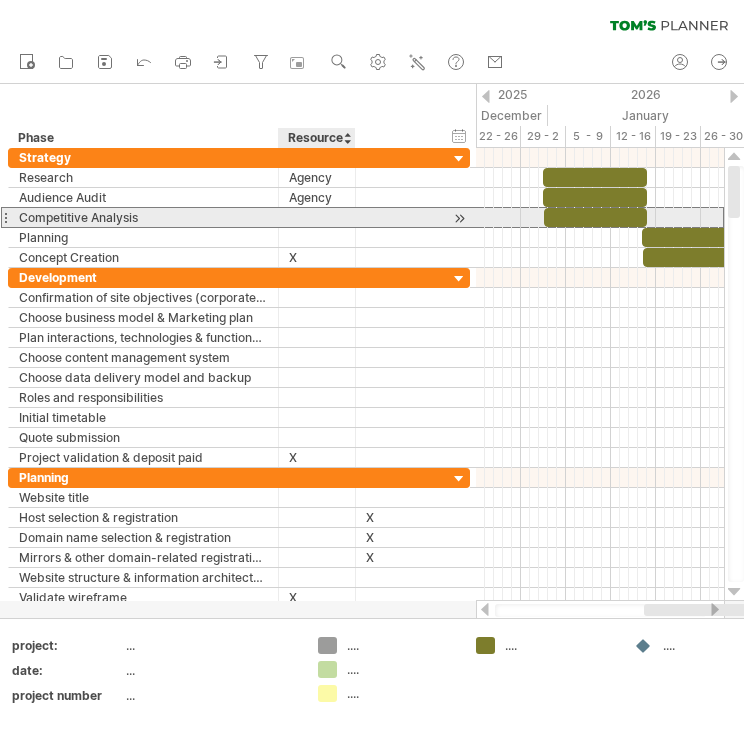 click at bounding box center [317, 217] 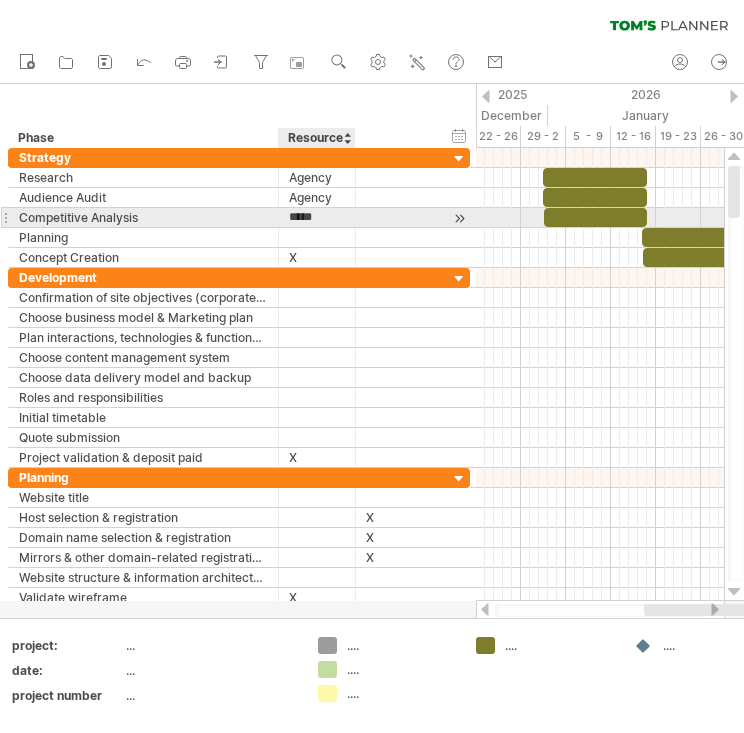 type on "******" 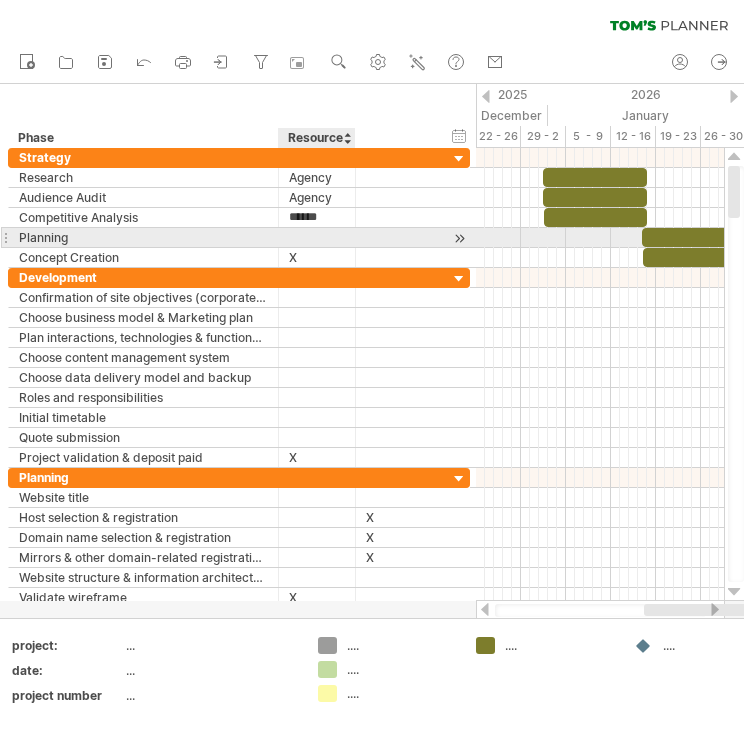 click at bounding box center (317, 237) 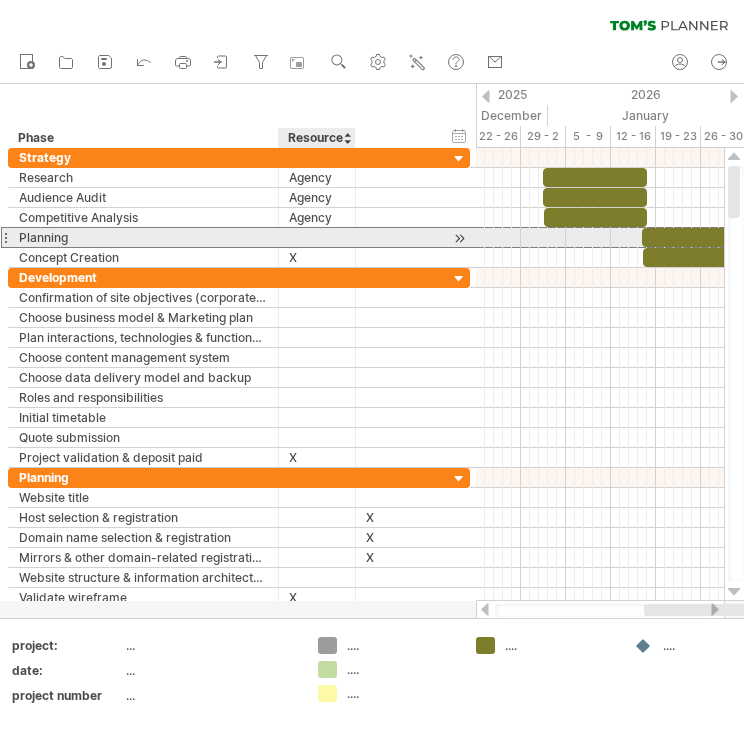 click at bounding box center [317, 237] 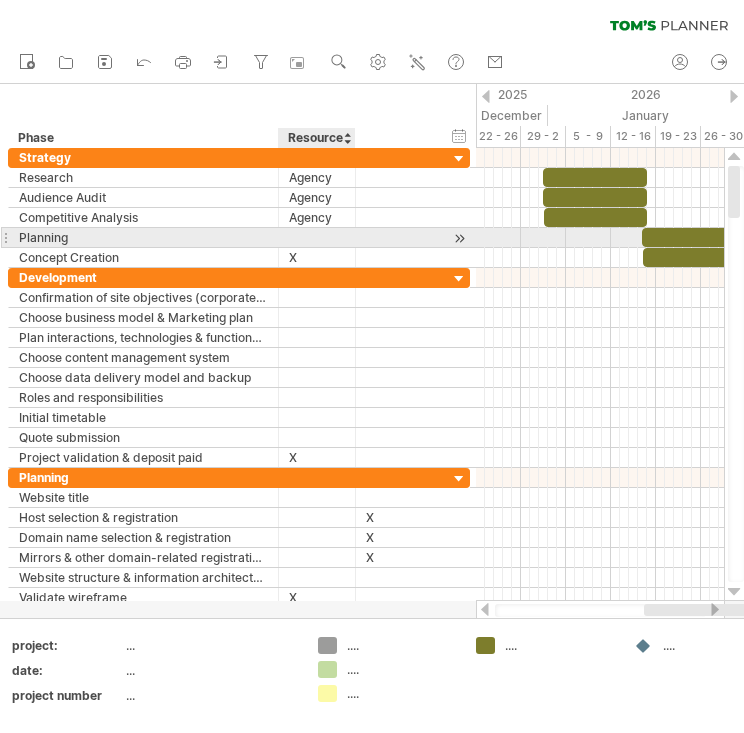 click at bounding box center (317, 237) 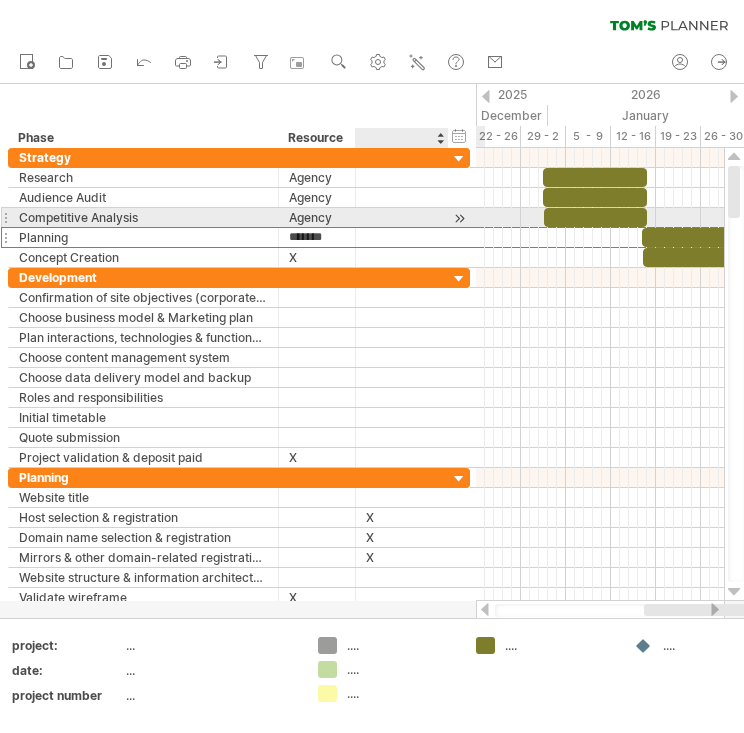 type on "********" 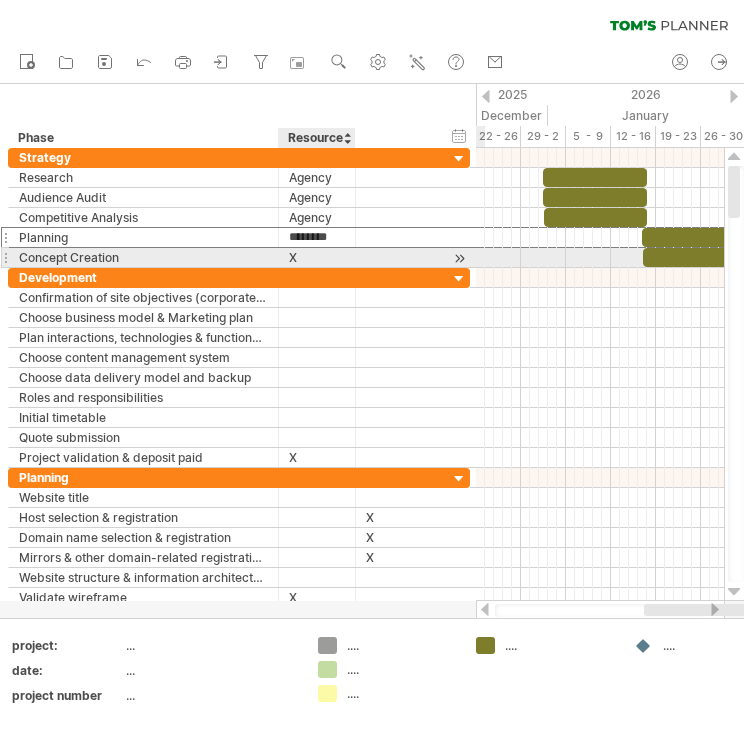 click on "X" at bounding box center (317, 257) 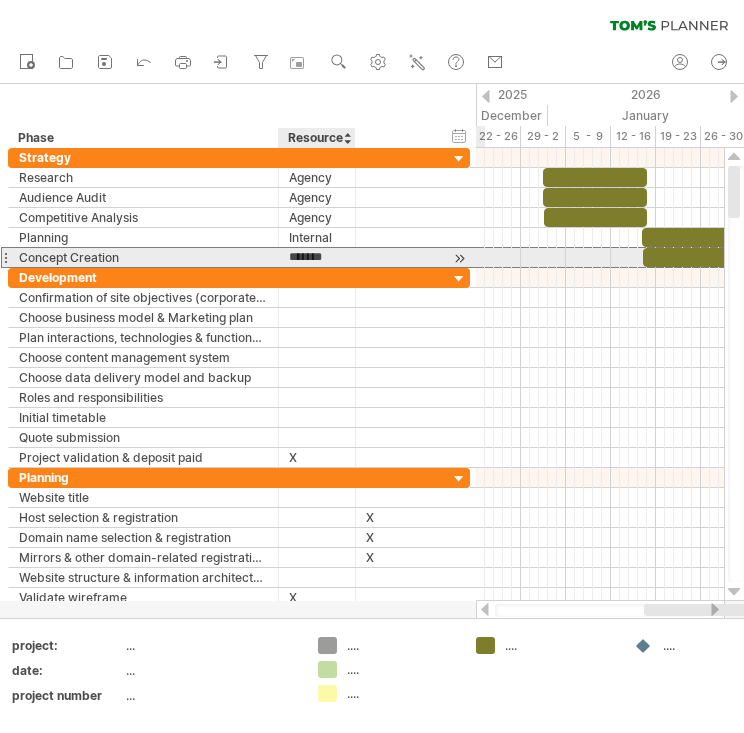 click on "*" at bounding box center (317, 257) 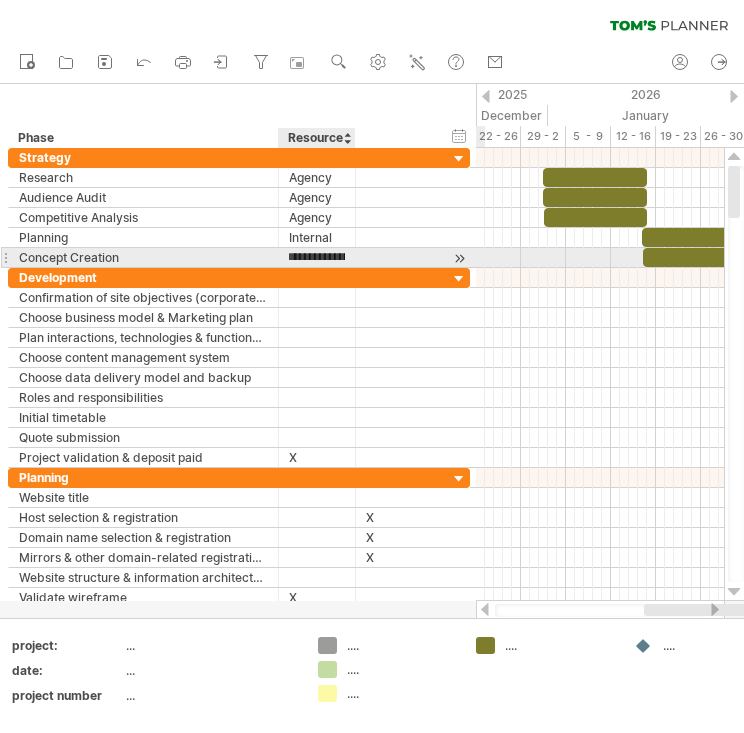 scroll, scrollTop: 0, scrollLeft: 6, axis: horizontal 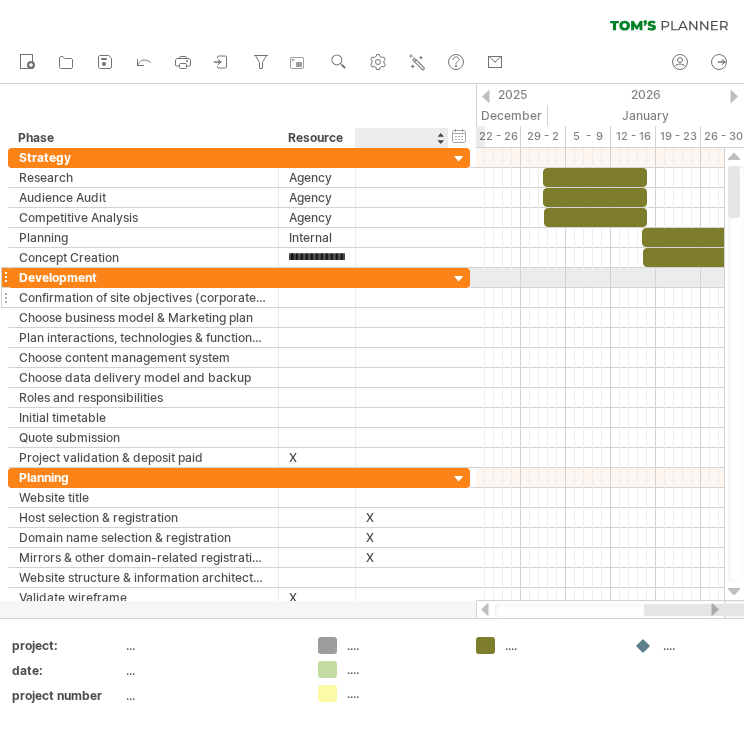click at bounding box center (402, 297) 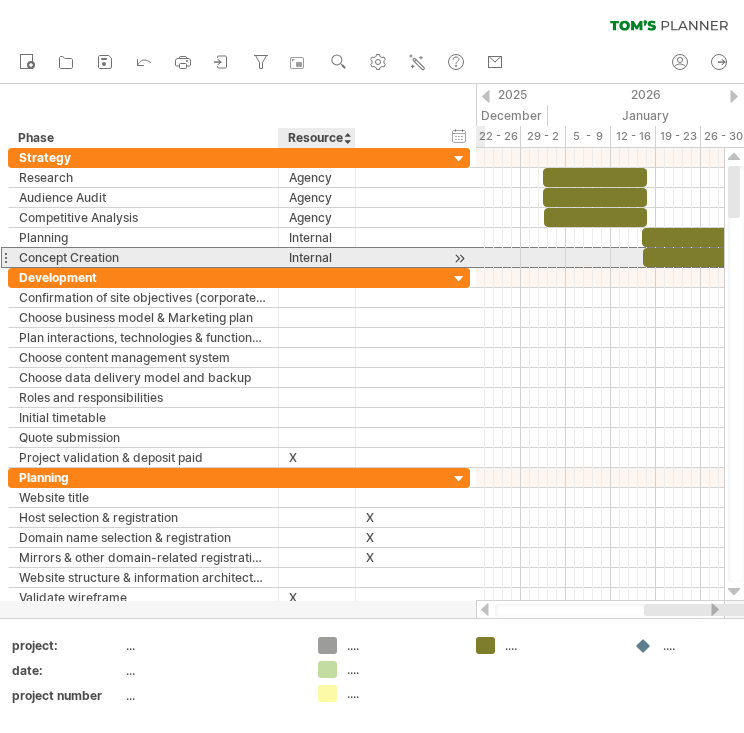 click on "Internal" at bounding box center (317, 257) 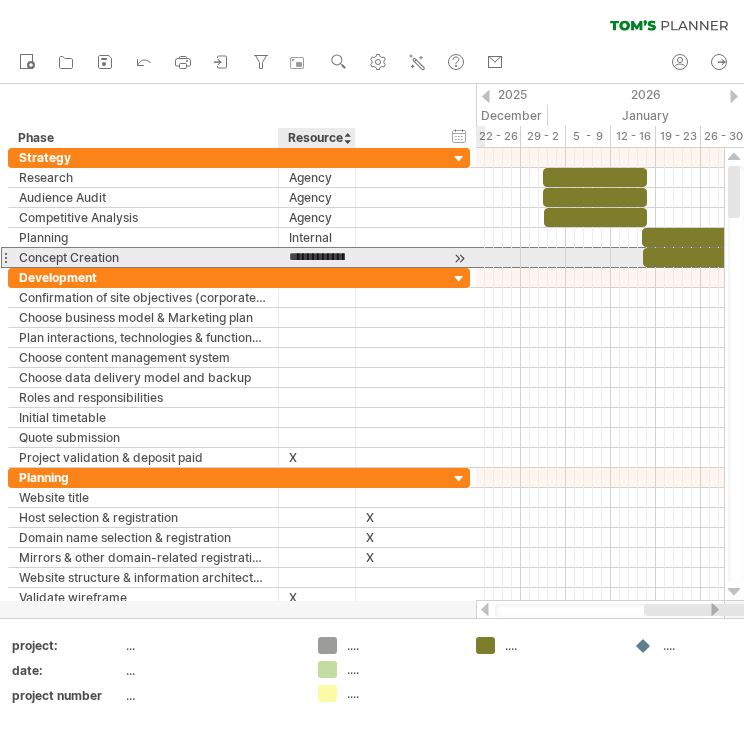 click on "********" at bounding box center (317, 257) 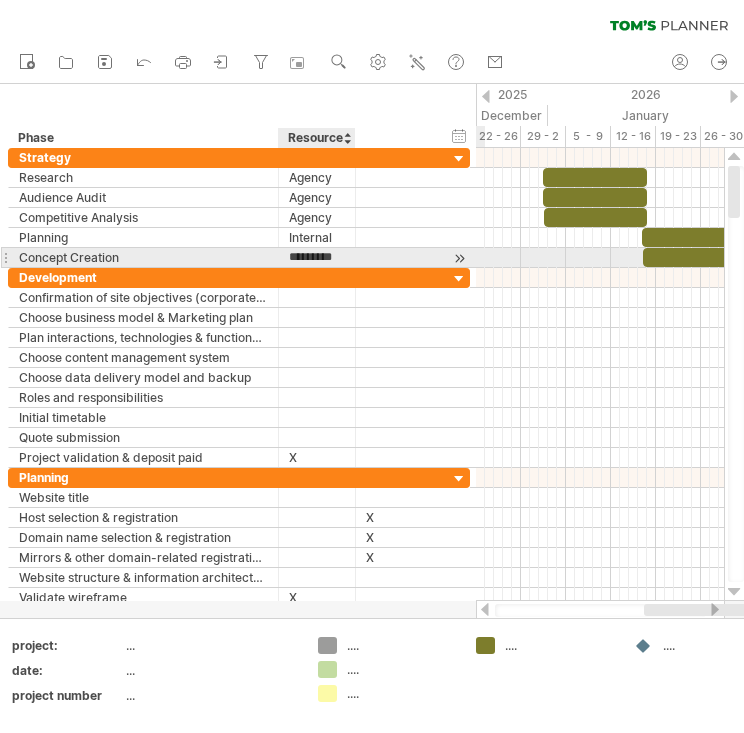 type on "********" 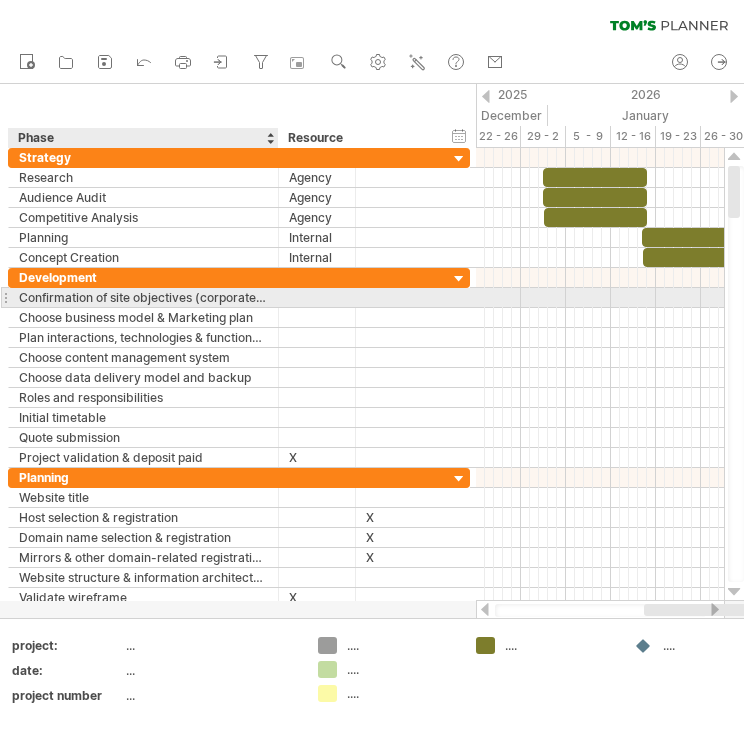 click on "Confirmation of site objectives (corporate, marketing, etc.)" at bounding box center [143, 297] 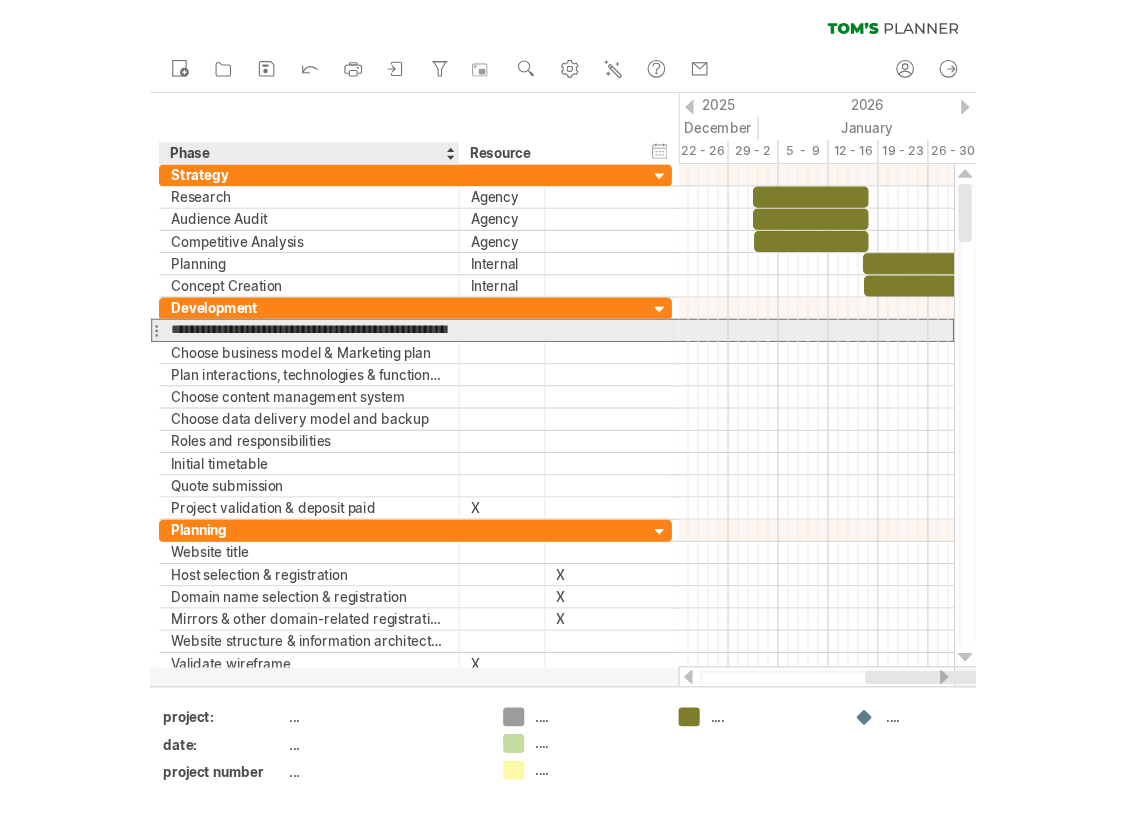 scroll, scrollTop: 0, scrollLeft: 0, axis: both 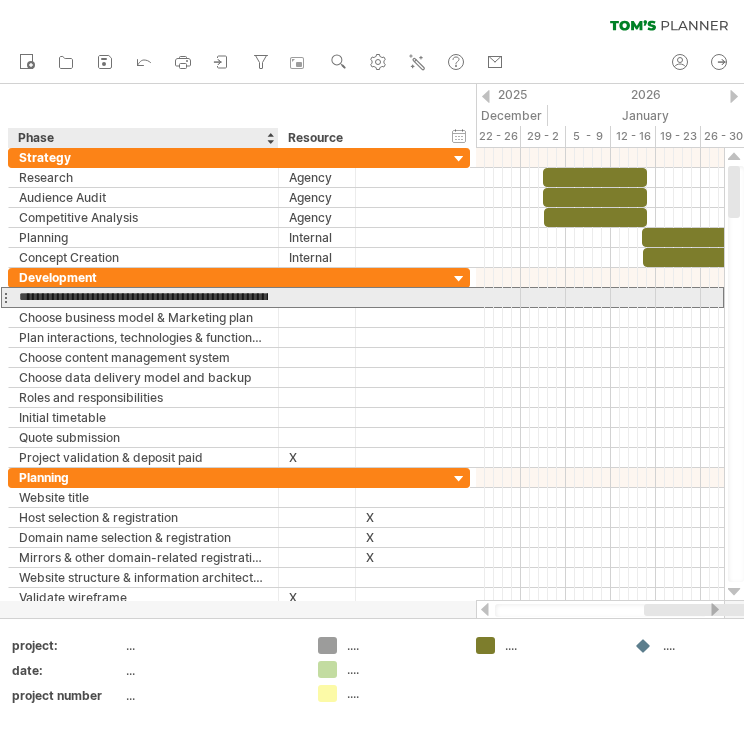 click on "**********" at bounding box center [143, 297] 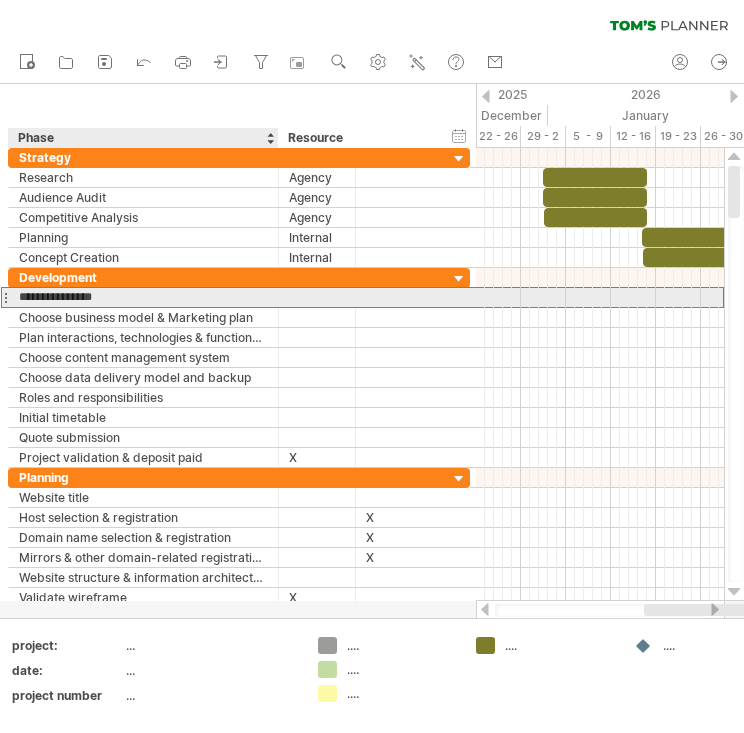 type on "**********" 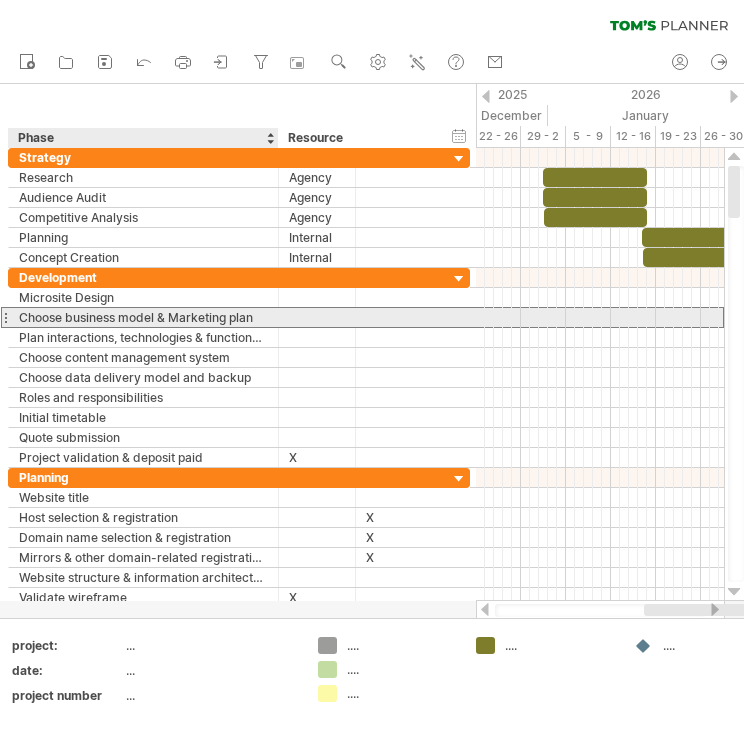 click on "Choose business model & Marketing plan" at bounding box center (143, 317) 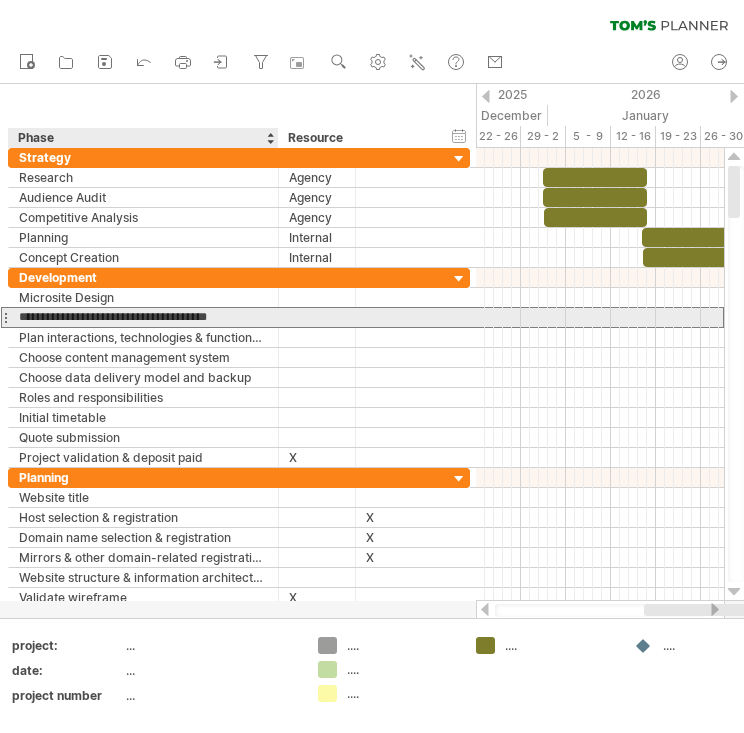 click on "**********" at bounding box center (143, 317) 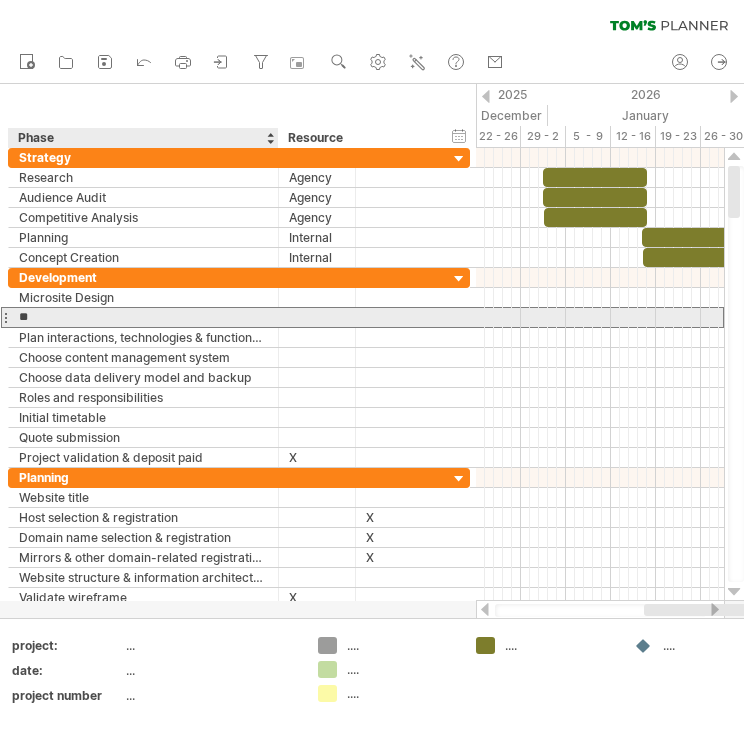 type on "*" 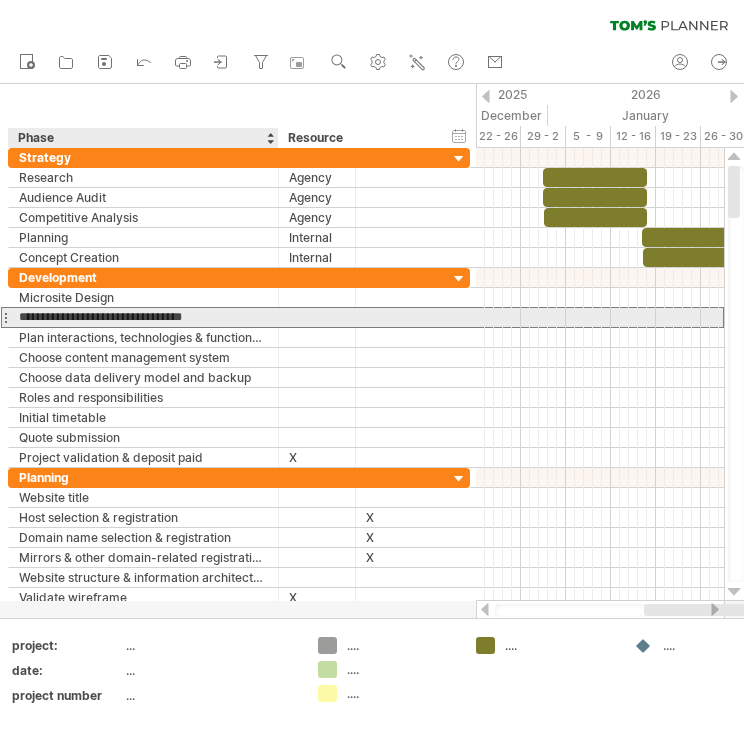 type on "**********" 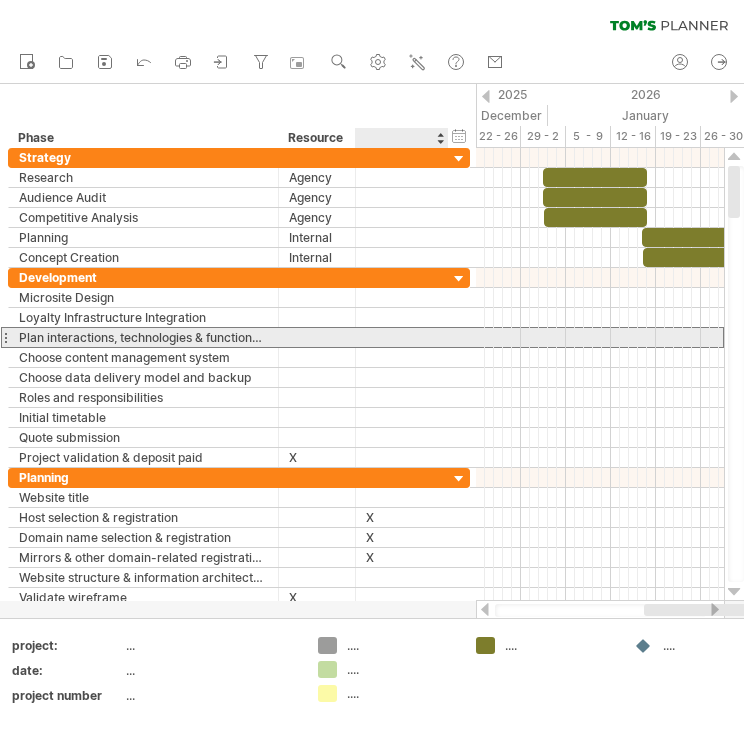 click at bounding box center [402, 337] 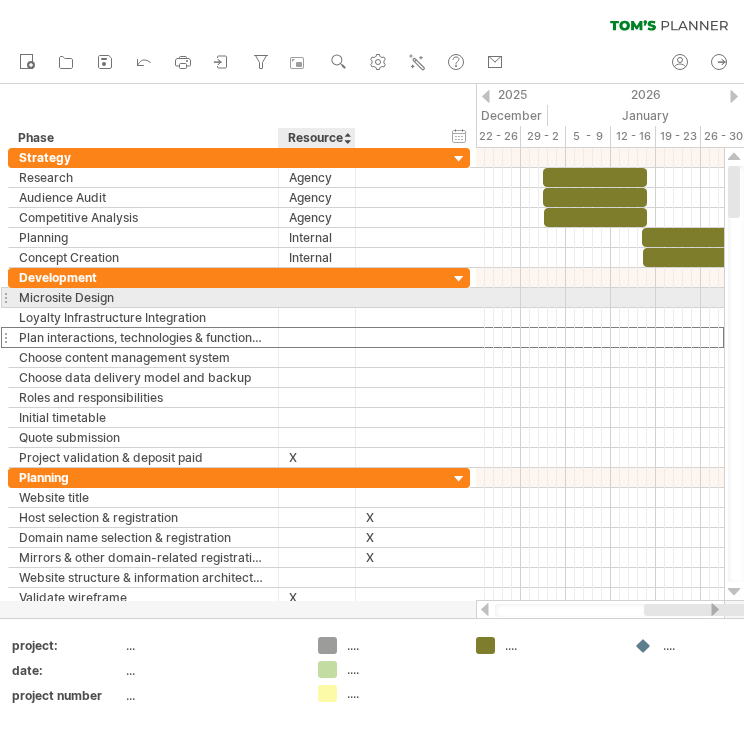 click at bounding box center (317, 297) 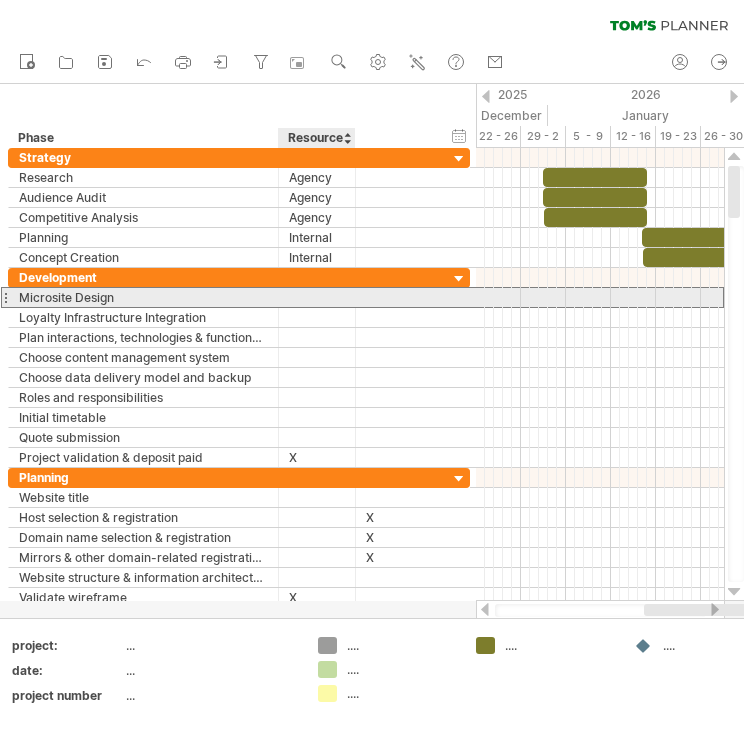 click at bounding box center (317, 297) 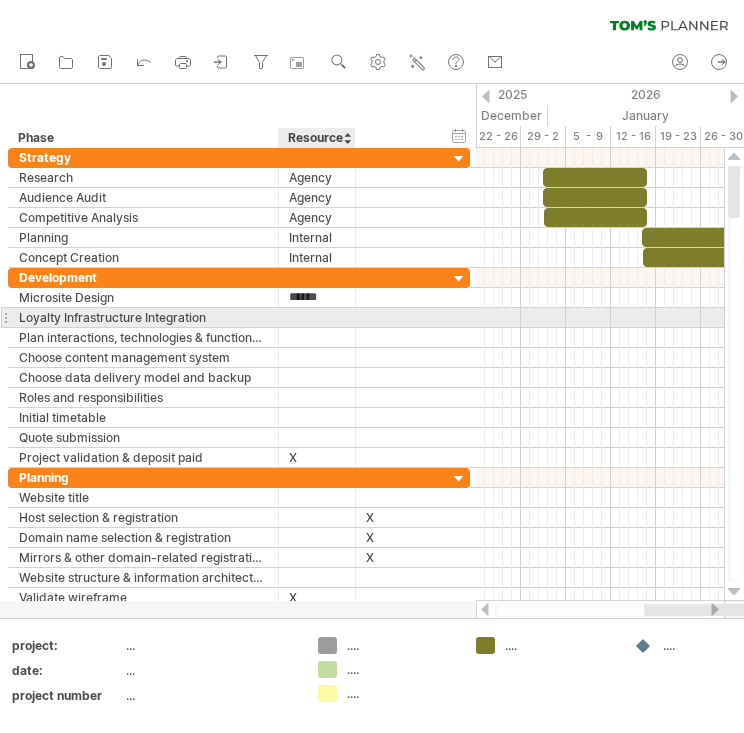 click at bounding box center (317, 317) 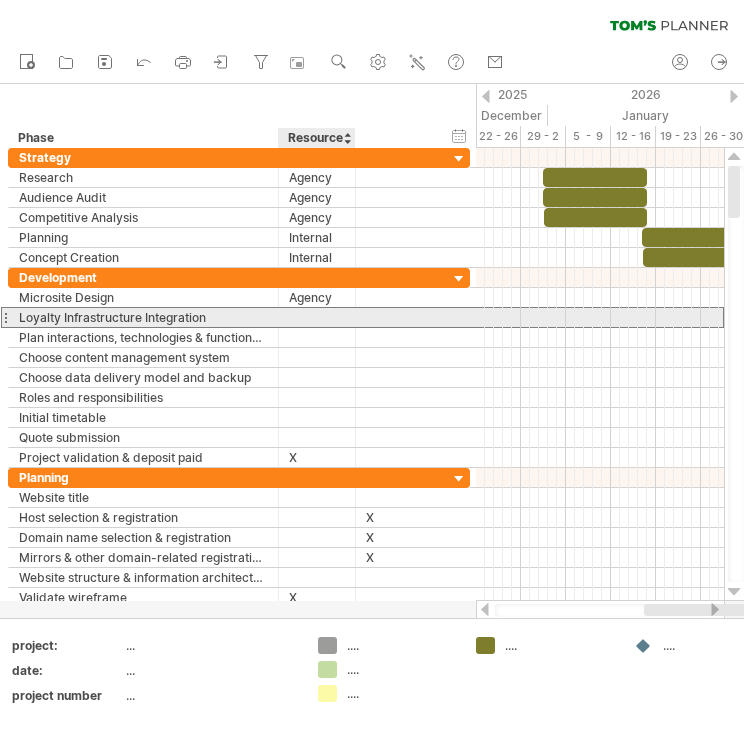 click at bounding box center (317, 317) 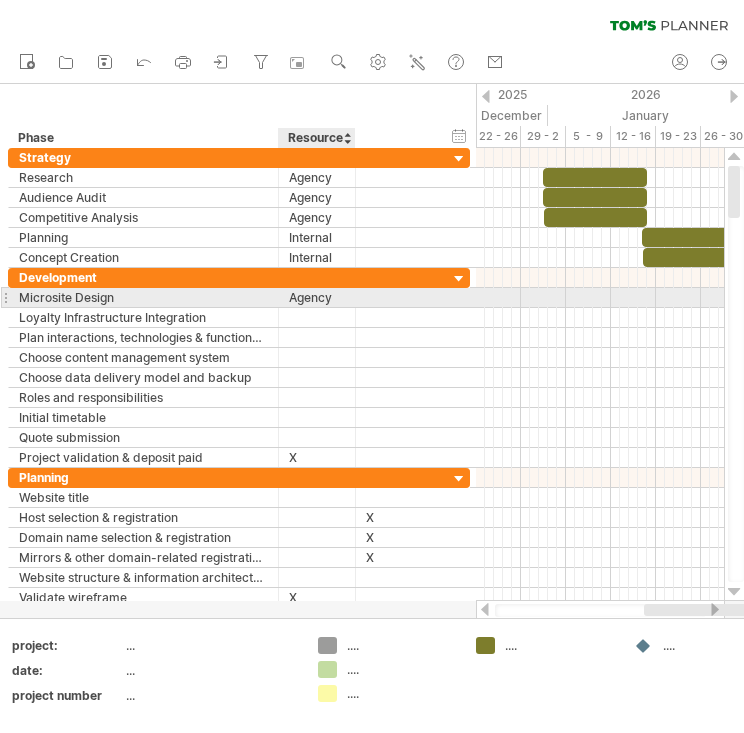 click on "Agency" at bounding box center [317, 297] 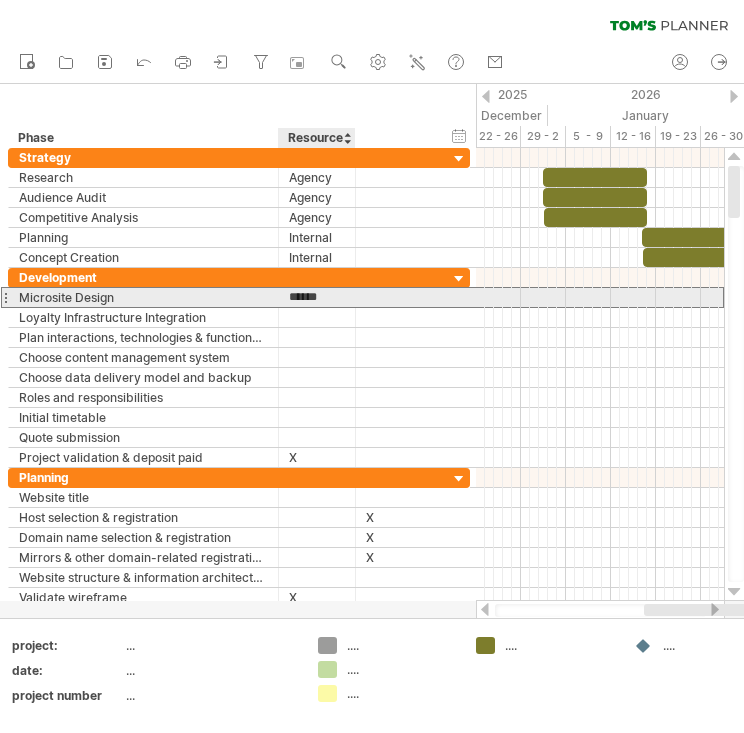 click on "******" at bounding box center [317, 297] 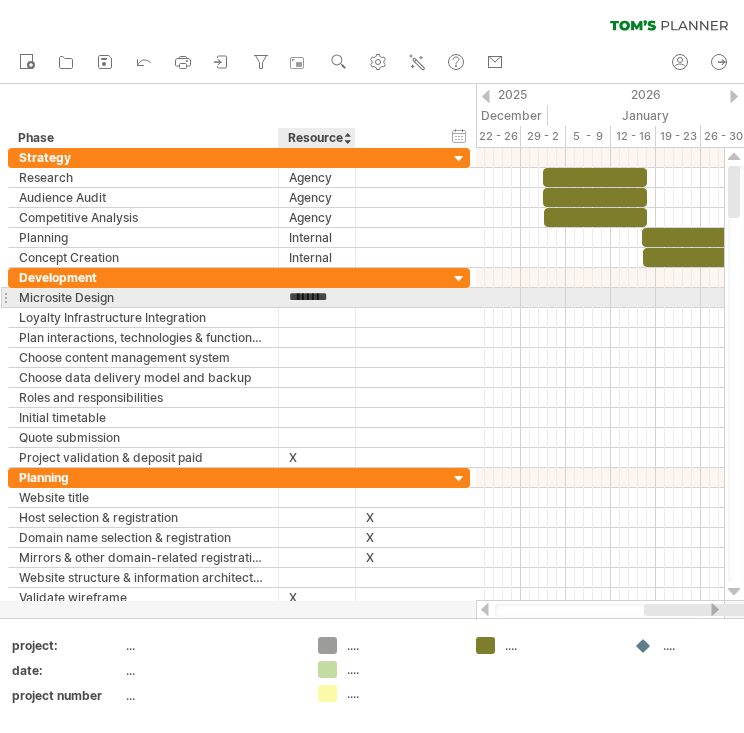 type on "*********" 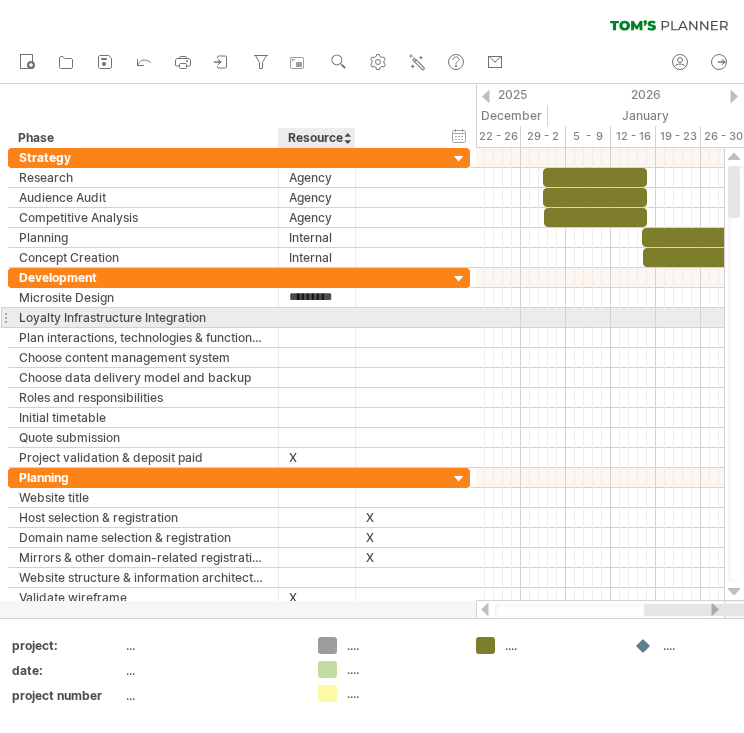 click at bounding box center [317, 317] 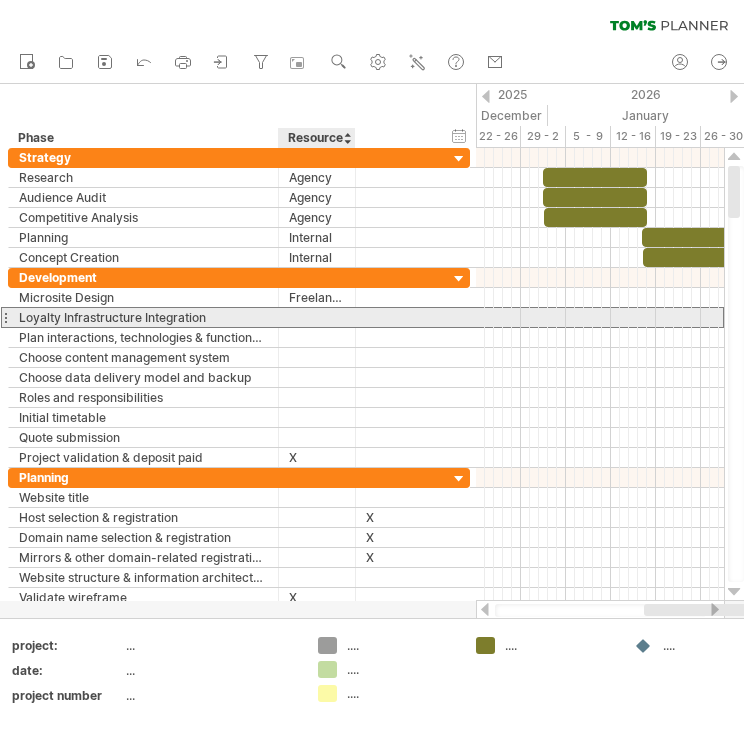 click at bounding box center [317, 317] 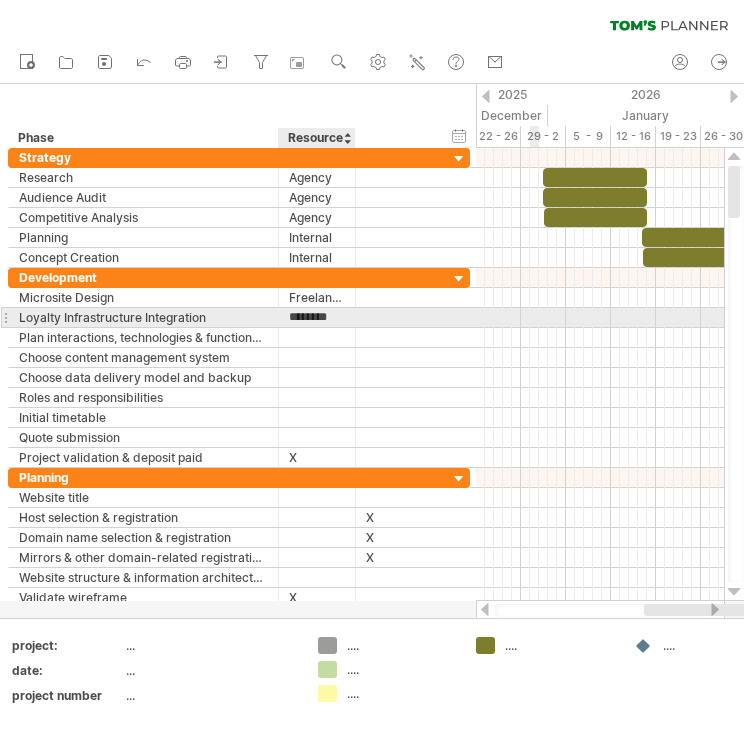type on "*********" 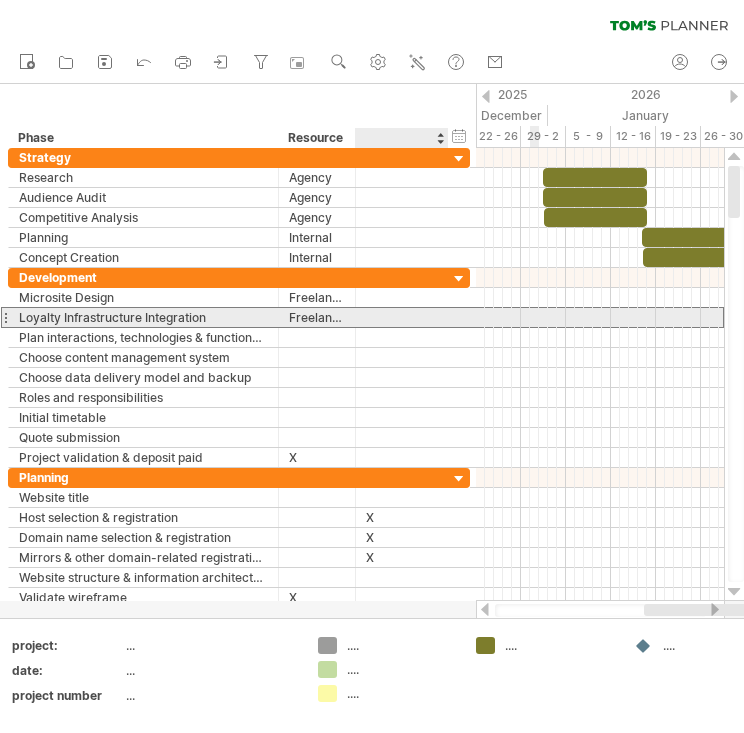 click at bounding box center (402, 317) 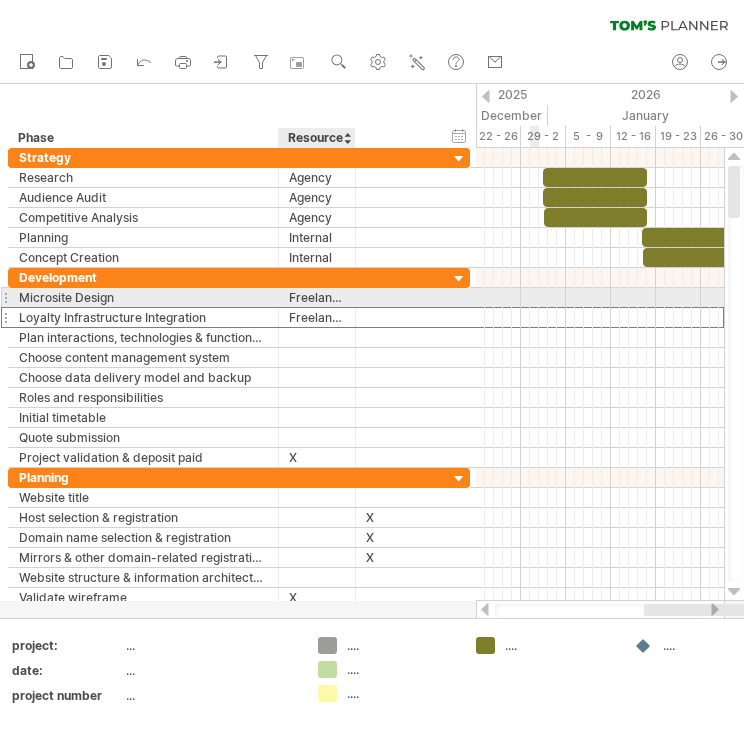click on "Freelance" at bounding box center [317, 297] 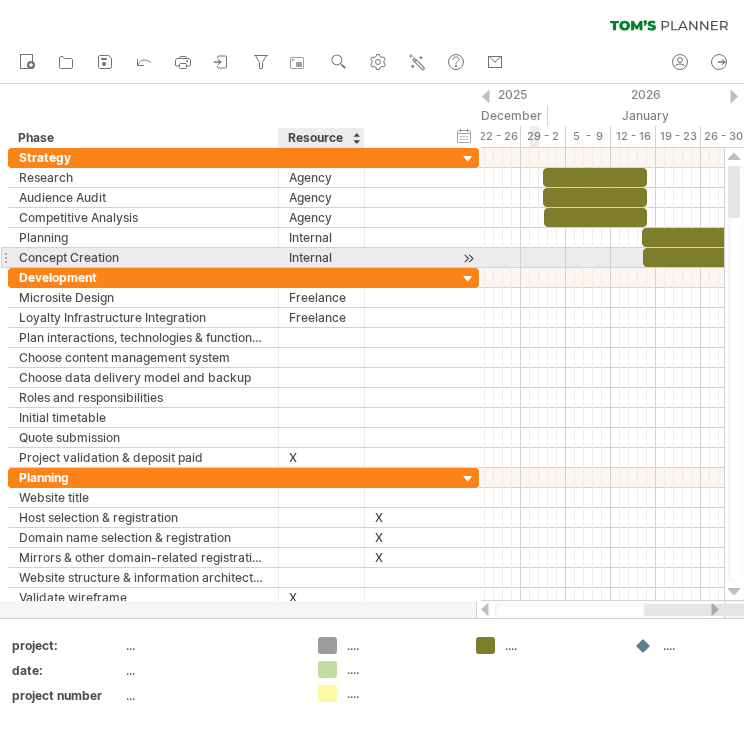 click at bounding box center (362, 258) 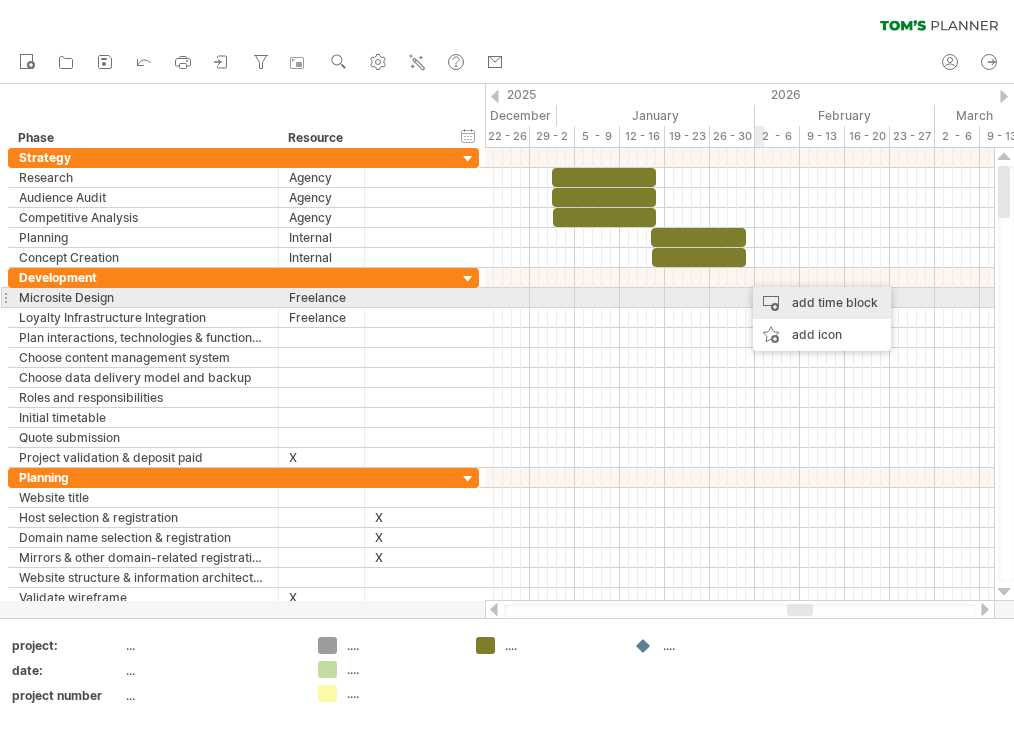 click on "add time block" at bounding box center (822, 303) 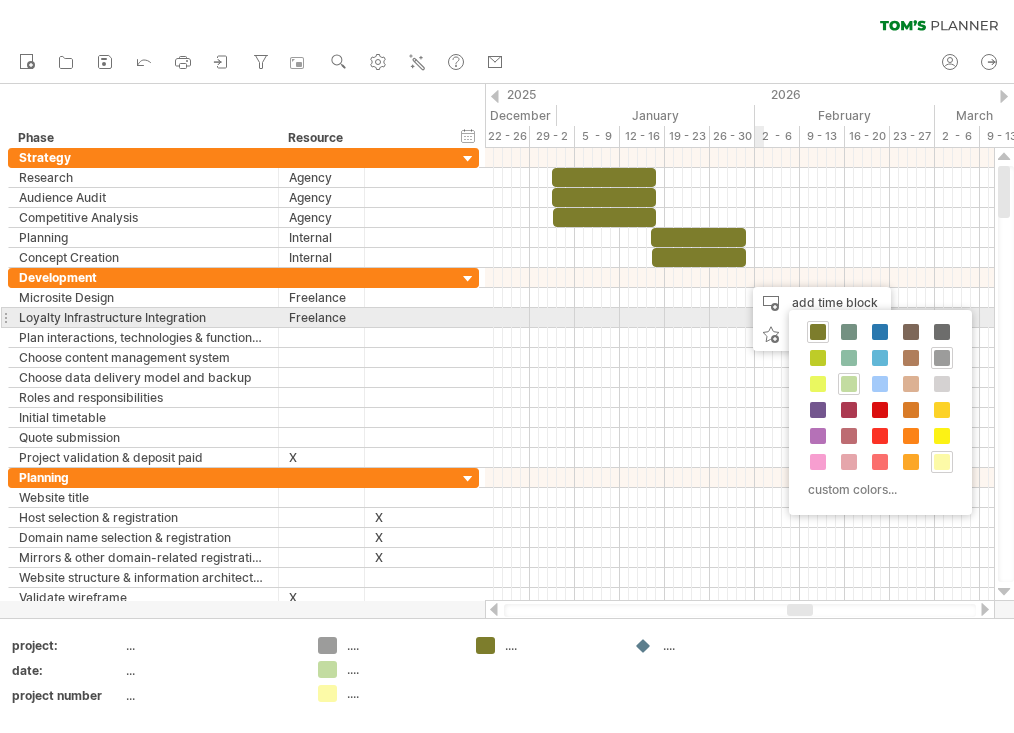 click at bounding box center [818, 332] 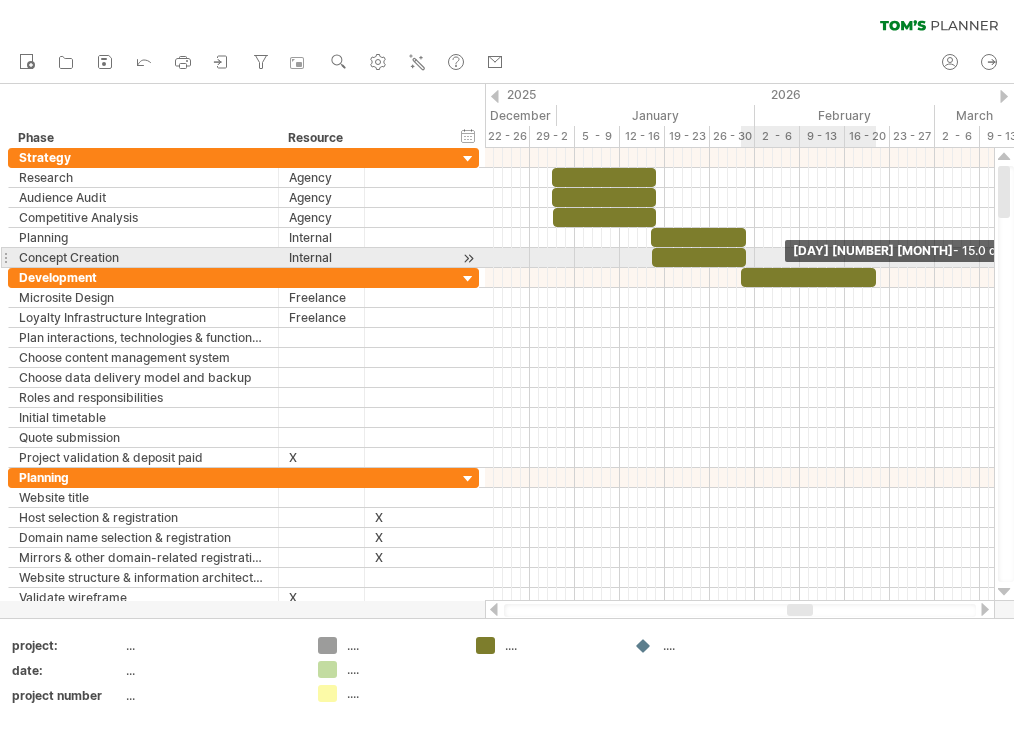drag, startPoint x: 750, startPoint y: 280, endPoint x: 875, endPoint y: 266, distance: 125.781555 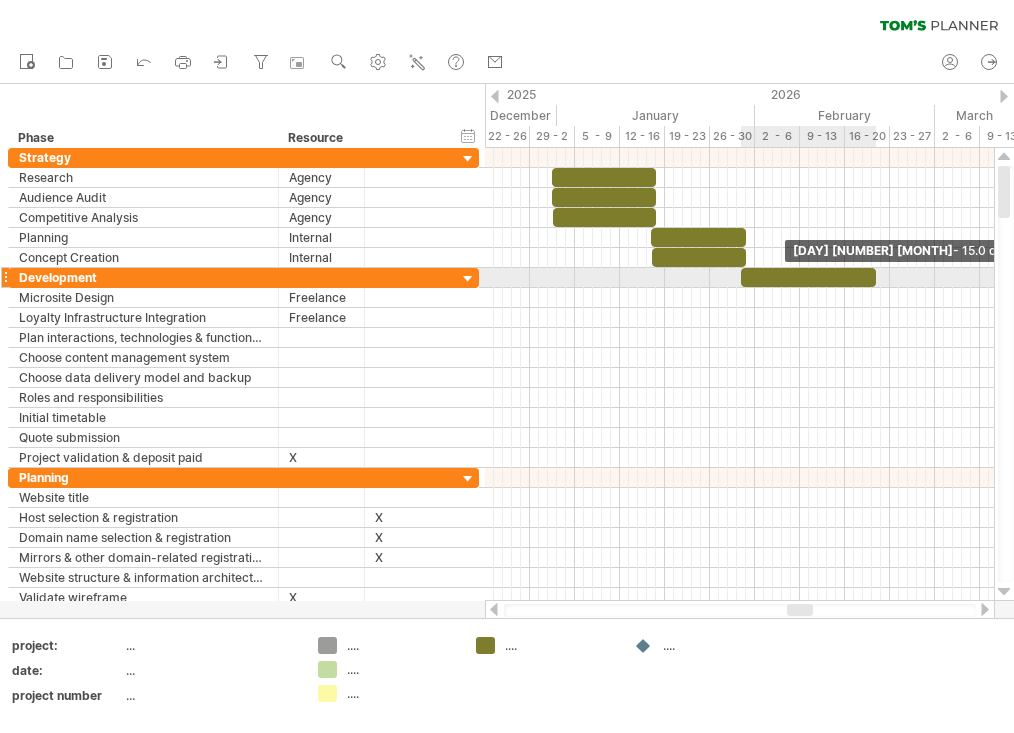 click at bounding box center [876, 277] 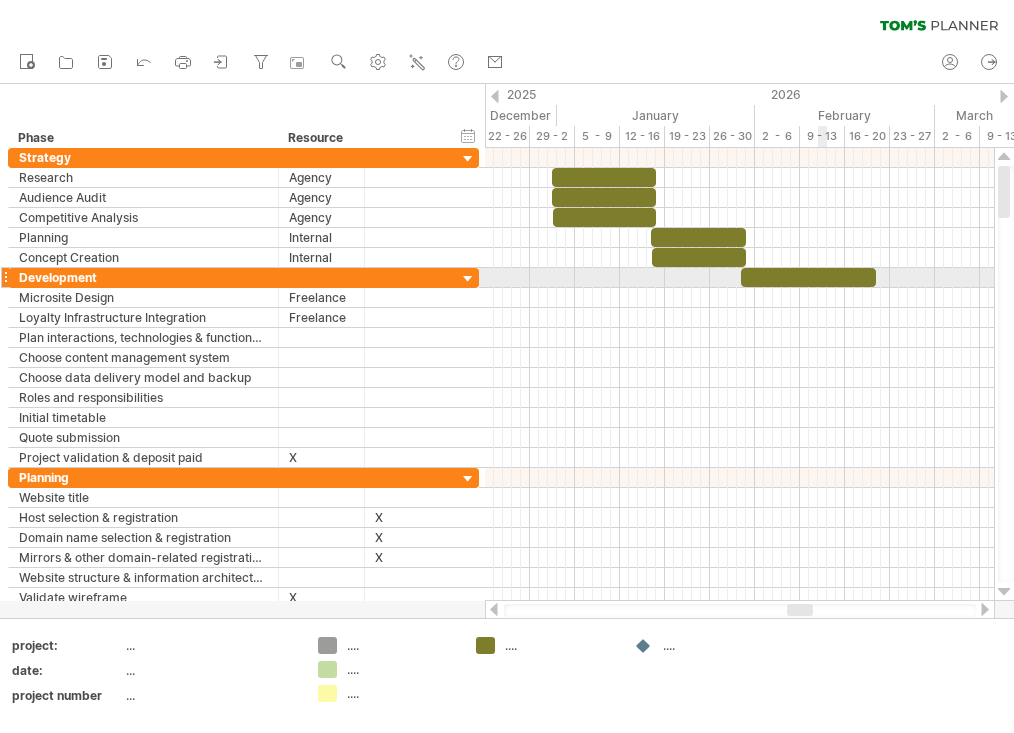 click at bounding box center (808, 277) 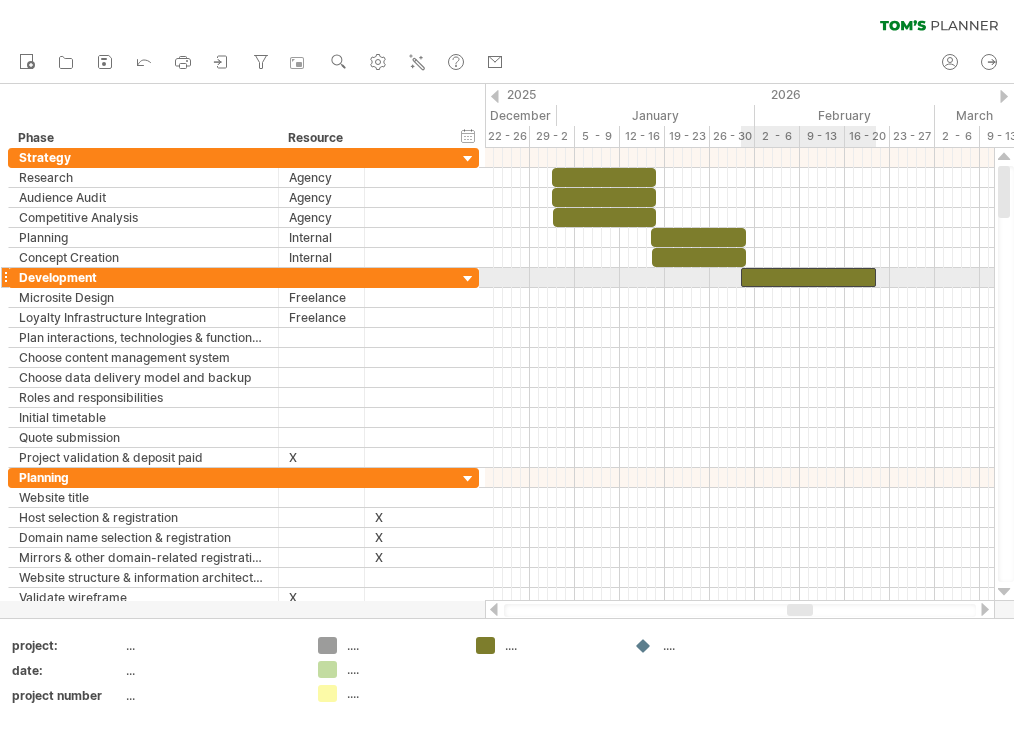 click at bounding box center (808, 277) 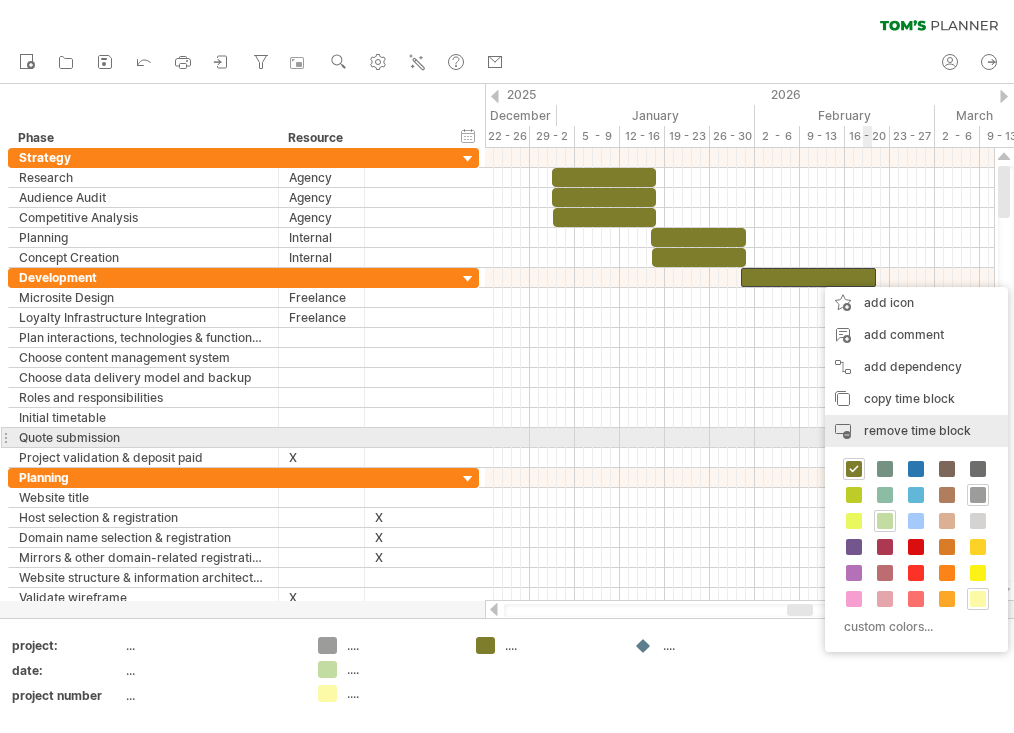 click on "remove time block" at bounding box center [917, 430] 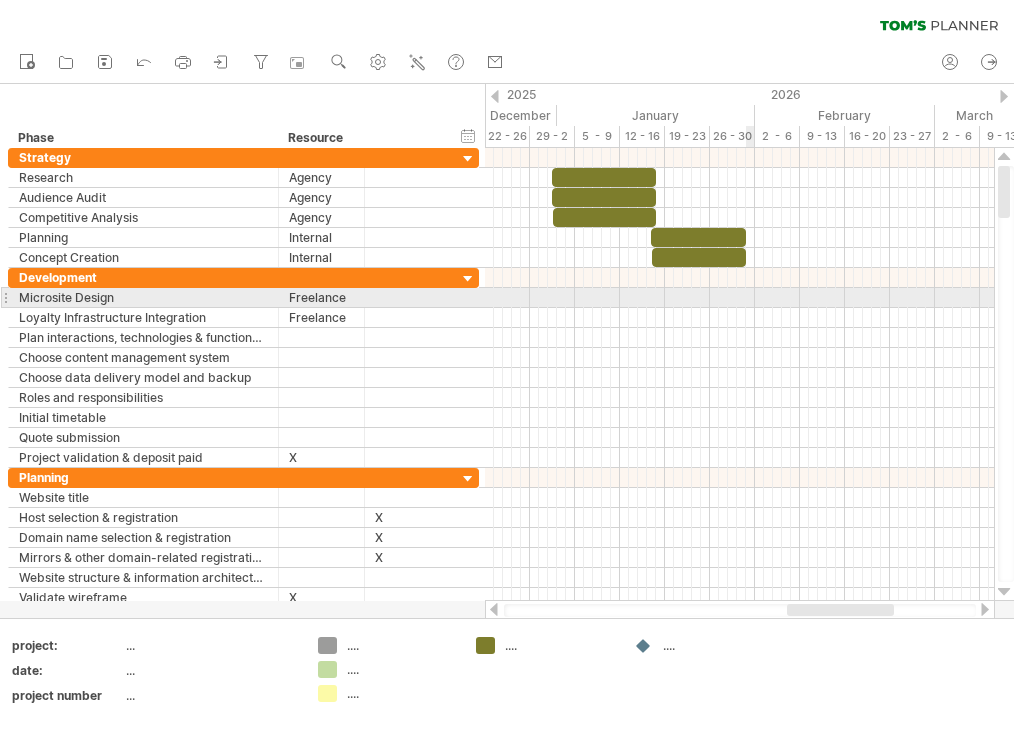 click at bounding box center [739, 298] 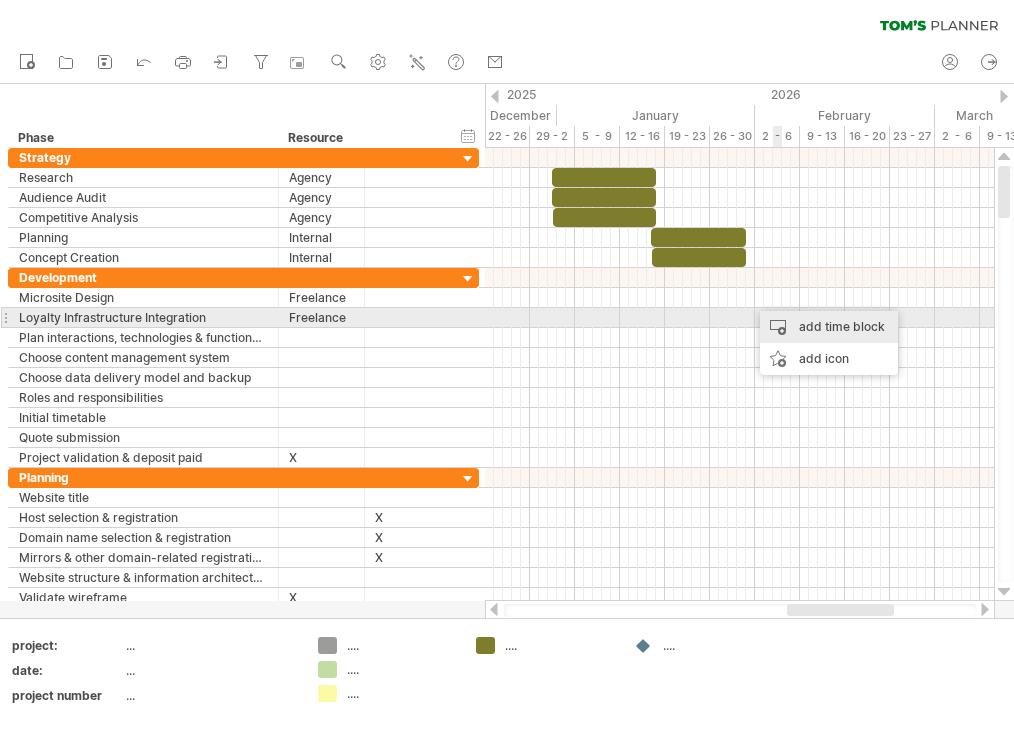 click on "add time block" at bounding box center (829, 327) 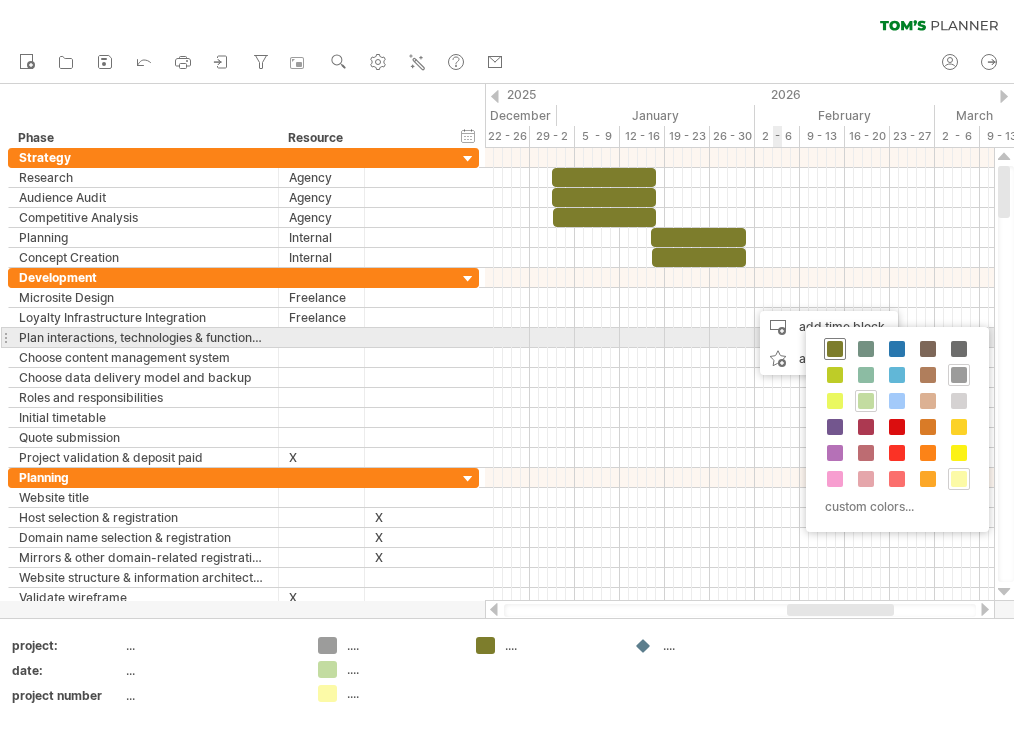 click at bounding box center [835, 349] 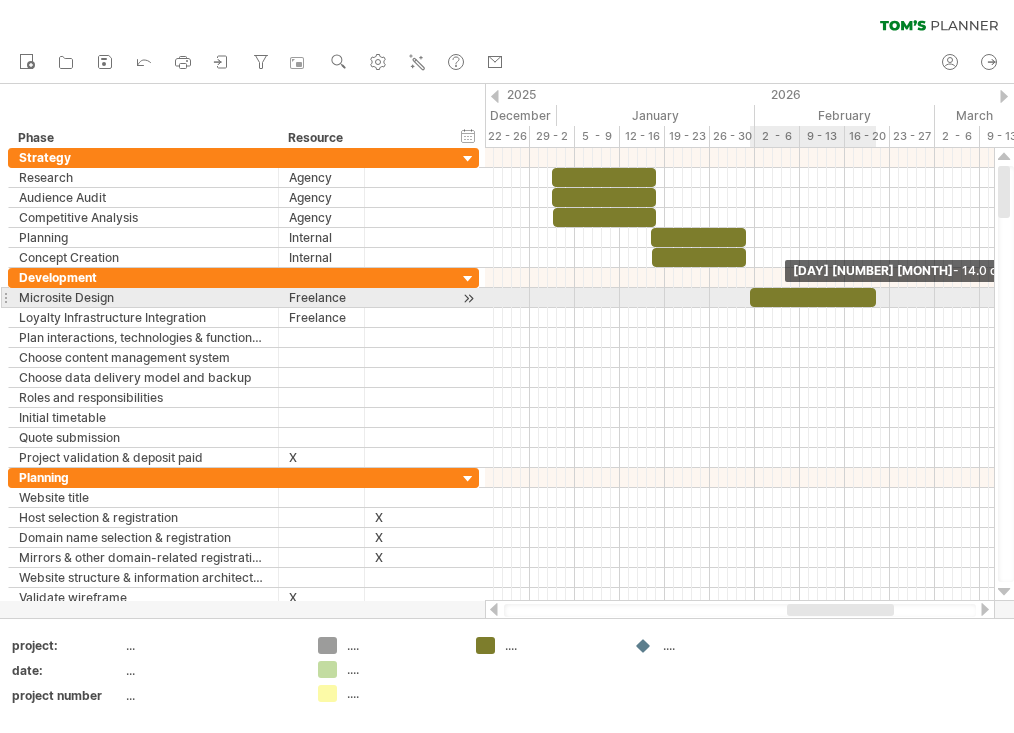 drag, startPoint x: 759, startPoint y: 293, endPoint x: 878, endPoint y: 289, distance: 119.06721 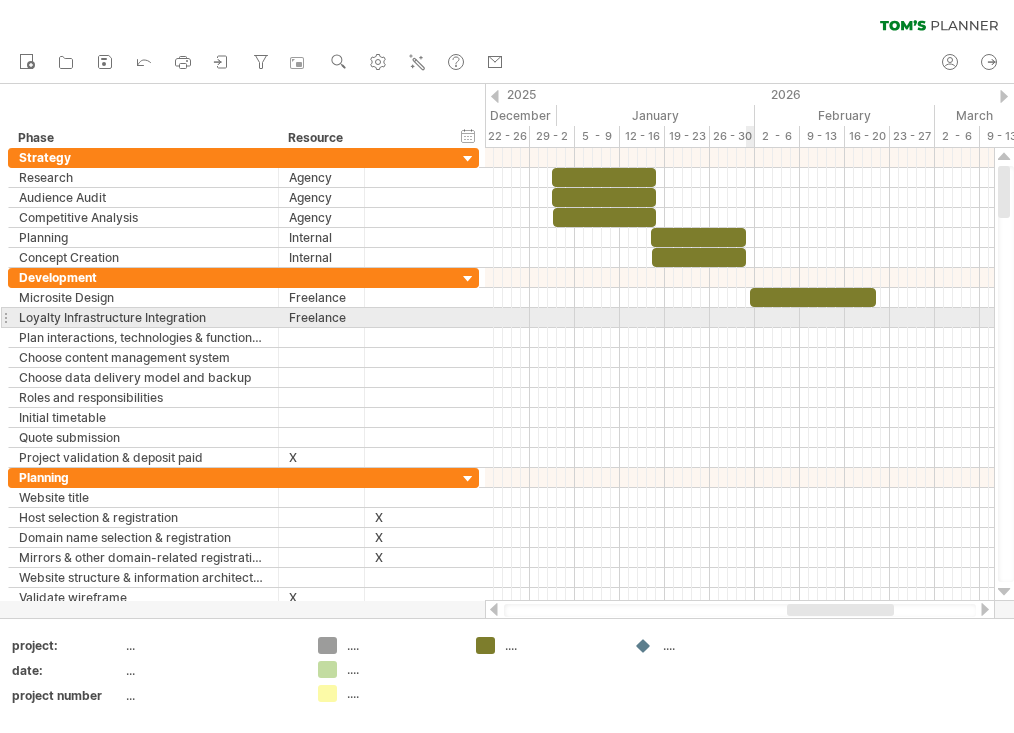 click at bounding box center [739, 318] 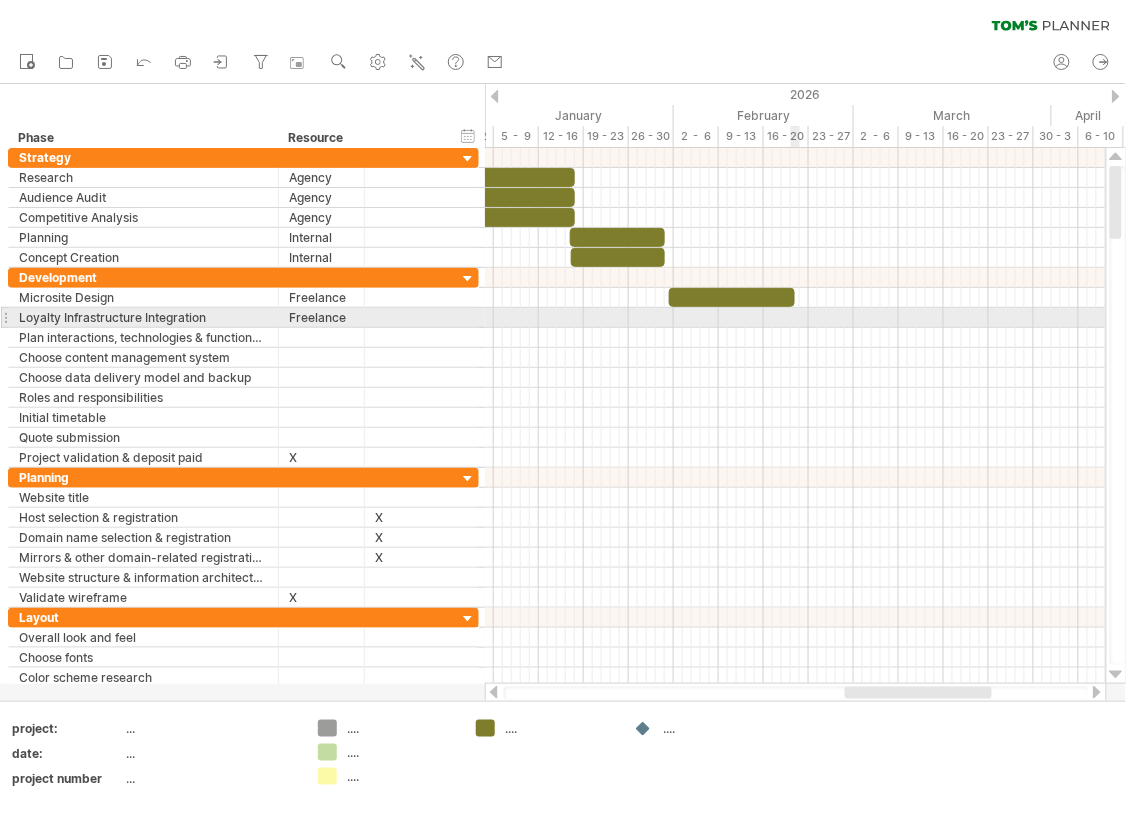 click at bounding box center [795, 318] 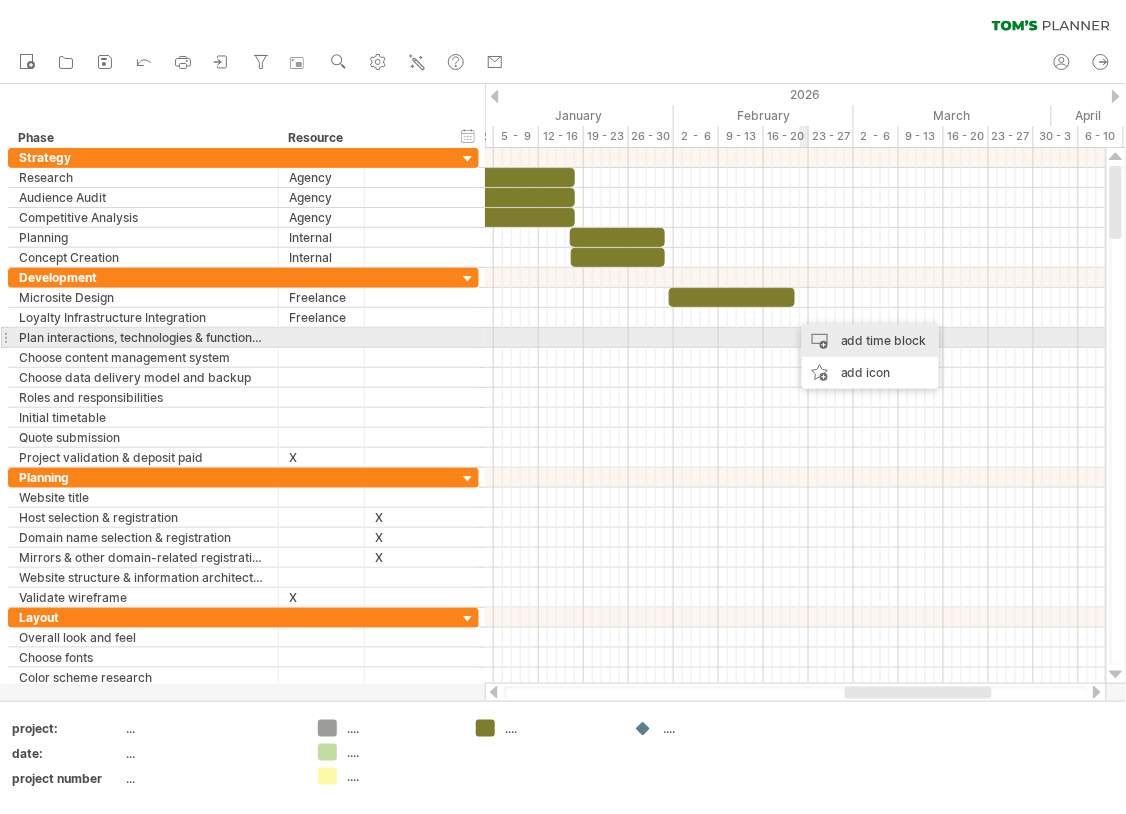 click on "add time block" at bounding box center (870, 341) 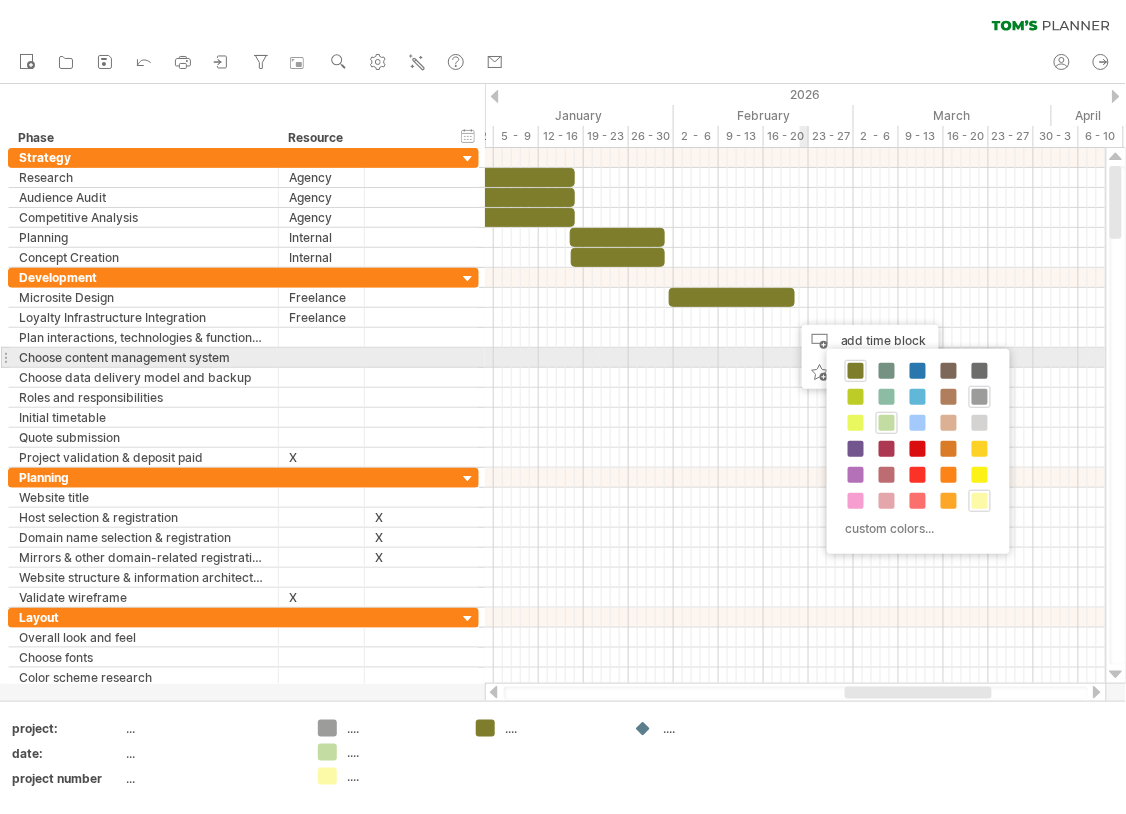 click at bounding box center (856, 371) 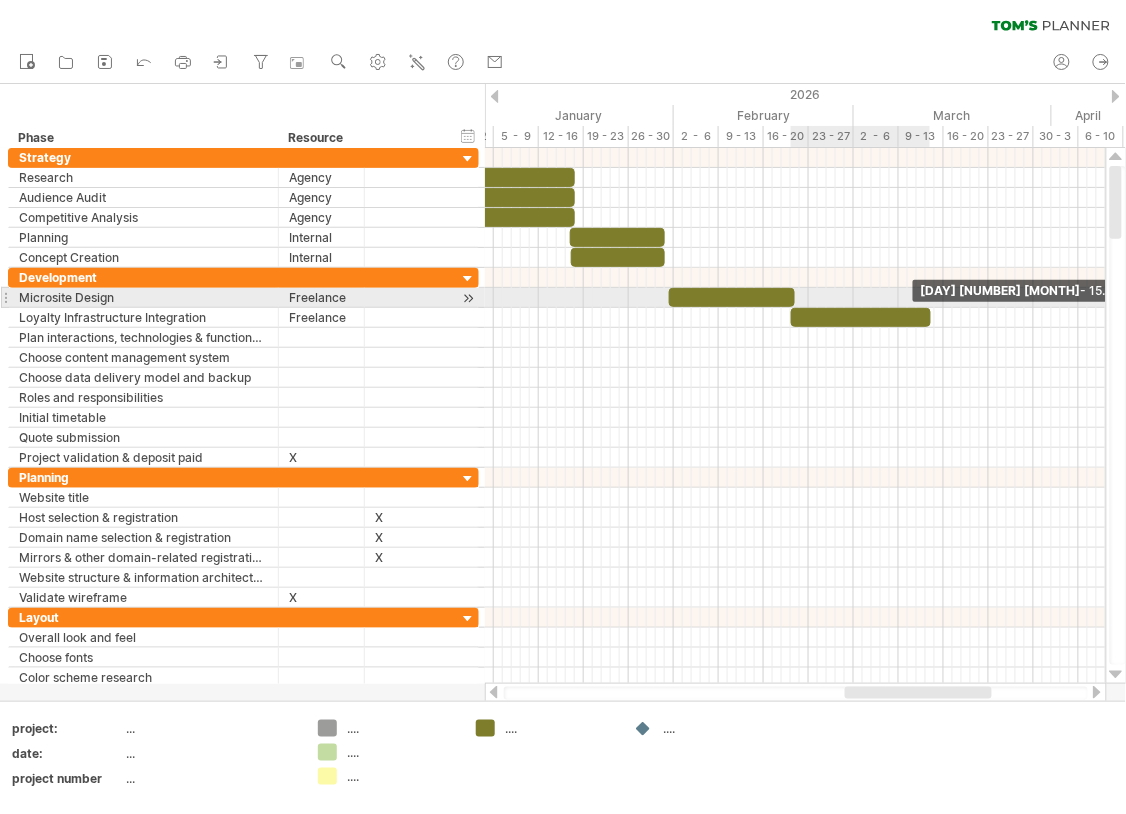 drag, startPoint x: 796, startPoint y: 311, endPoint x: 926, endPoint y: 298, distance: 130.64838 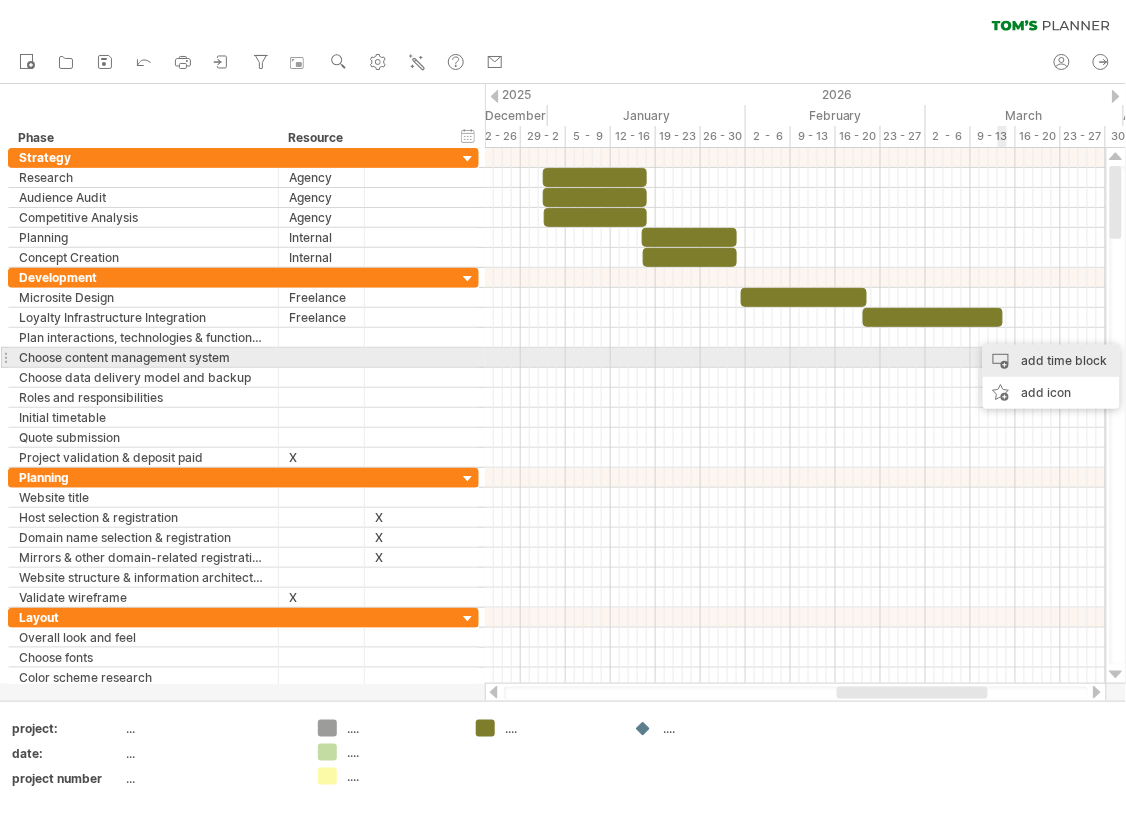 click on "add time block" at bounding box center (1051, 361) 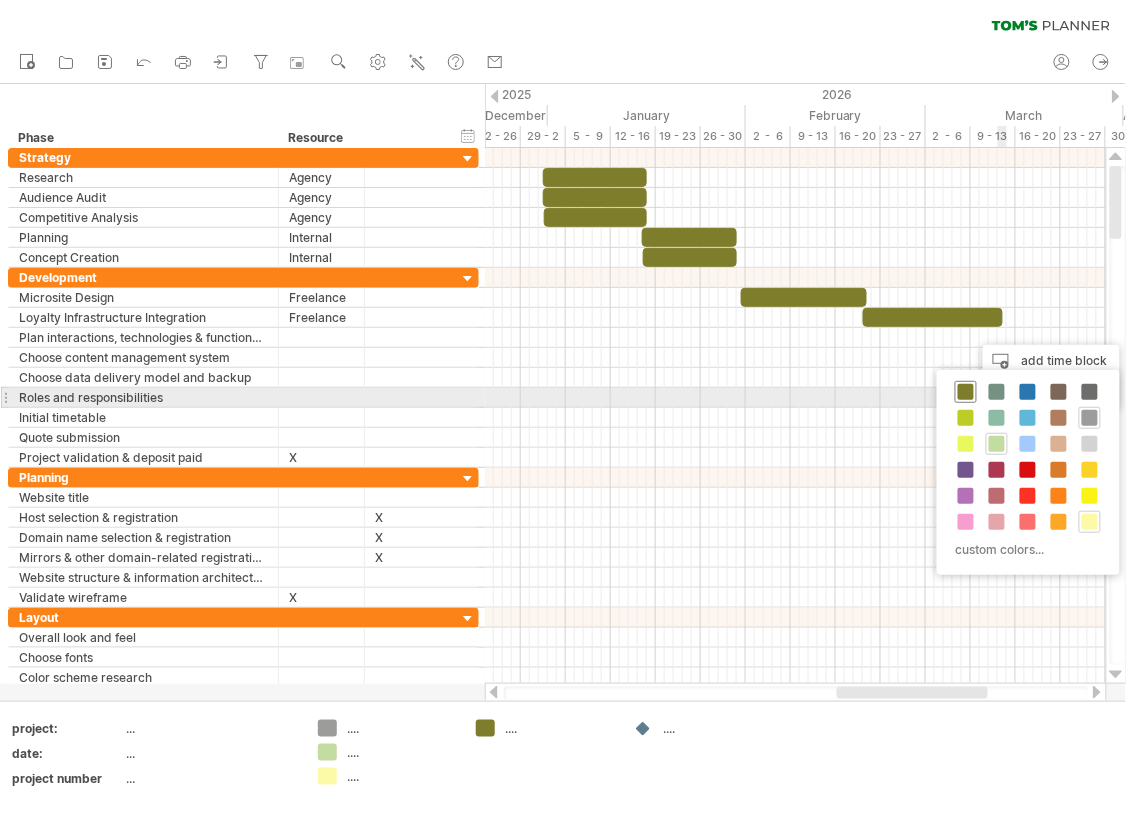 click at bounding box center (966, 392) 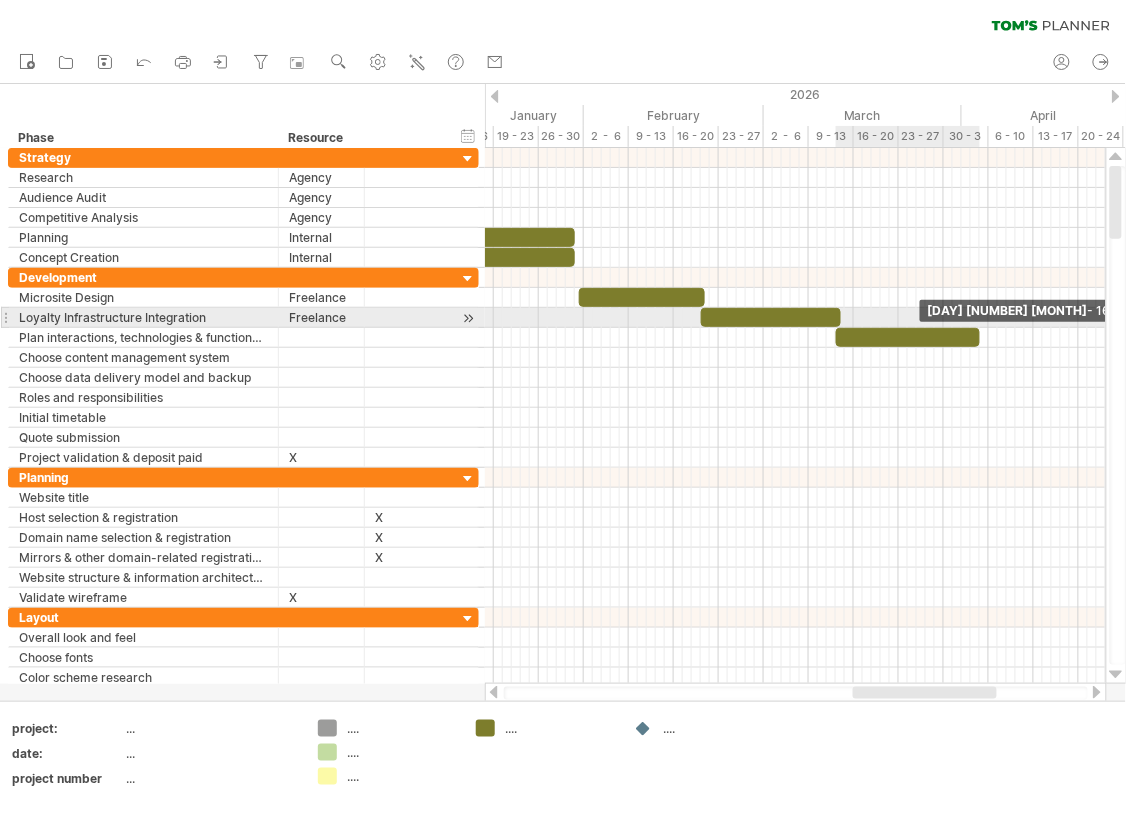 drag, startPoint x: 1006, startPoint y: 330, endPoint x: 982, endPoint y: 326, distance: 24.33105 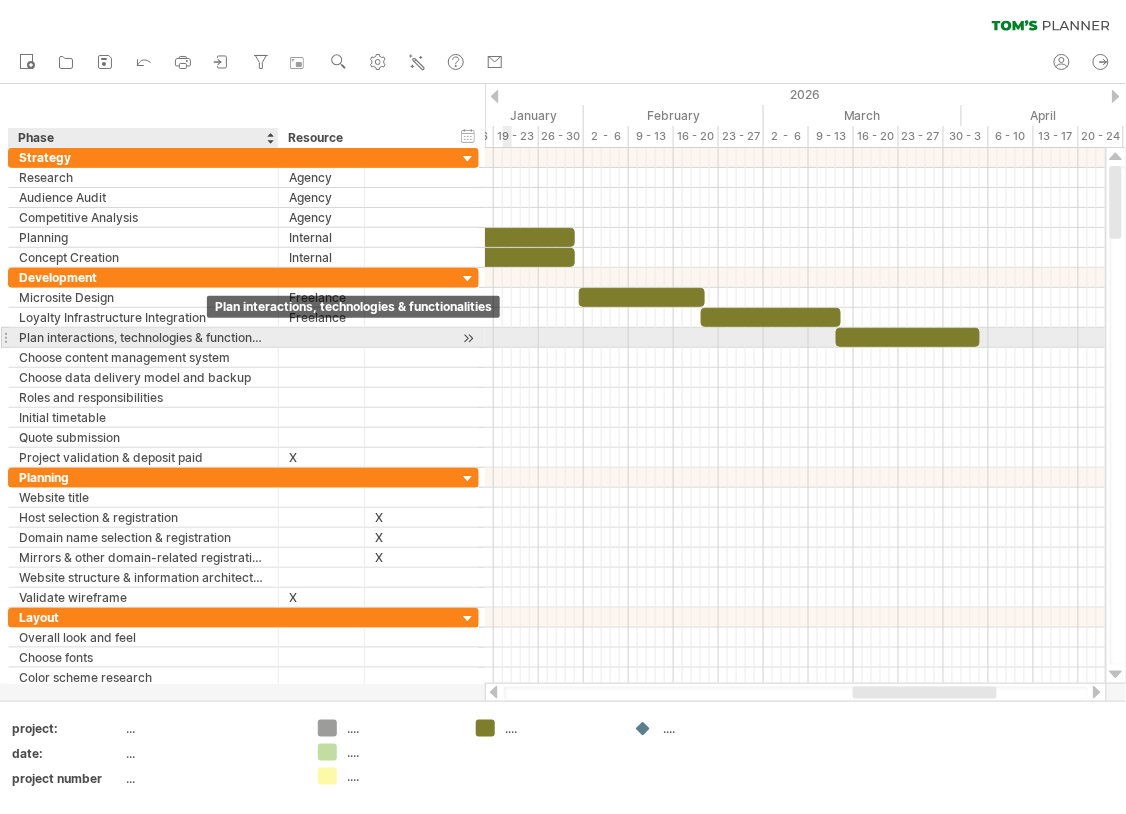 click on "Plan interactions, technologies & functionalities" at bounding box center [143, 337] 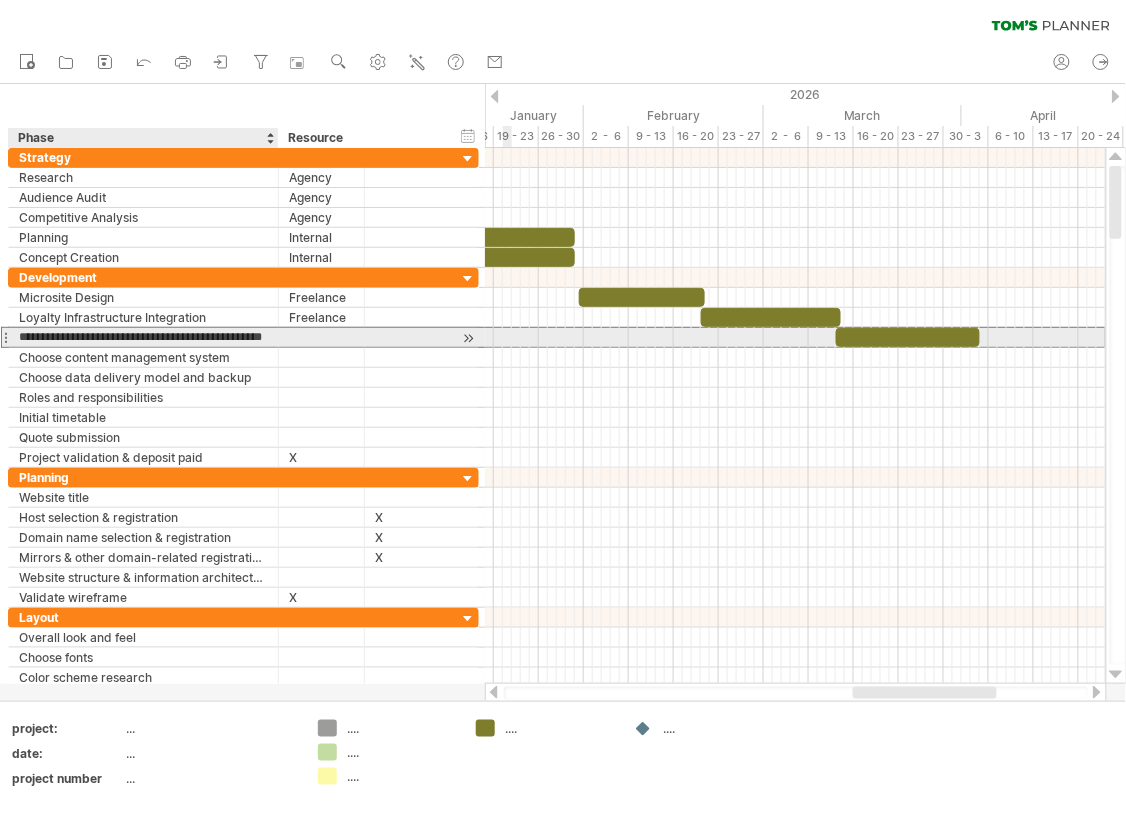 scroll, scrollTop: 0, scrollLeft: 0, axis: both 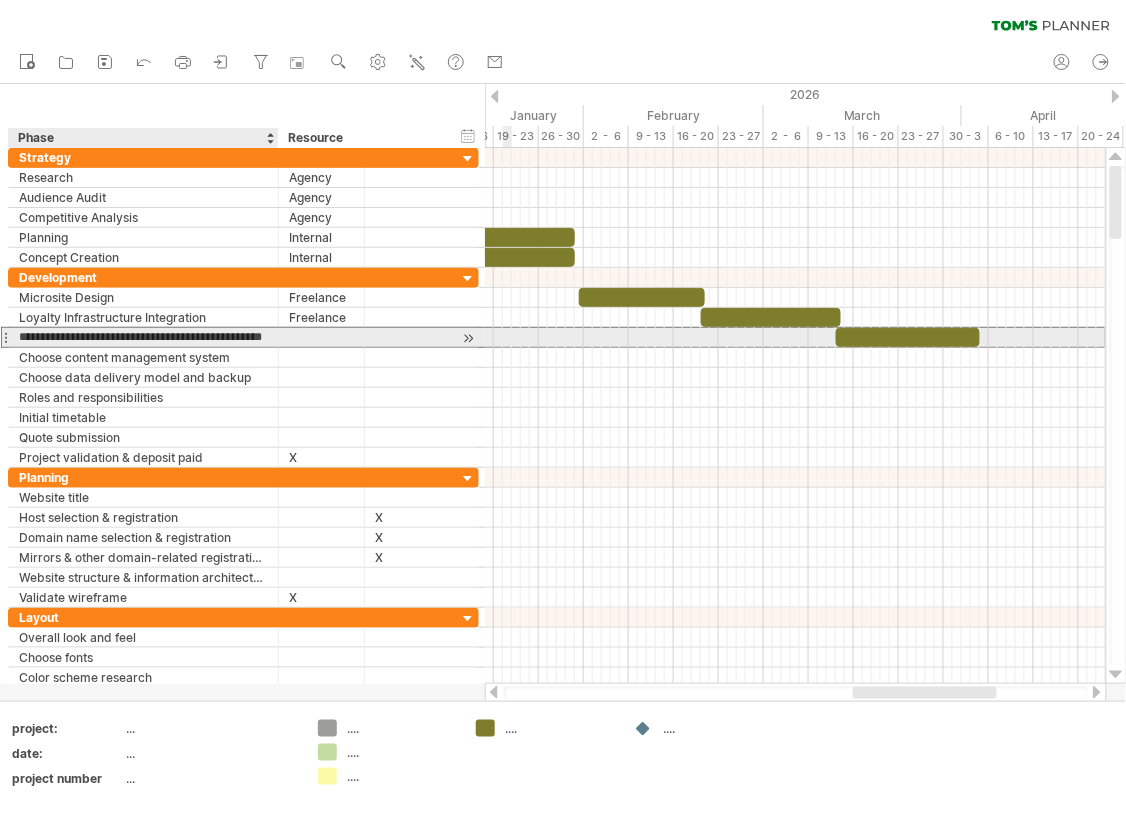 click on "**********" at bounding box center (143, 337) 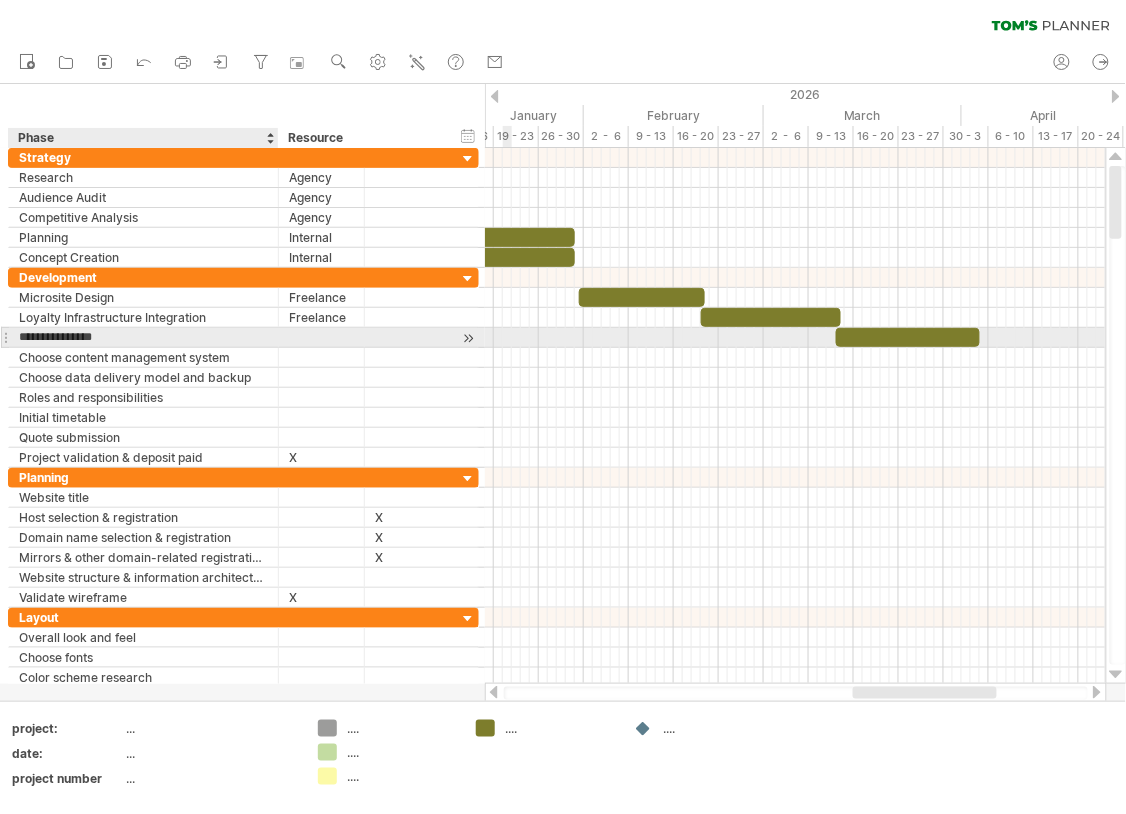 type on "**********" 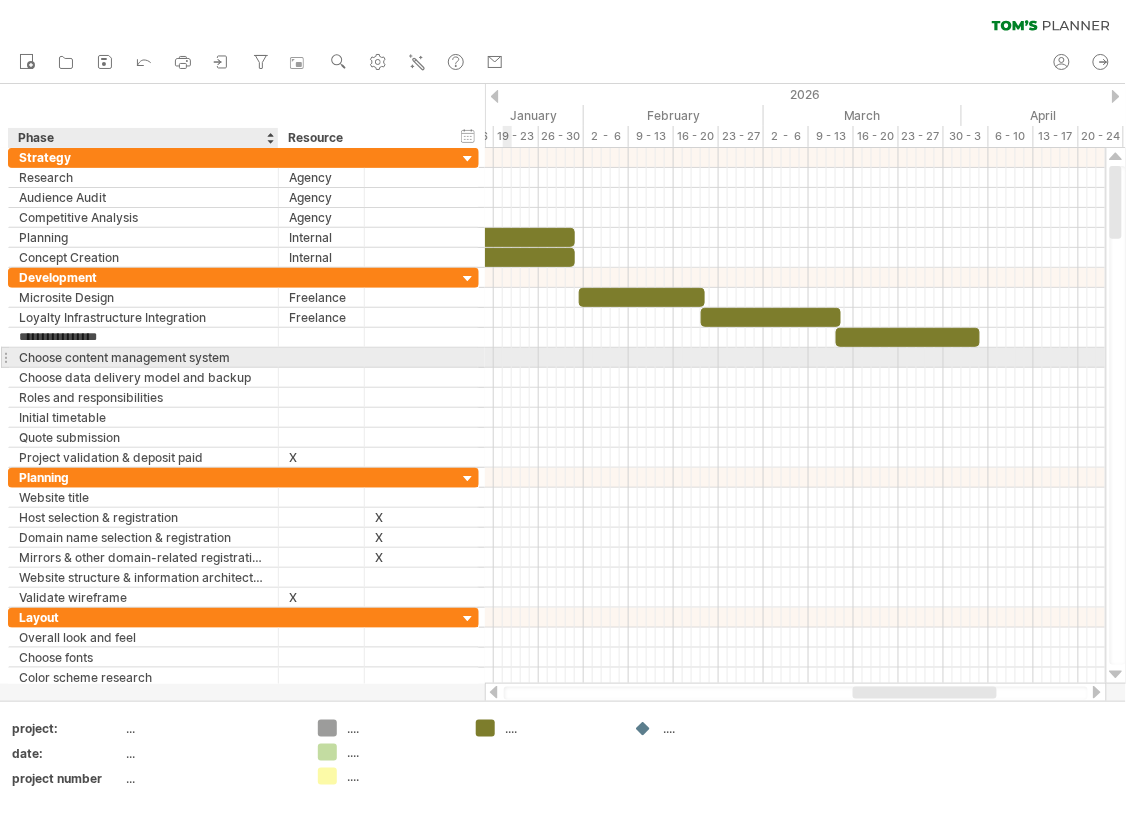 click on "Choose content management system" at bounding box center (143, 357) 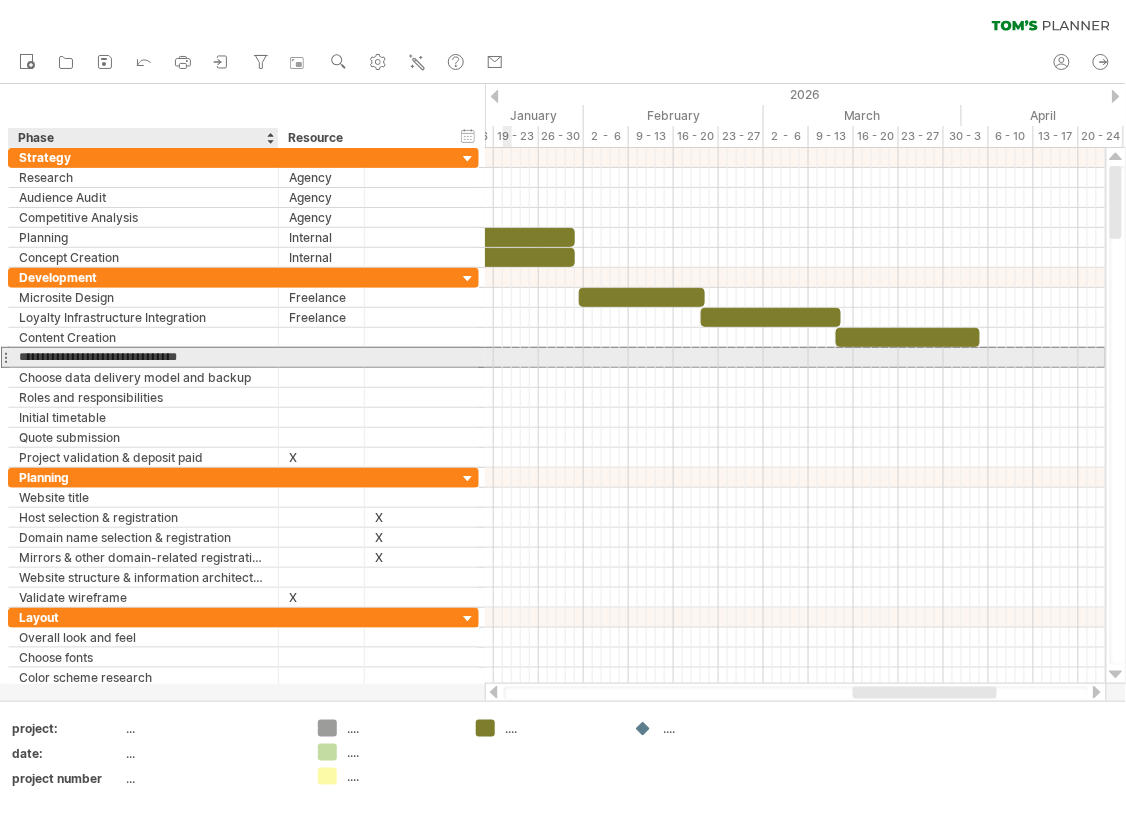 click on "**********" at bounding box center [143, 357] 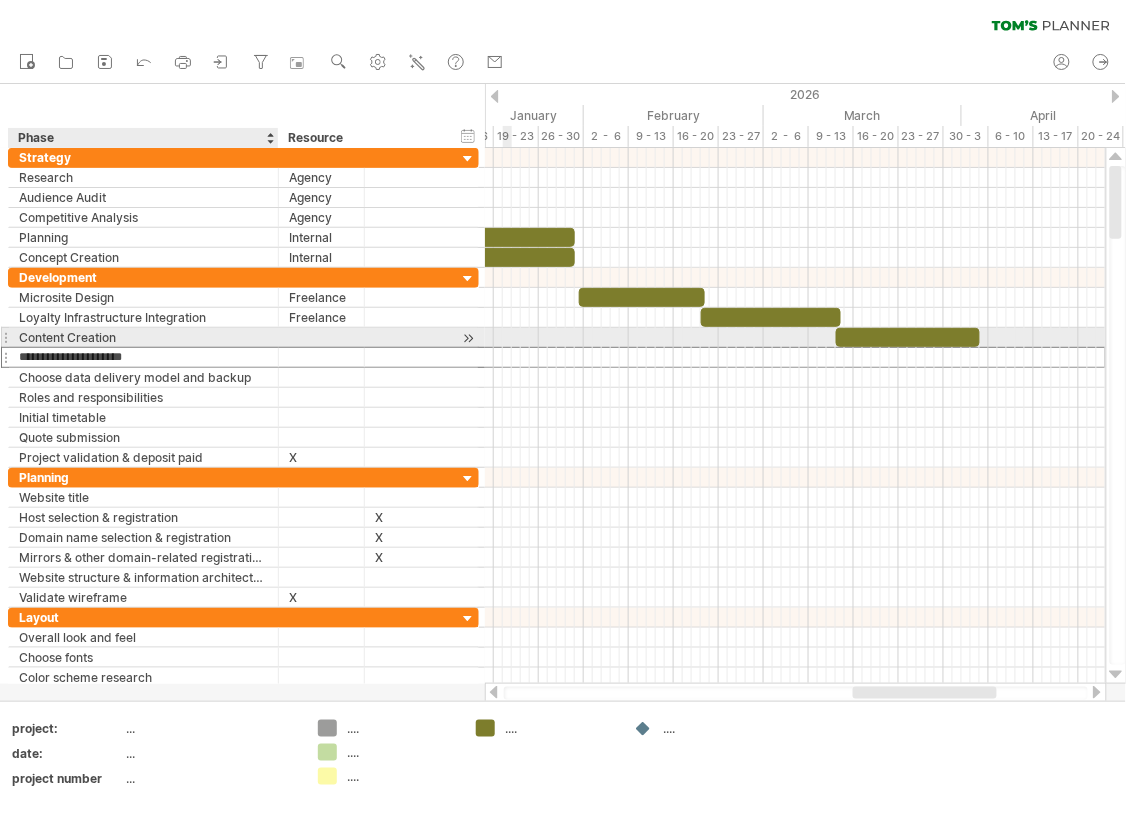 click on "**********" at bounding box center [143, 357] 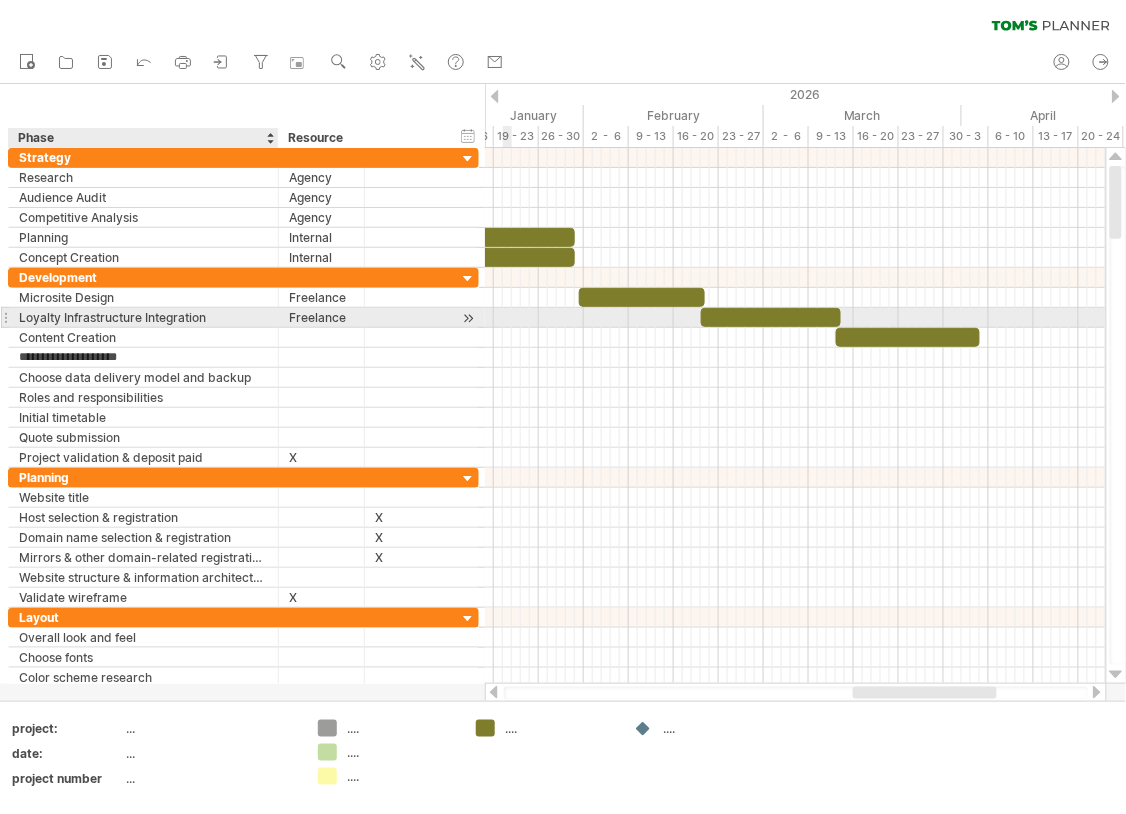 type on "**********" 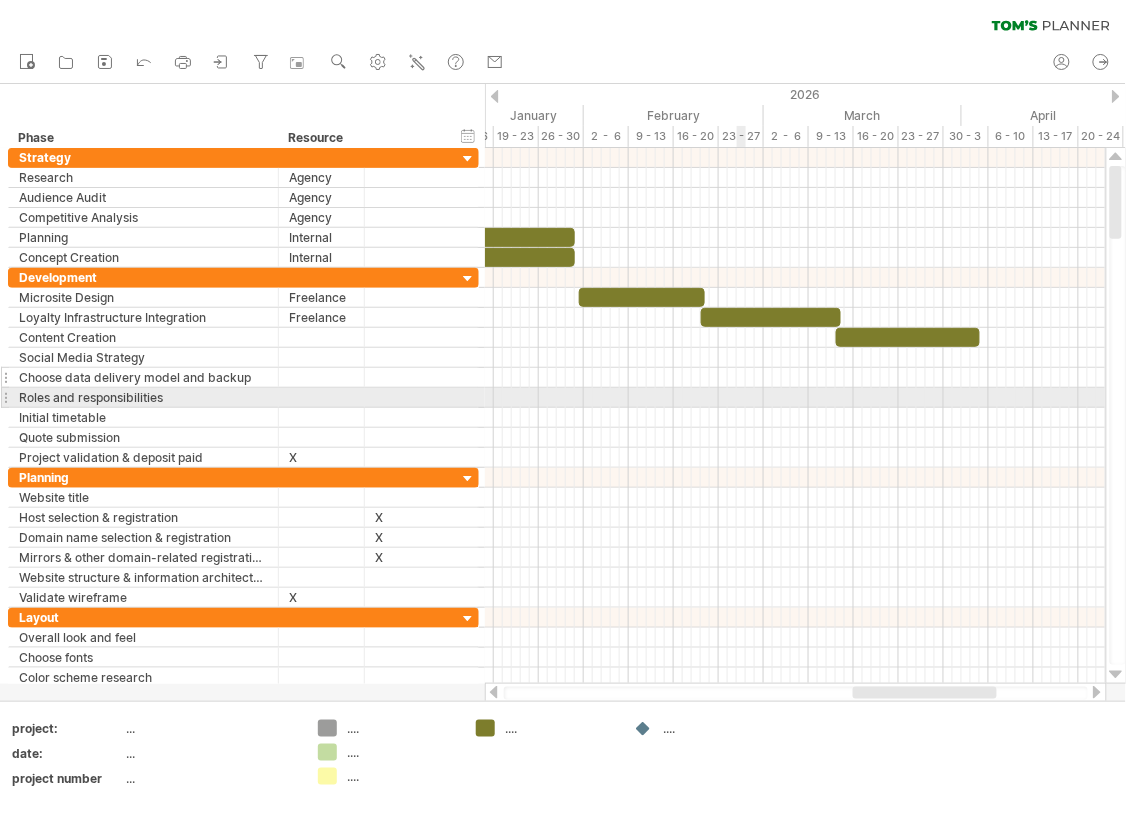 click on "Choose data delivery model and backup" at bounding box center [143, 377] 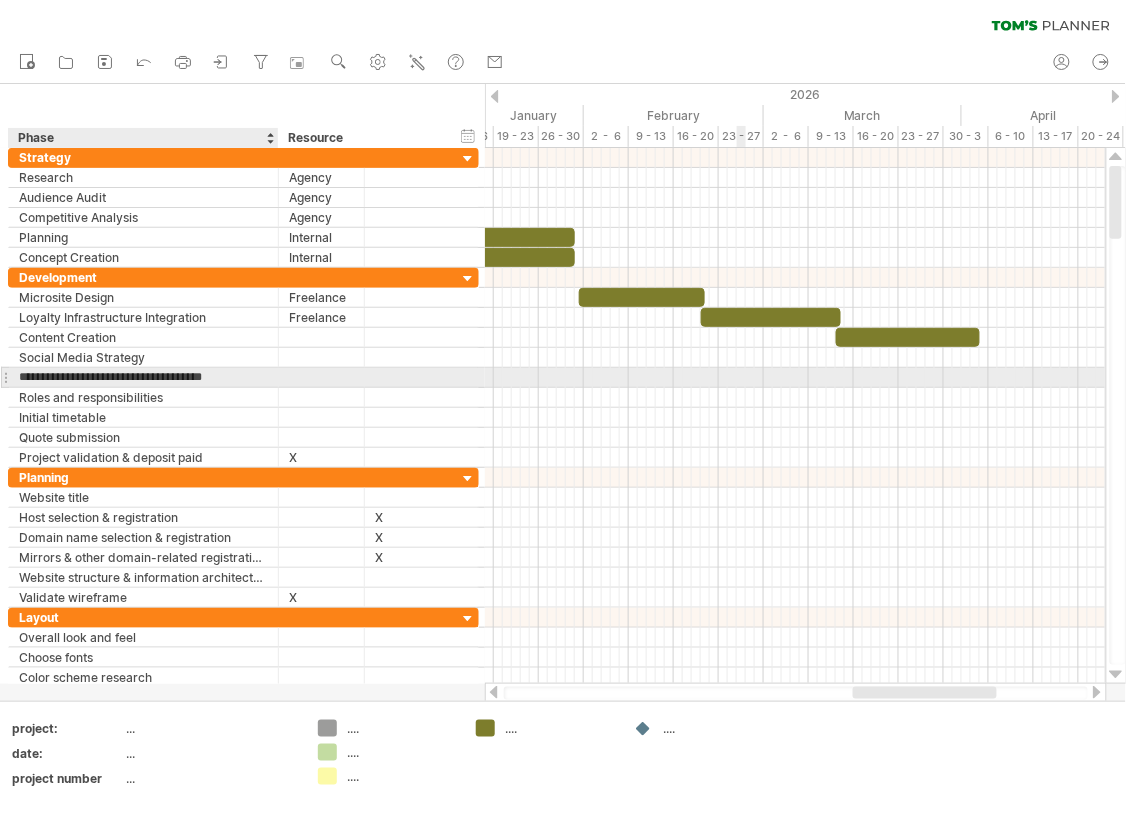click on "**********" at bounding box center [143, 377] 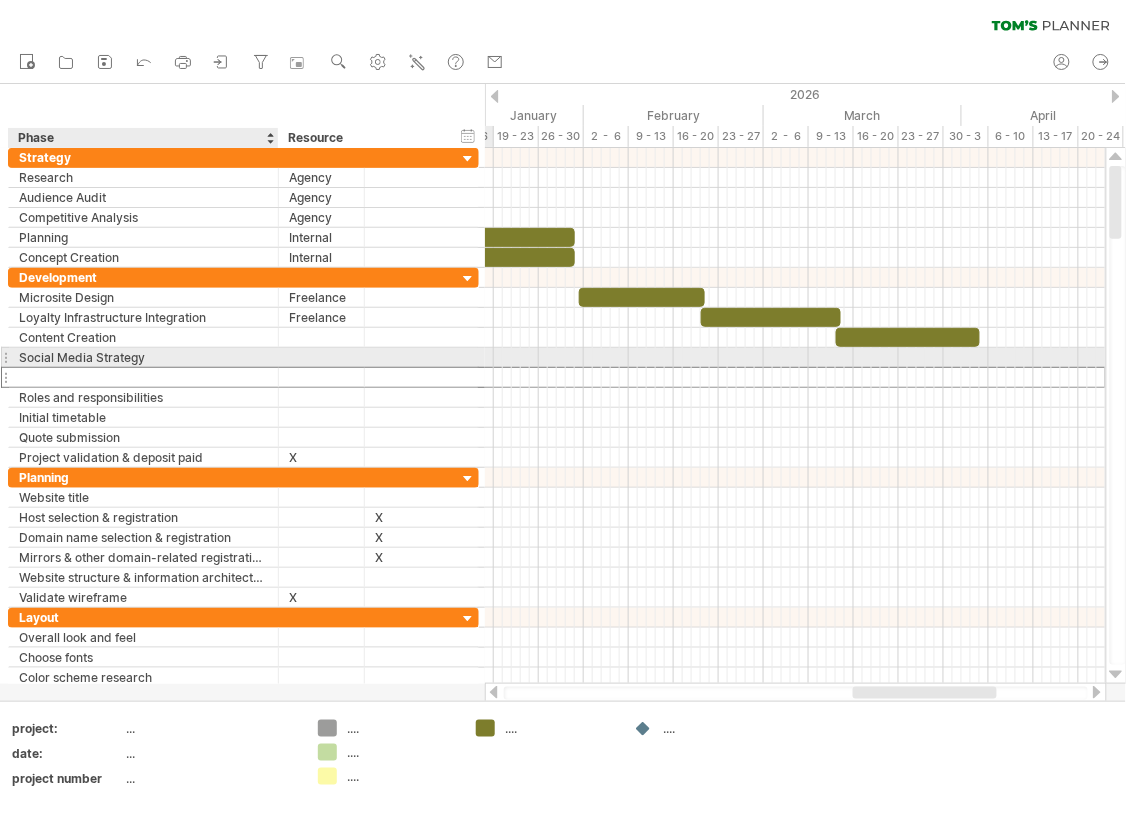 click at bounding box center [143, 377] 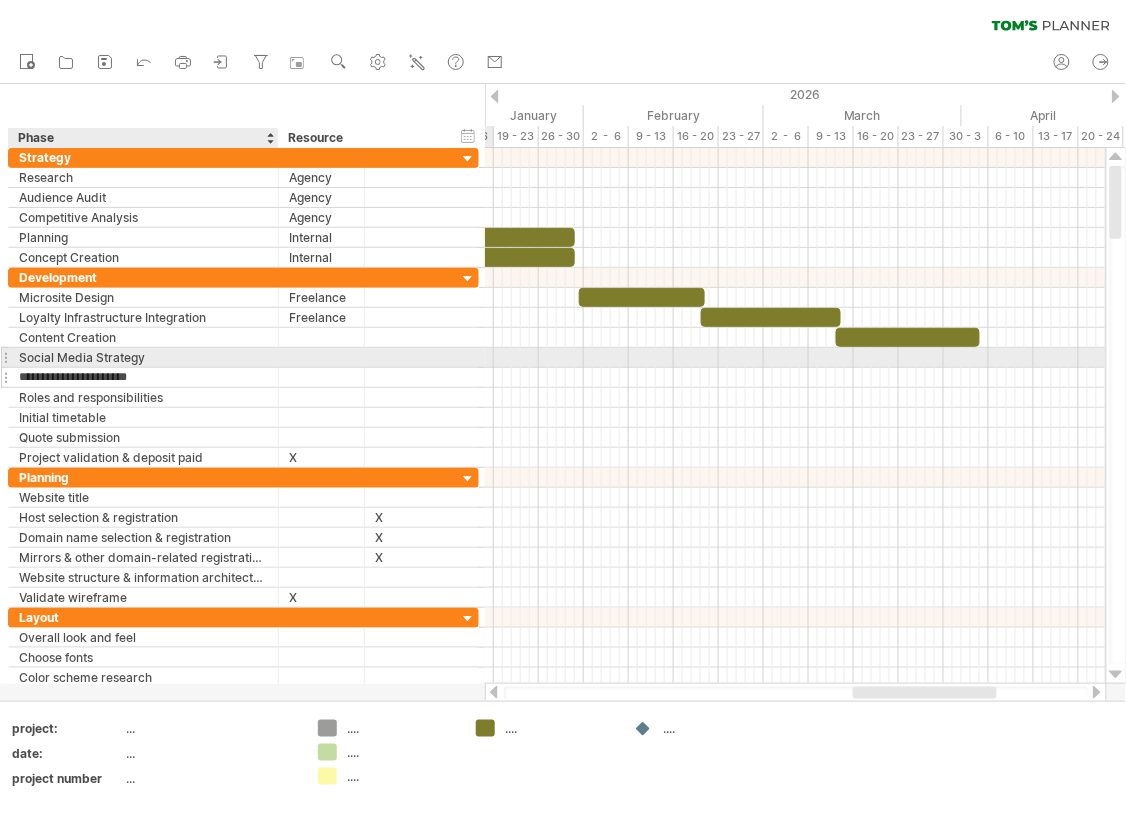 type on "**********" 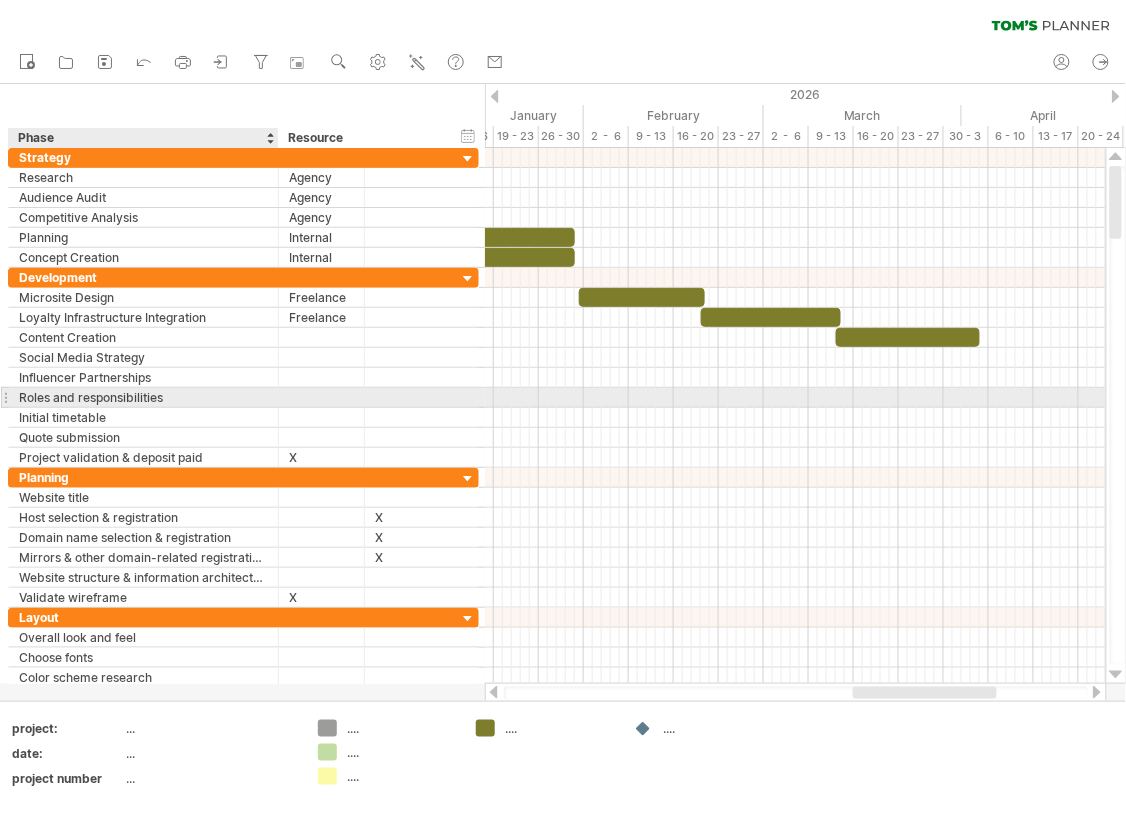 click on "Roles and responsibilities" at bounding box center [143, 397] 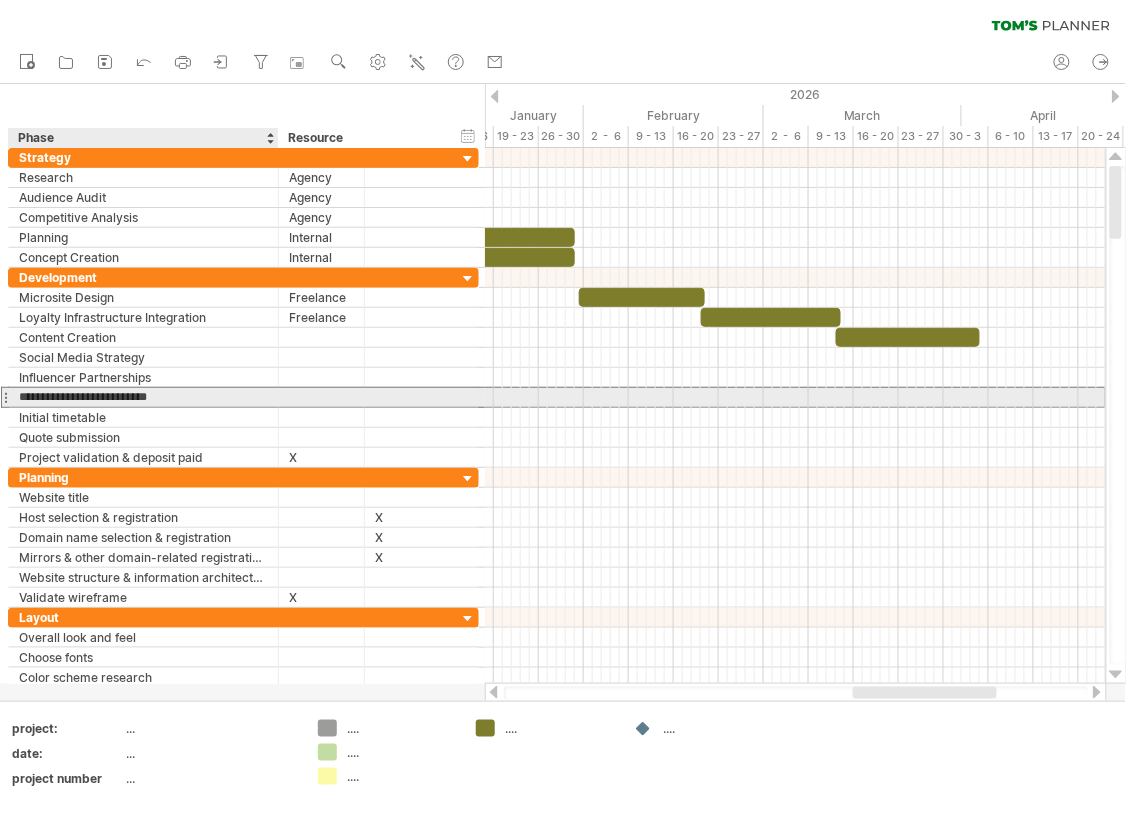 click on "**********" at bounding box center (143, 397) 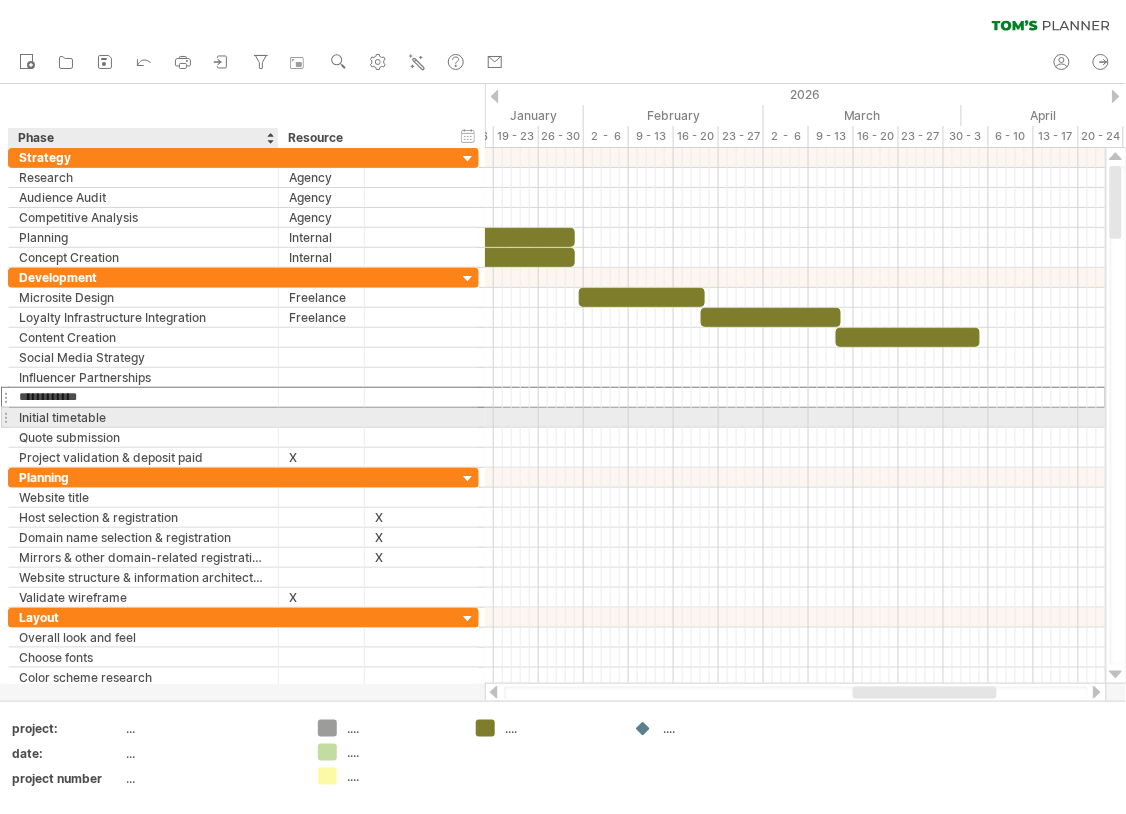type on "**********" 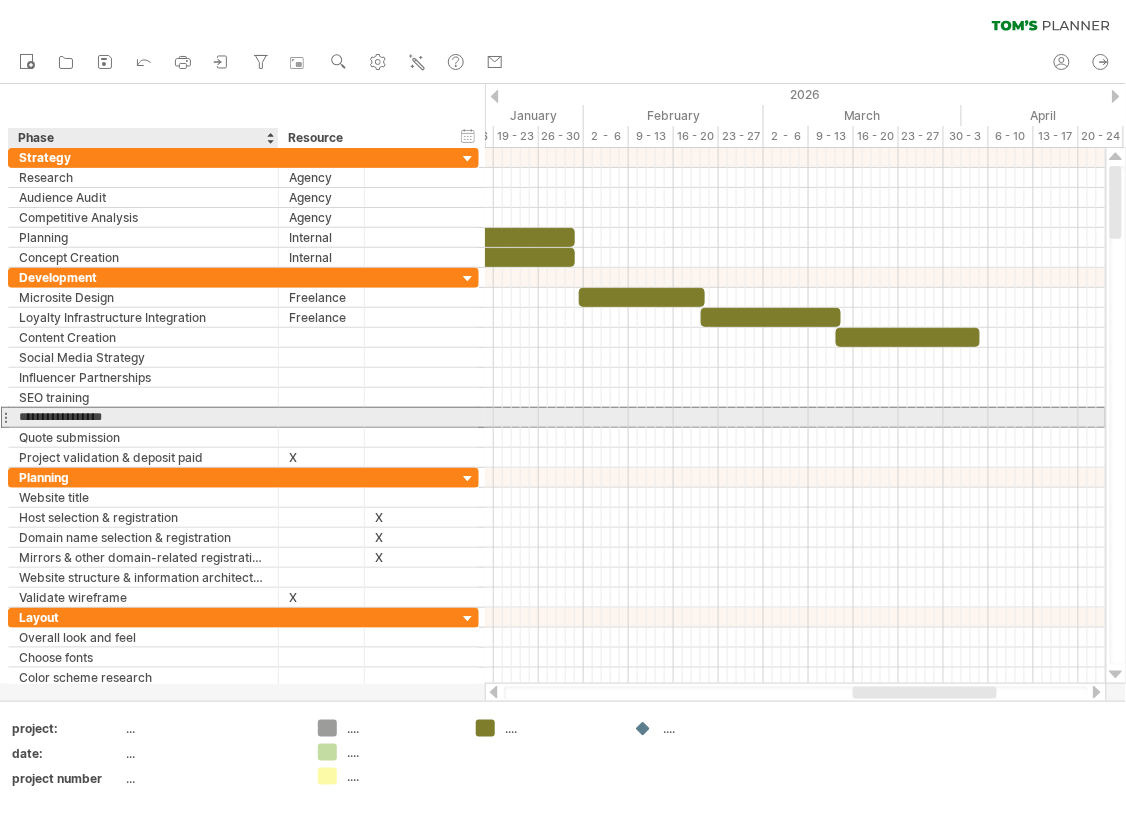 click on "**********" at bounding box center (143, 417) 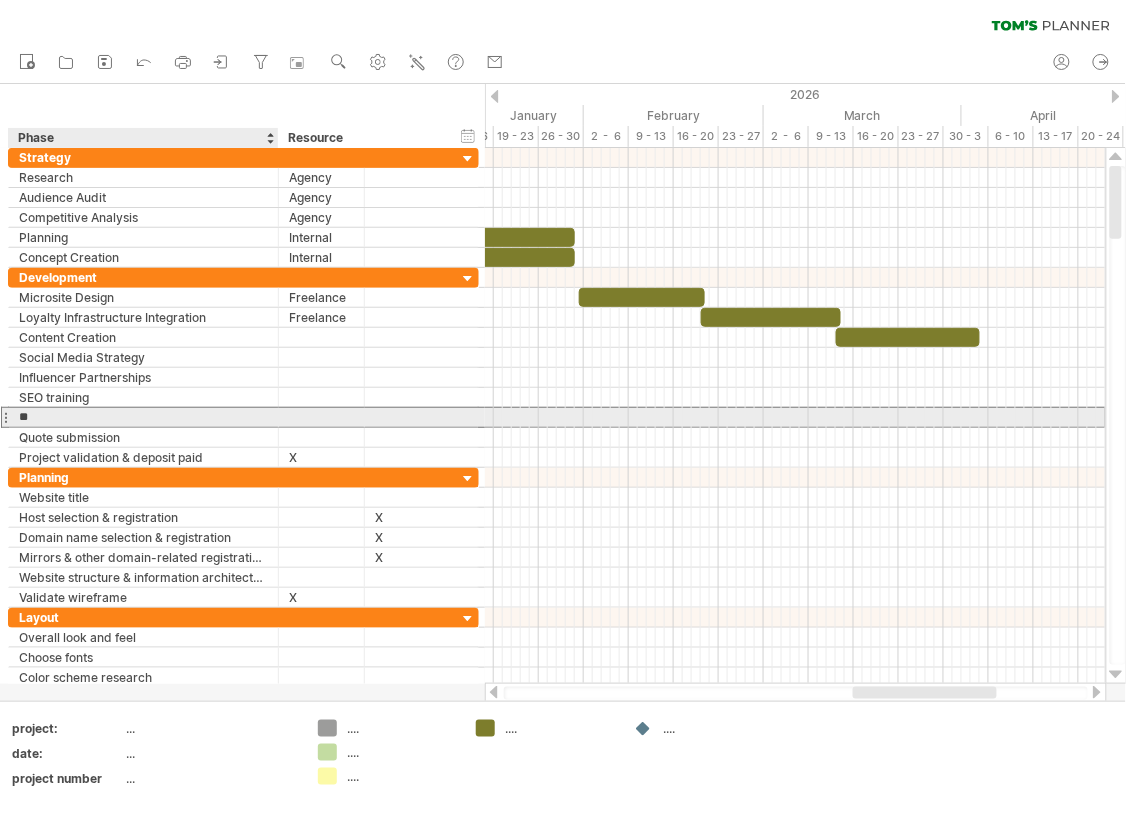 type on "***" 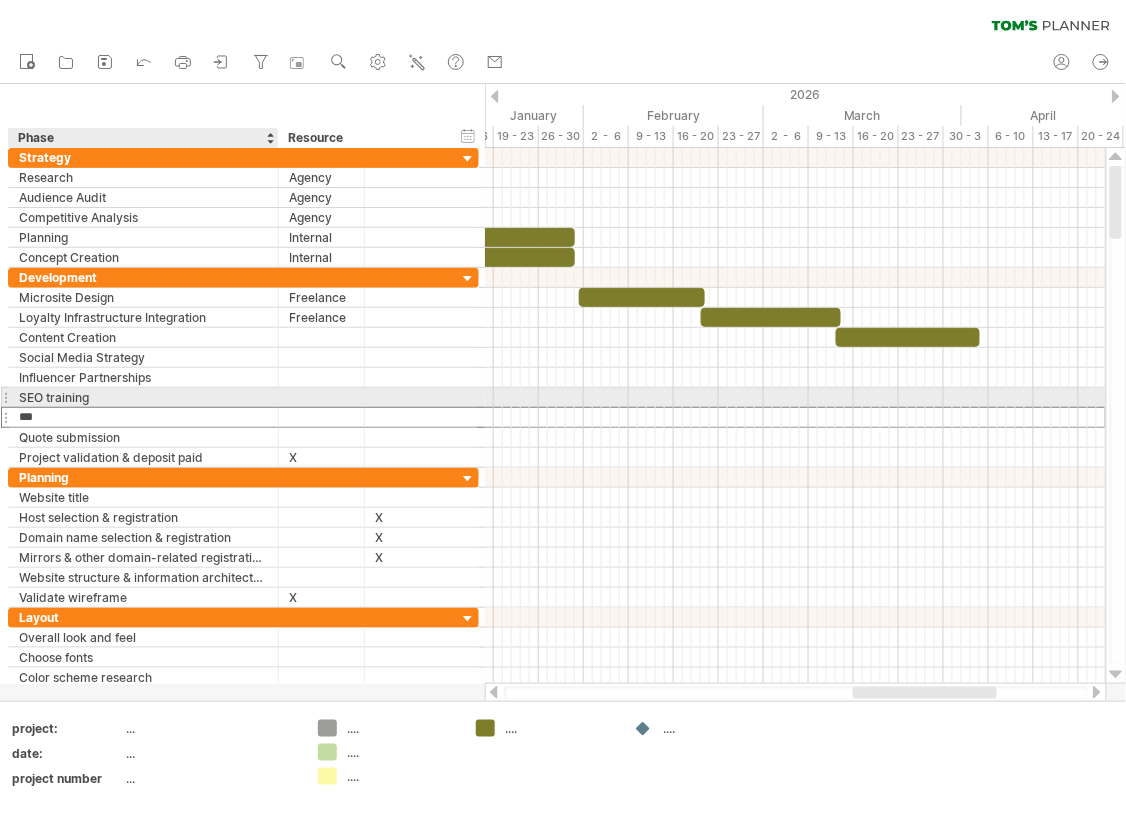 click on "SEO training" at bounding box center [143, 397] 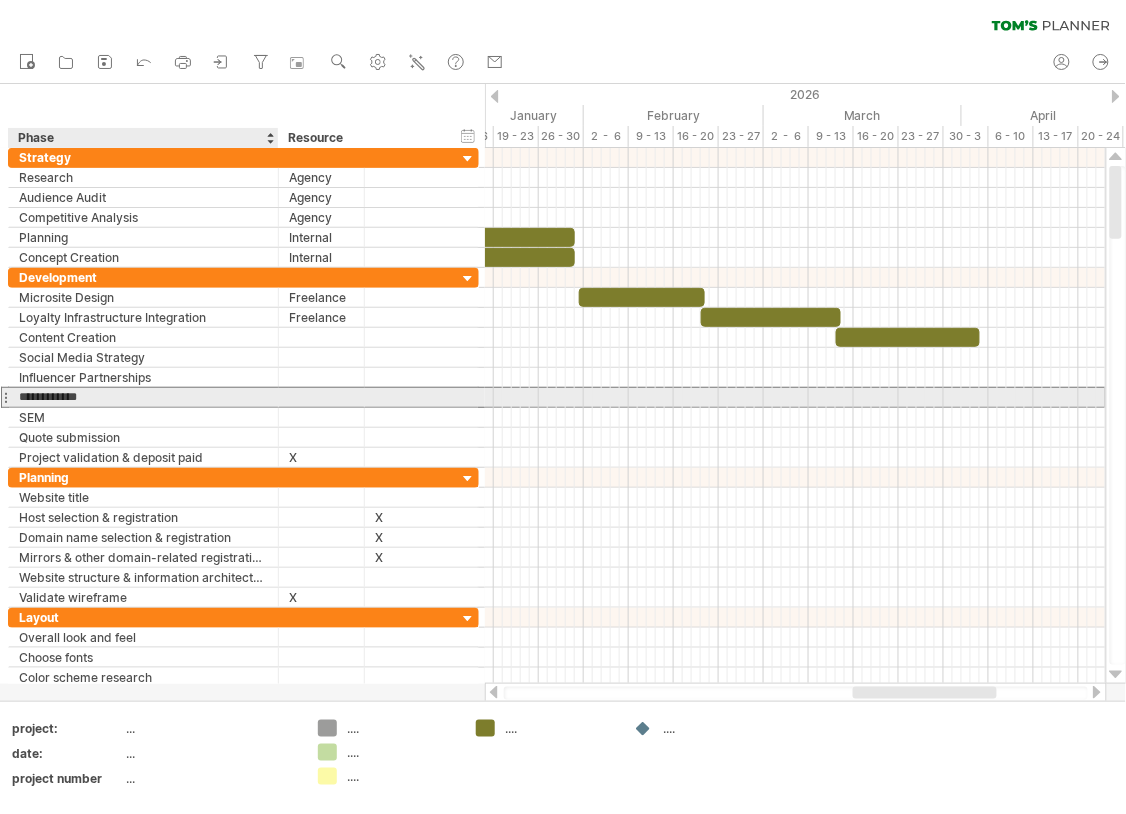 click on "**********" at bounding box center [143, 397] 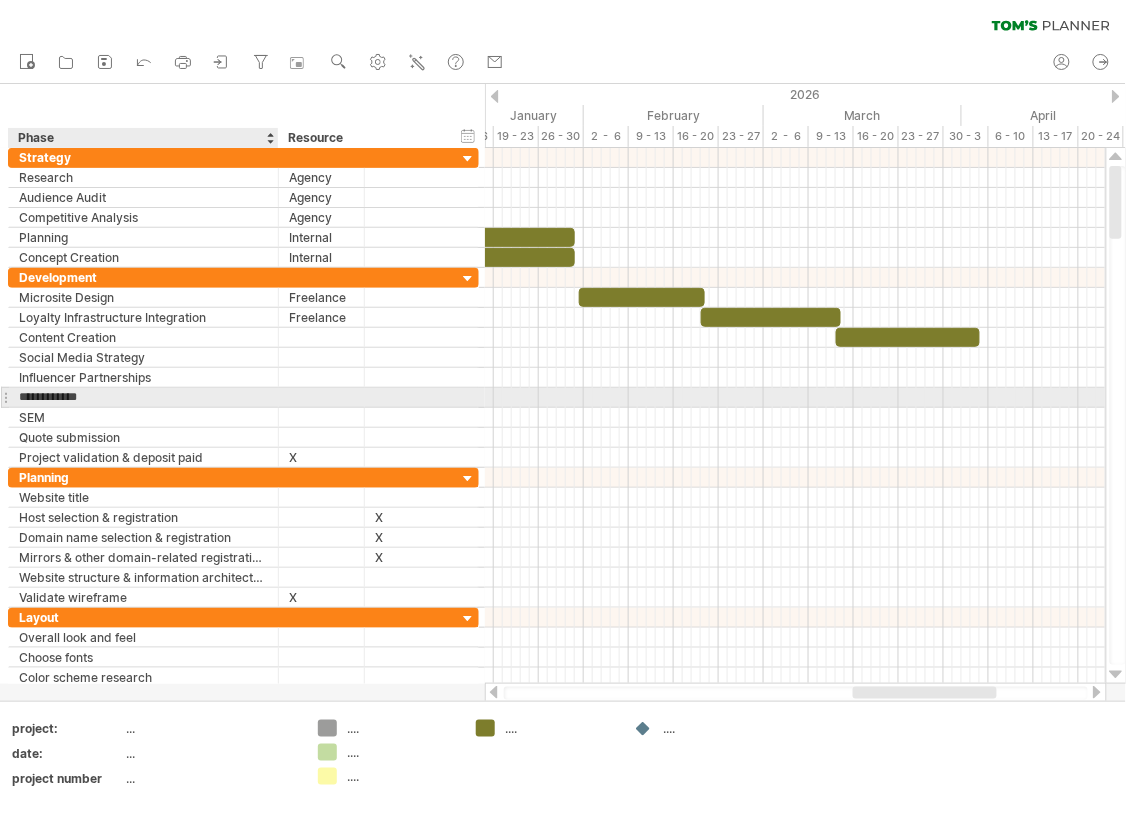 type on "***" 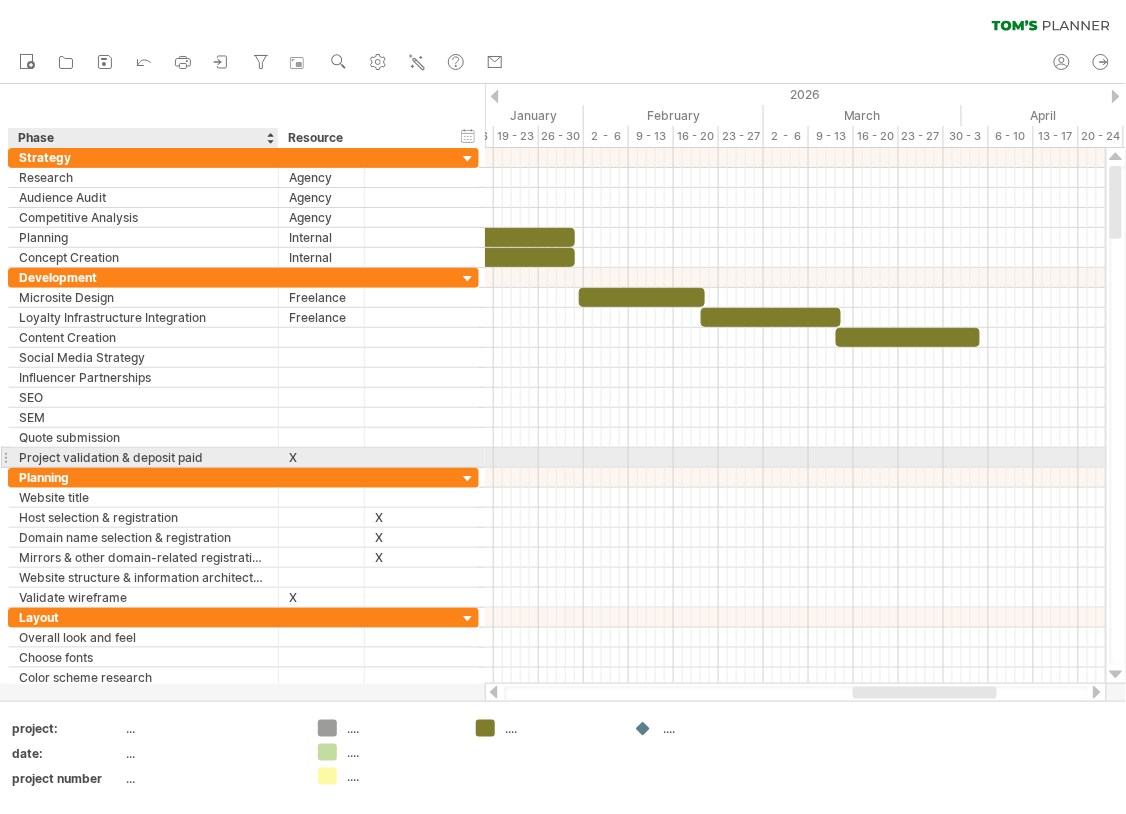 click on "Project validation & deposit paid" at bounding box center [143, 457] 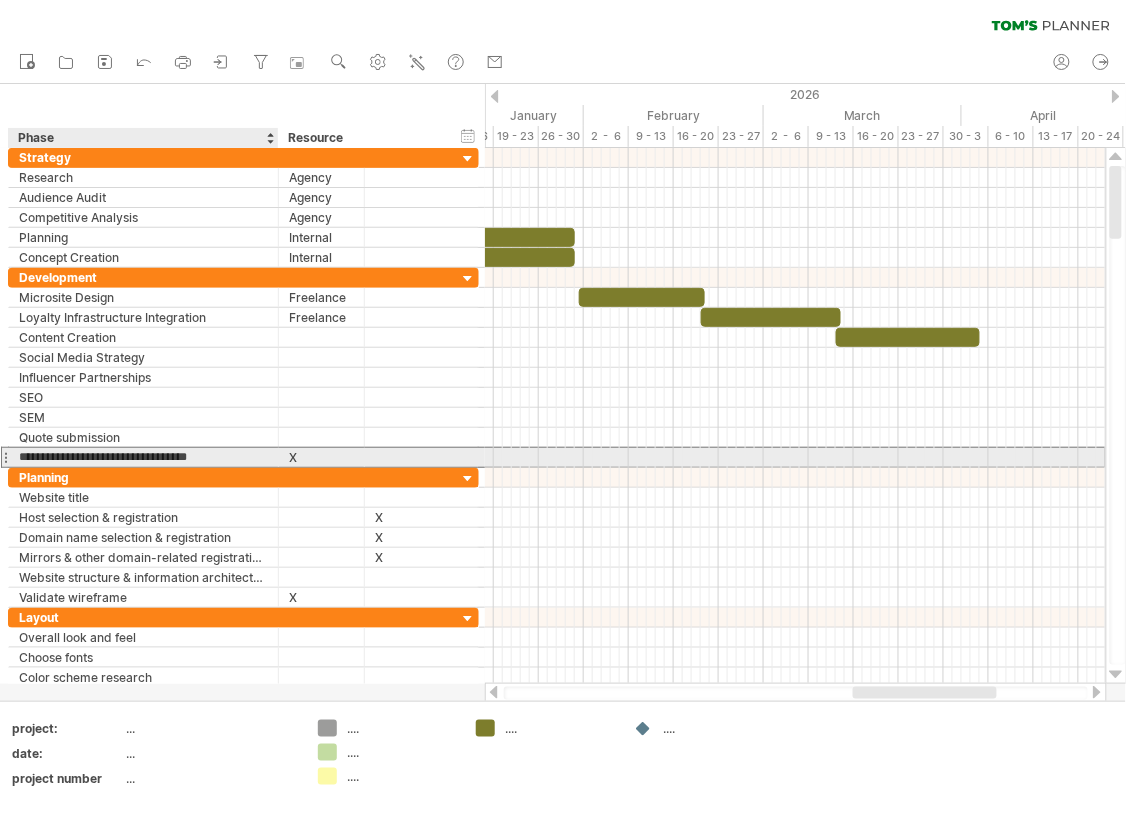 click on "**********" at bounding box center (143, 457) 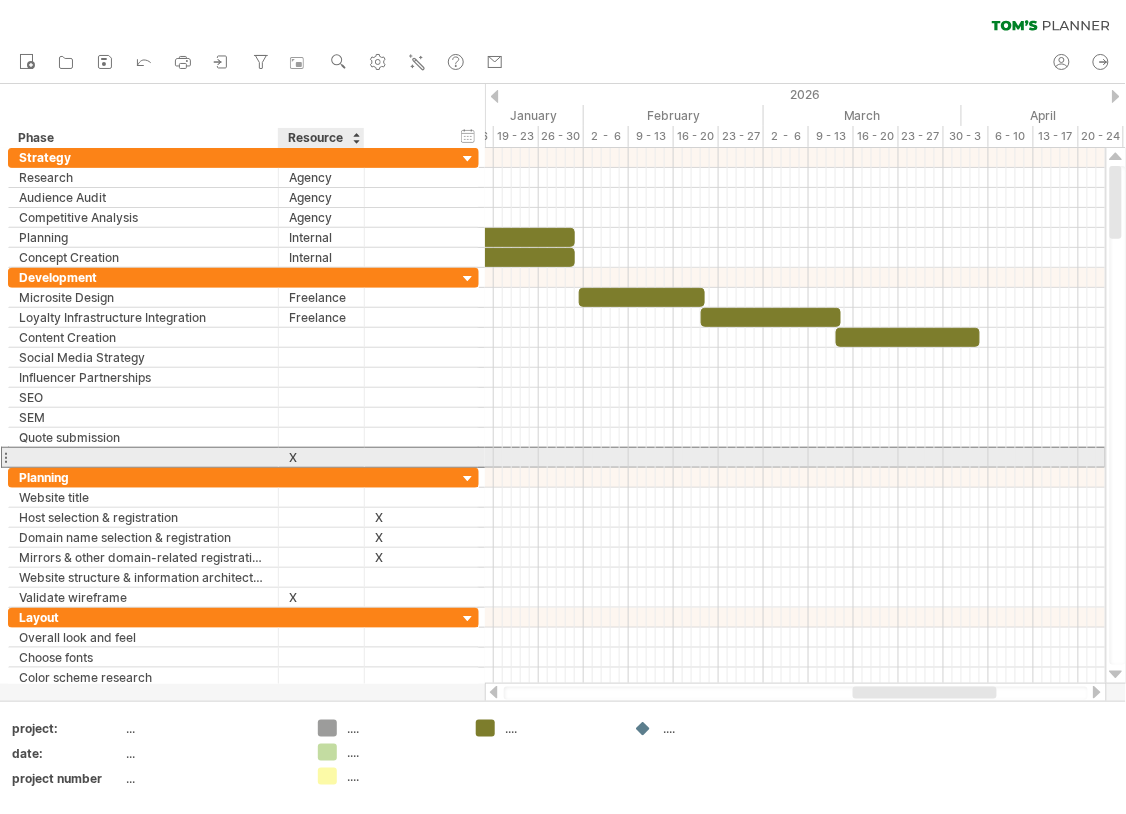 click on "X" at bounding box center [321, 457] 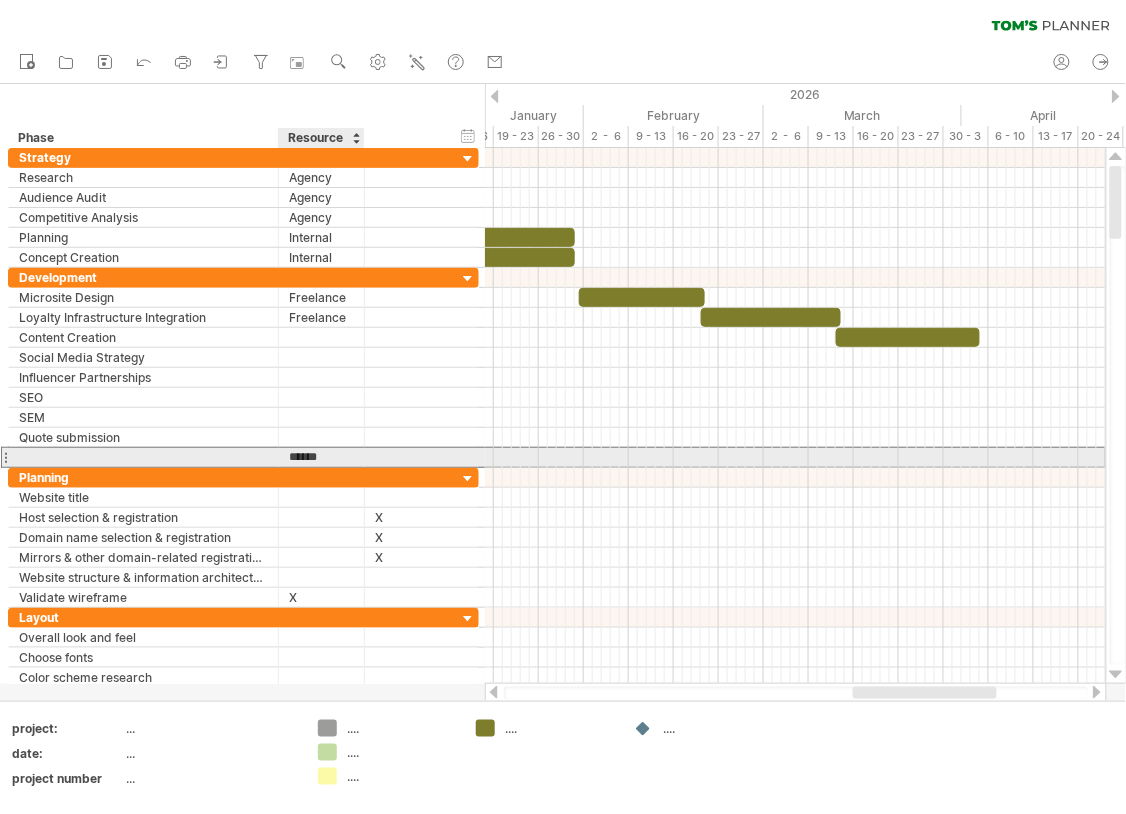 click on "*" at bounding box center (321, 457) 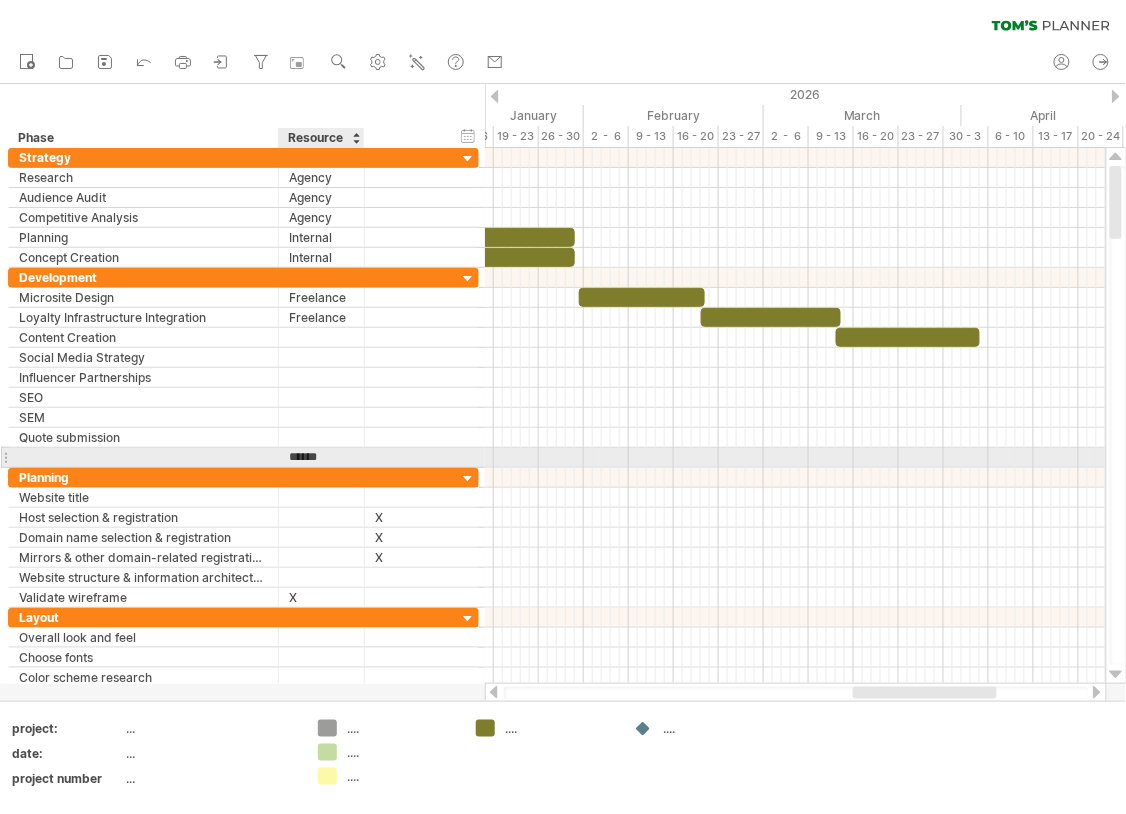type 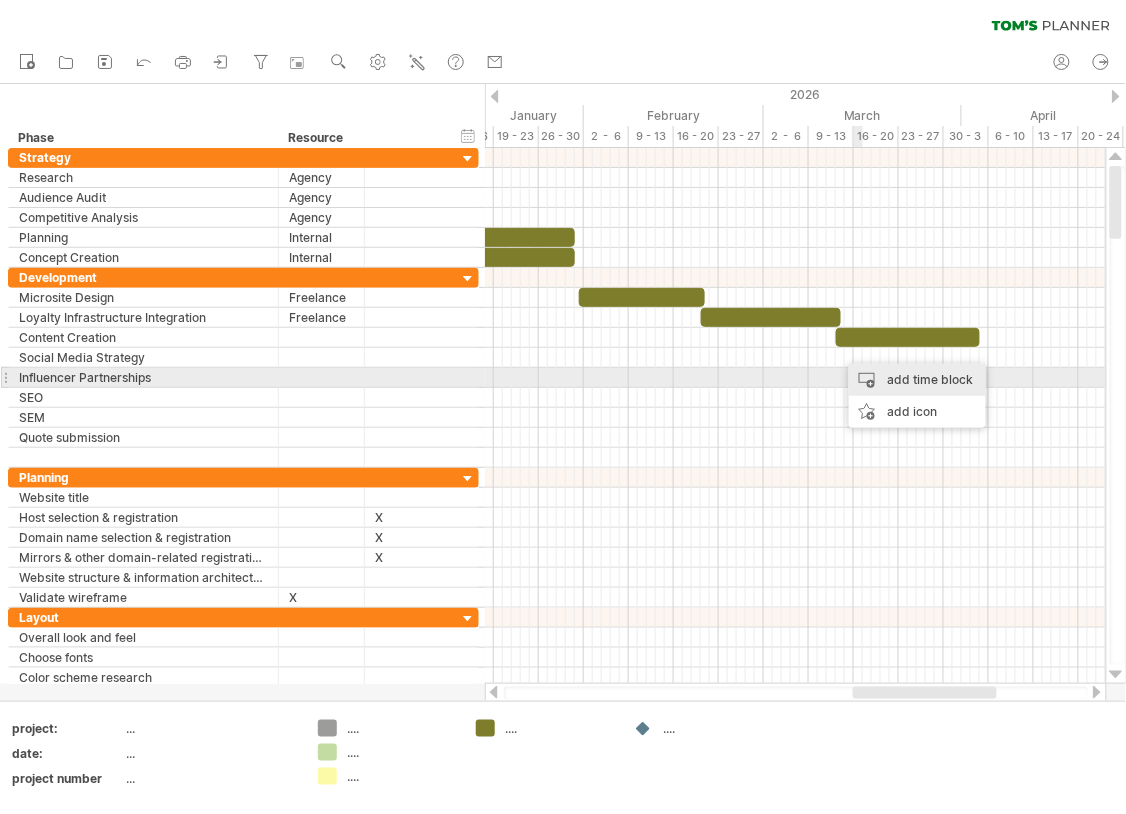 click on "add time block" at bounding box center [917, 380] 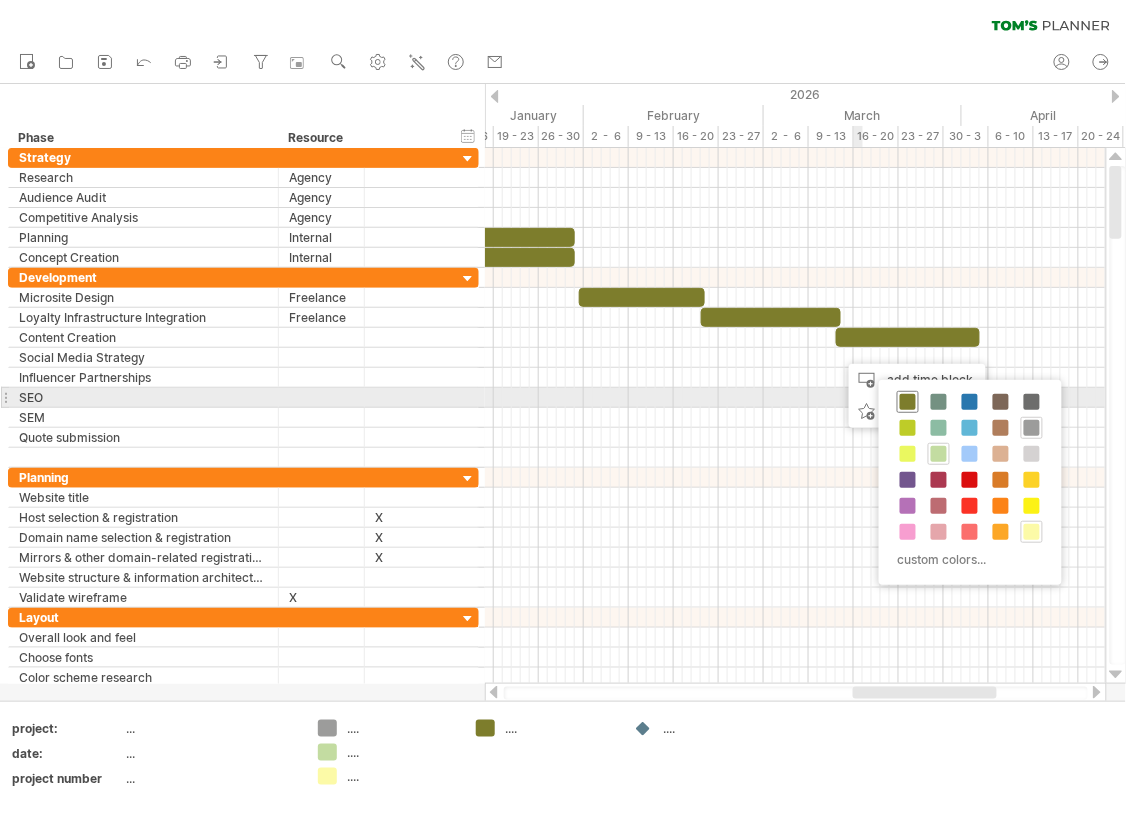 click at bounding box center (908, 402) 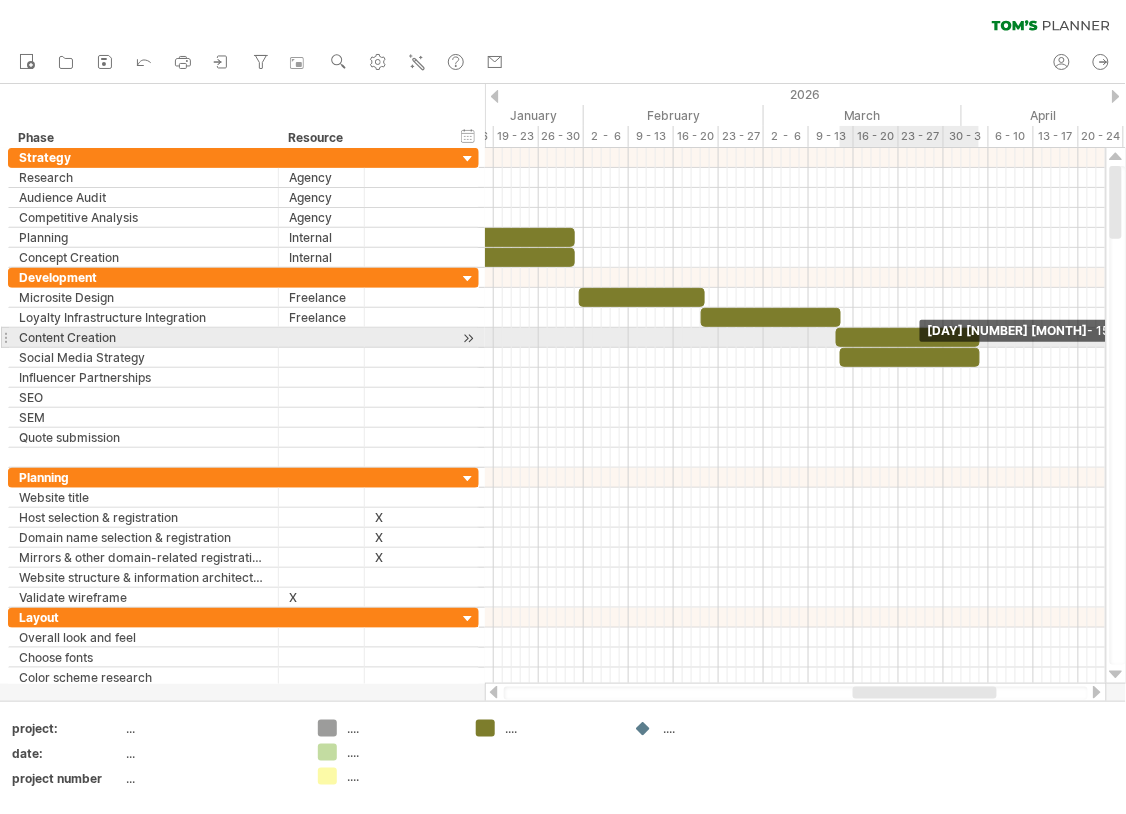 drag, startPoint x: 848, startPoint y: 352, endPoint x: 980, endPoint y: 347, distance: 132.09467 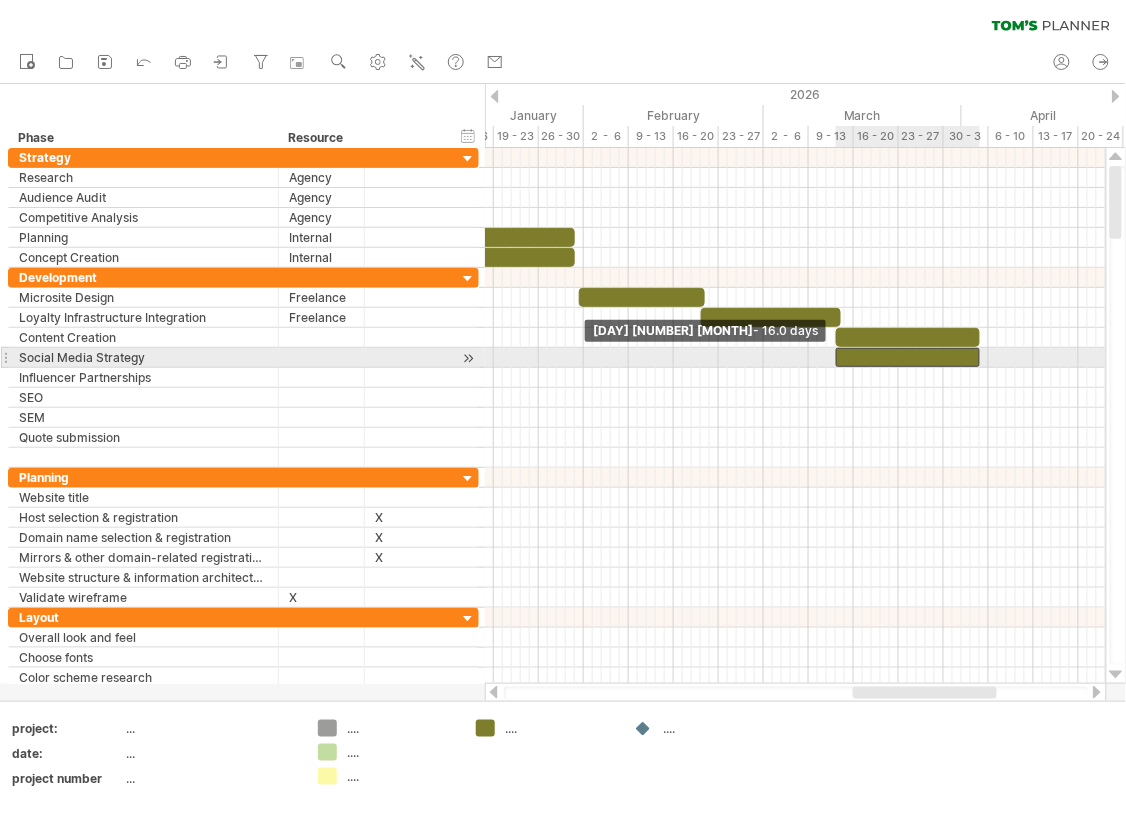 click at bounding box center (908, 357) 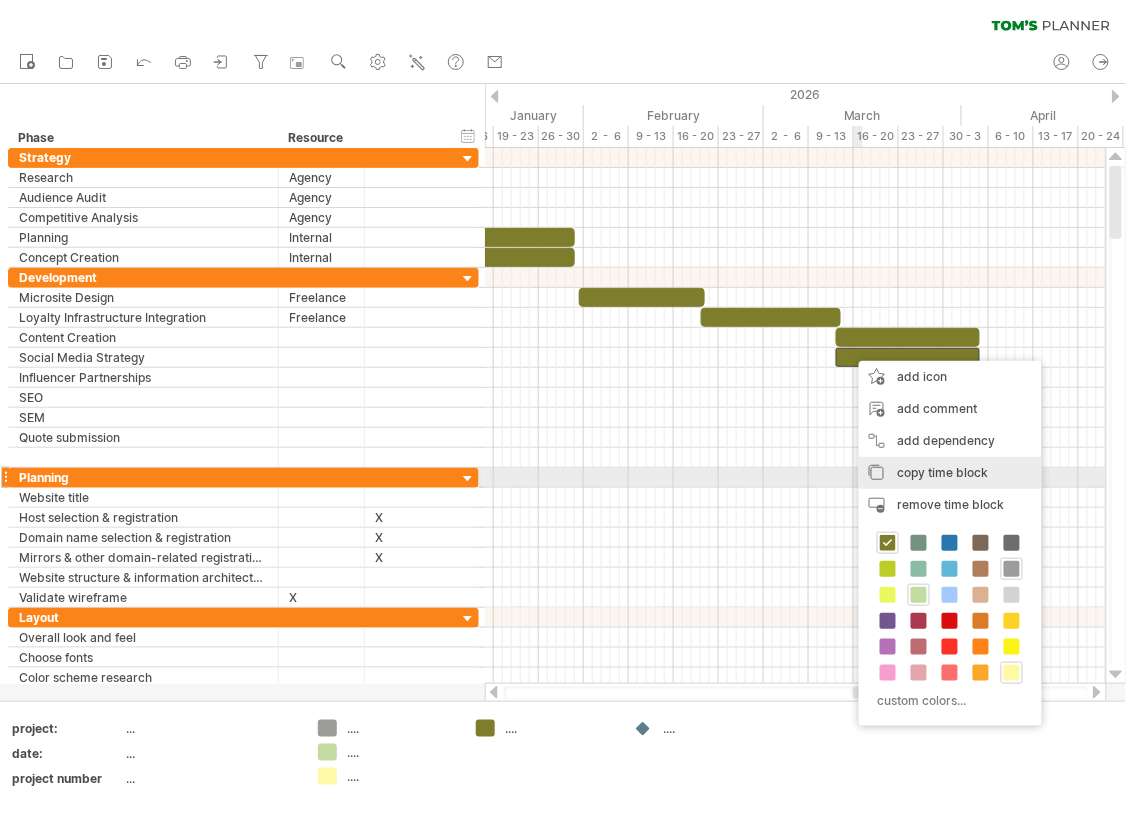 click on "copy time block" at bounding box center (943, 472) 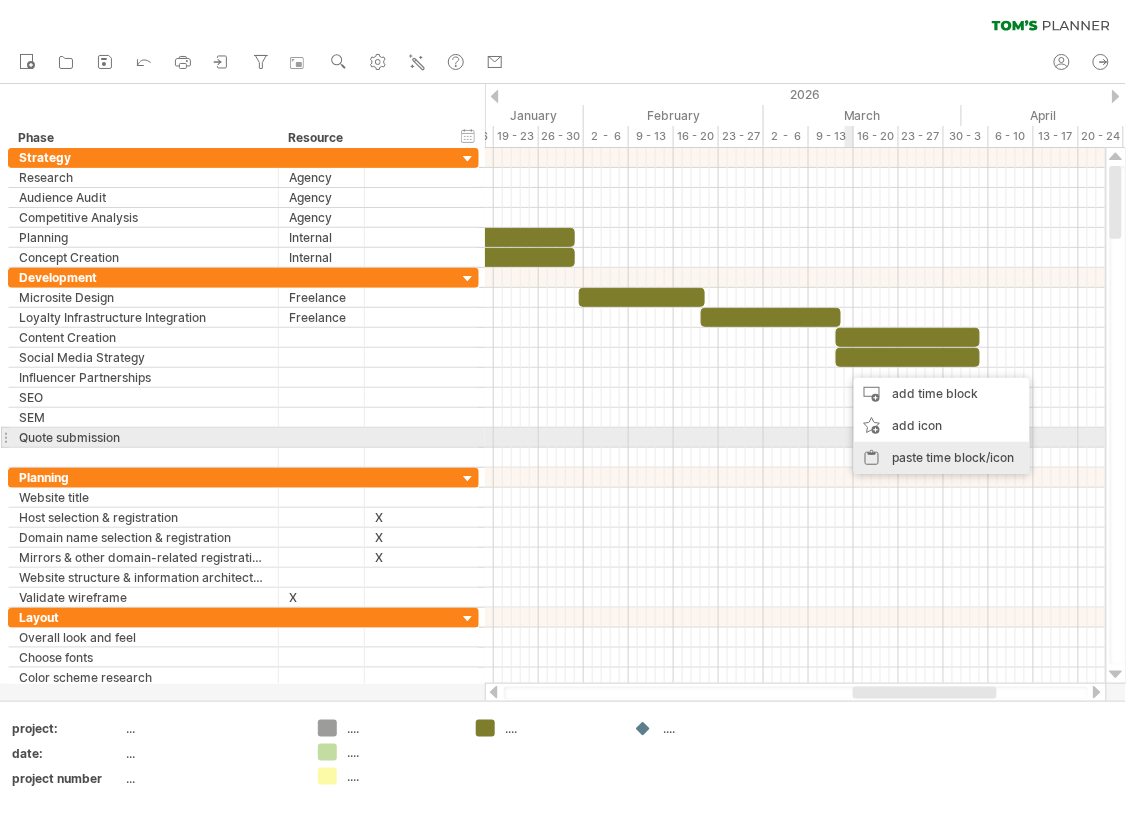 click on "paste time block/icon" at bounding box center [942, 458] 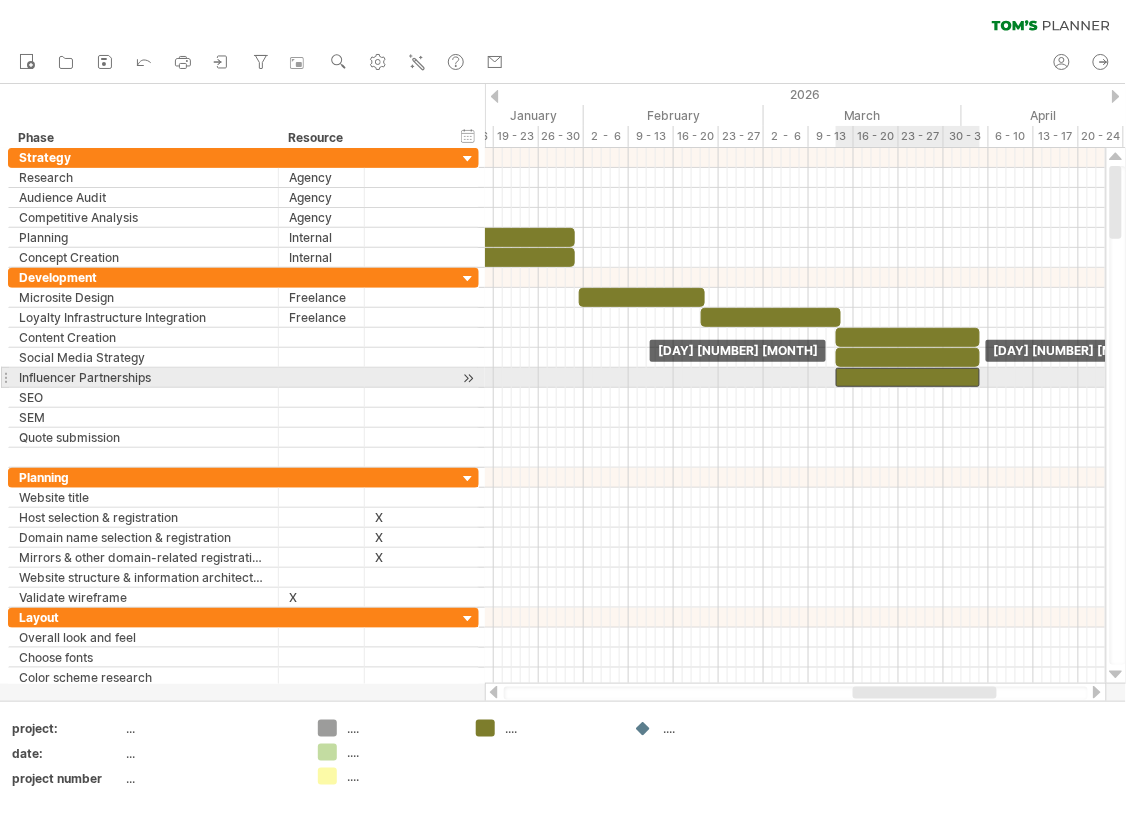 click at bounding box center [908, 377] 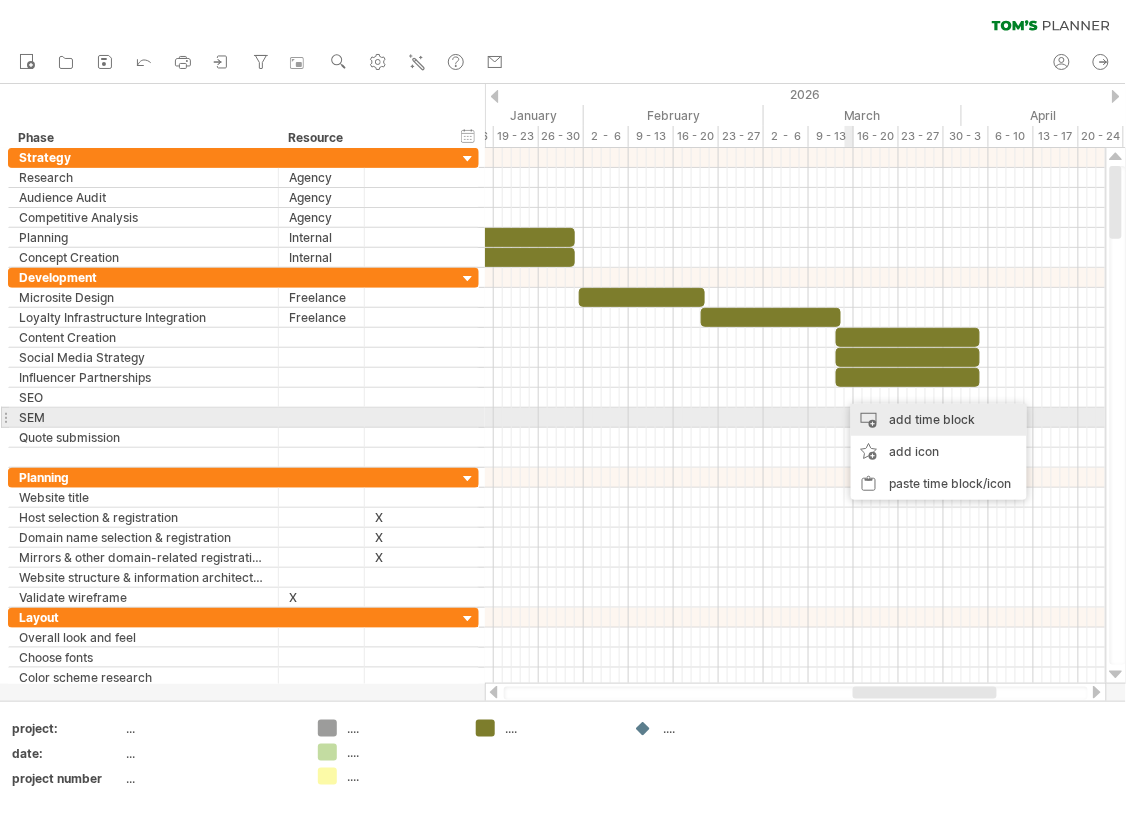 click on "add time block" at bounding box center [939, 420] 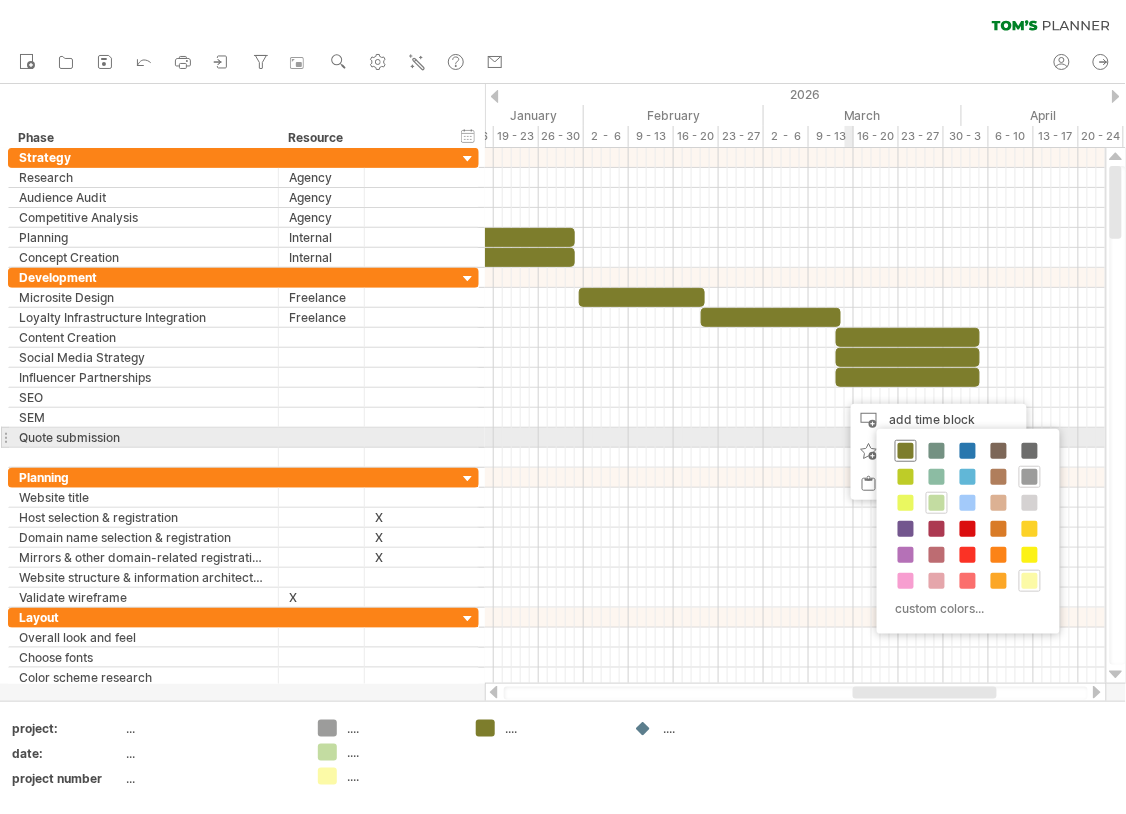 click at bounding box center [906, 451] 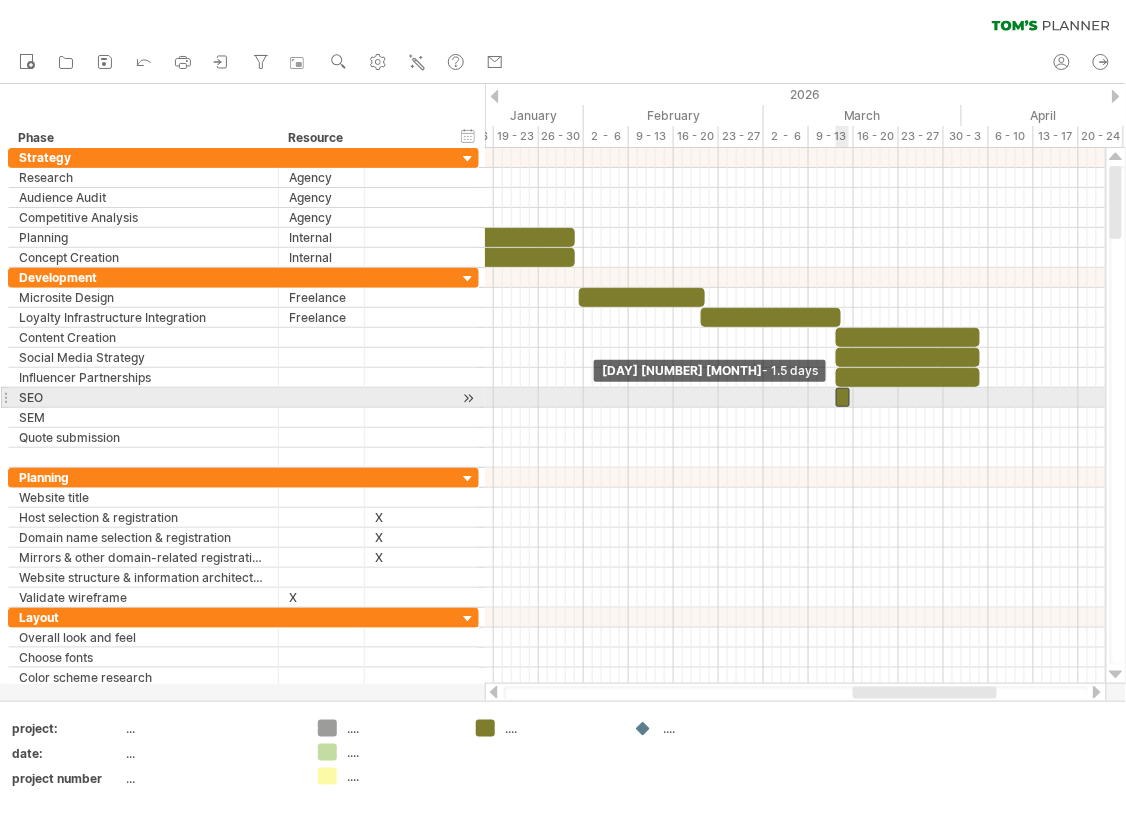 click at bounding box center [836, 397] 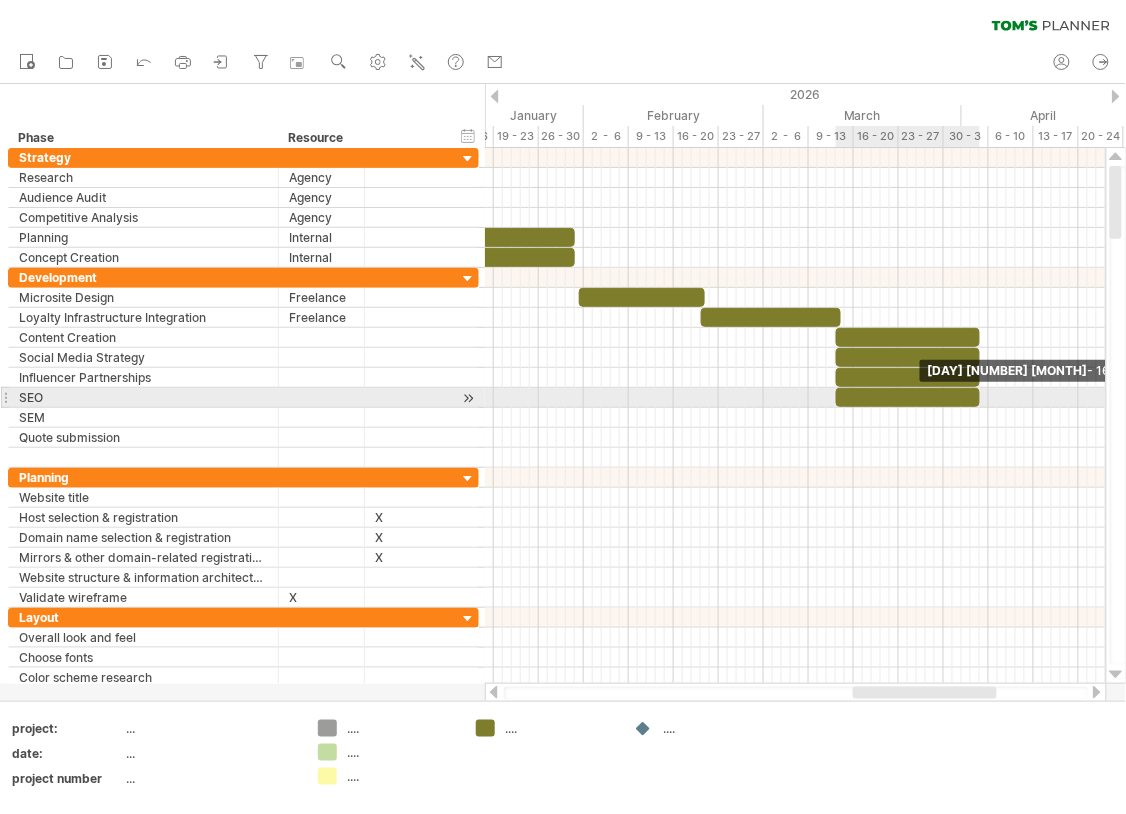 drag, startPoint x: 848, startPoint y: 391, endPoint x: 978, endPoint y: 389, distance: 130.01538 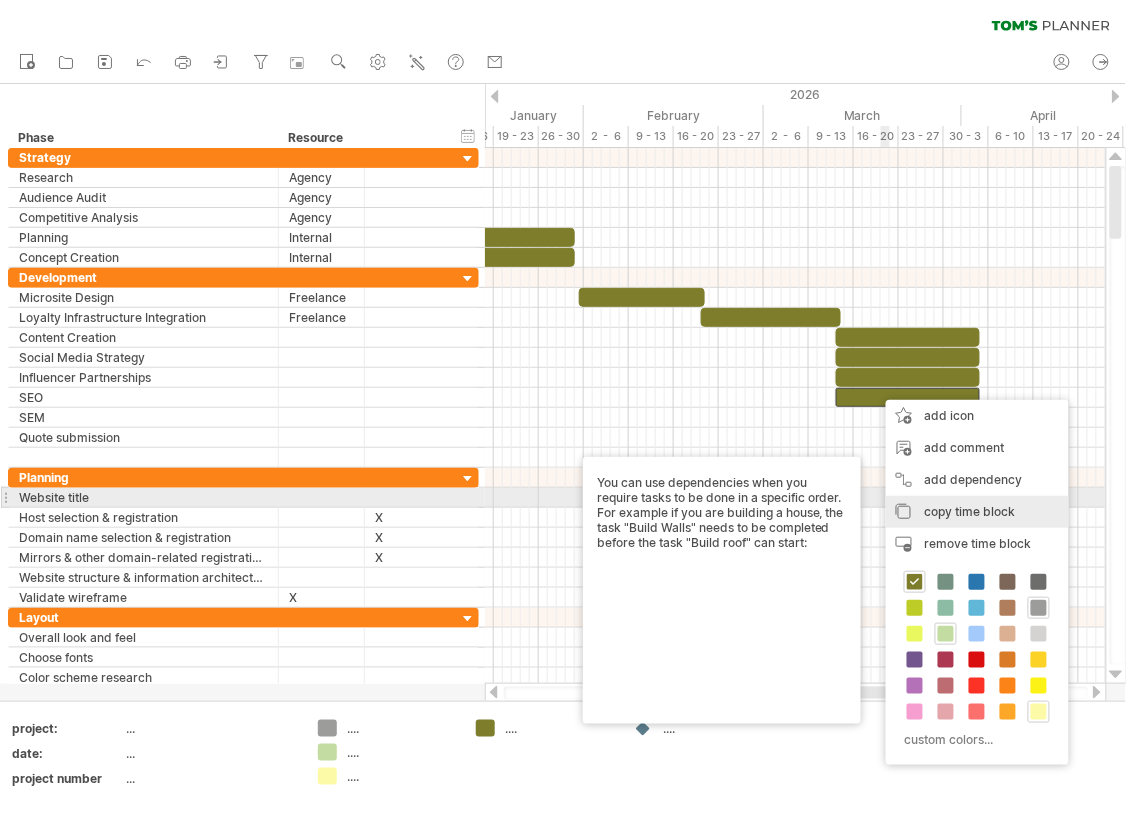 click on "copy time block" at bounding box center [970, 511] 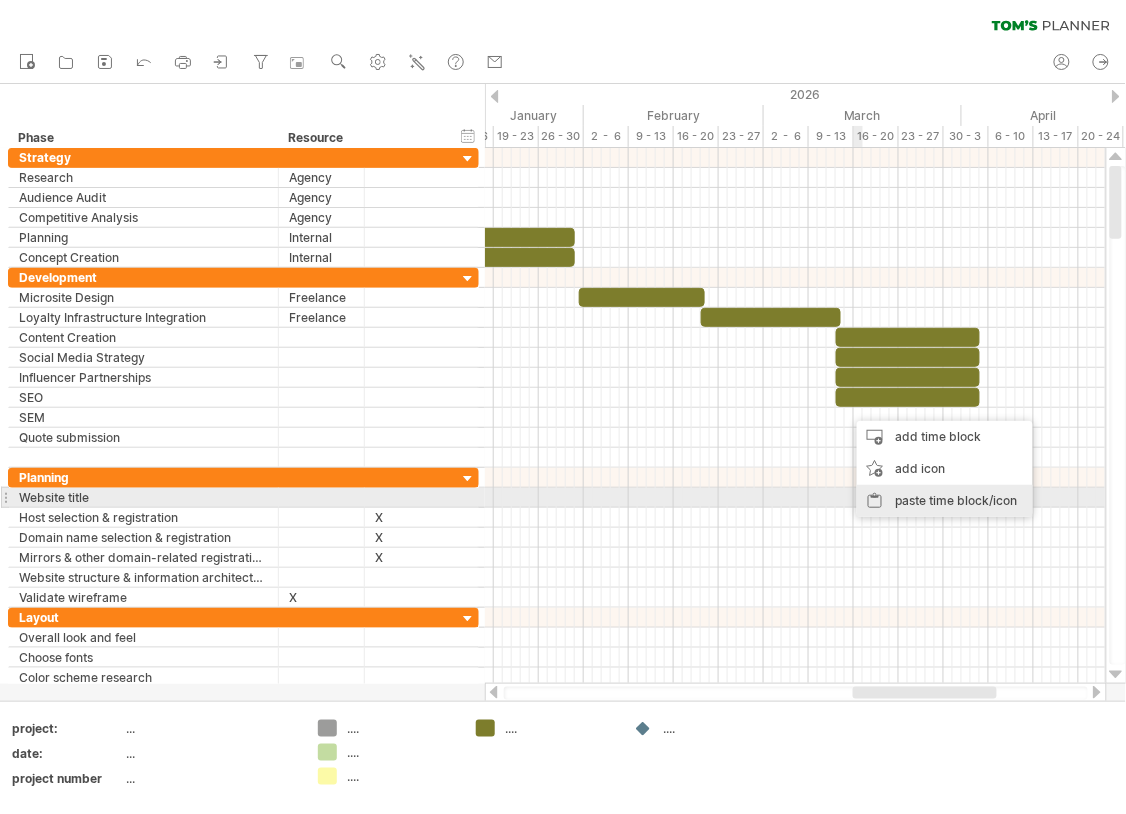 click on "paste time block/icon" at bounding box center [945, 501] 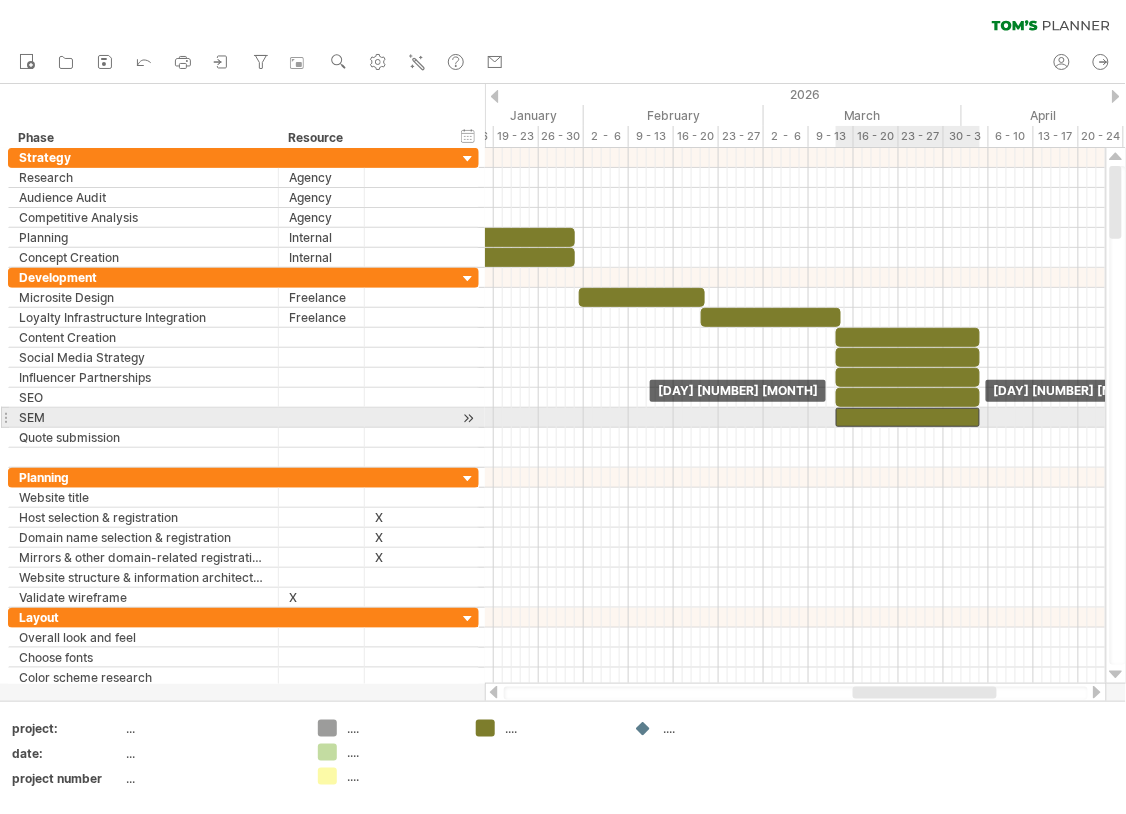 click at bounding box center [908, 417] 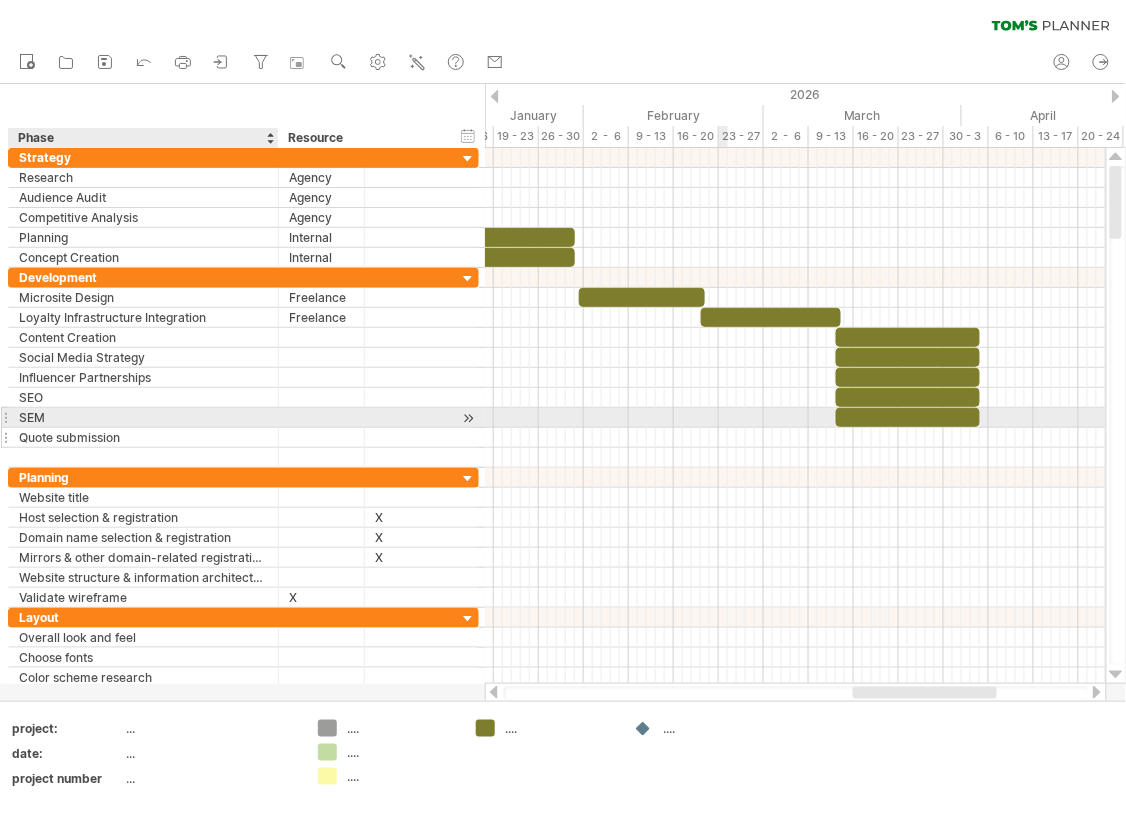click on "Quote submission" at bounding box center [143, 437] 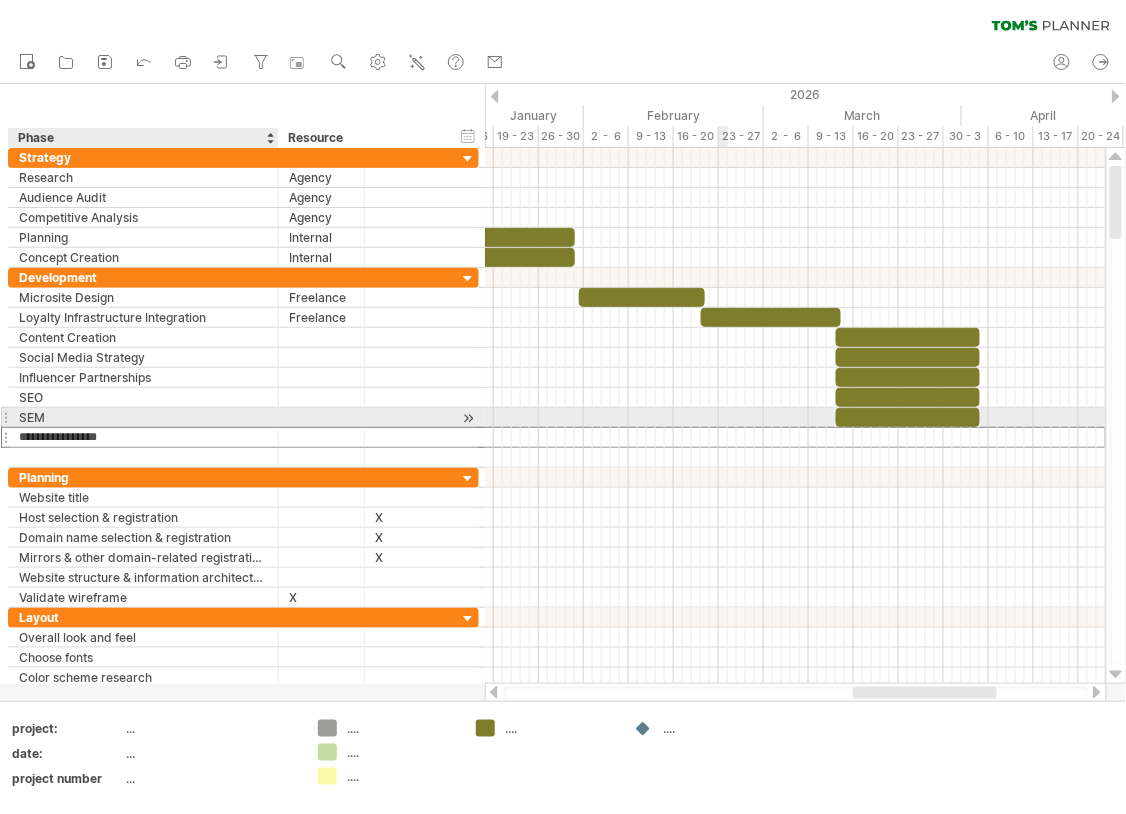 click on "**********" at bounding box center (143, 437) 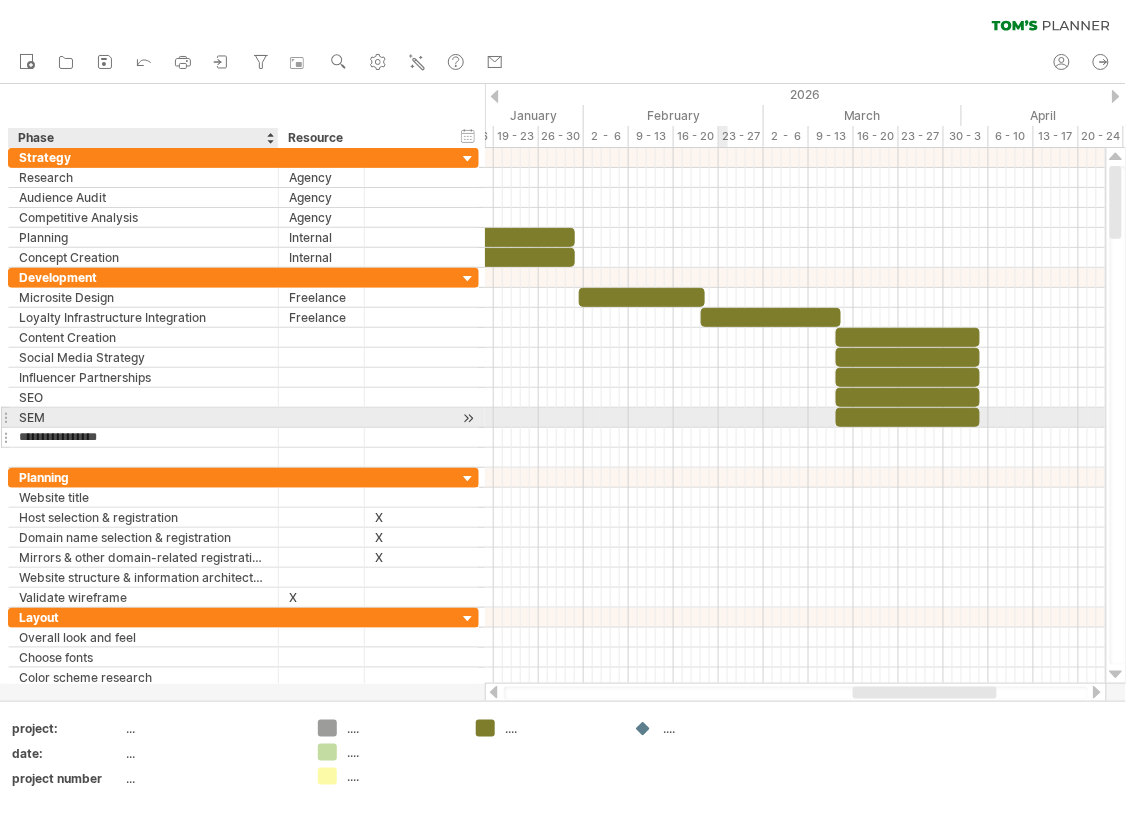 click on "**********" at bounding box center (143, 437) 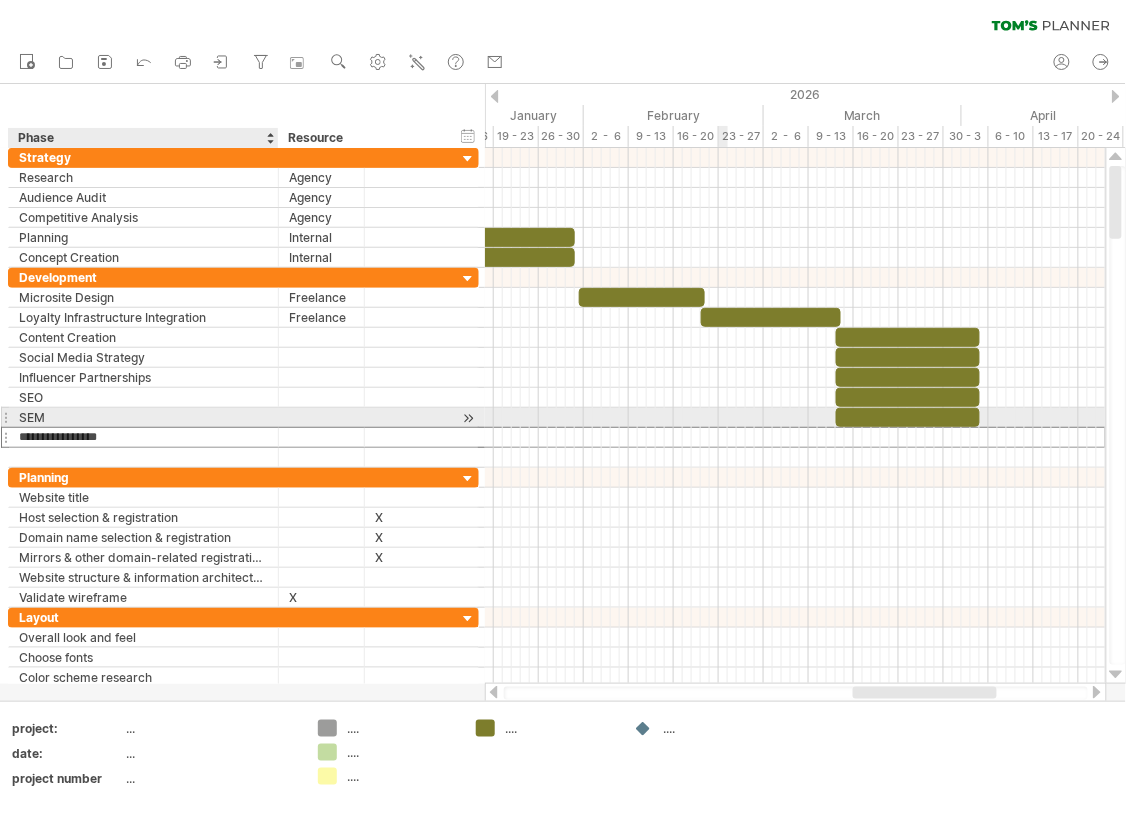 click on "**********" at bounding box center [143, 437] 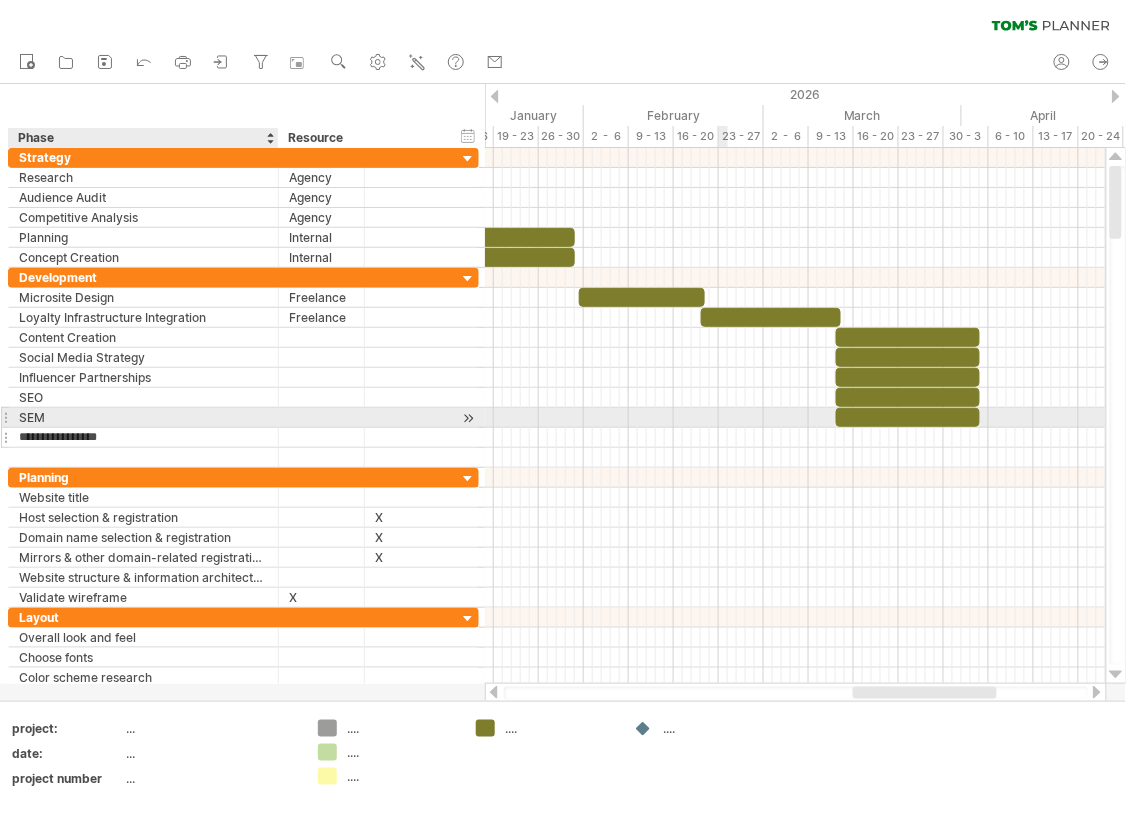 type 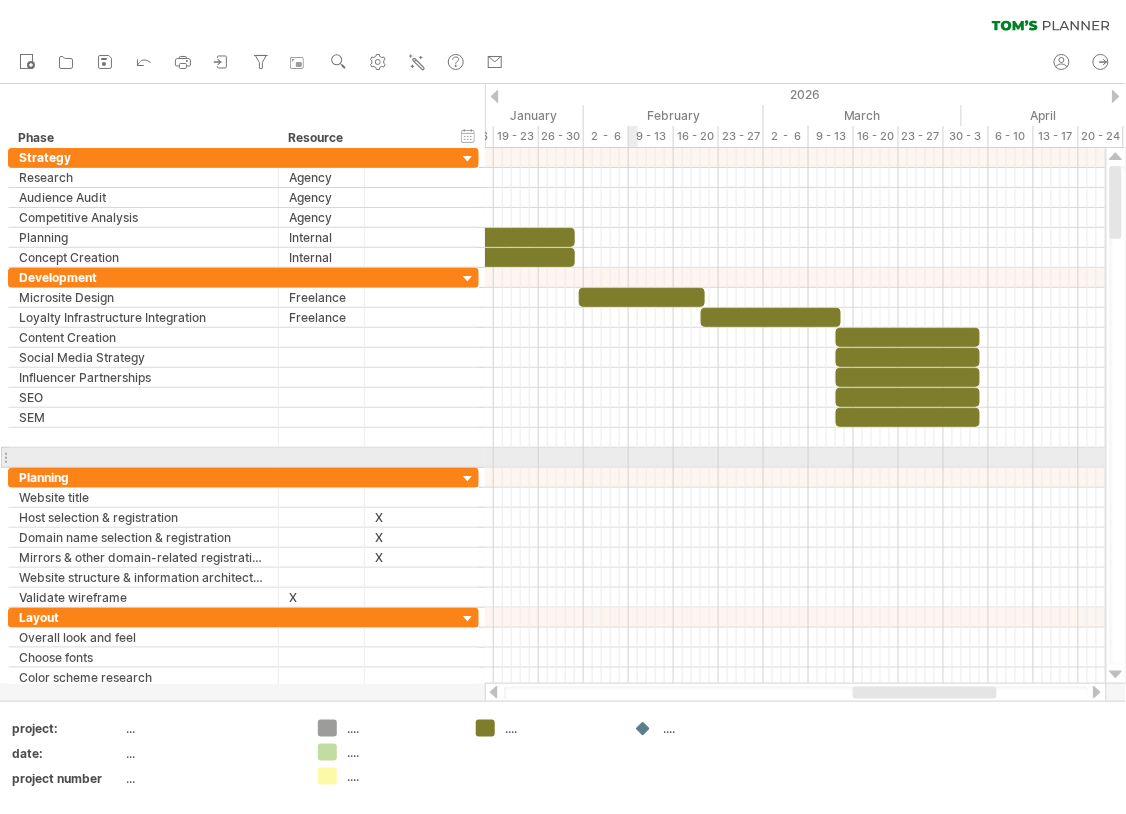 click at bounding box center [795, 458] 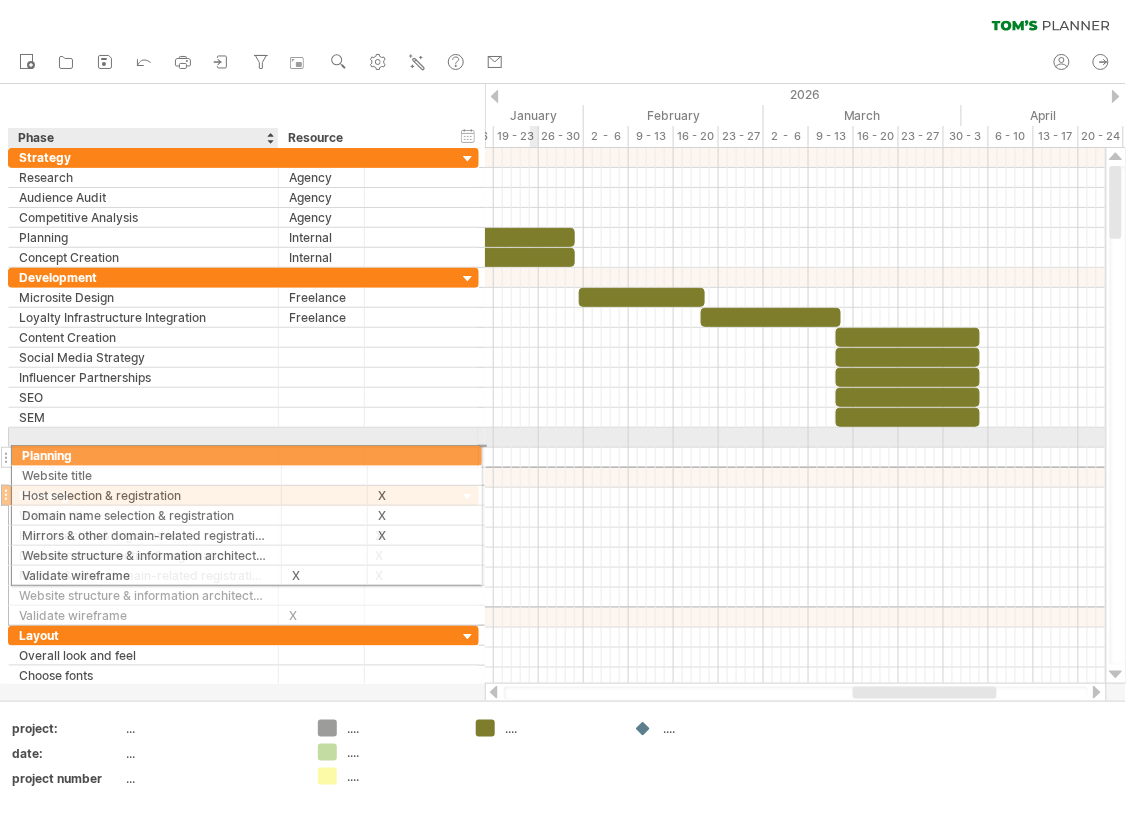 drag, startPoint x: 58, startPoint y: 469, endPoint x: 55, endPoint y: 452, distance: 17.262676 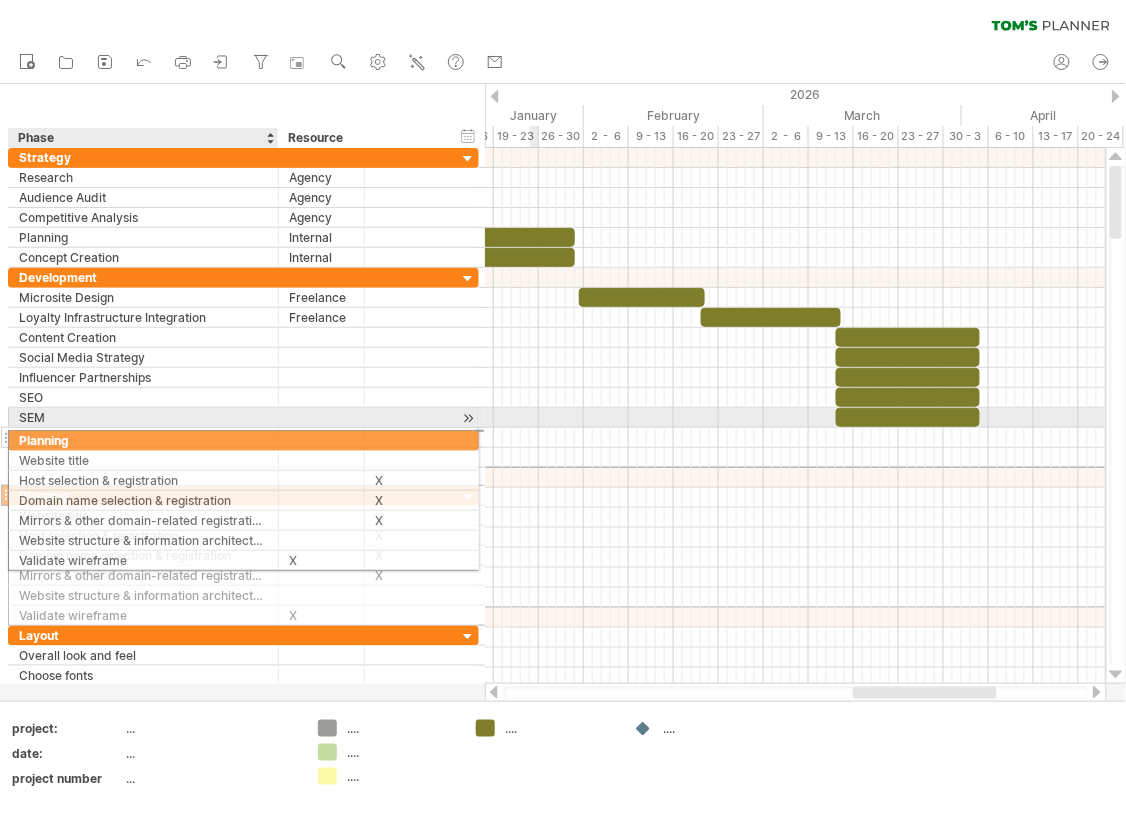 drag, startPoint x: 55, startPoint y: 470, endPoint x: 49, endPoint y: 437, distance: 33.54102 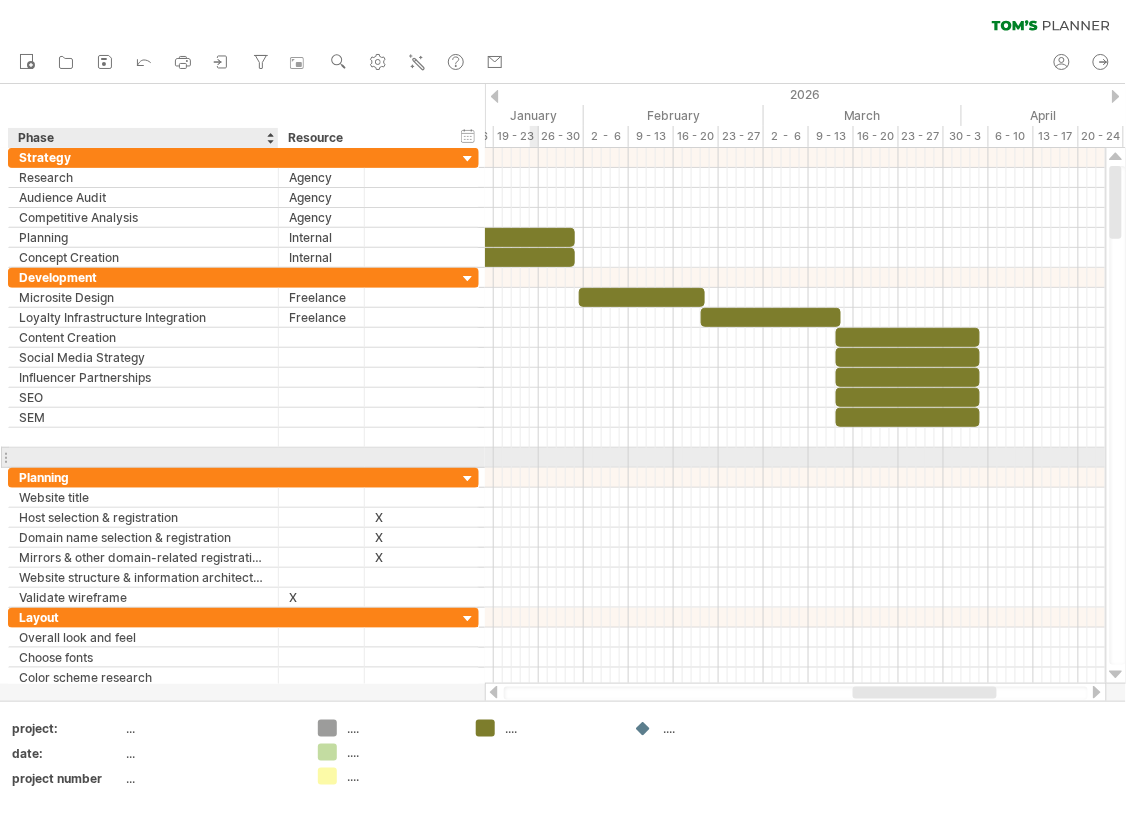 click at bounding box center [143, 457] 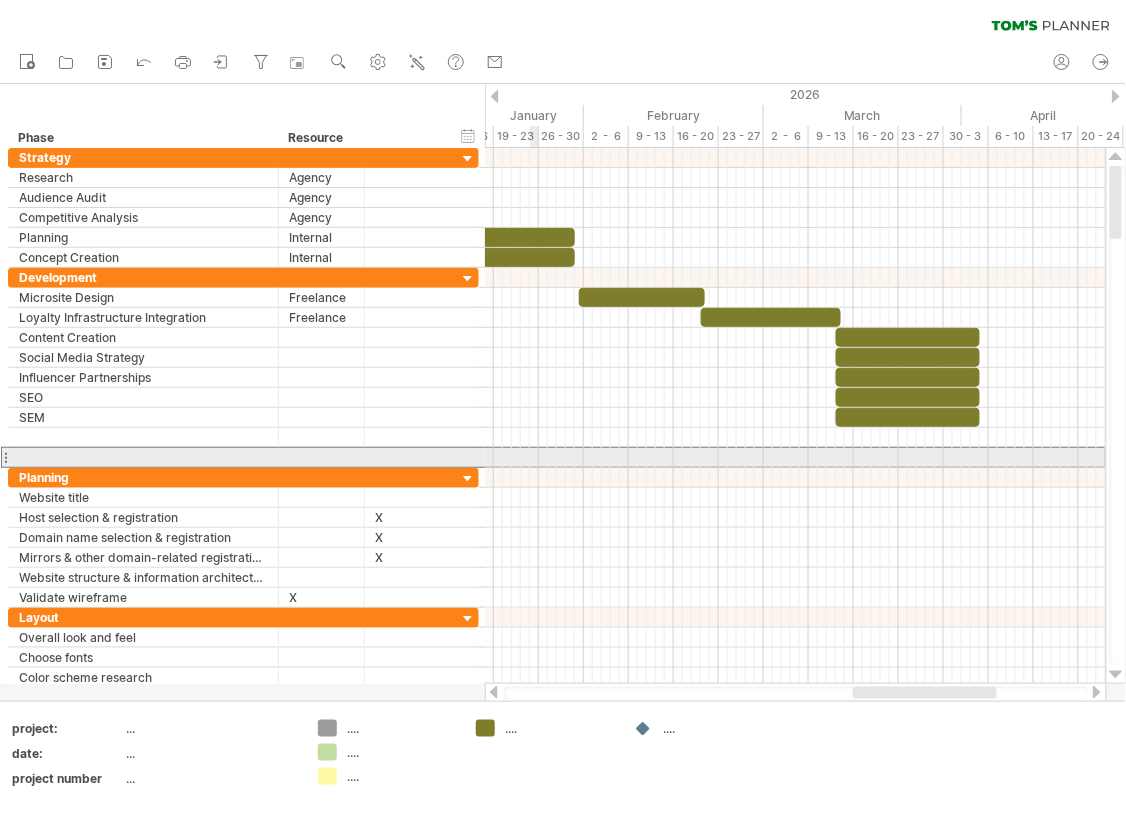 click at bounding box center (5, 457) 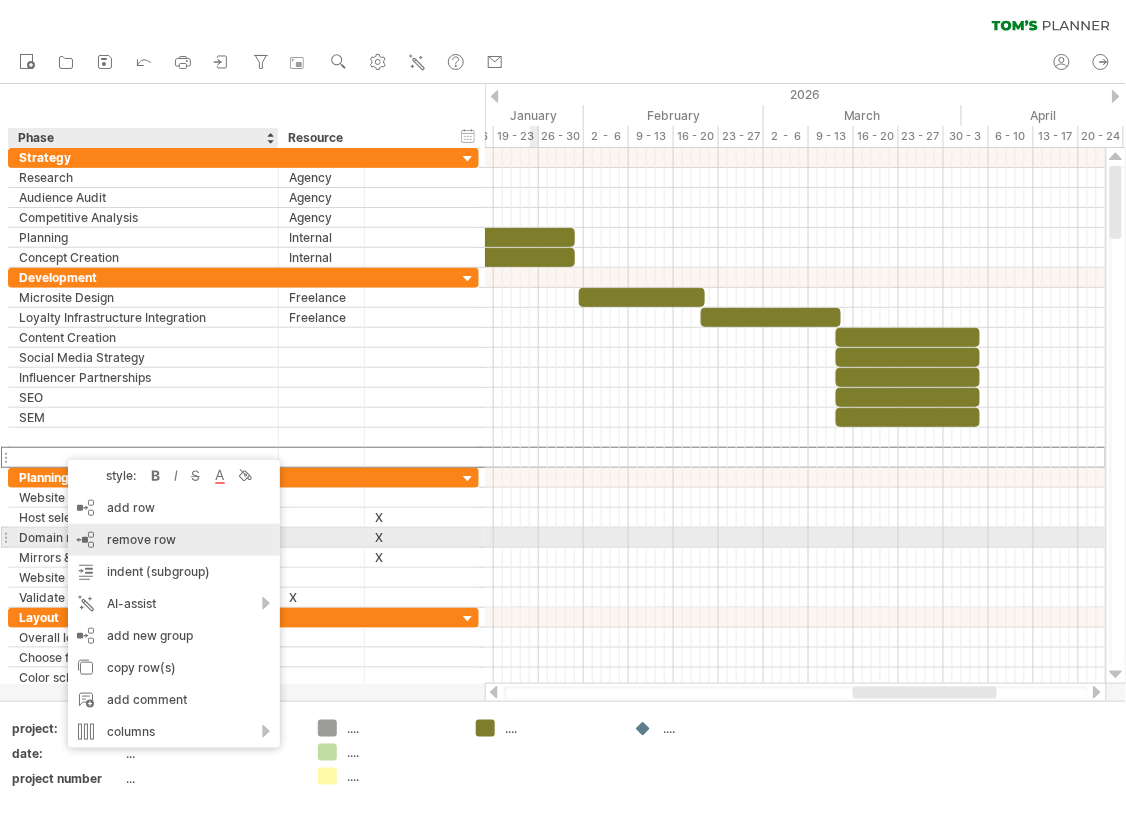 click on "remove row" at bounding box center [141, 539] 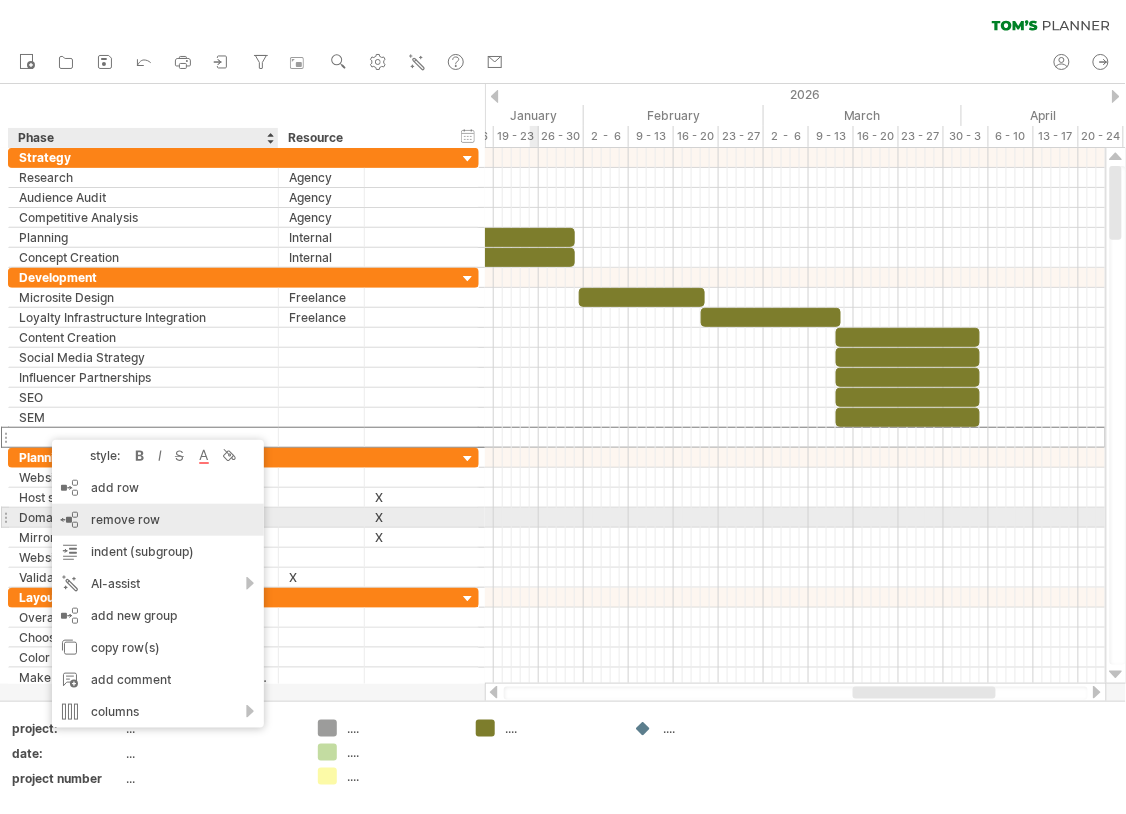 click on "remove row" at bounding box center [125, 519] 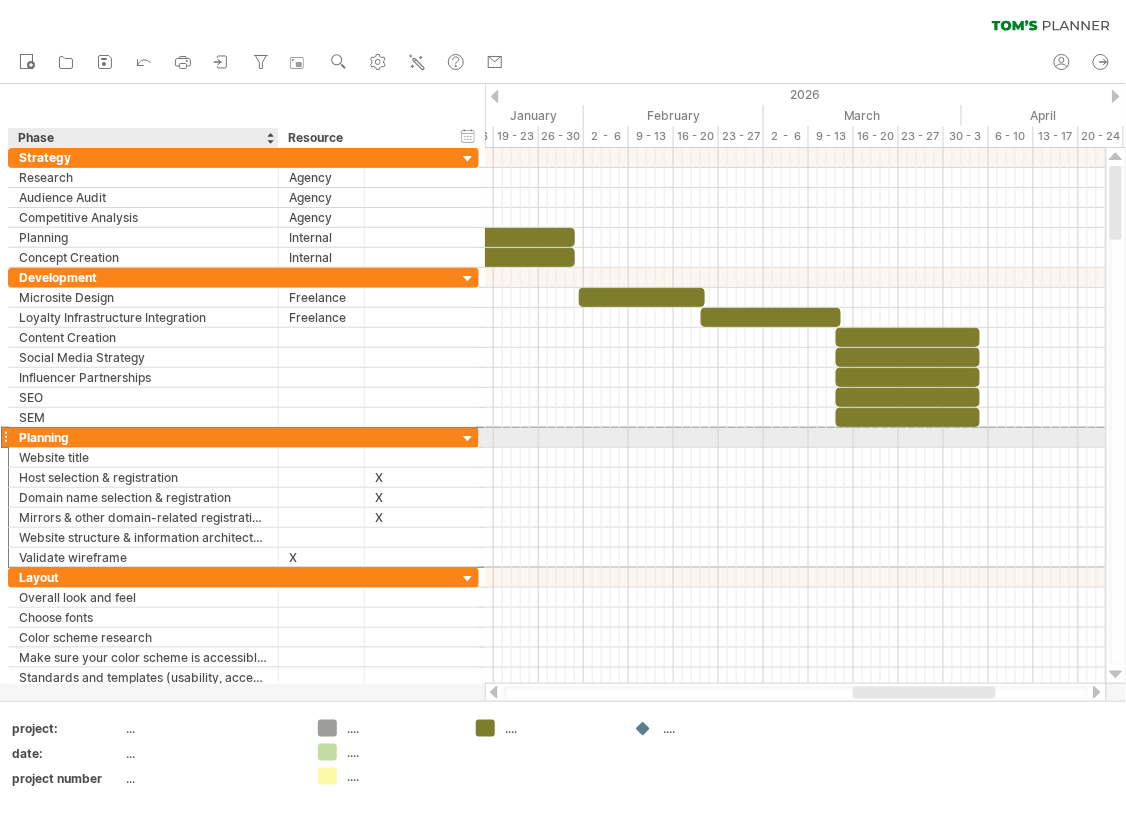 click on "Planning" at bounding box center (143, 437) 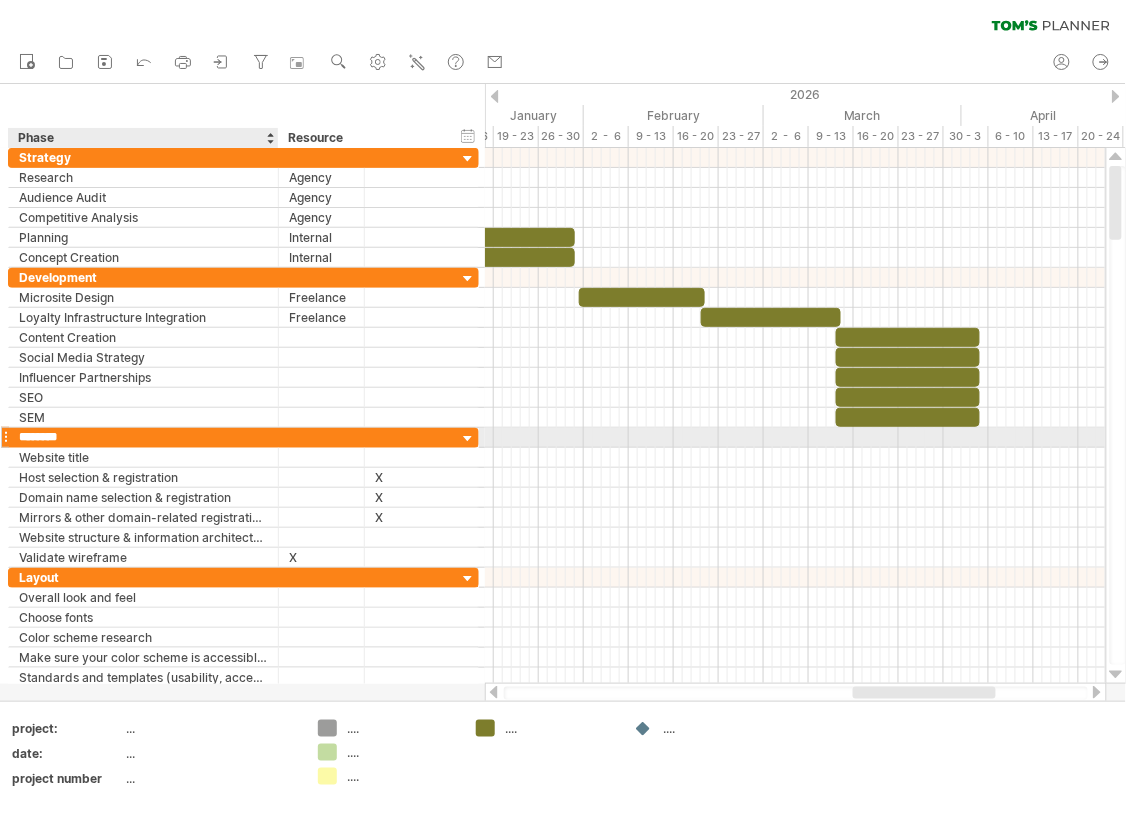 click on "********" at bounding box center [143, 437] 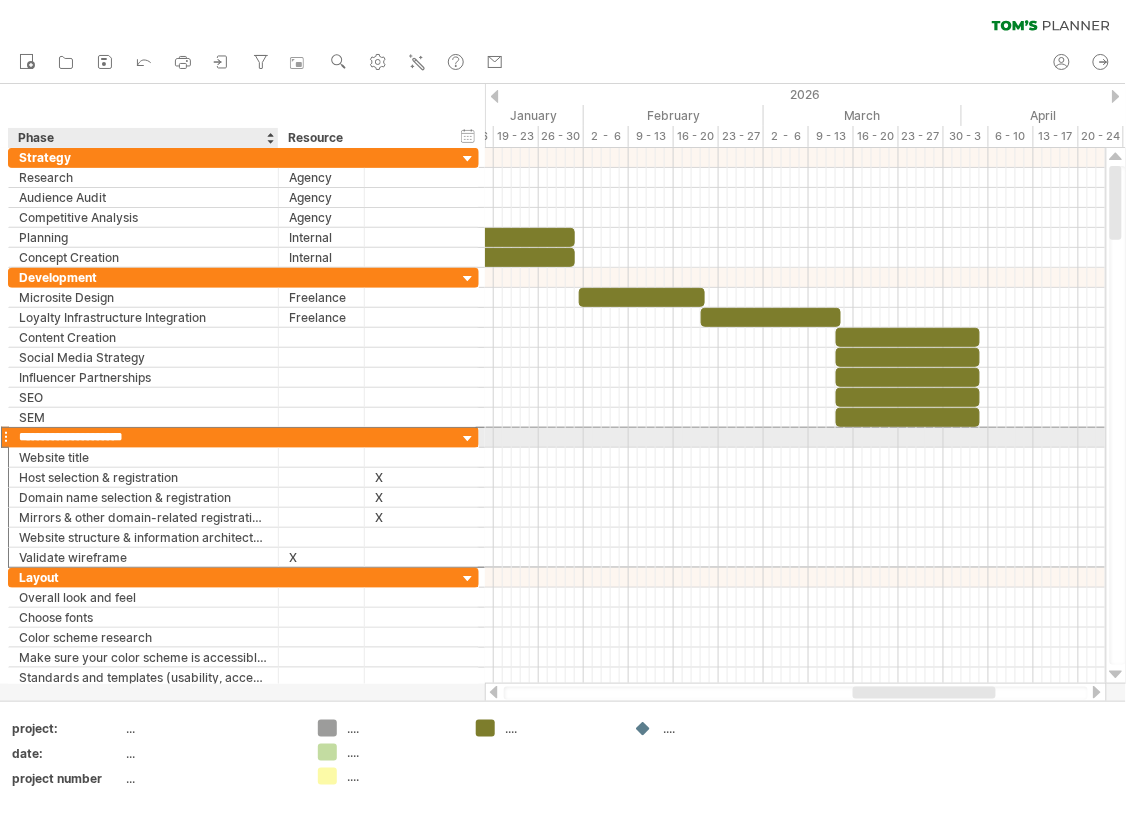 type on "**********" 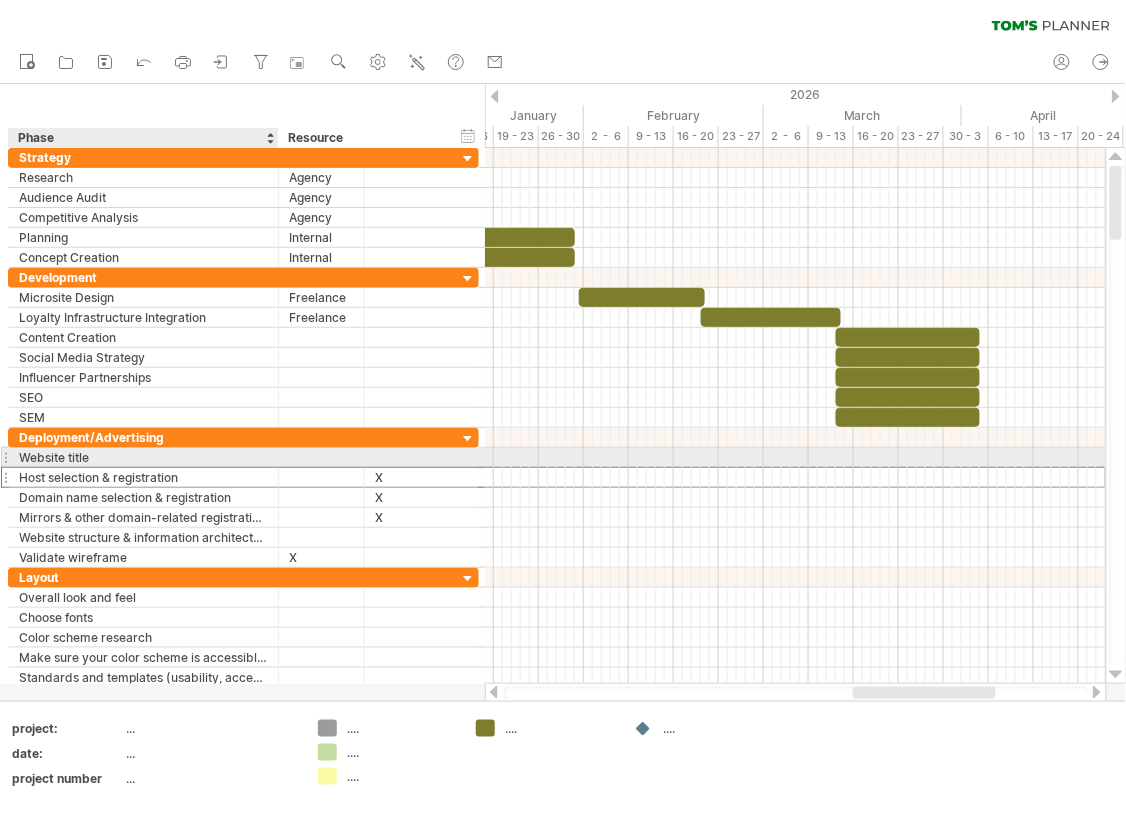 click on "Host selection & registration" at bounding box center [143, 477] 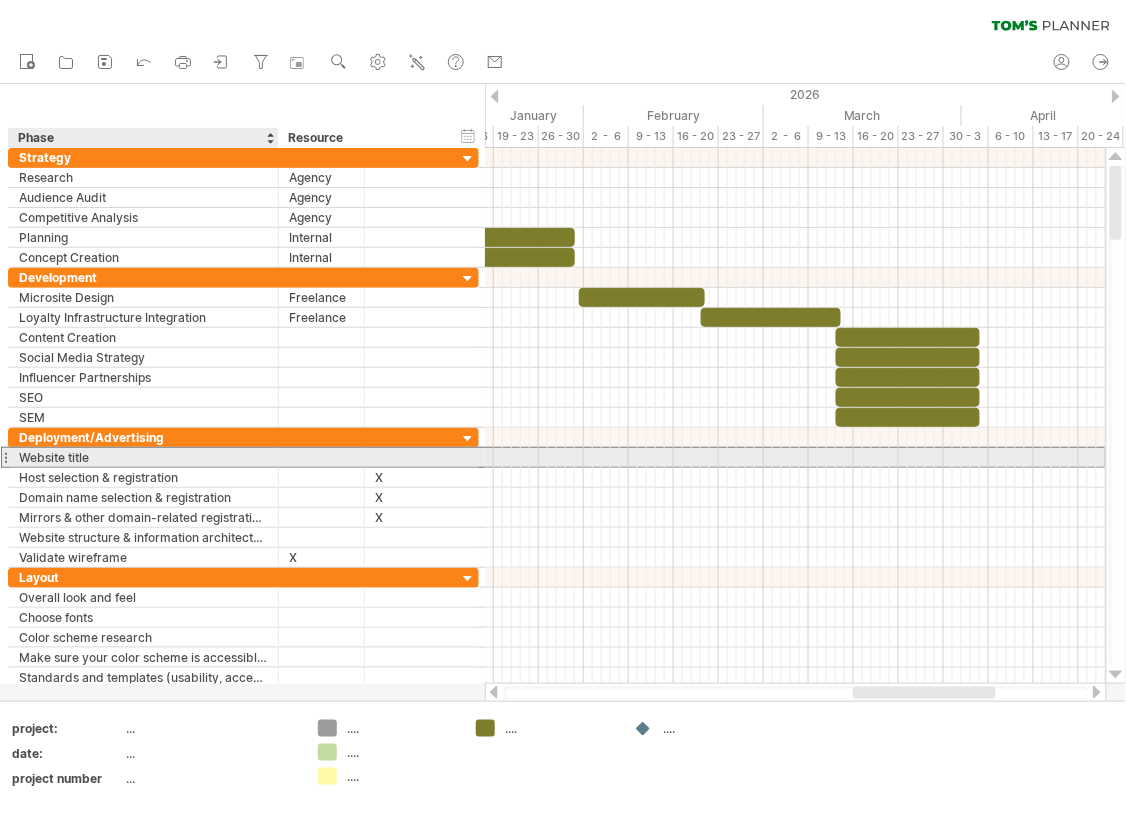 click on "Website title" at bounding box center (143, 457) 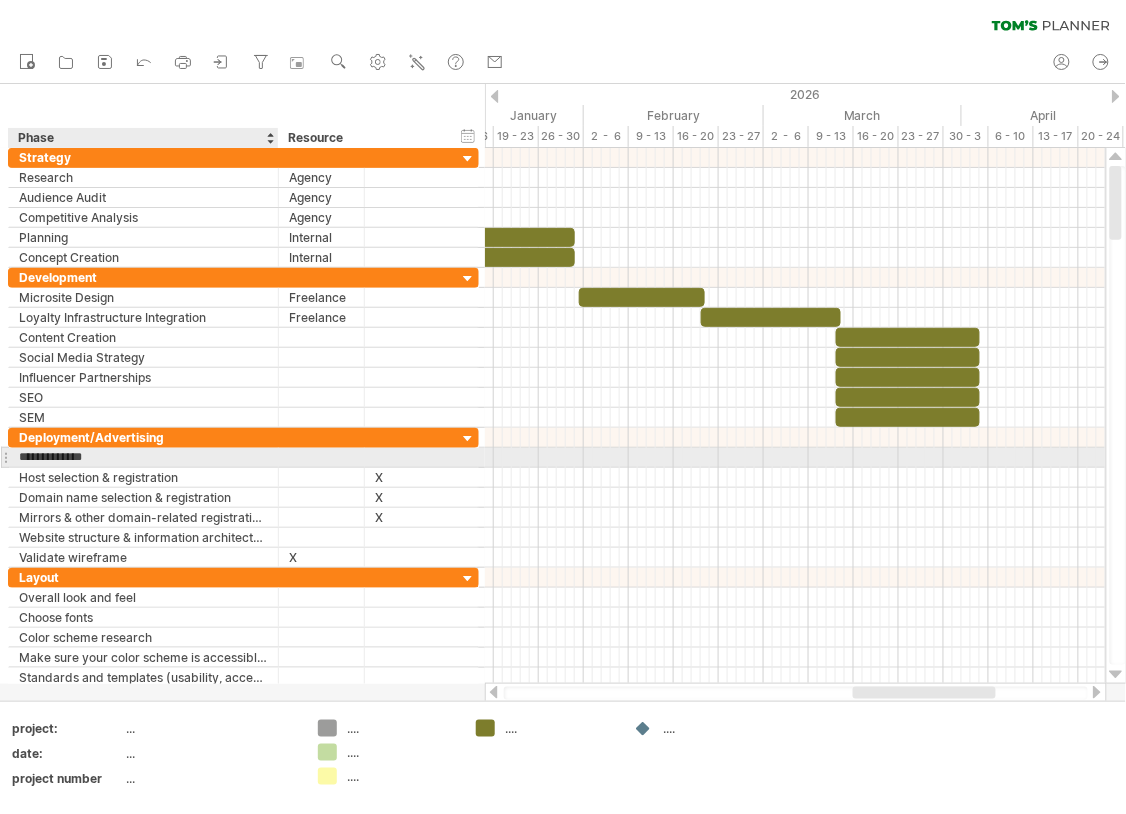 click on "**********" at bounding box center (143, 457) 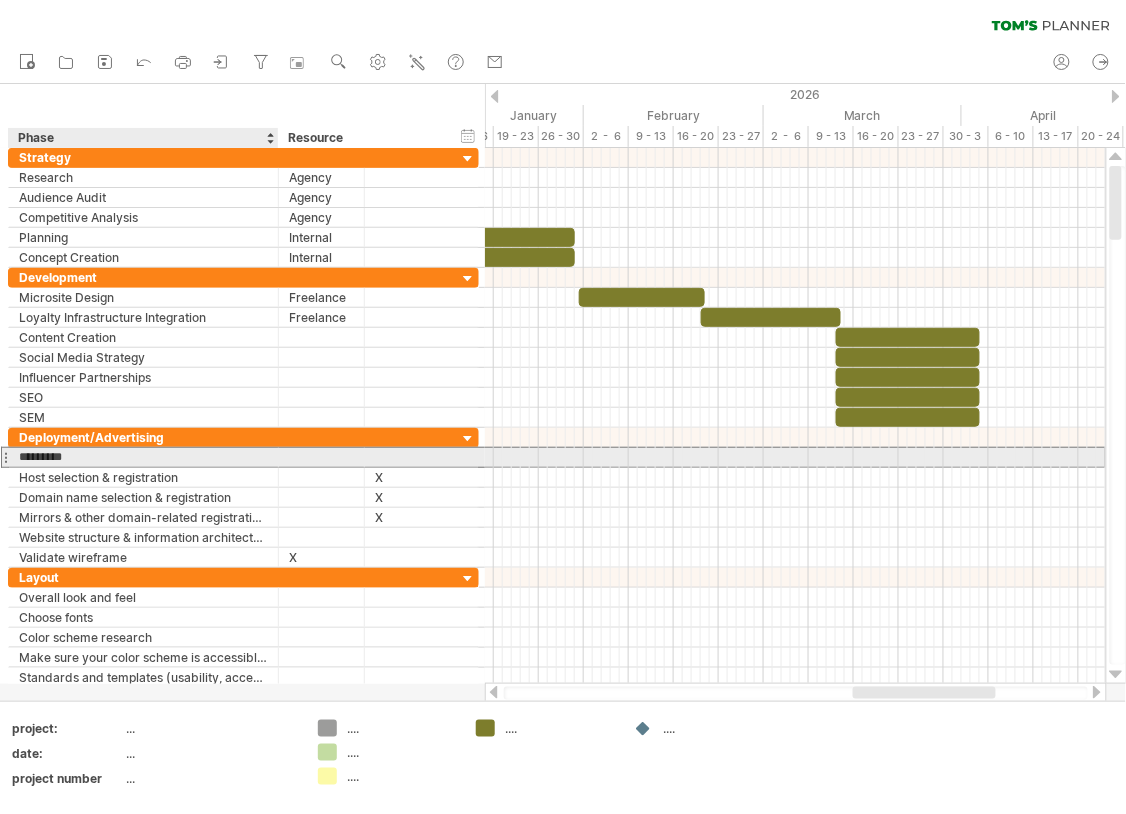type on "**********" 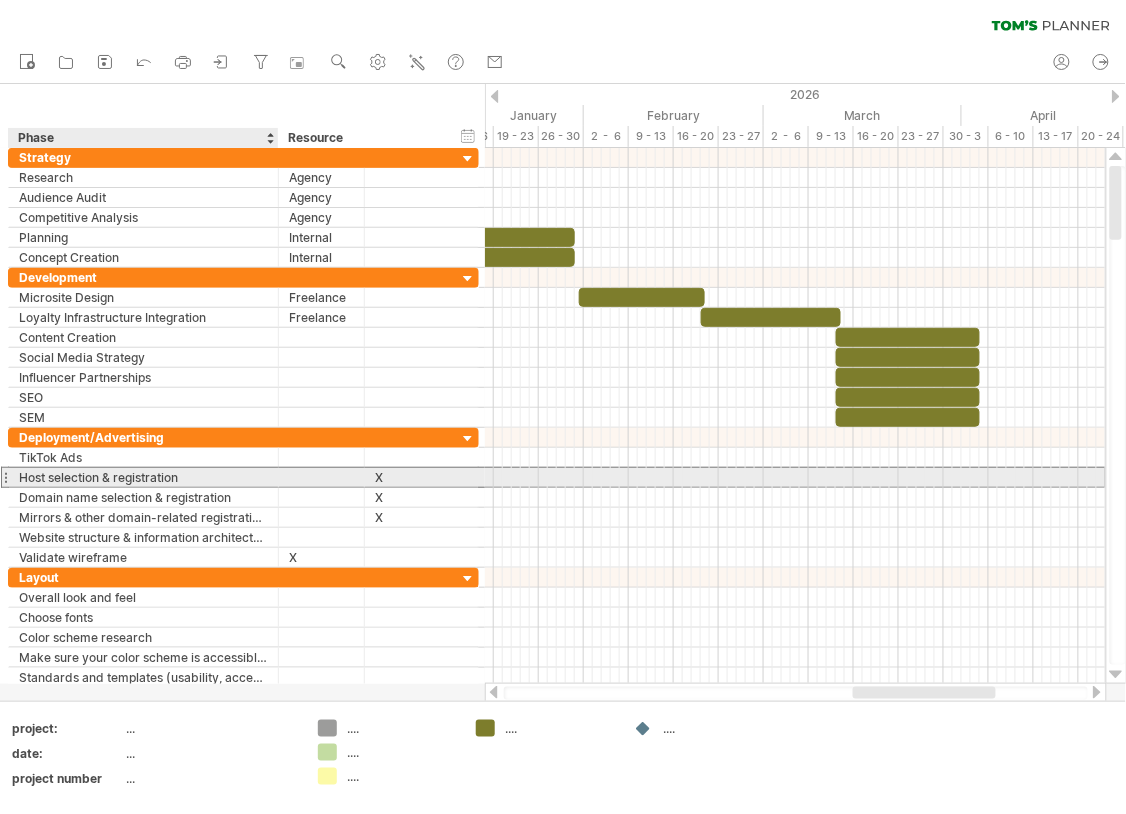 click on "Host selection & registration" at bounding box center (143, 477) 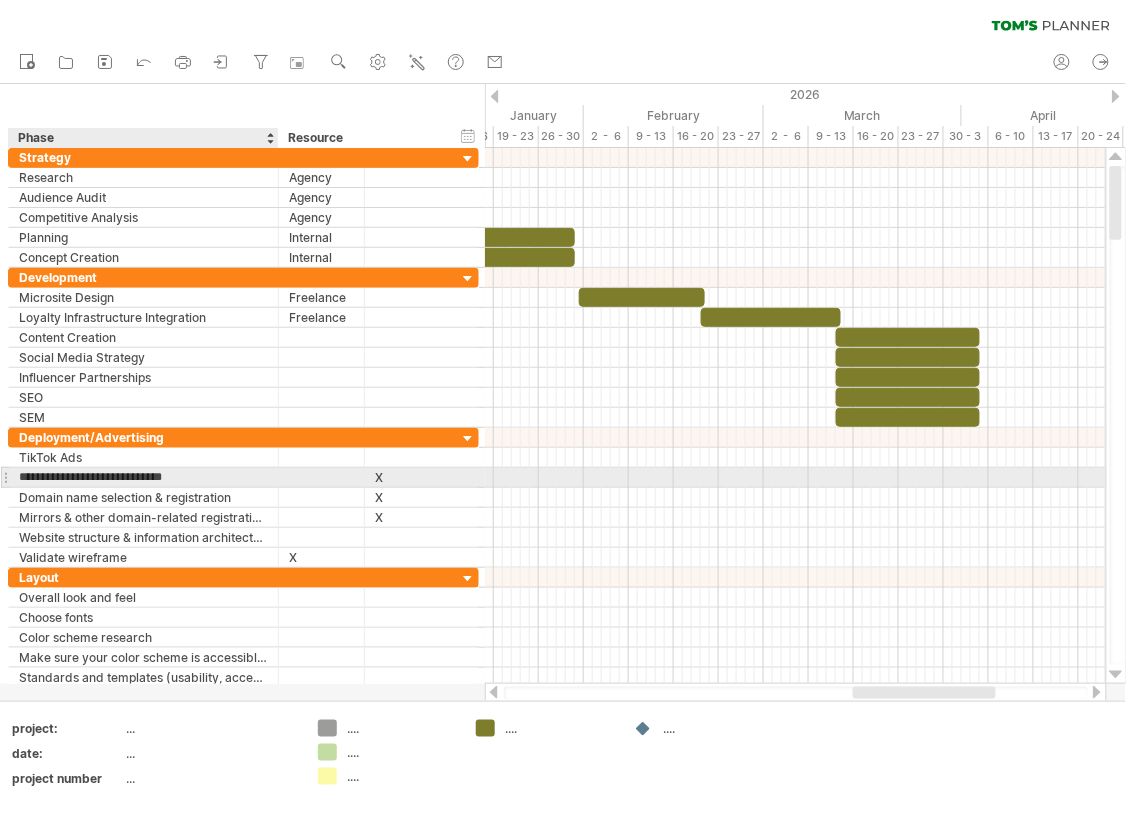 click on "**********" at bounding box center [143, 477] 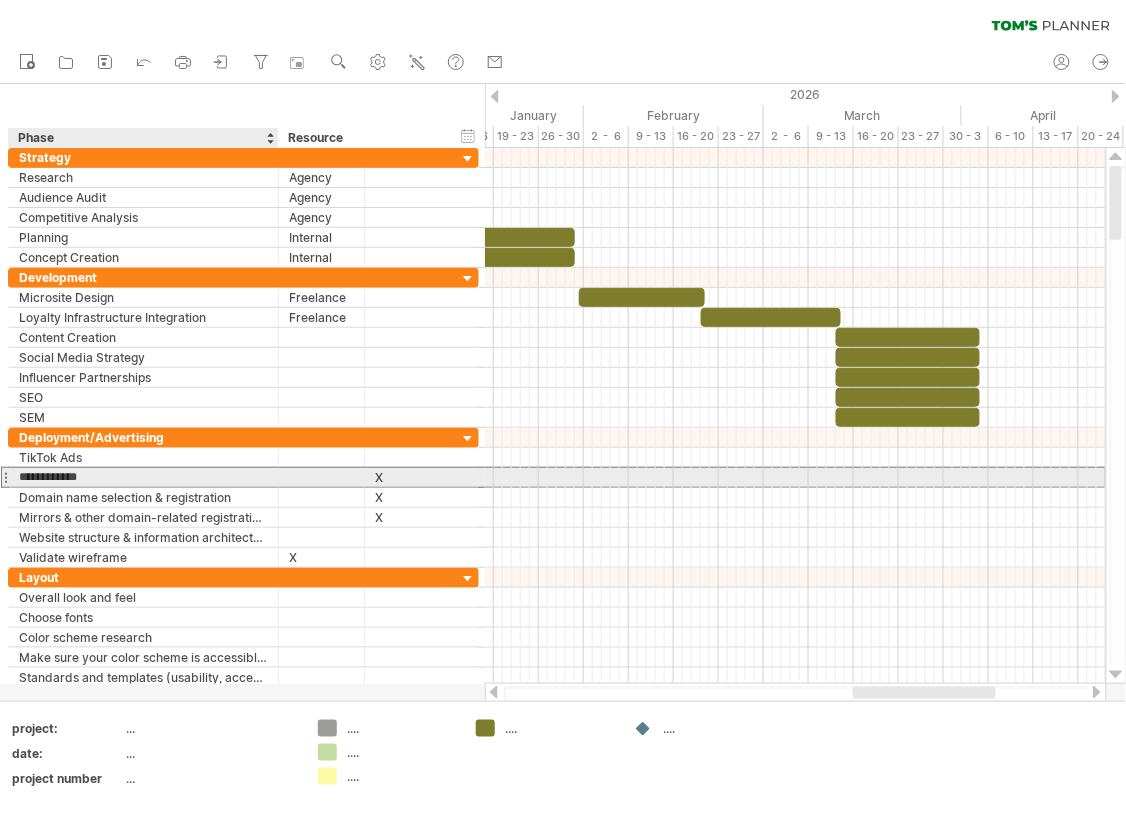 type on "**********" 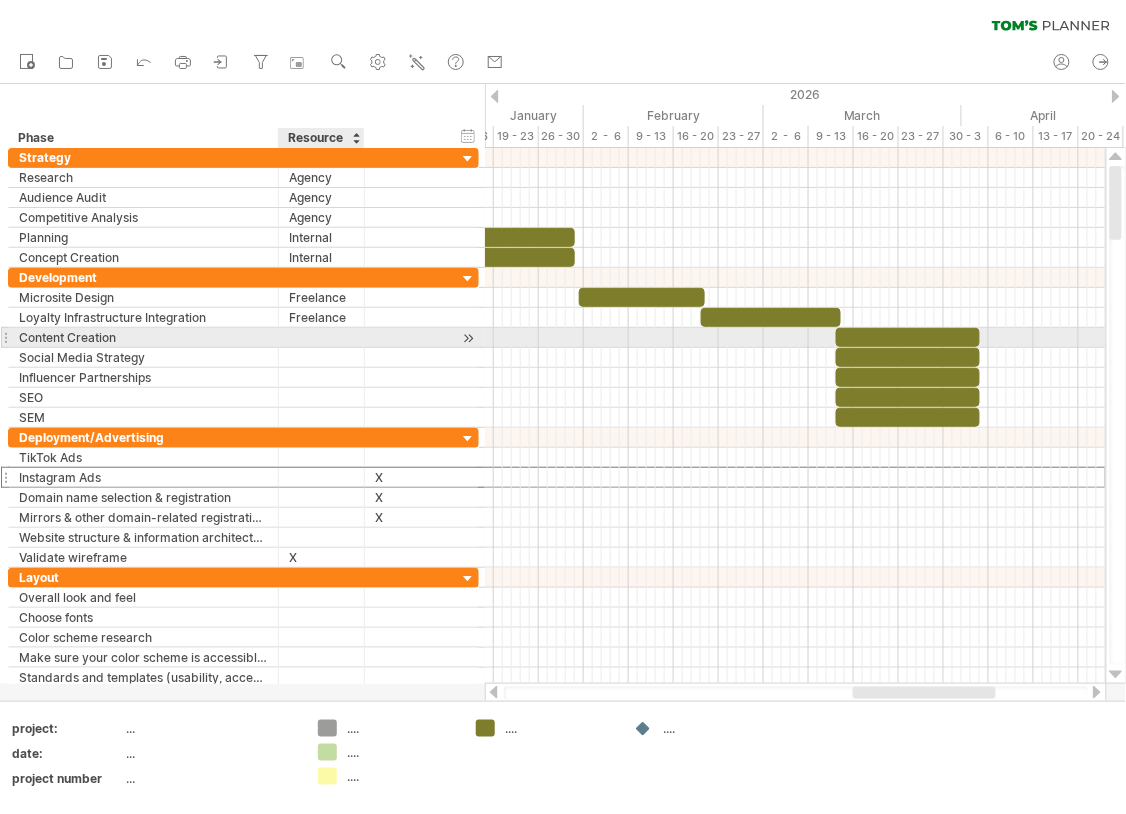 click at bounding box center [321, 337] 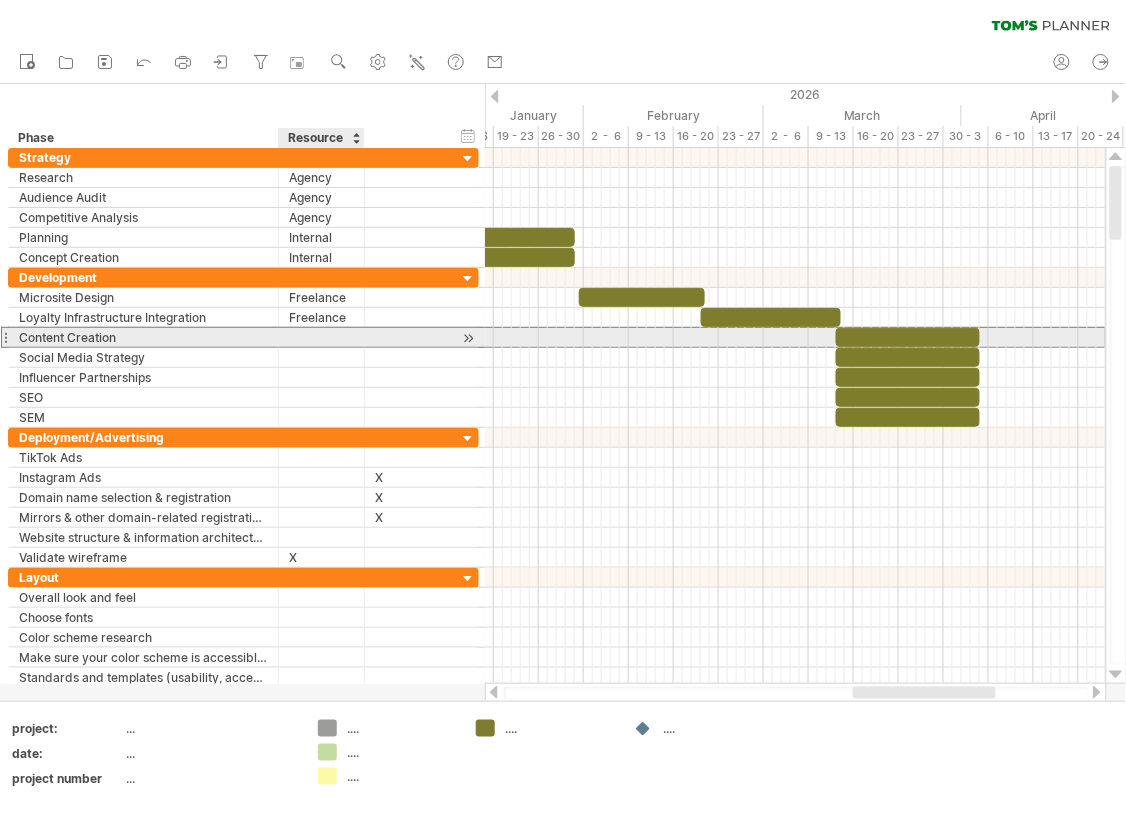 click at bounding box center (321, 337) 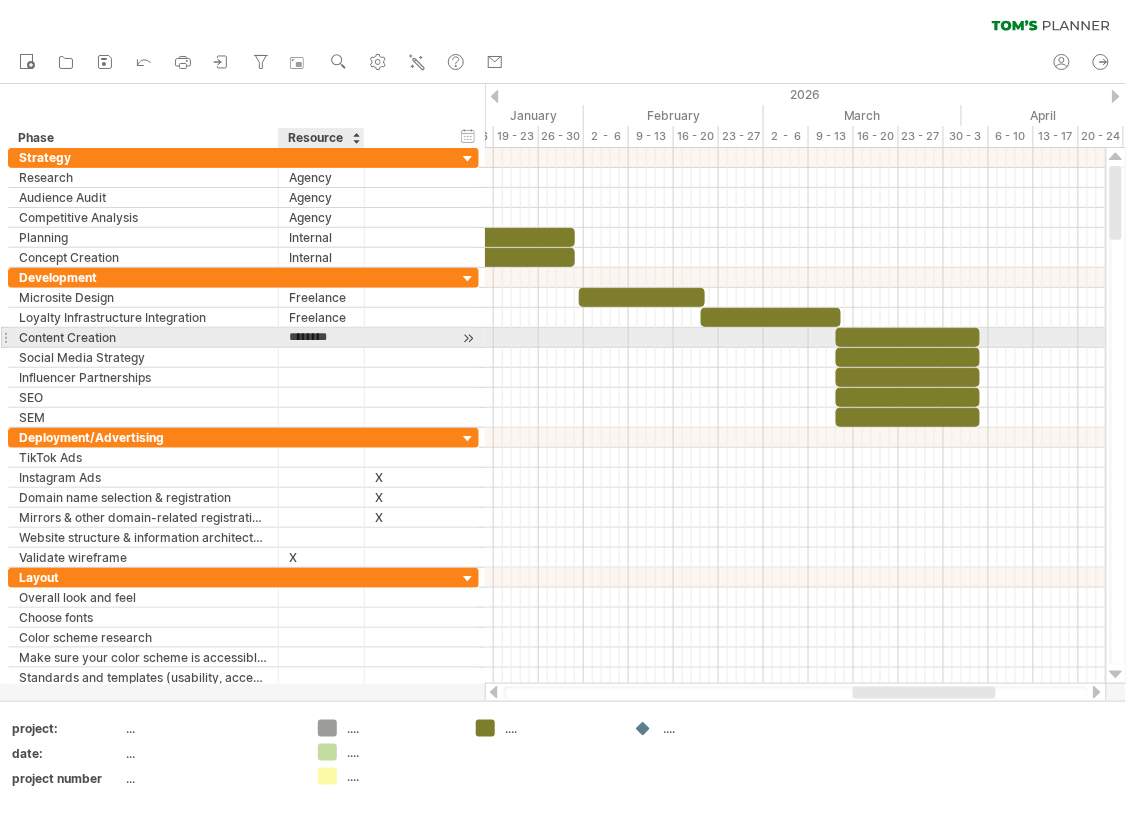 type on "*********" 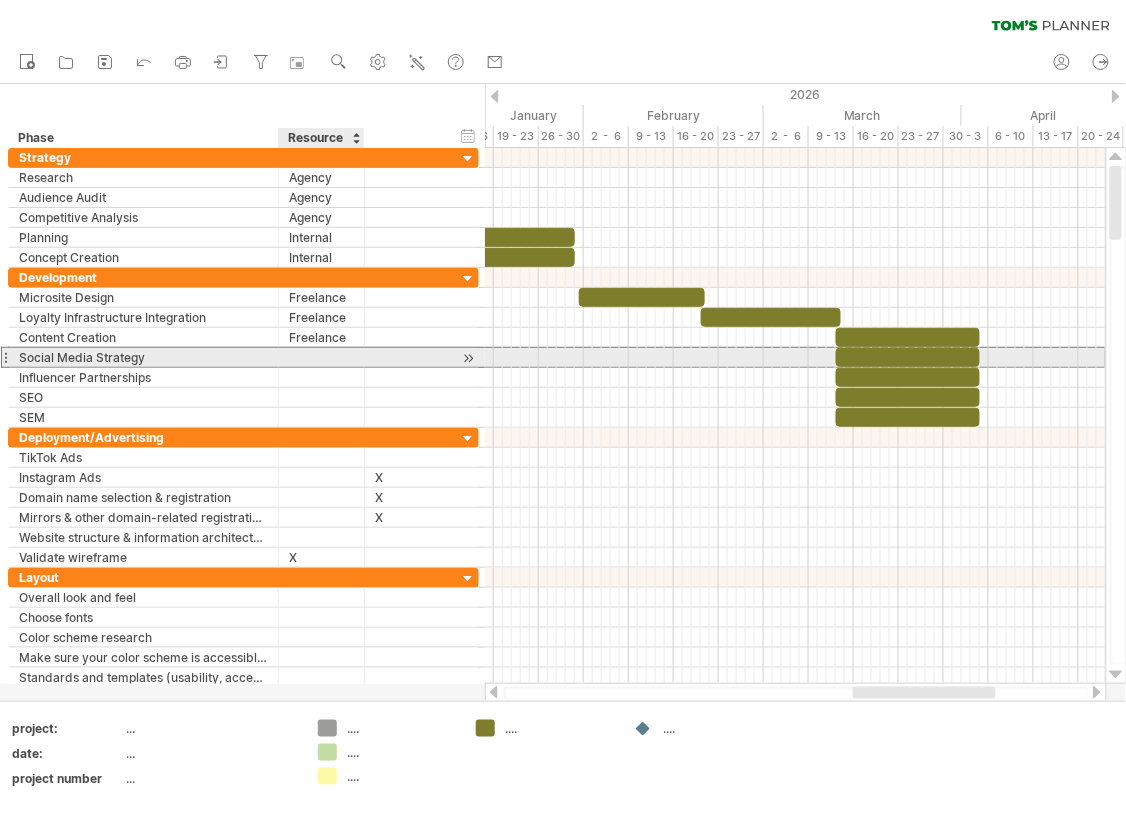 click at bounding box center (321, 357) 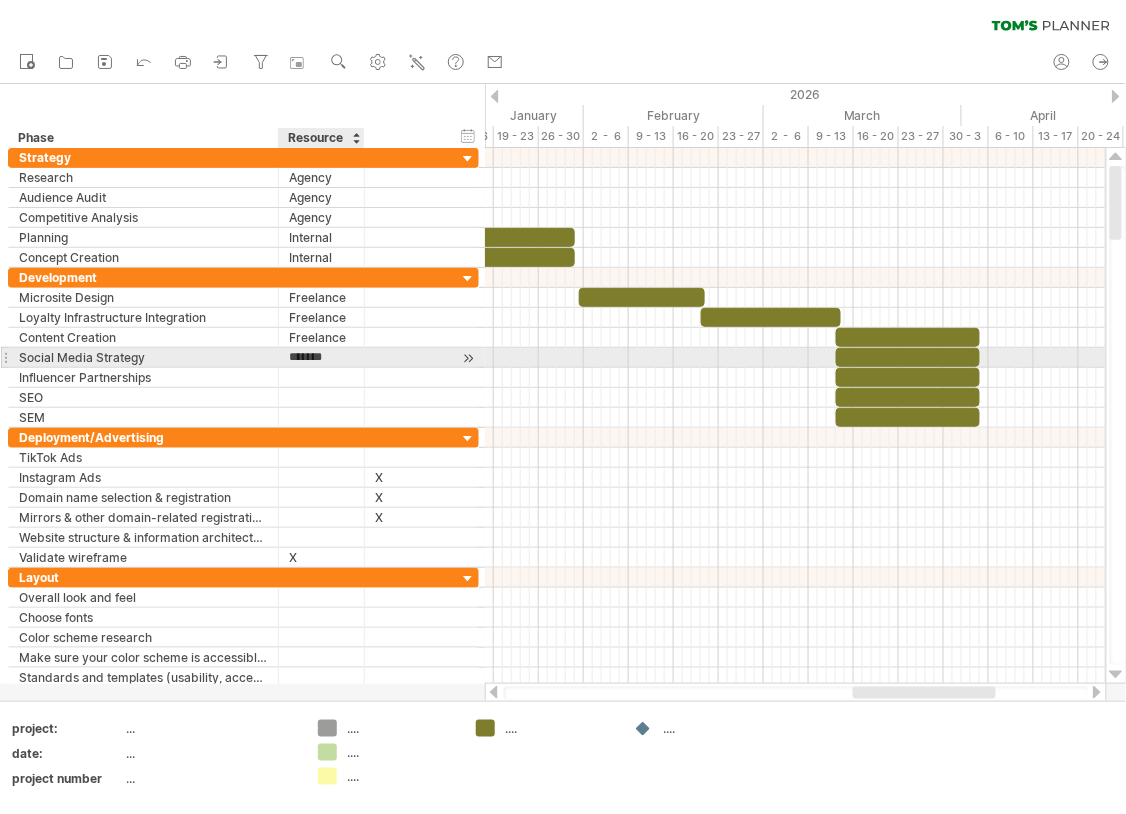 type on "********" 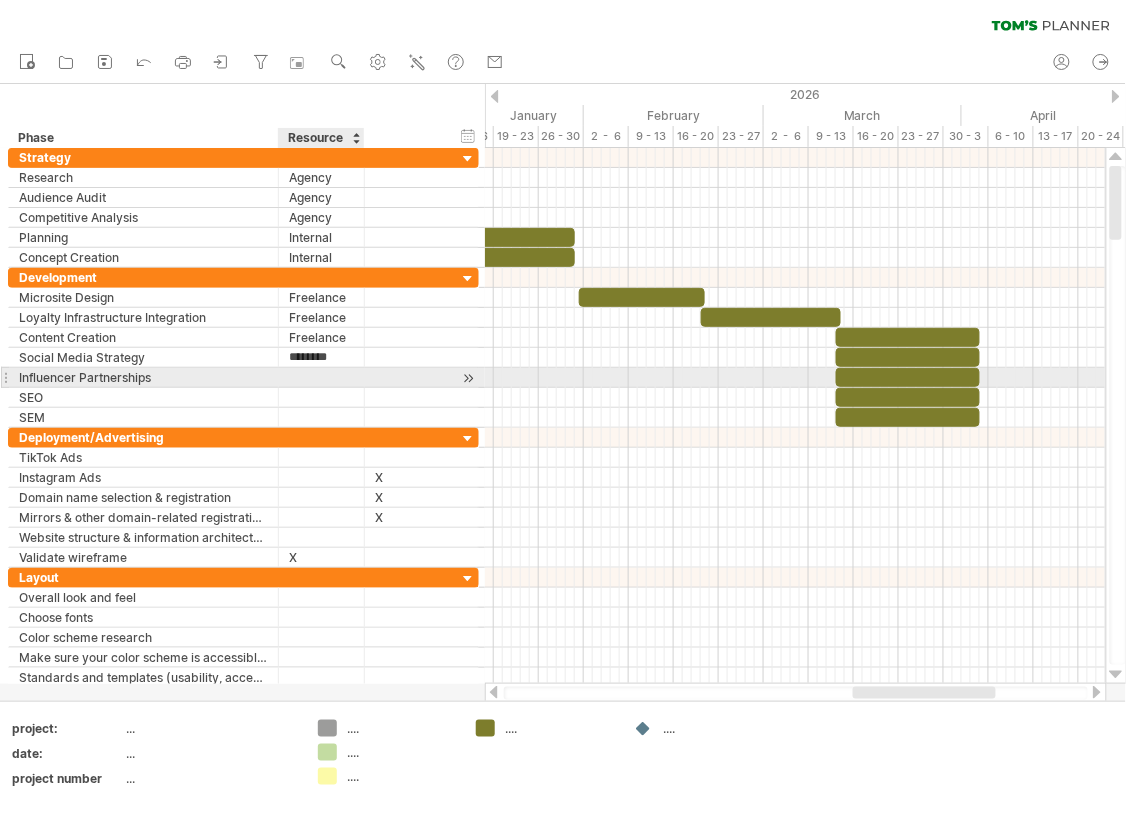 click at bounding box center (321, 377) 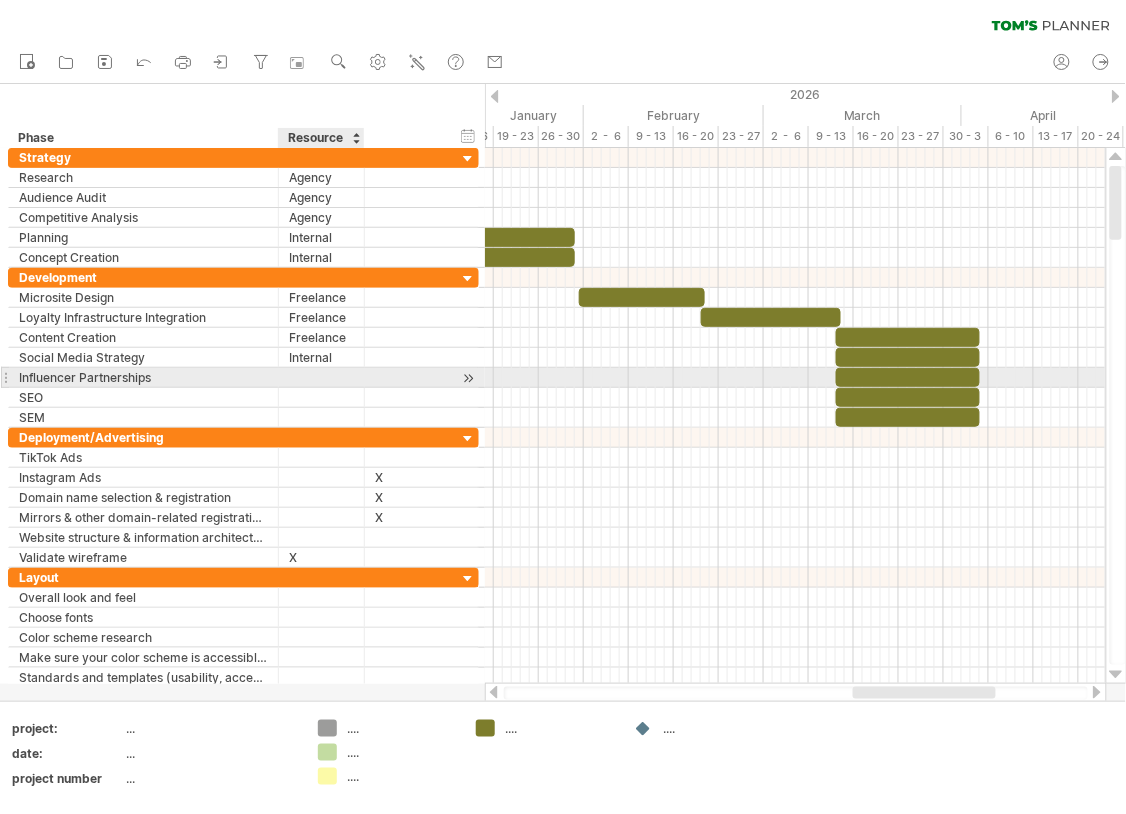 click at bounding box center [321, 377] 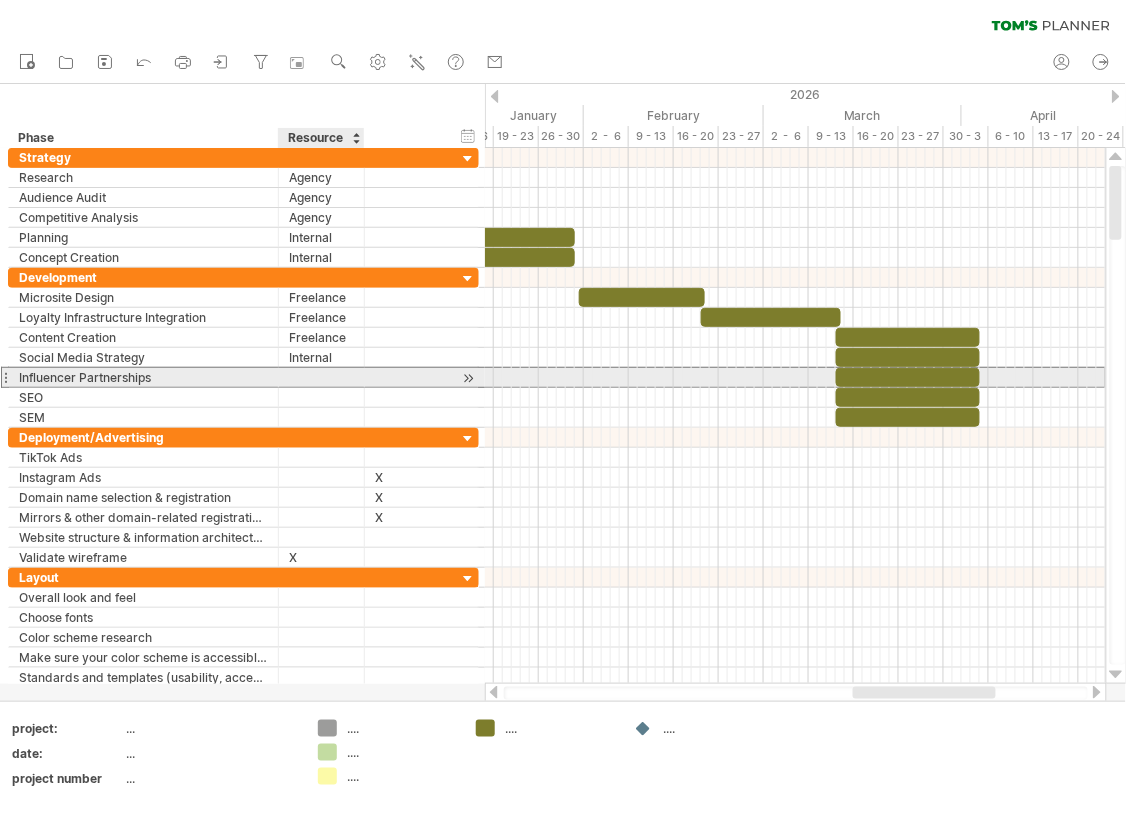 click at bounding box center (321, 377) 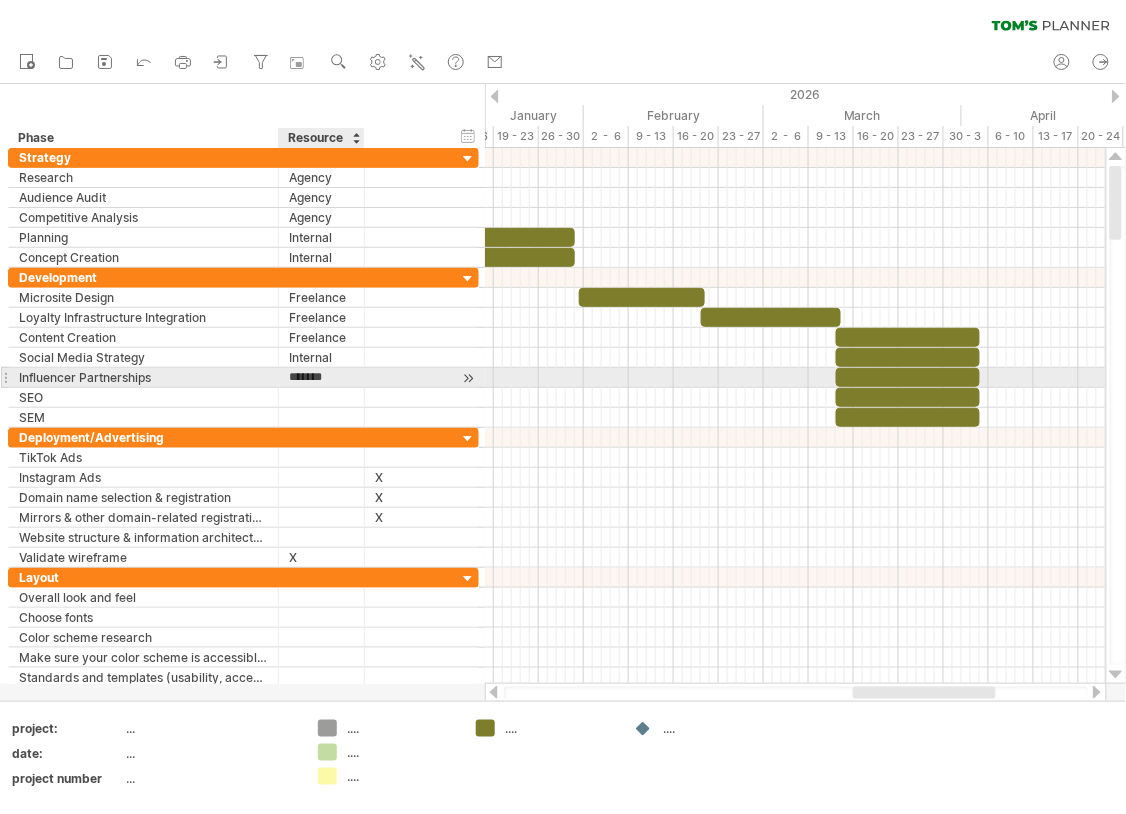 type on "********" 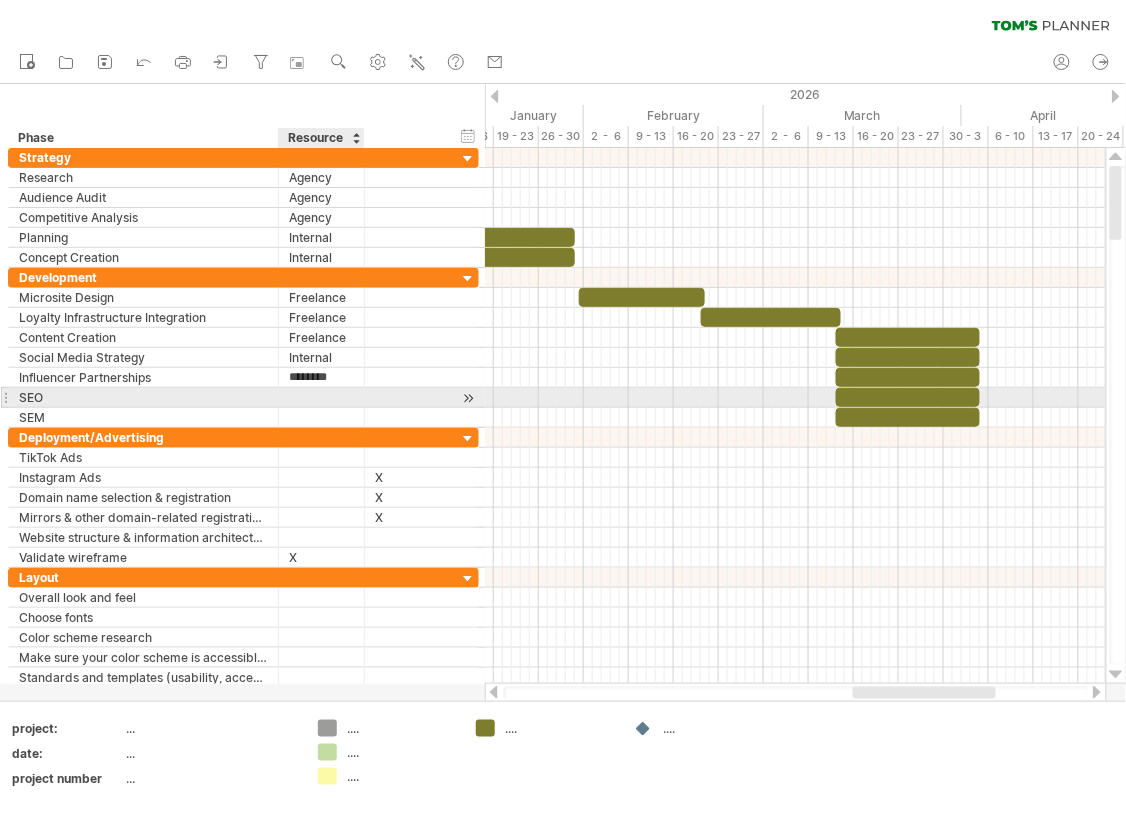 click at bounding box center [321, 397] 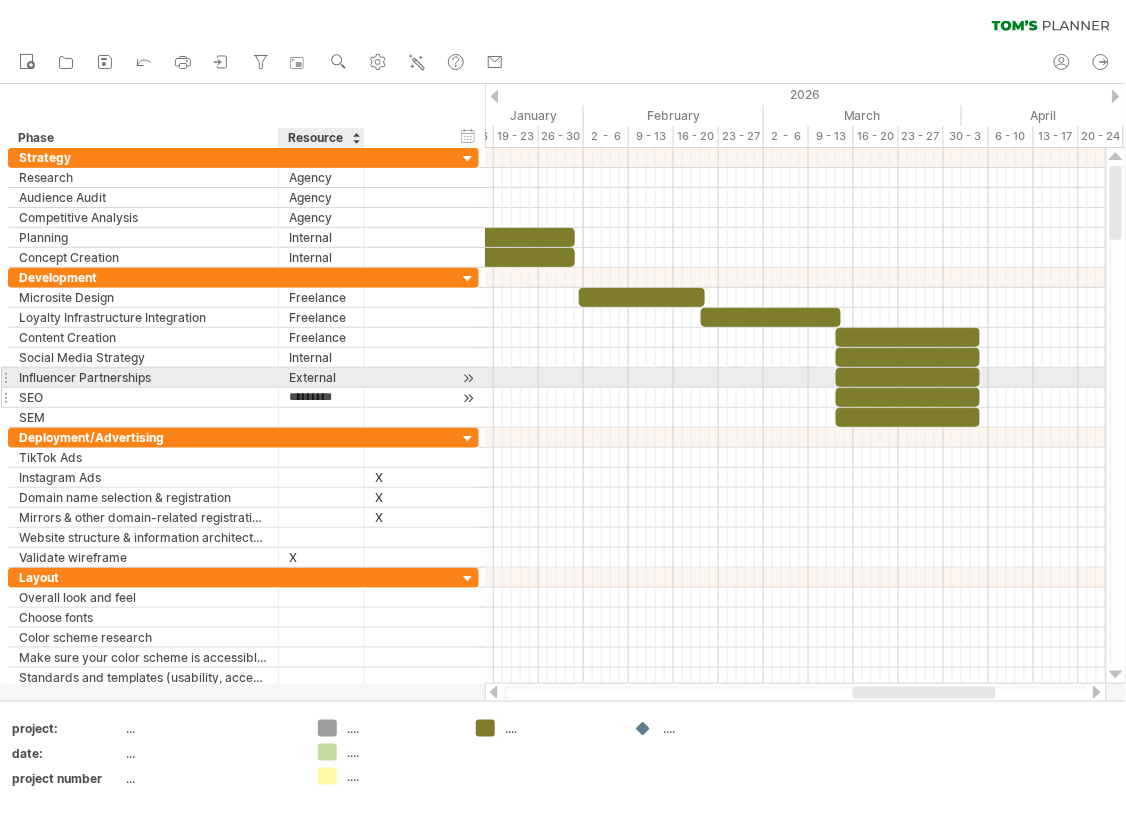 scroll, scrollTop: 0, scrollLeft: 0, axis: both 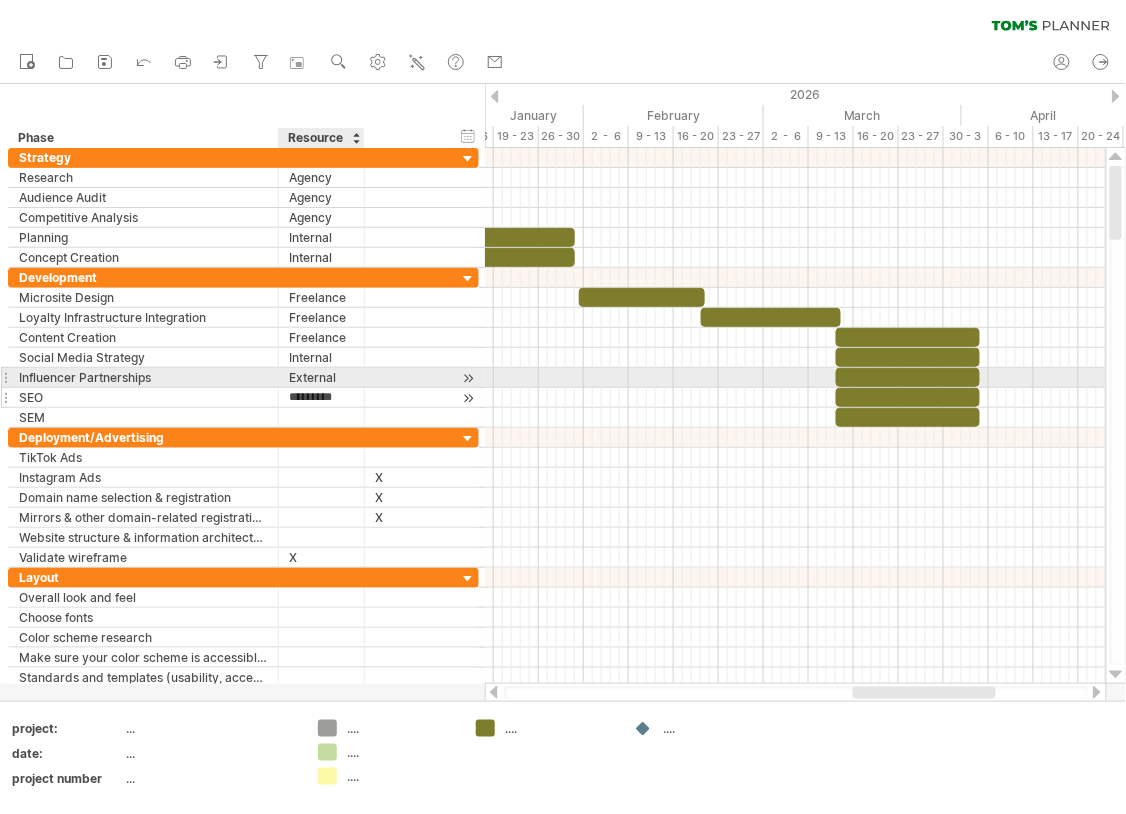 type on "**********" 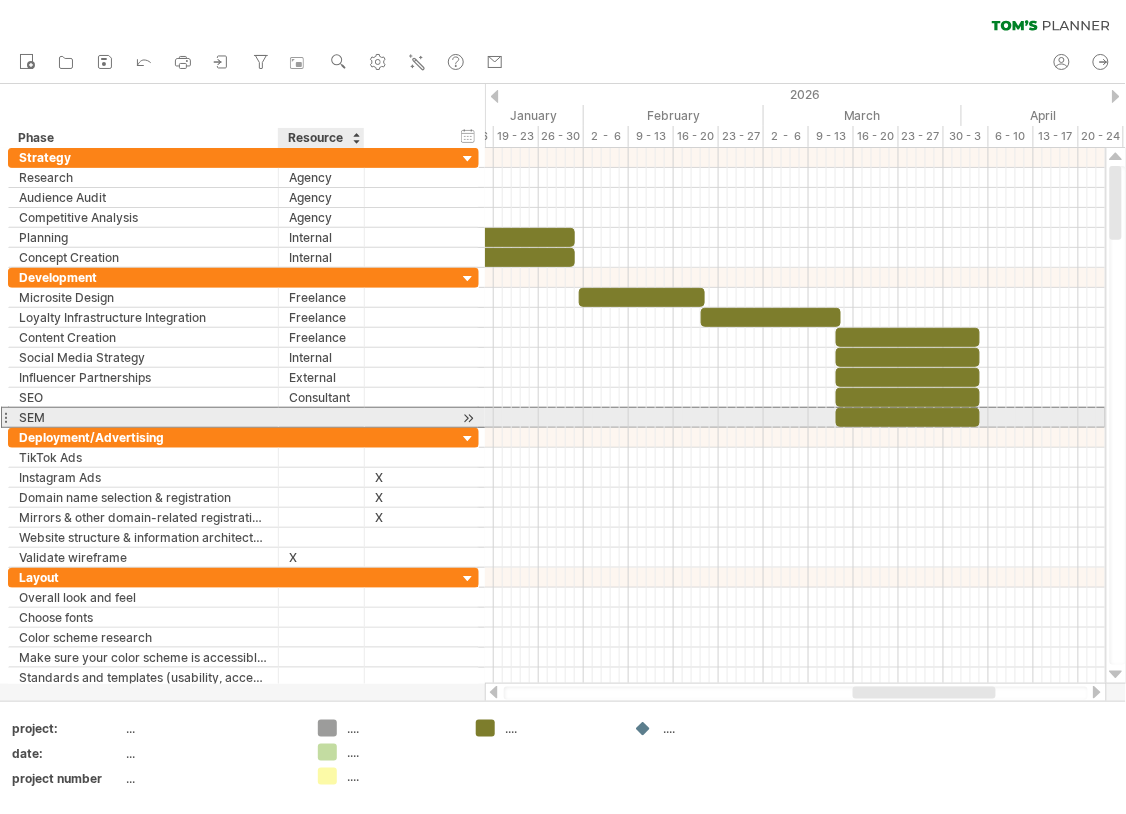 click at bounding box center (321, 417) 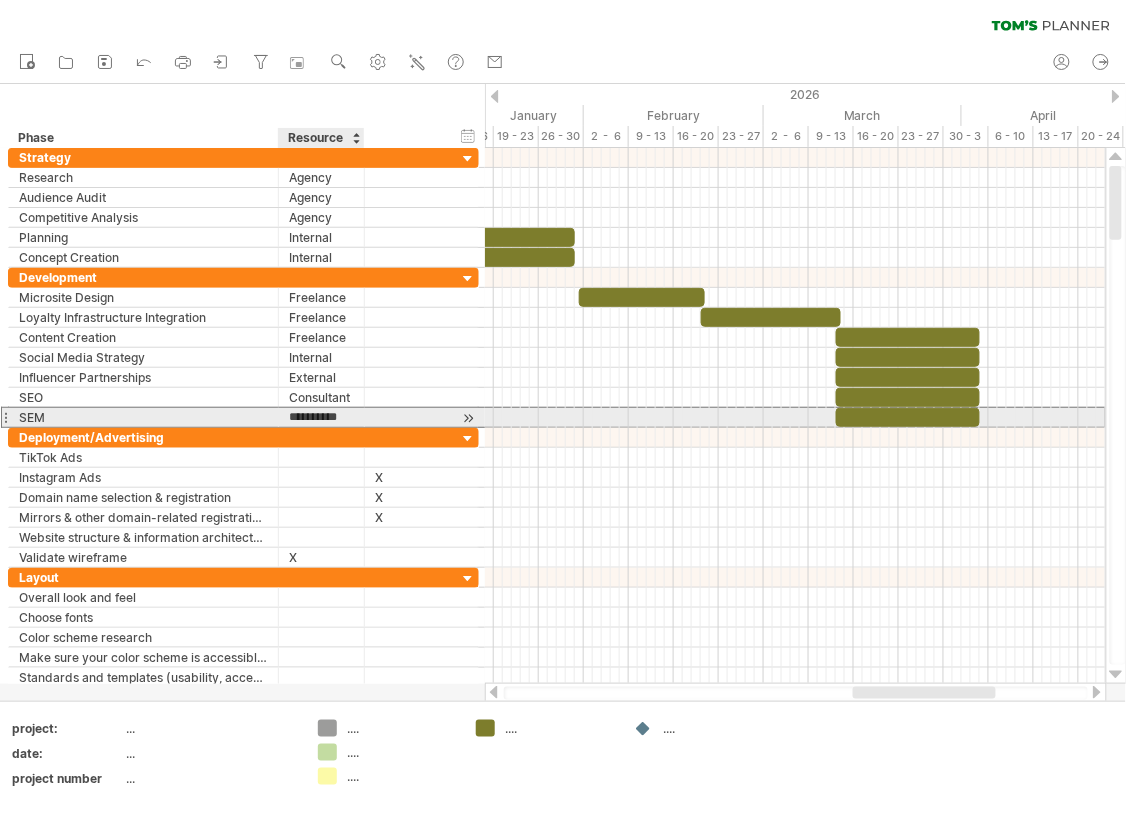 click on "**********" at bounding box center [321, 417] 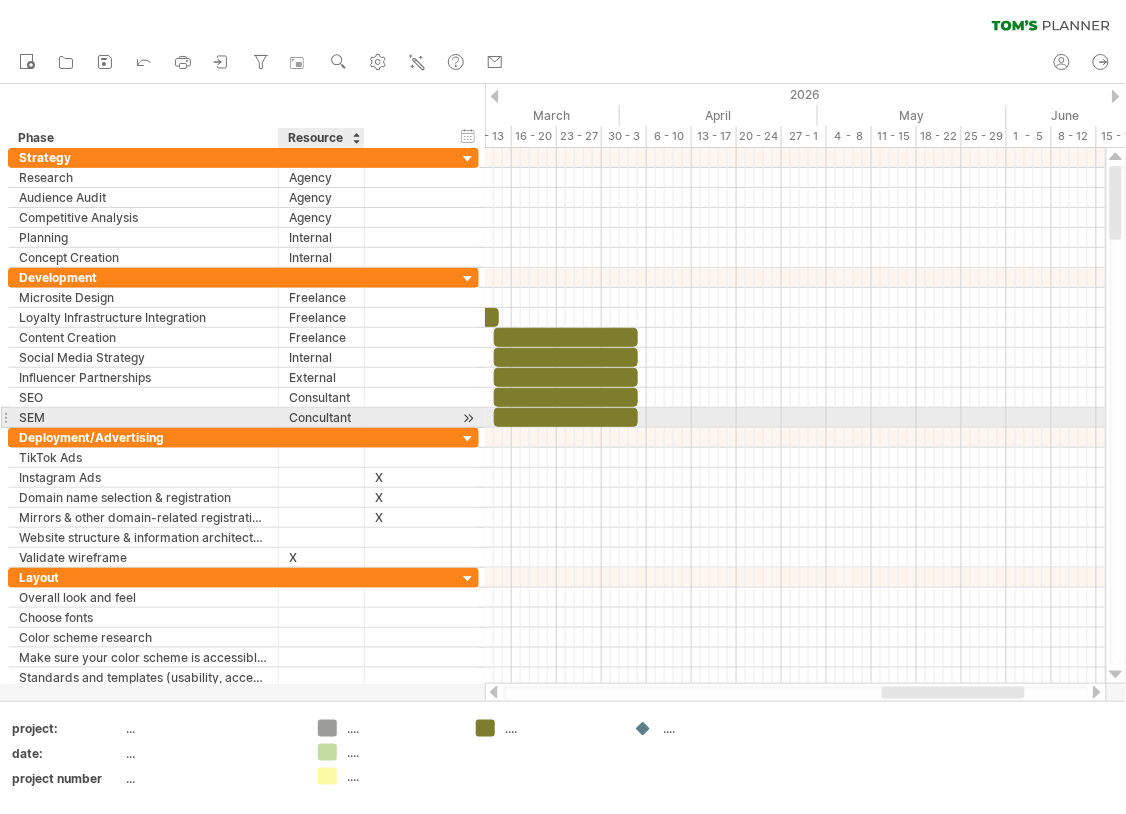 click on "Concultant" at bounding box center [321, 417] 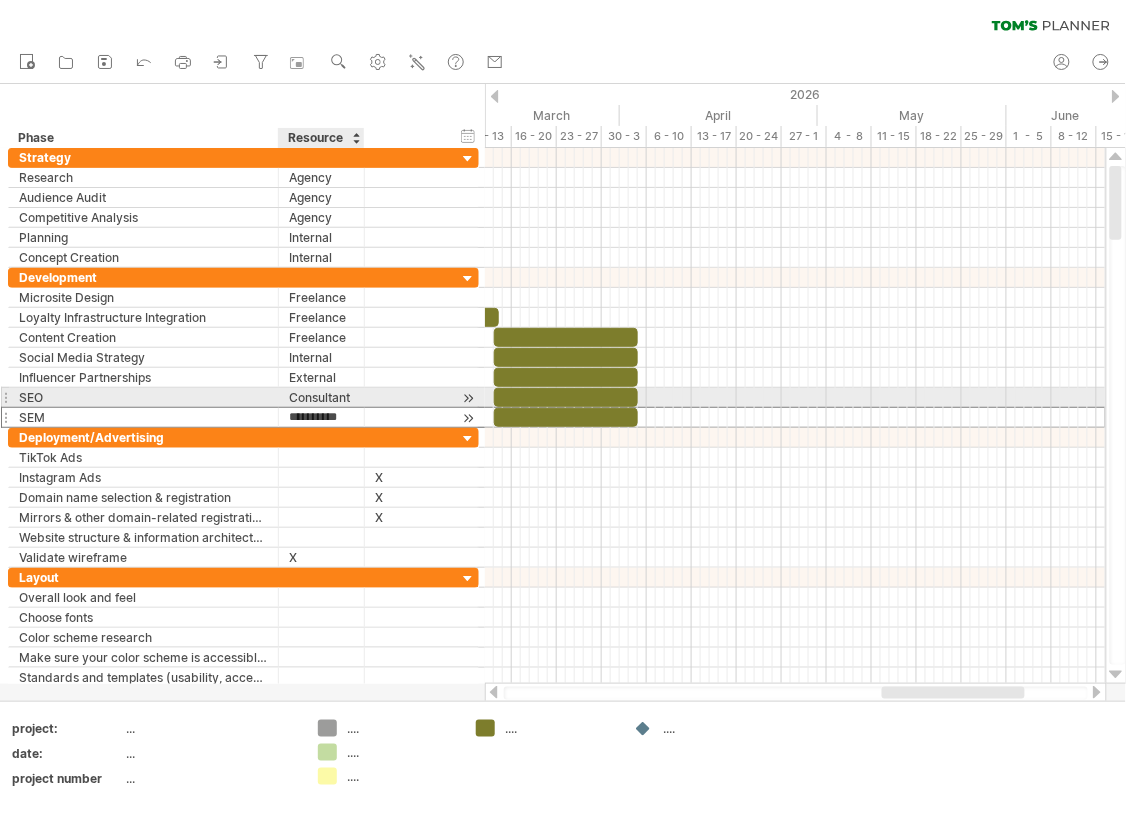 click on "**********" at bounding box center (321, 417) 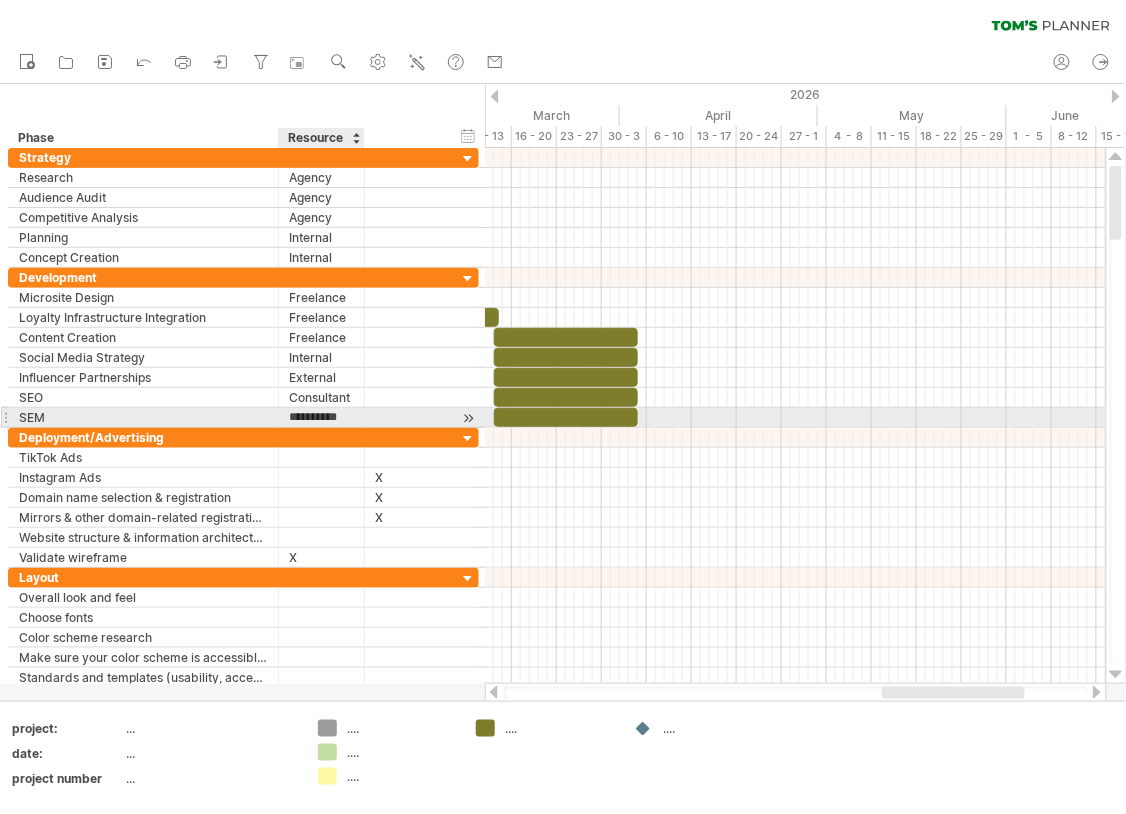 click on "**********" at bounding box center [321, 417] 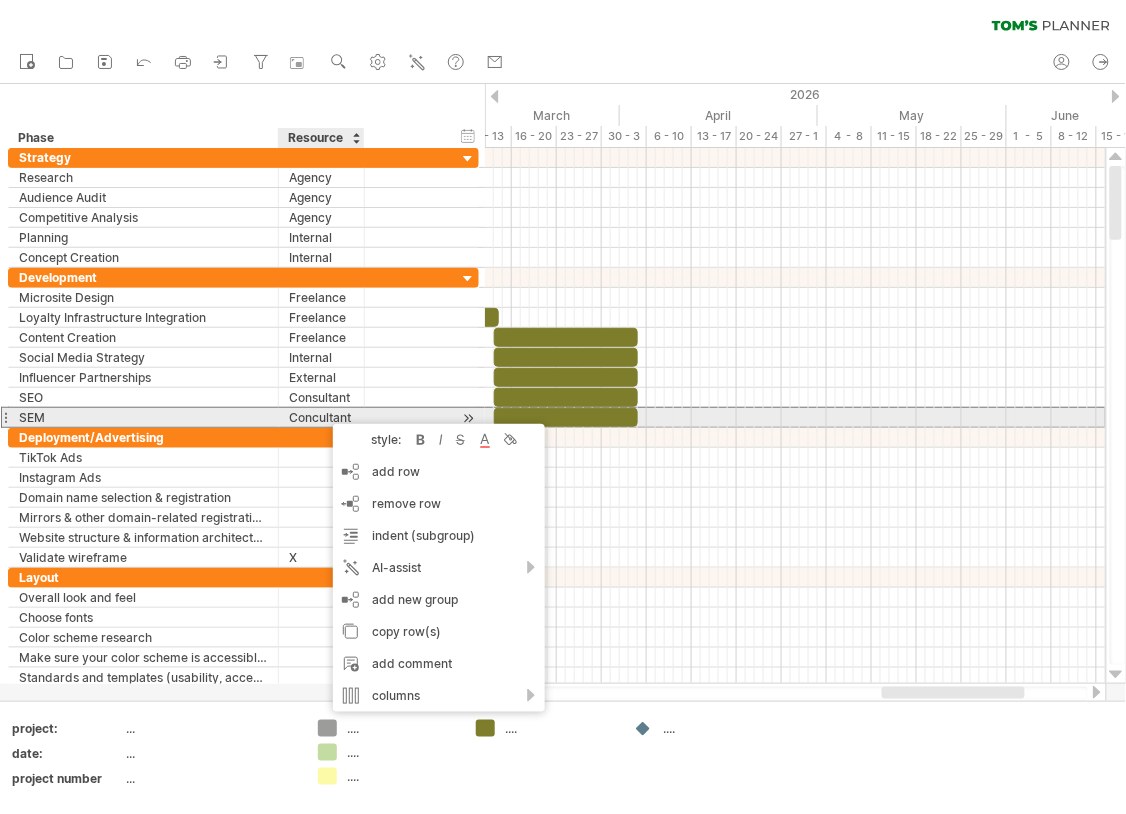 click on "Concultant" at bounding box center [321, 417] 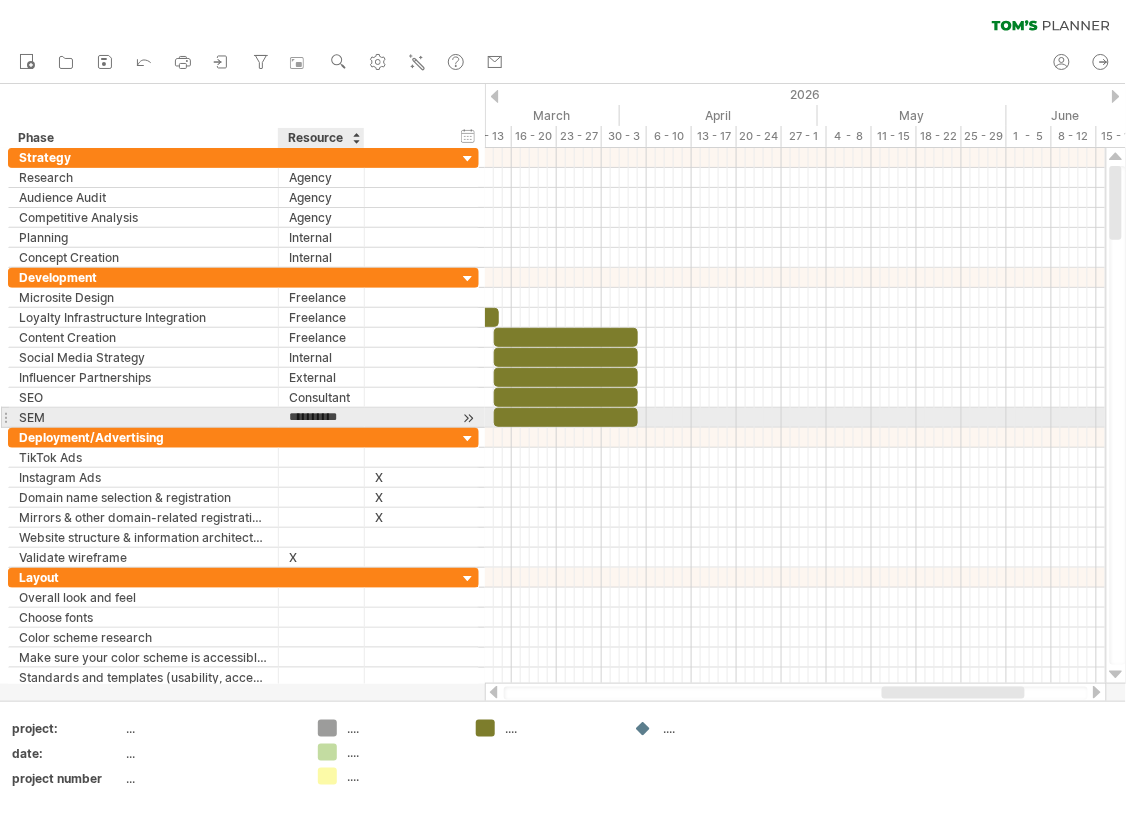 click on "**********" at bounding box center (321, 417) 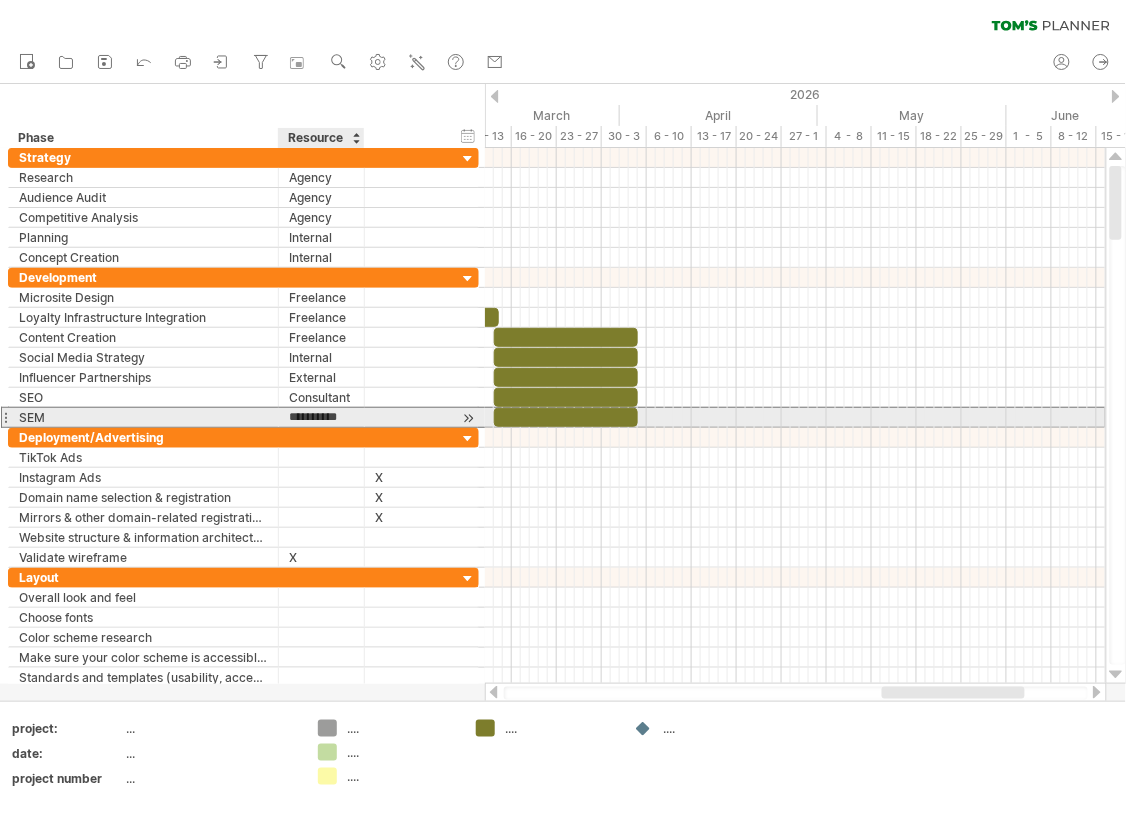click on "**********" at bounding box center (321, 417) 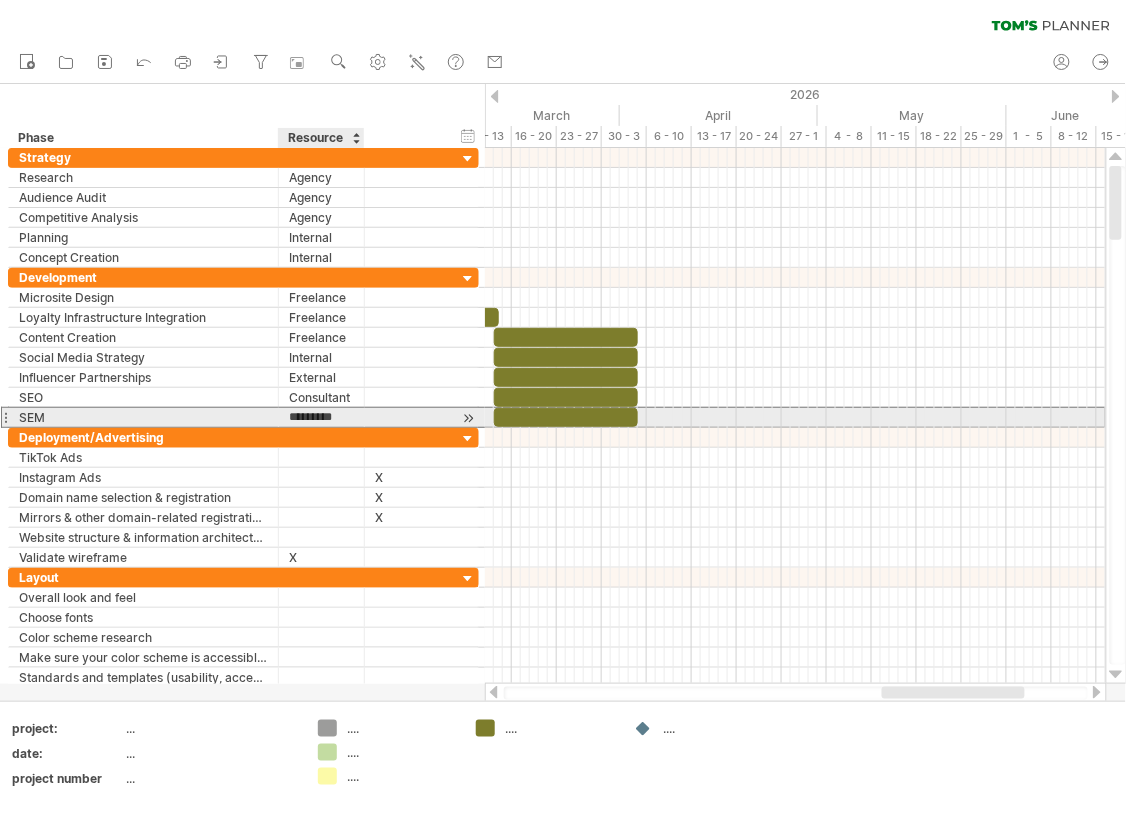 type on "**********" 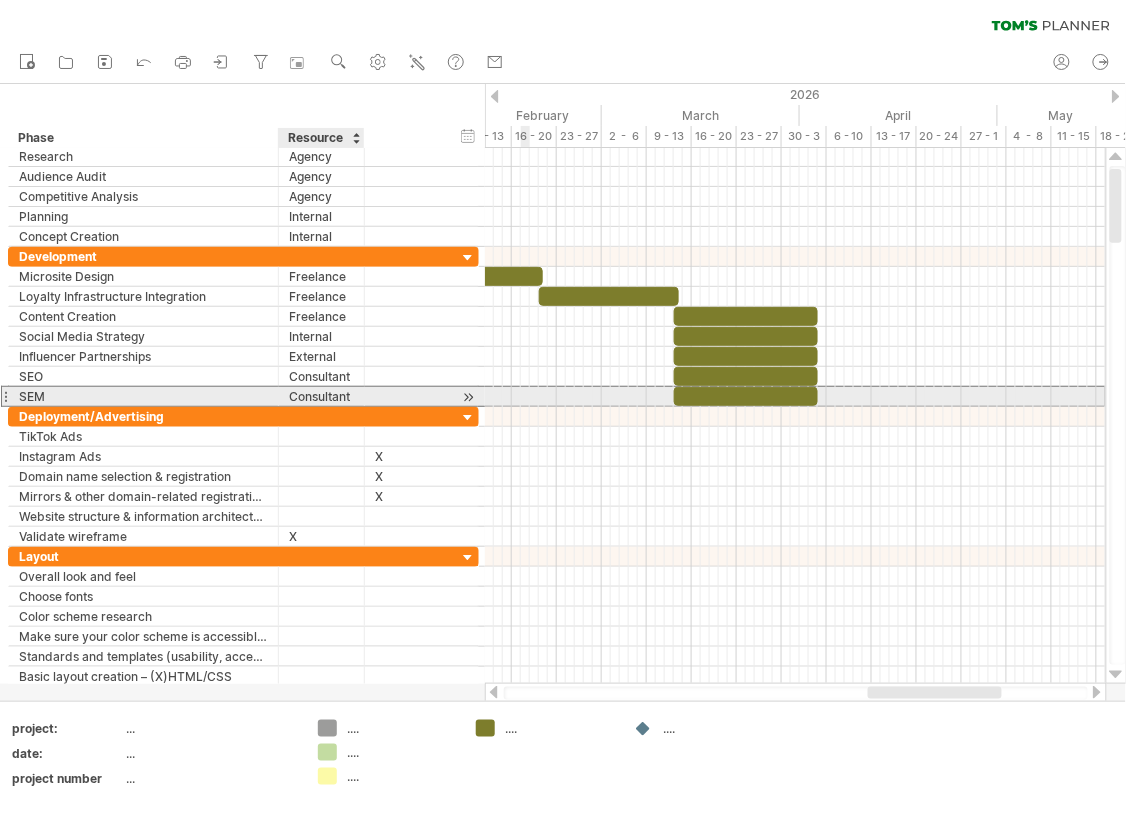 click on "**********" at bounding box center (322, 396) 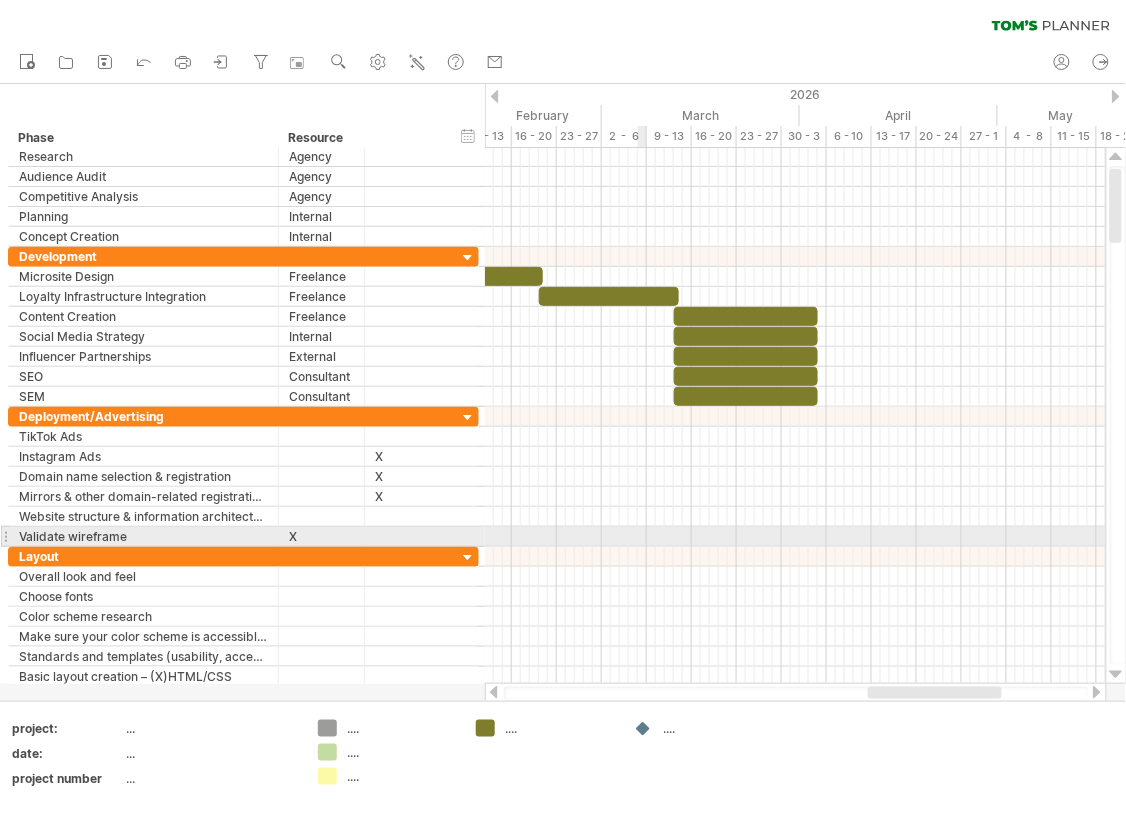 click at bounding box center (795, 537) 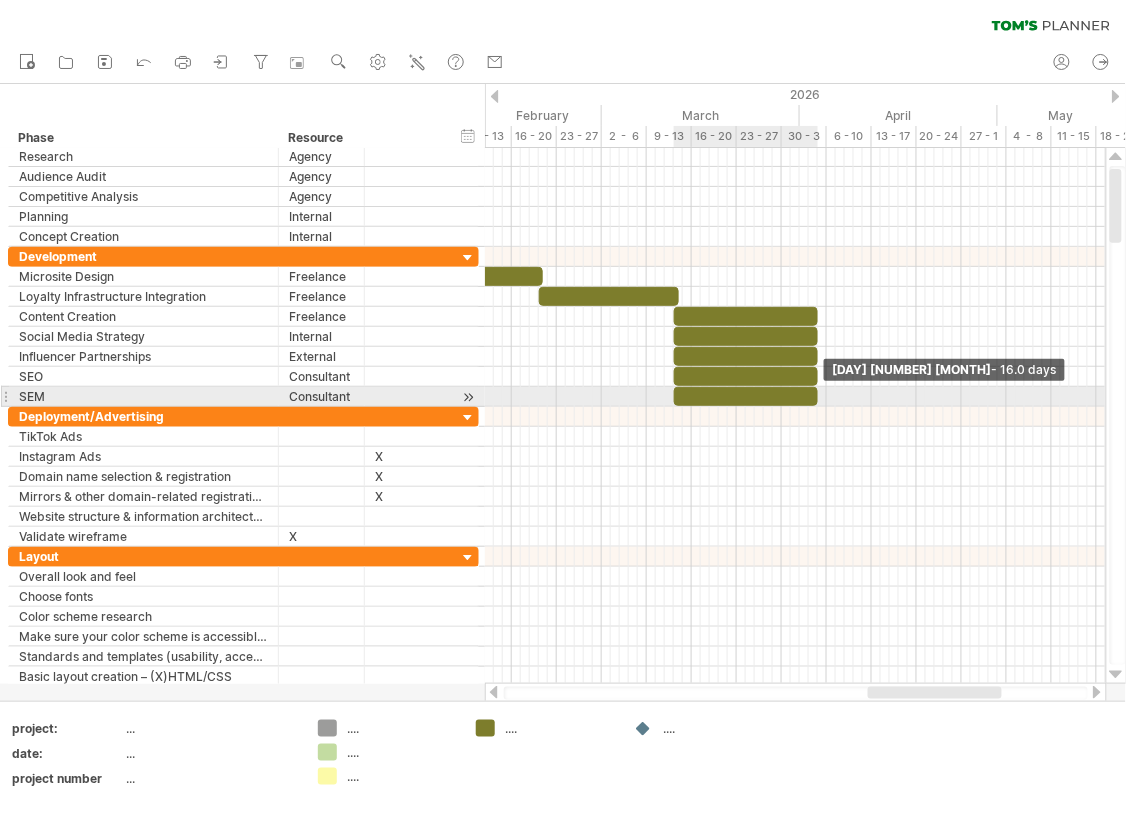 click at bounding box center [818, 396] 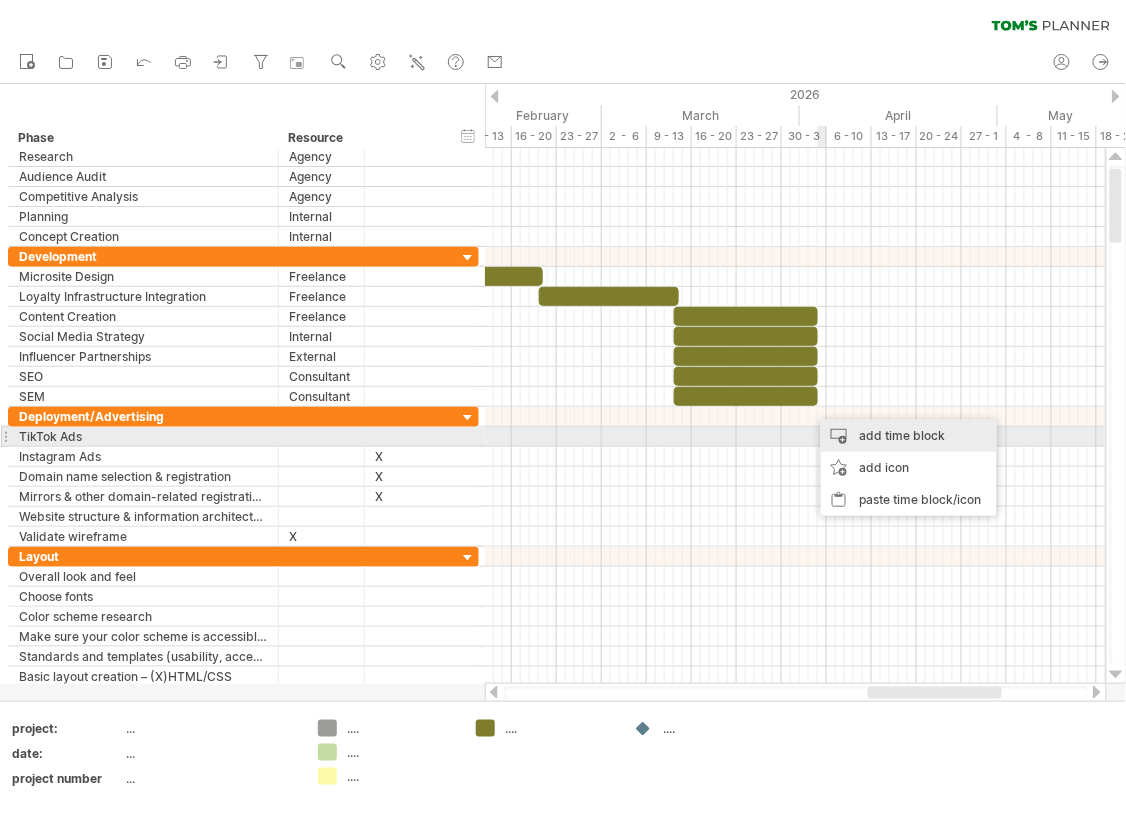 click on "add time block" at bounding box center (909, 436) 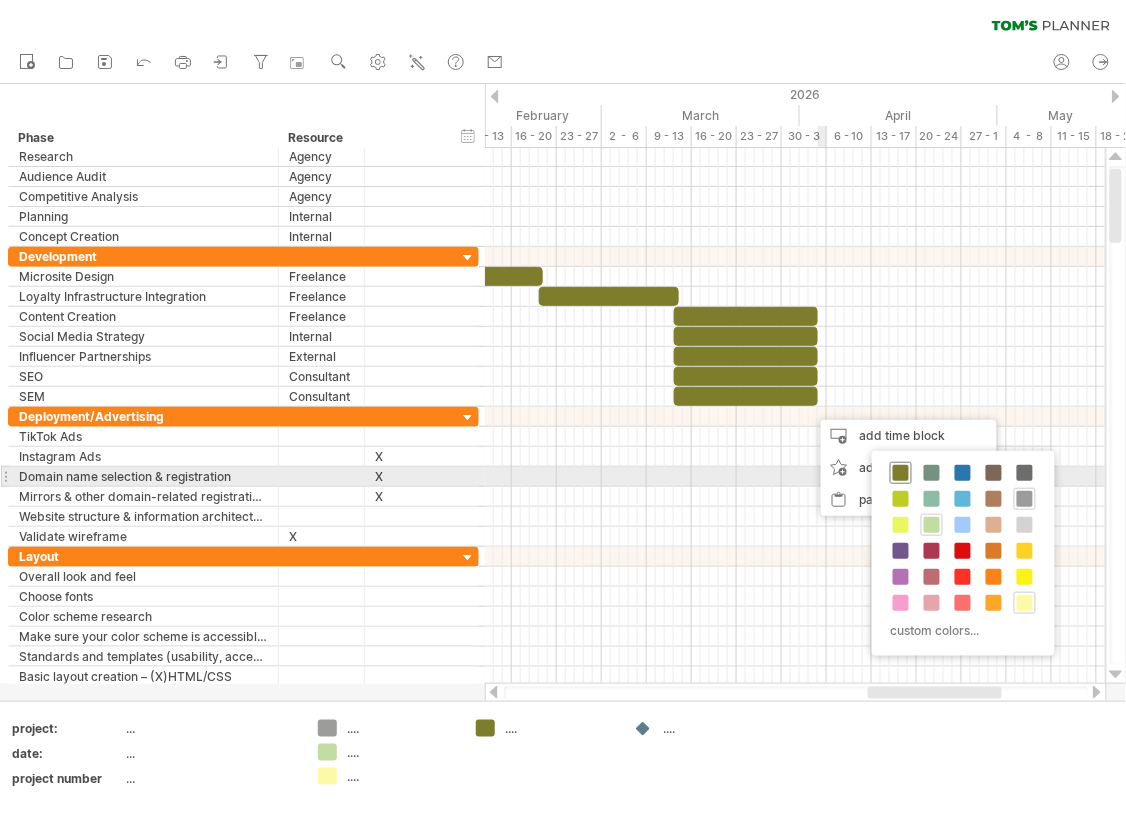 click at bounding box center [901, 473] 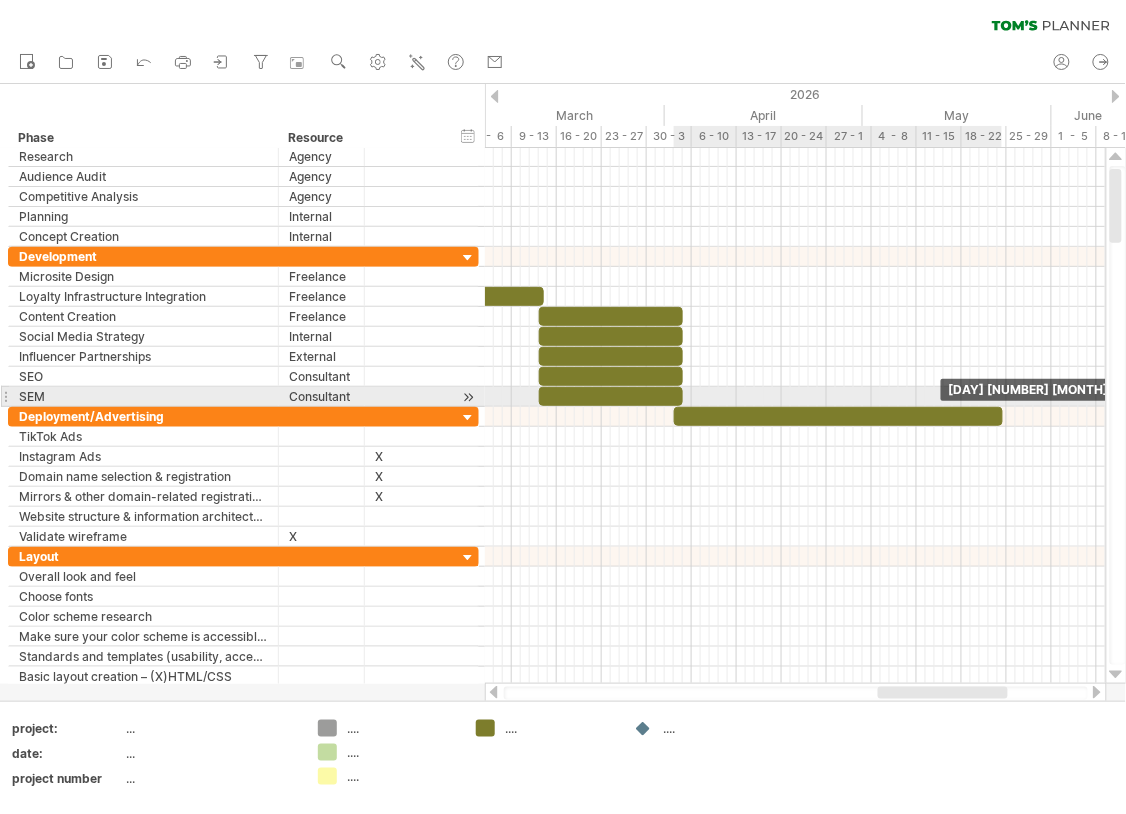 drag, startPoint x: 817, startPoint y: 407, endPoint x: 1000, endPoint y: 403, distance: 183.04372 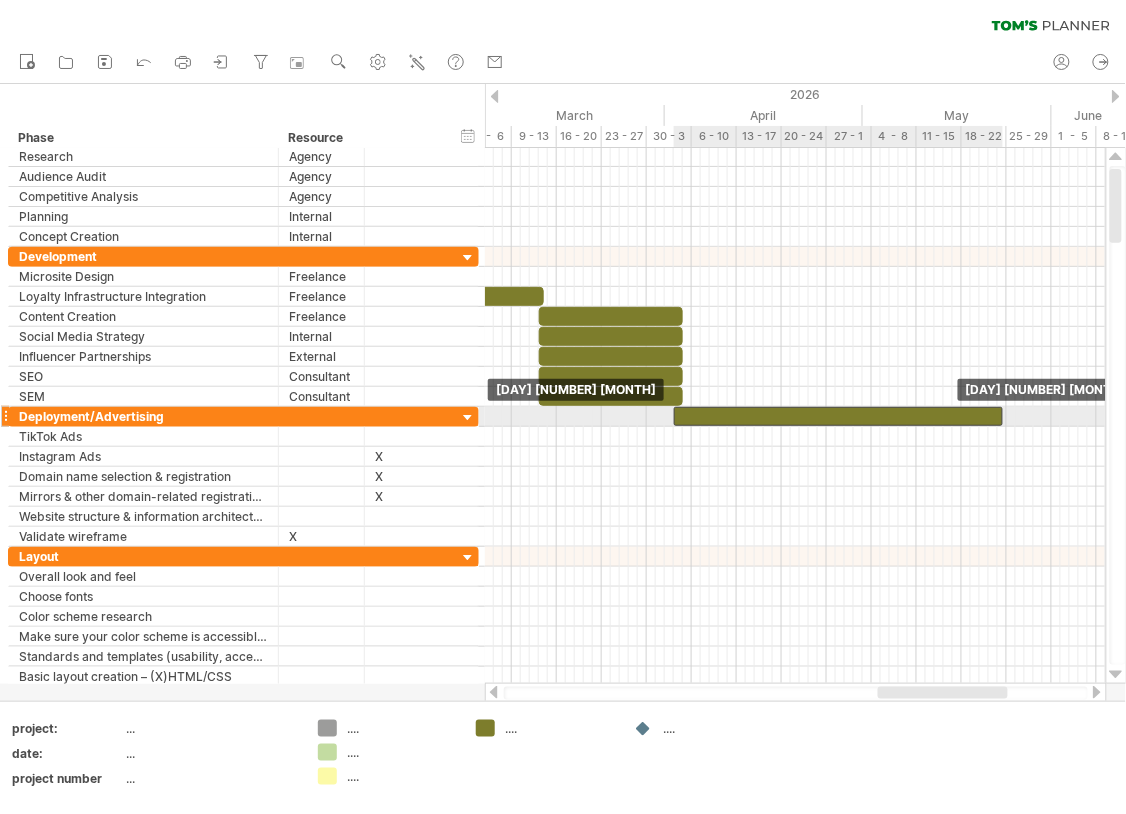 click at bounding box center [838, 416] 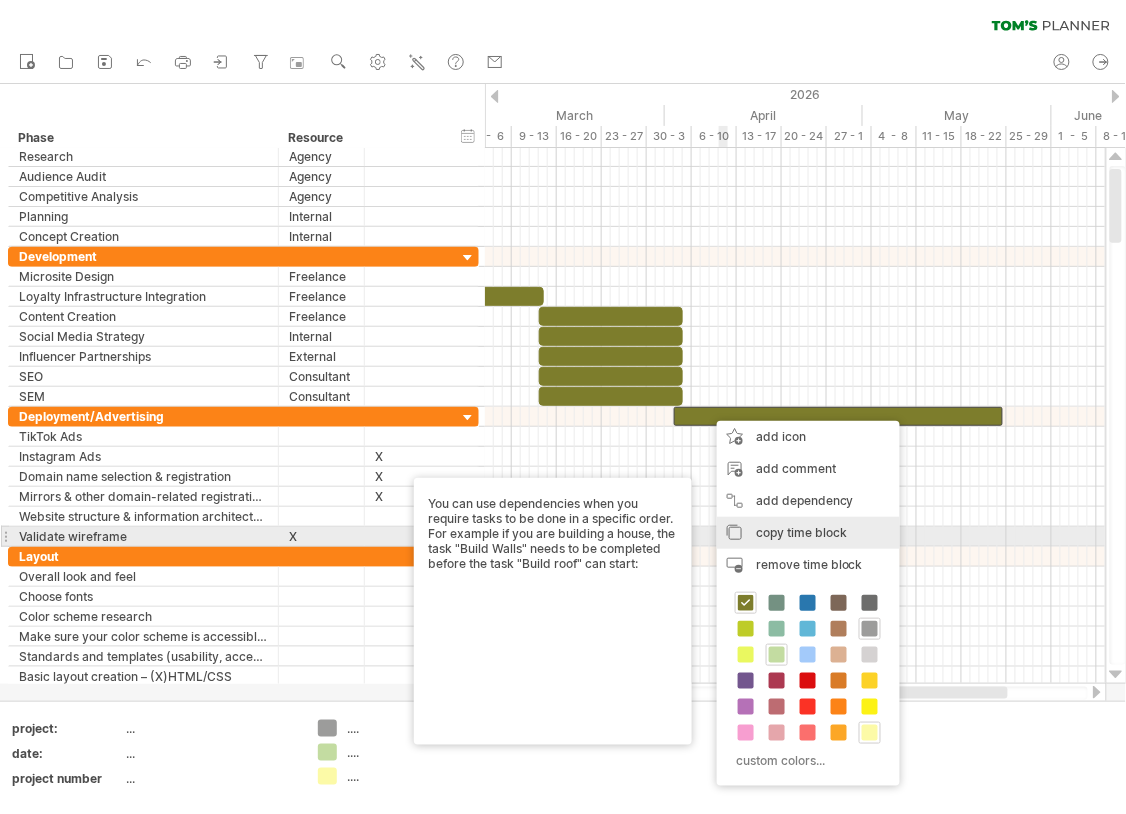 click on "copy time block" at bounding box center [801, 532] 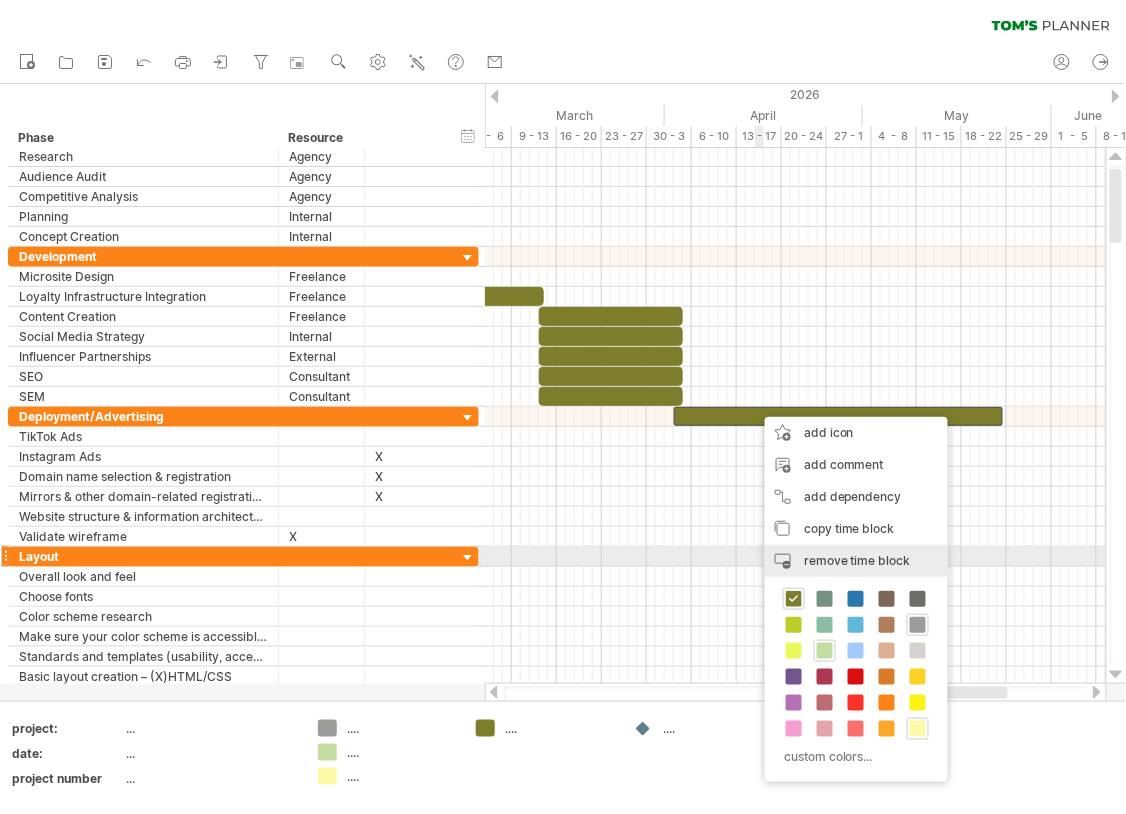 click on "remove time block" at bounding box center [857, 560] 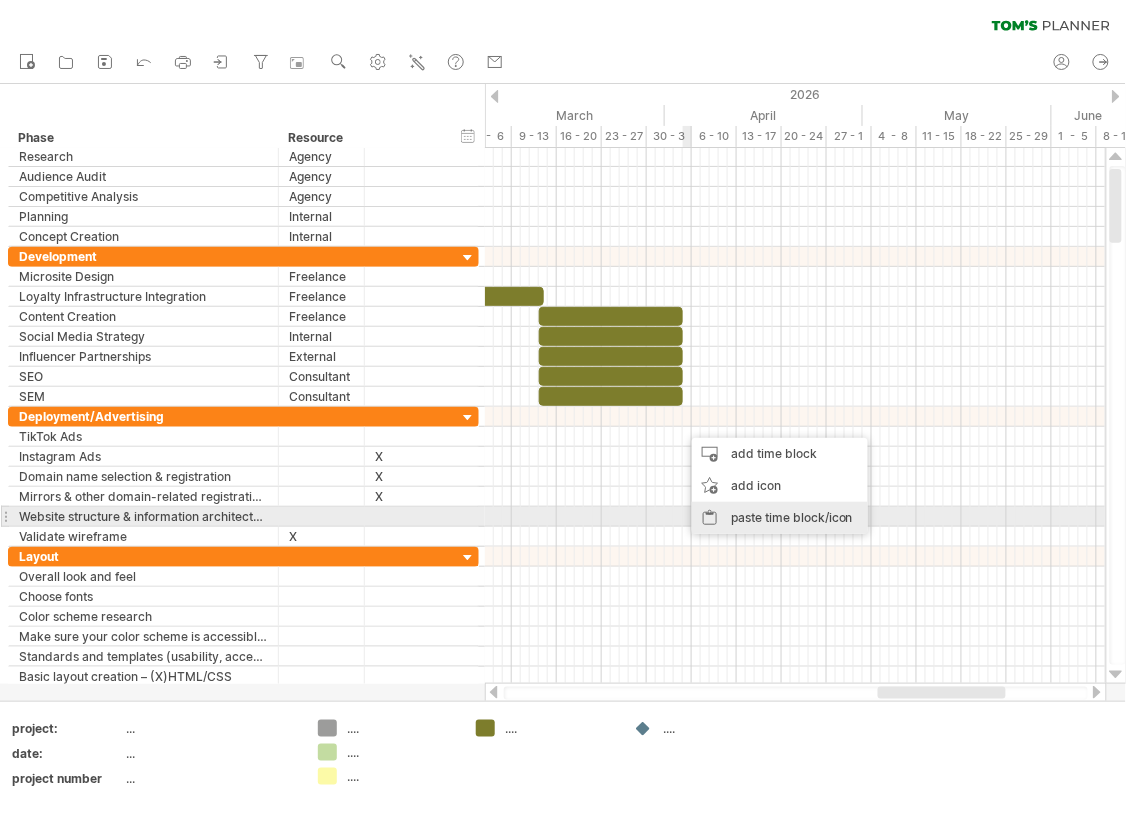 click on "paste time block/icon" at bounding box center (780, 518) 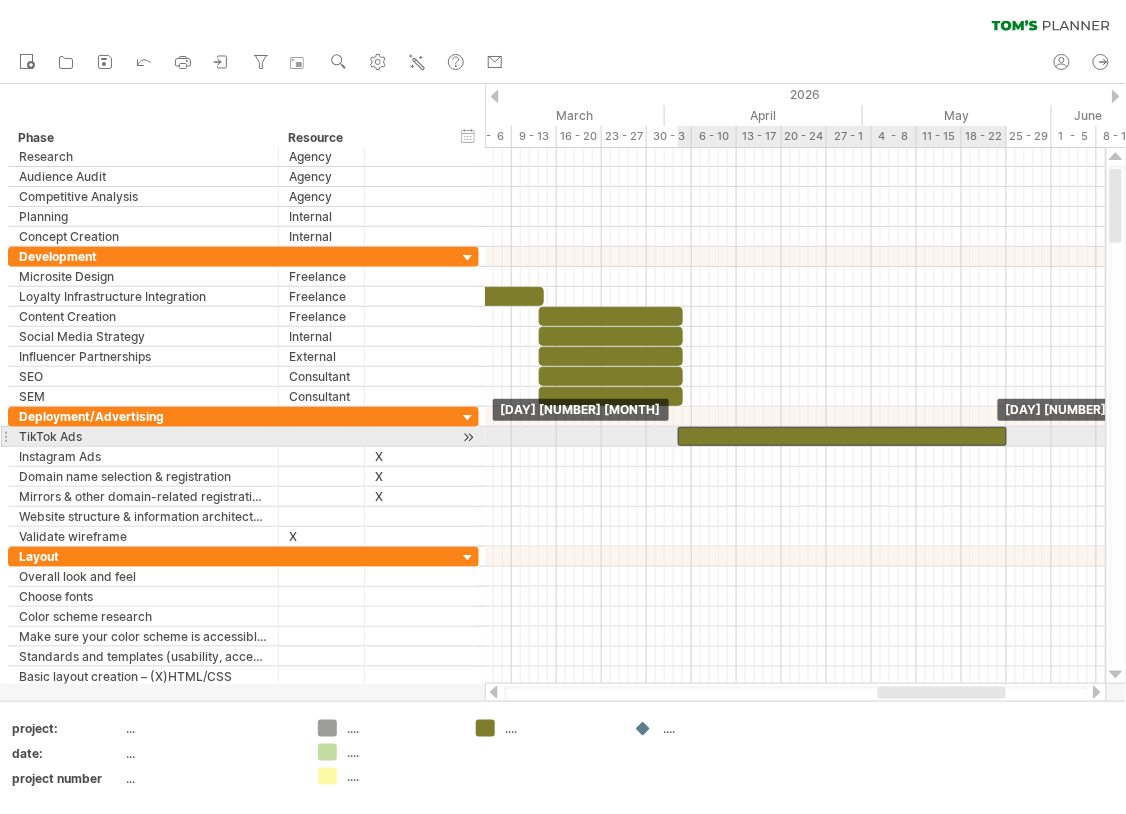 click at bounding box center [842, 436] 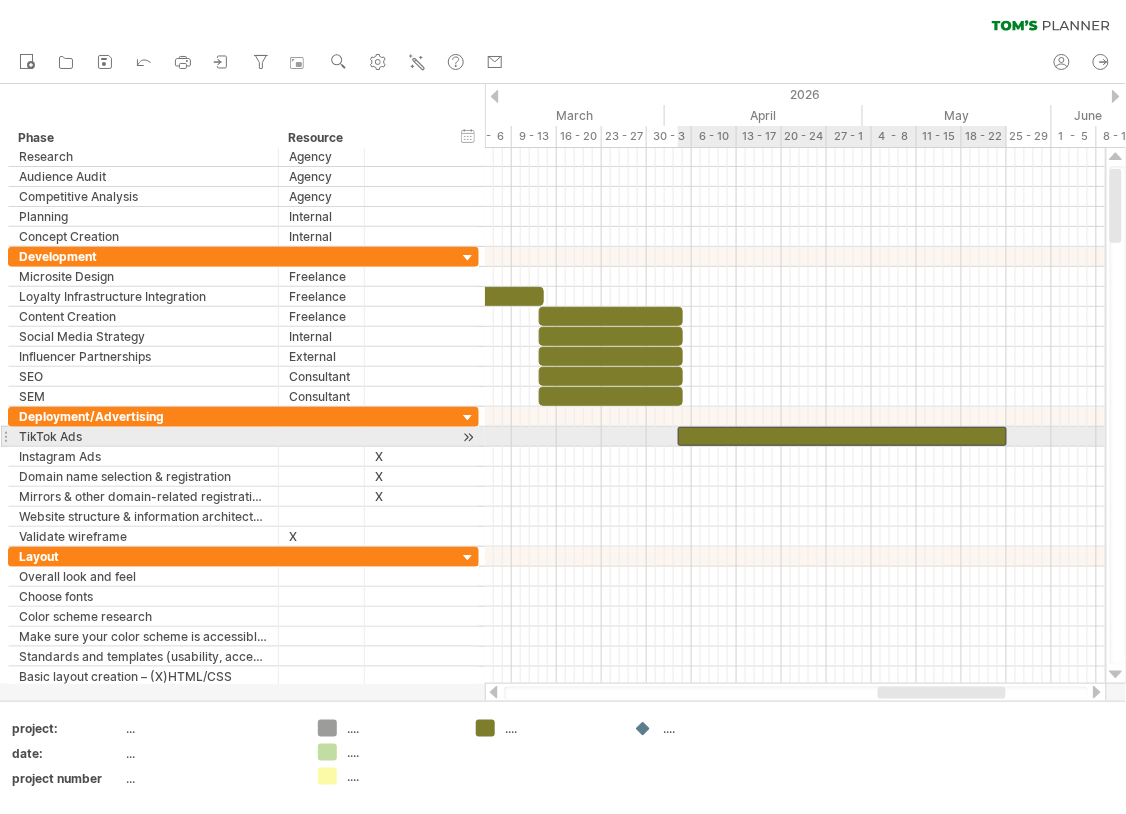 click at bounding box center (842, 436) 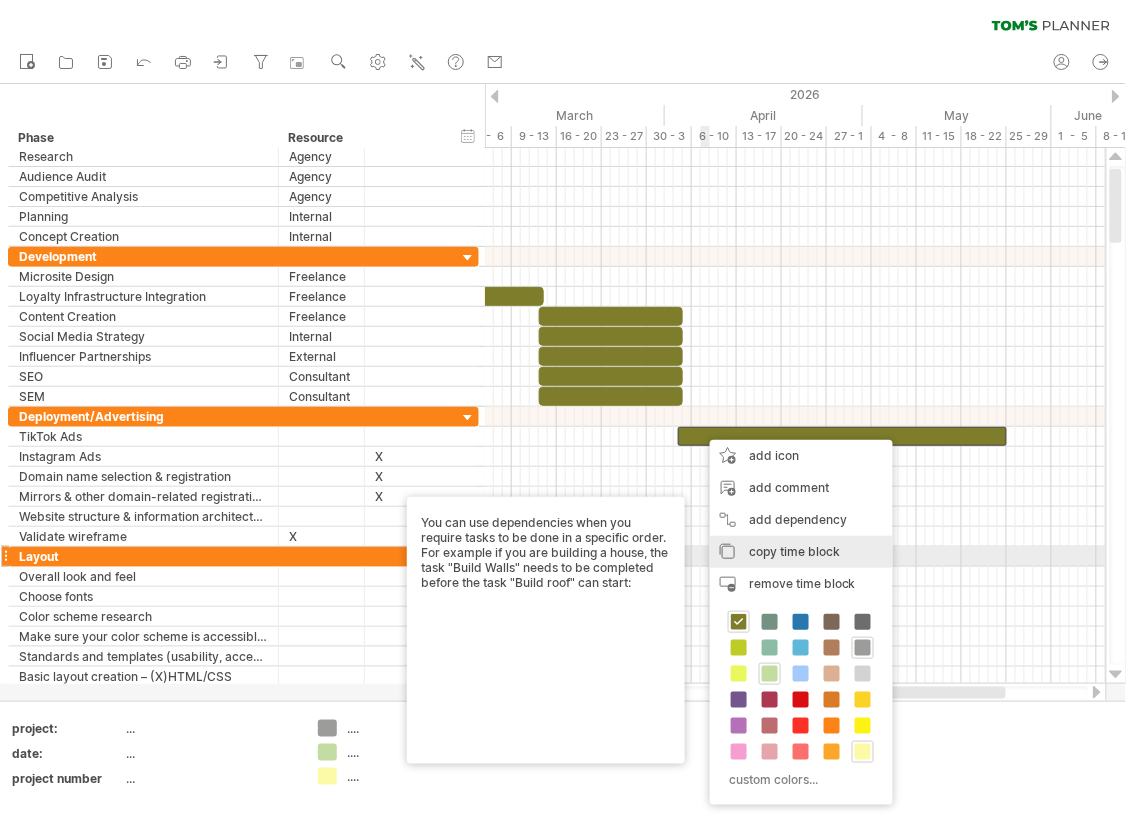click on "copy time block copy time blocks/icons" at bounding box center [801, 552] 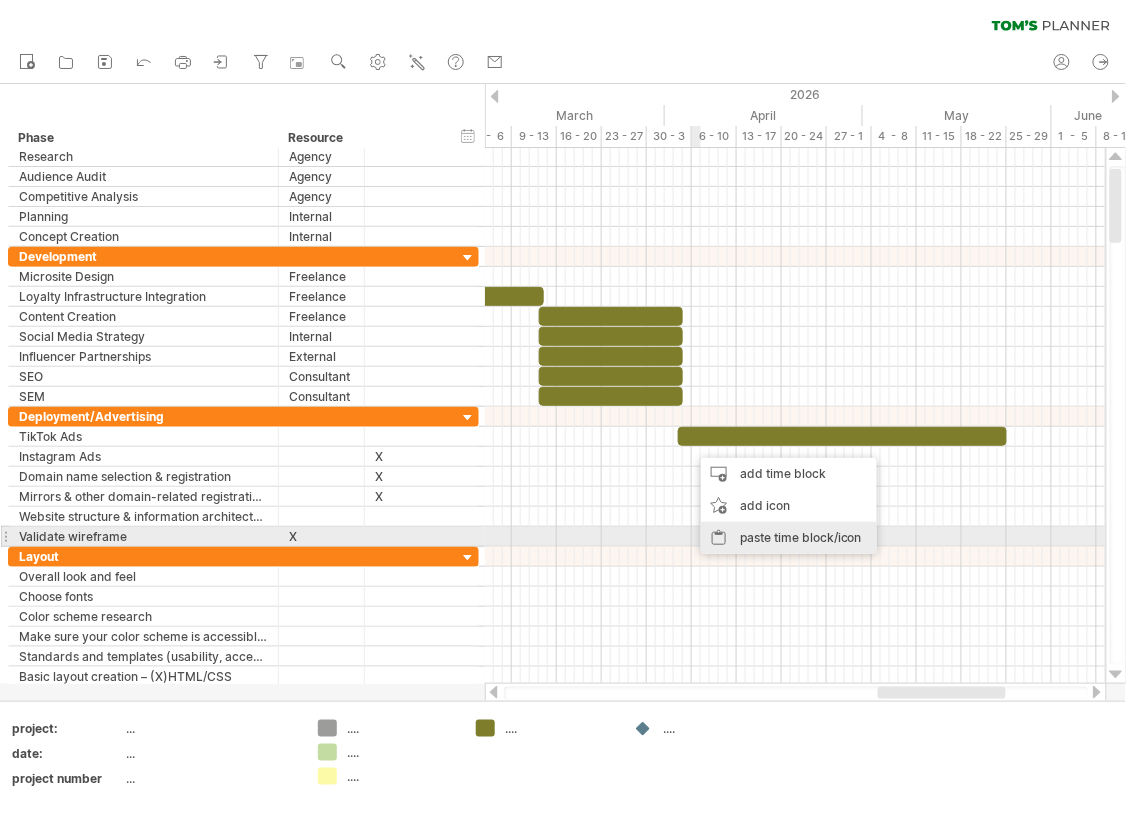 click on "paste time block/icon" at bounding box center (789, 538) 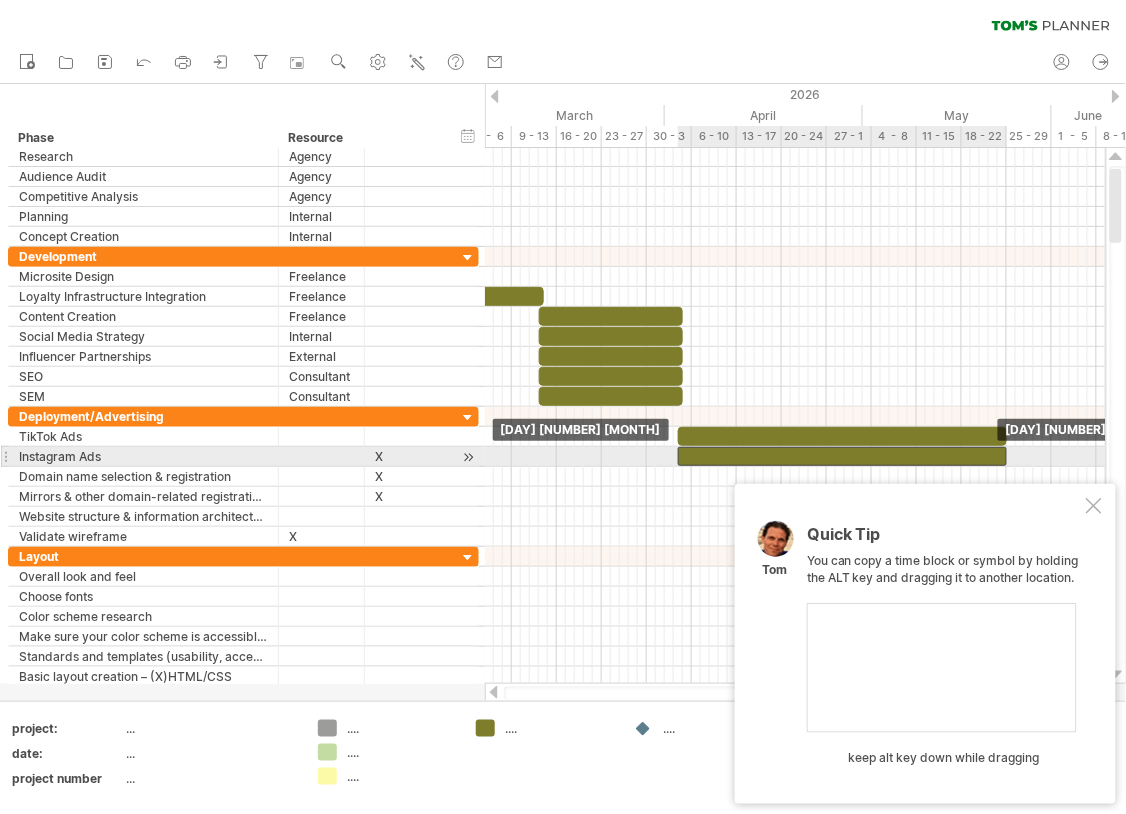 drag, startPoint x: 735, startPoint y: 452, endPoint x: 722, endPoint y: 452, distance: 13 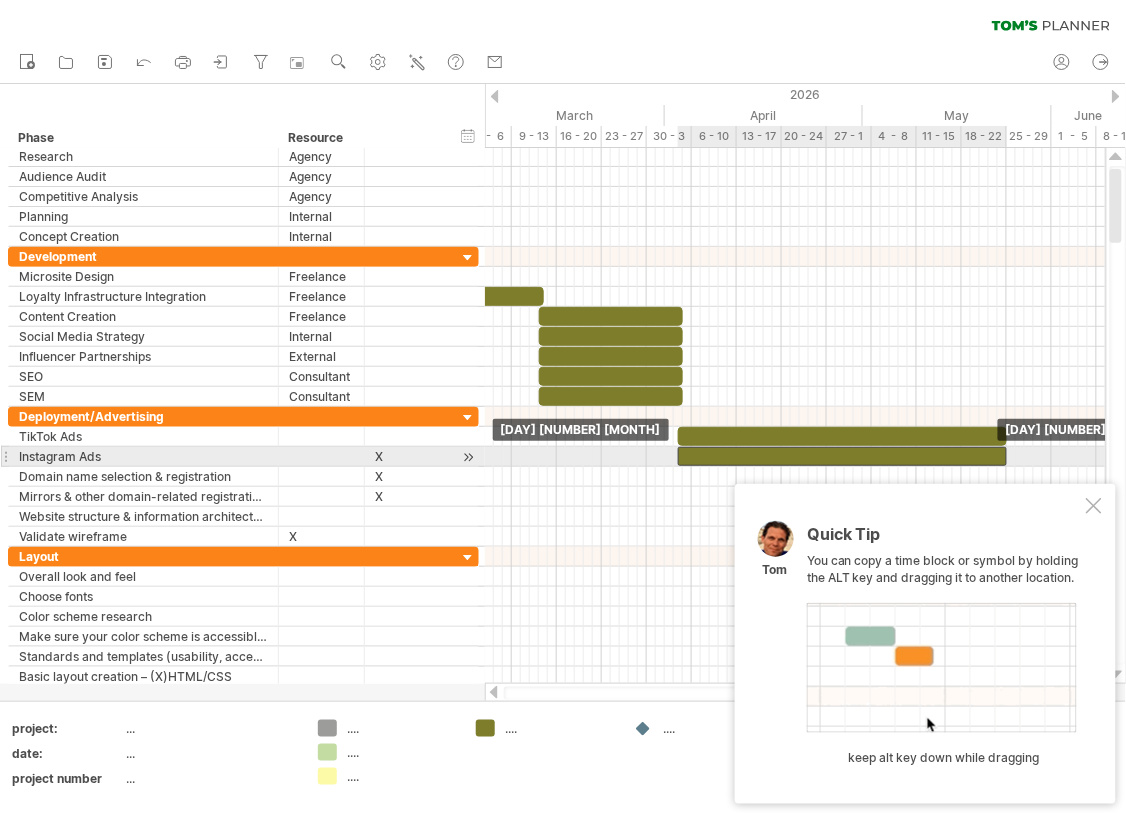 click at bounding box center (842, 456) 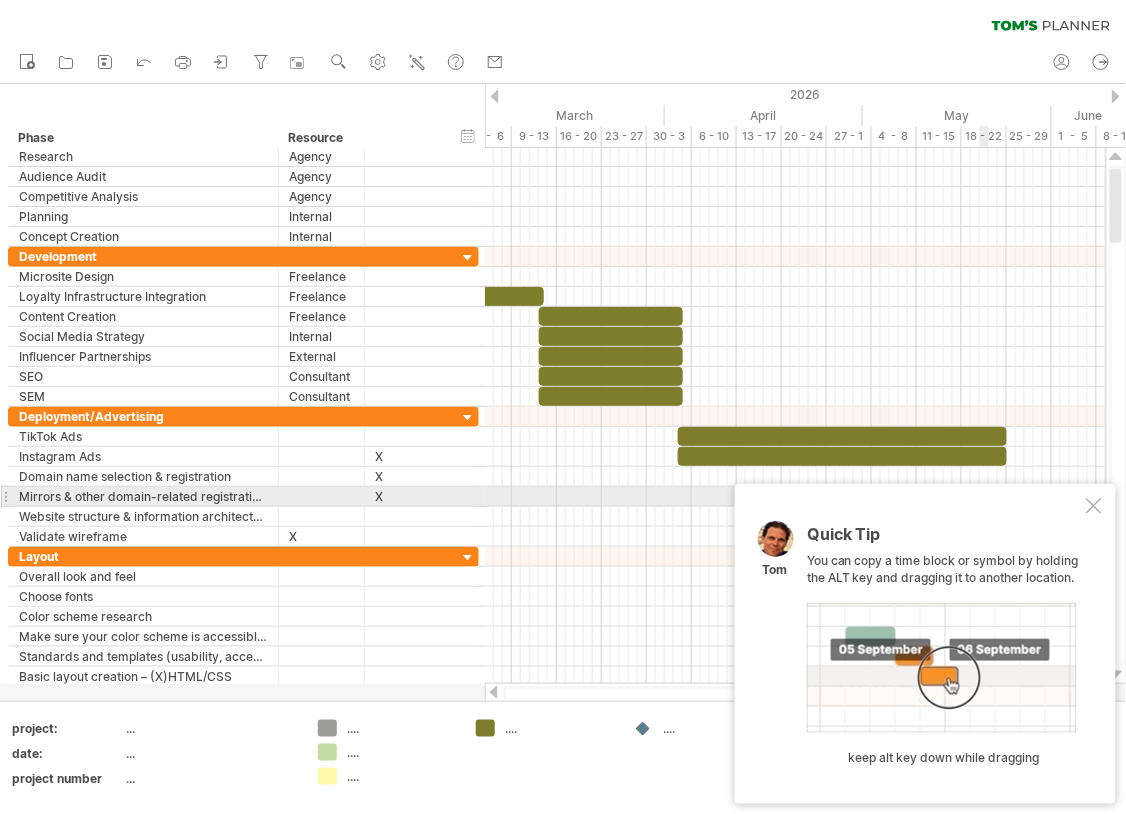 click at bounding box center (1094, 506) 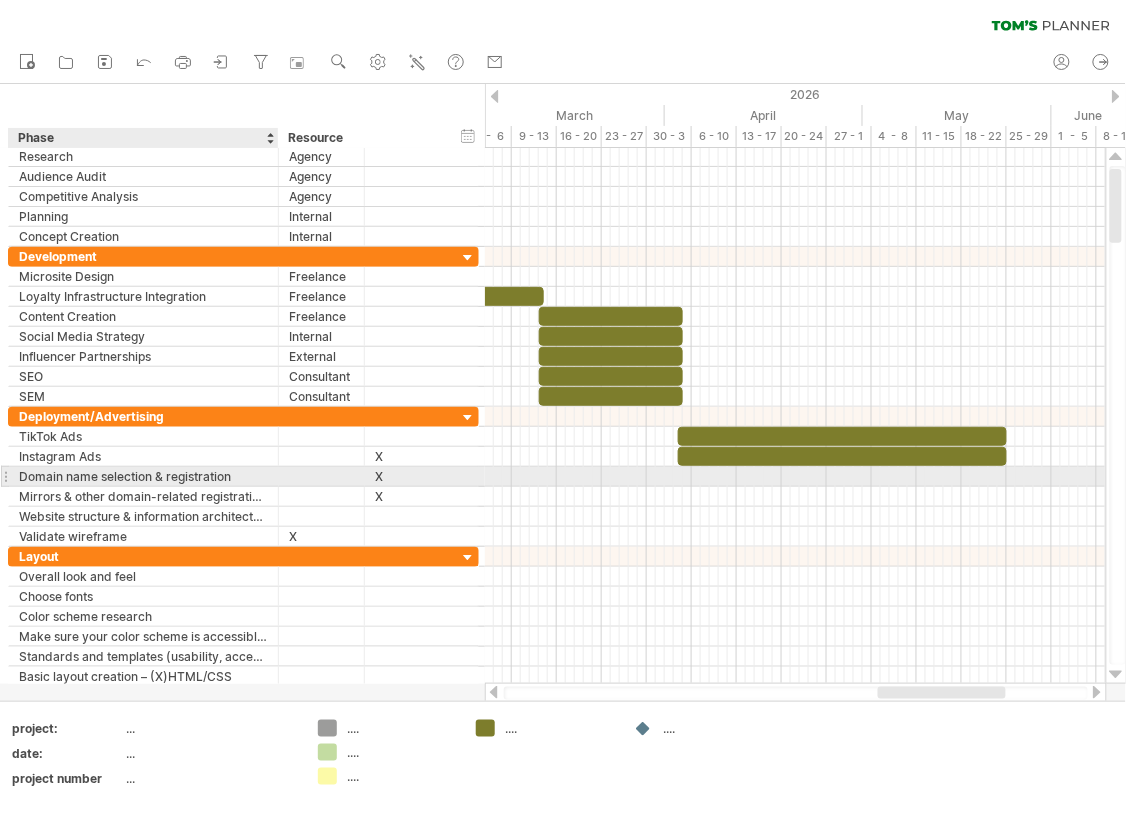 click on "Domain name selection & registration" at bounding box center [143, 476] 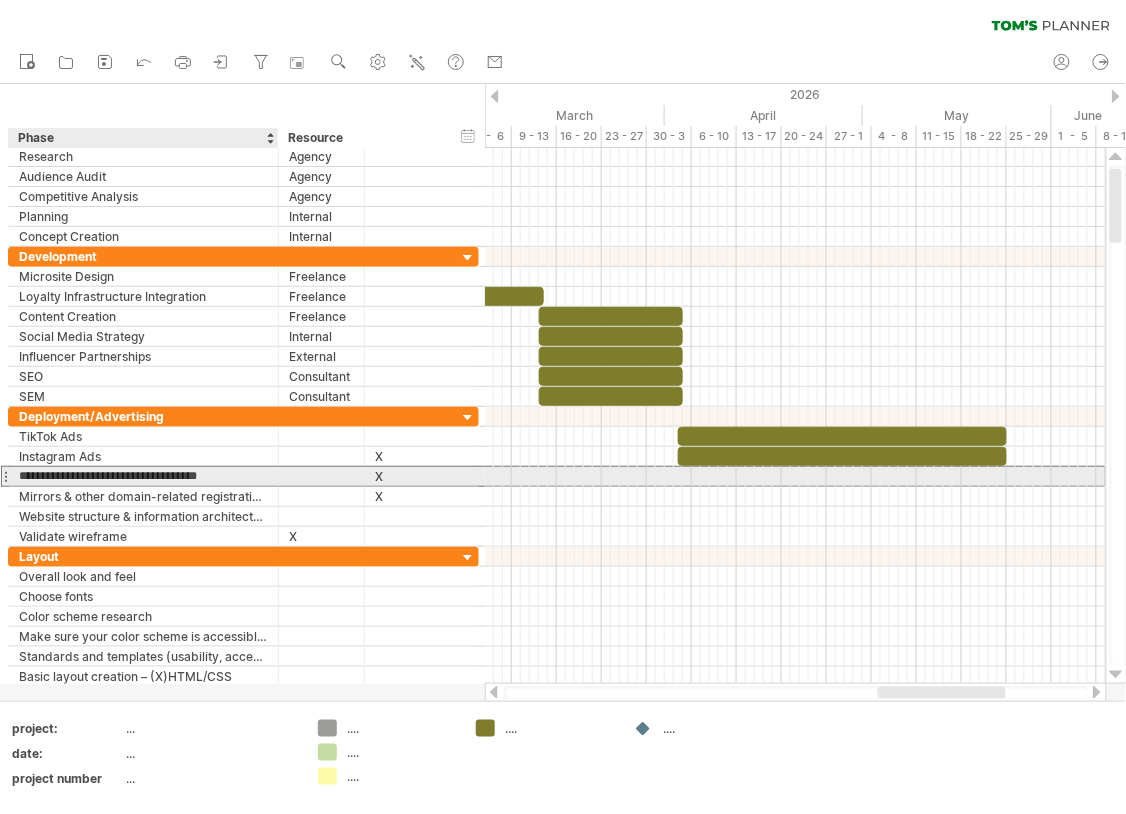 click on "**********" at bounding box center (143, 476) 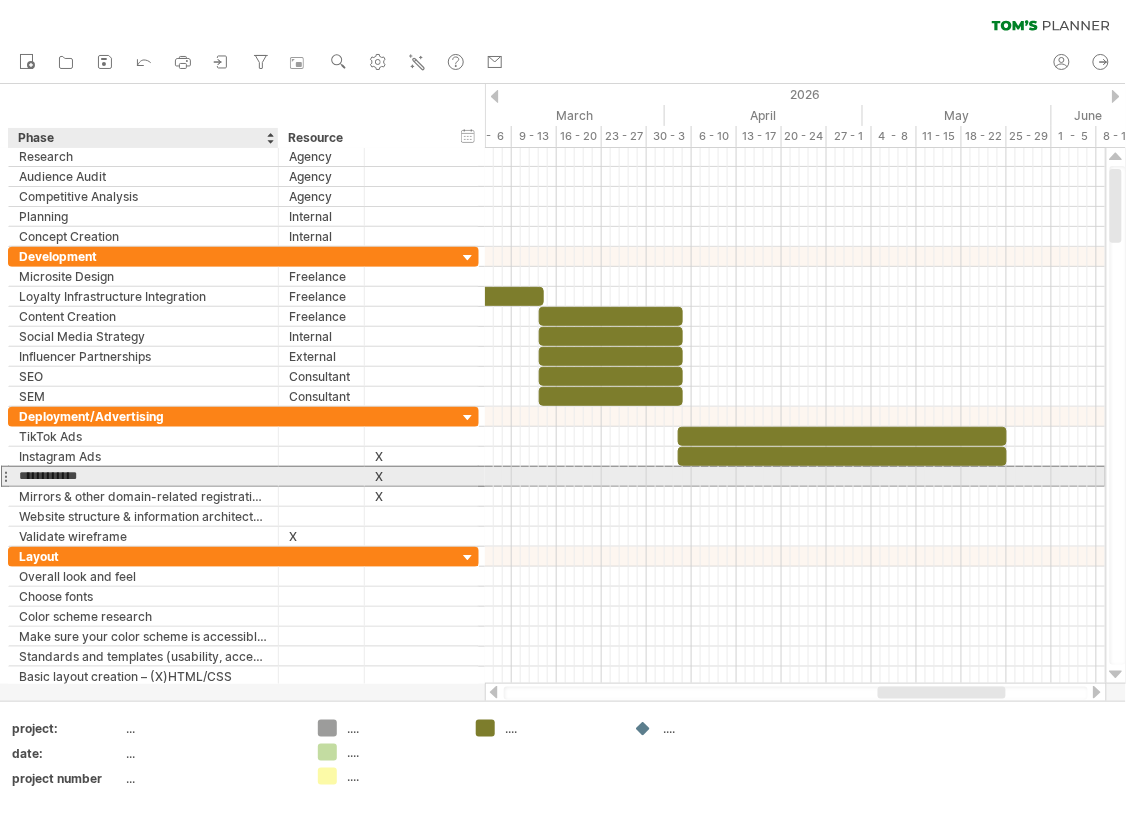 type on "**********" 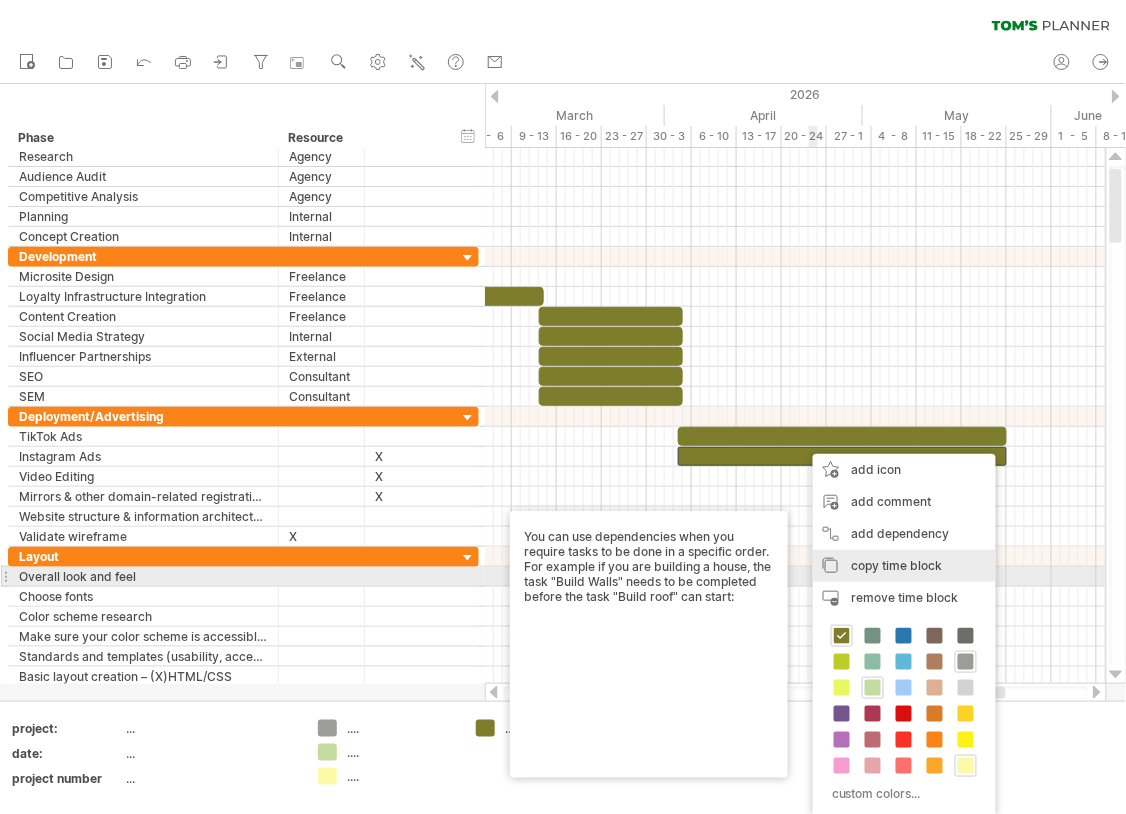 click on "copy time block" at bounding box center [897, 565] 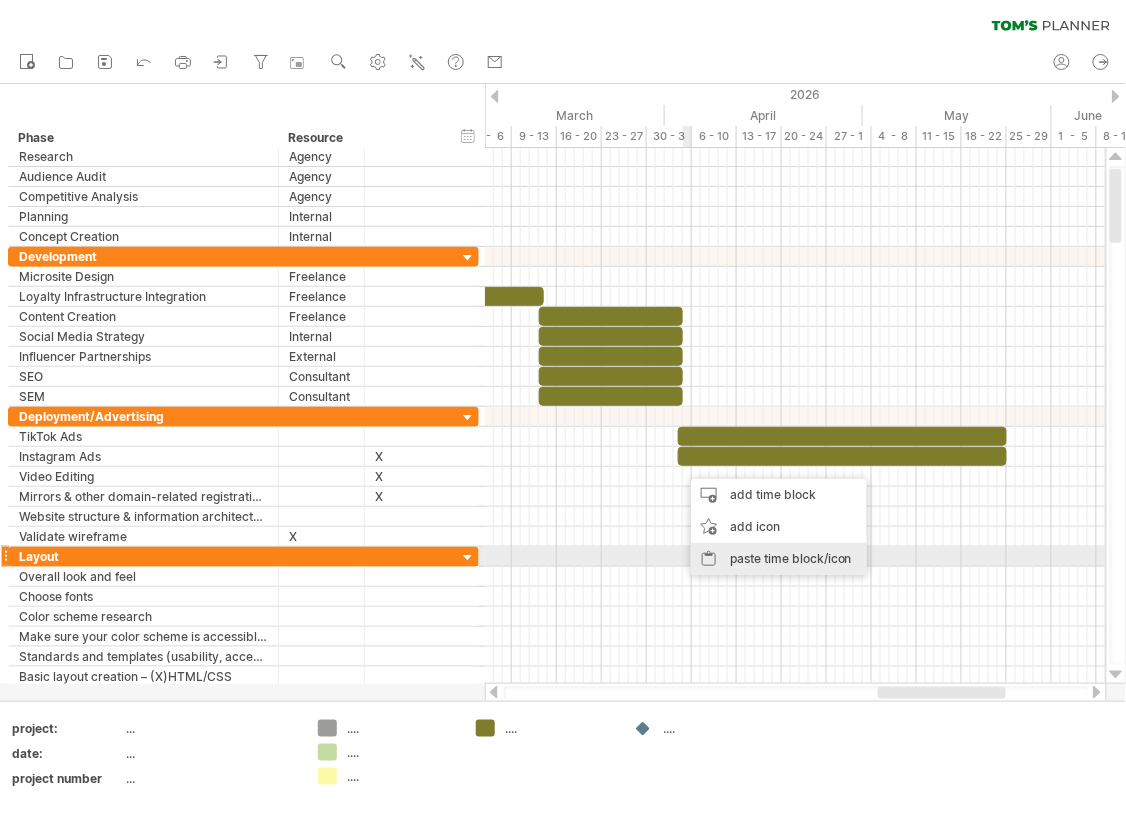 click on "paste time block/icon" at bounding box center [779, 559] 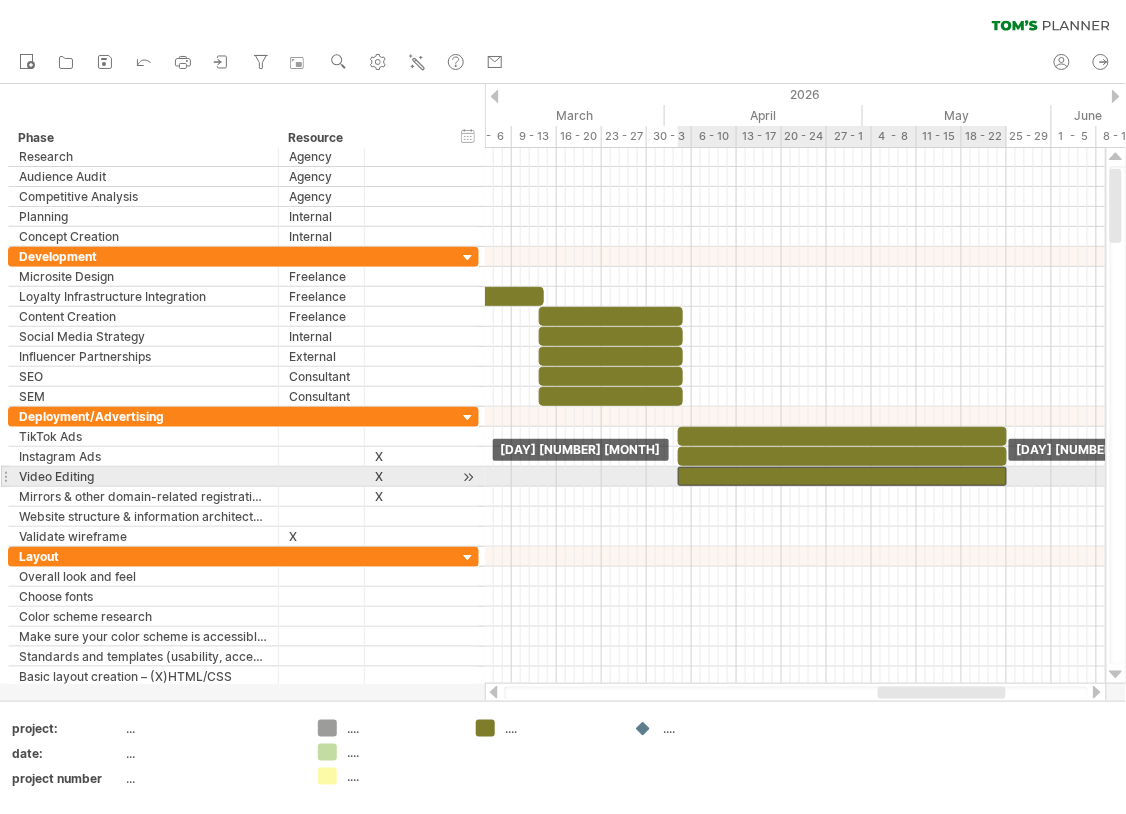 click at bounding box center [842, 476] 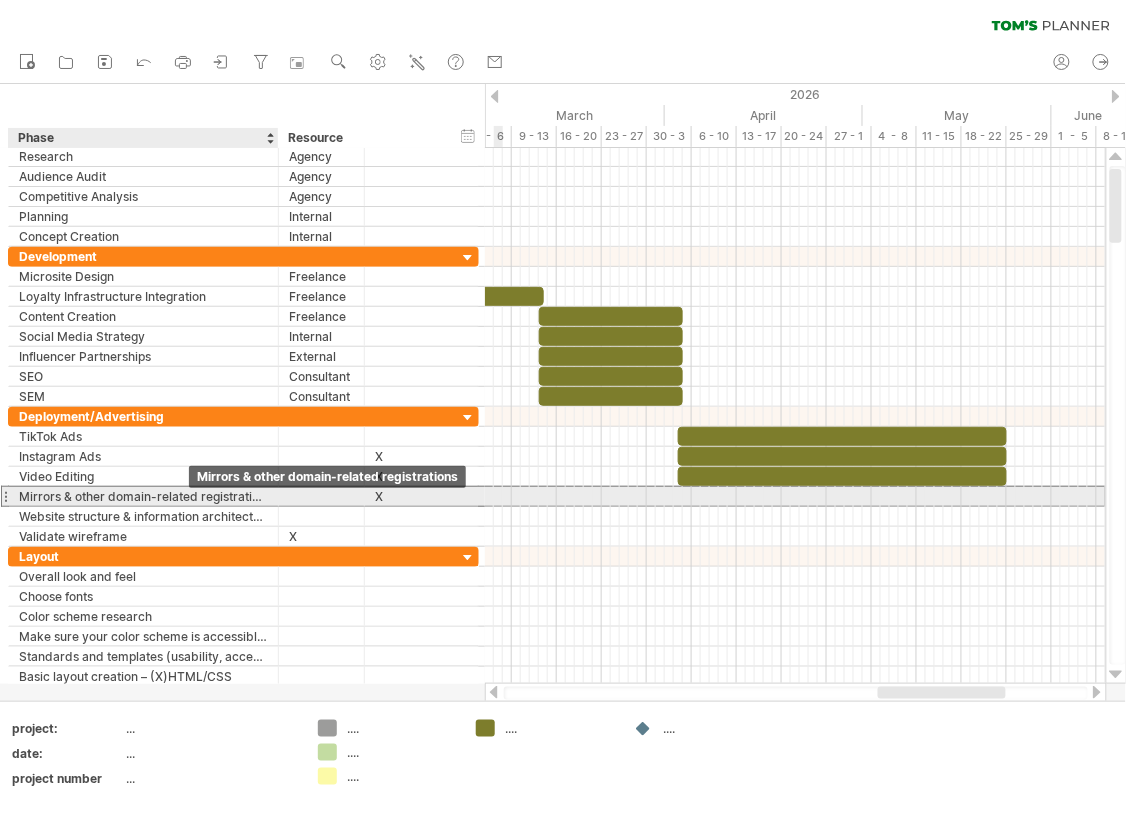 click on "Mirrors & other domain-related registrations" at bounding box center [143, 496] 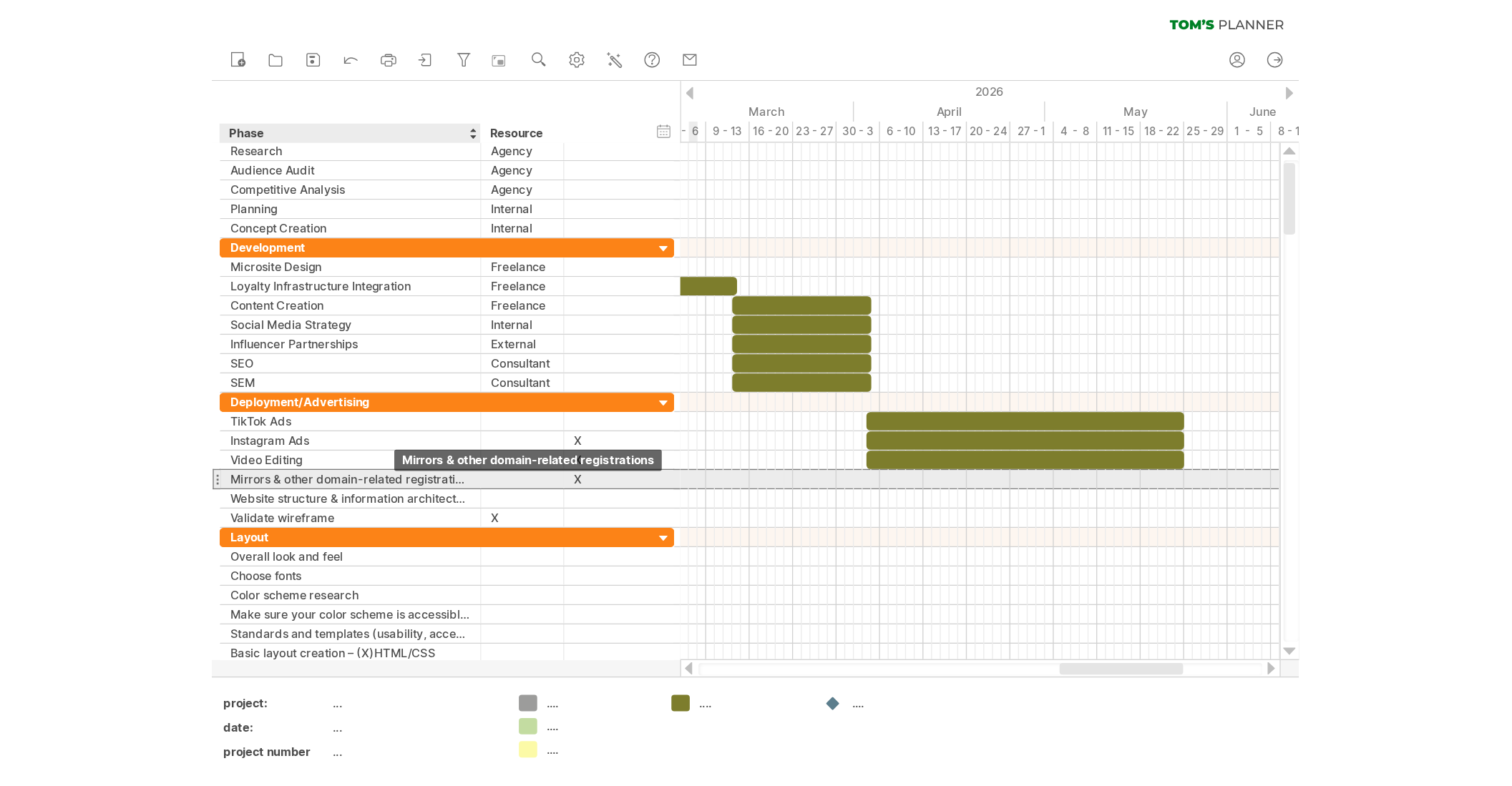 scroll, scrollTop: 0, scrollLeft: 0, axis: both 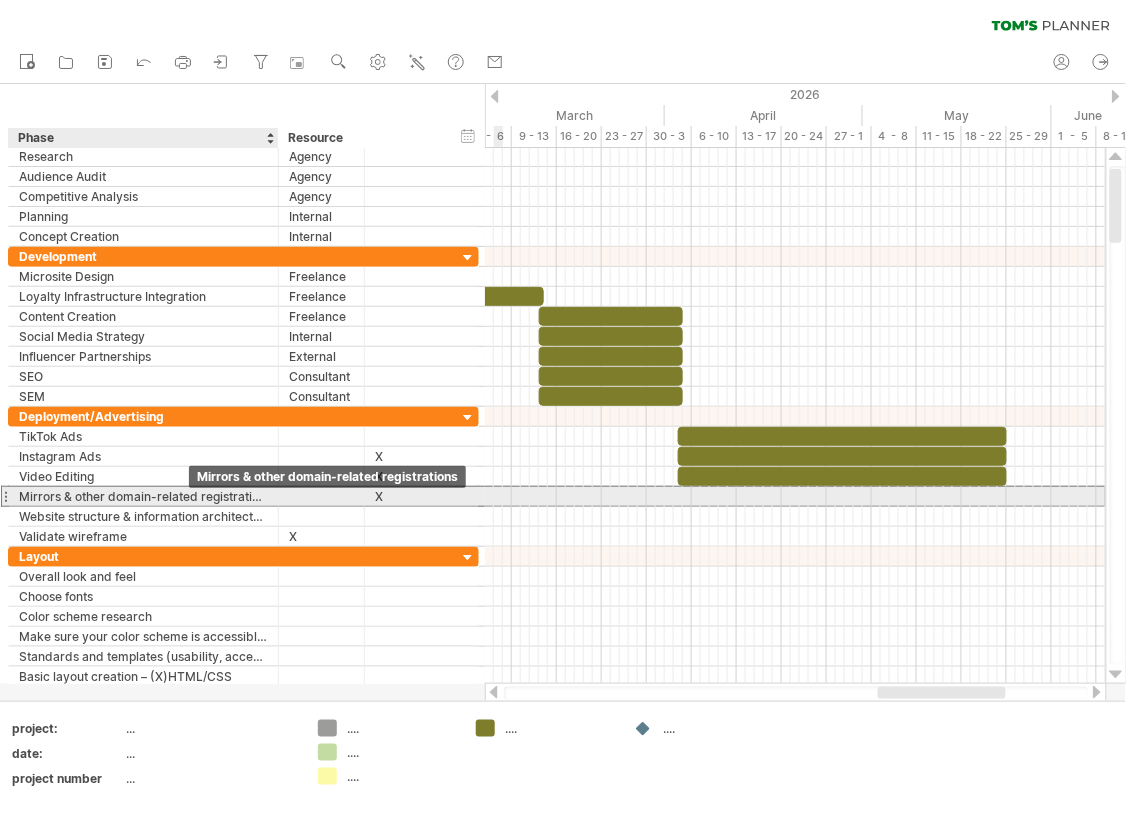 click on "**********" at bounding box center [0, 0] 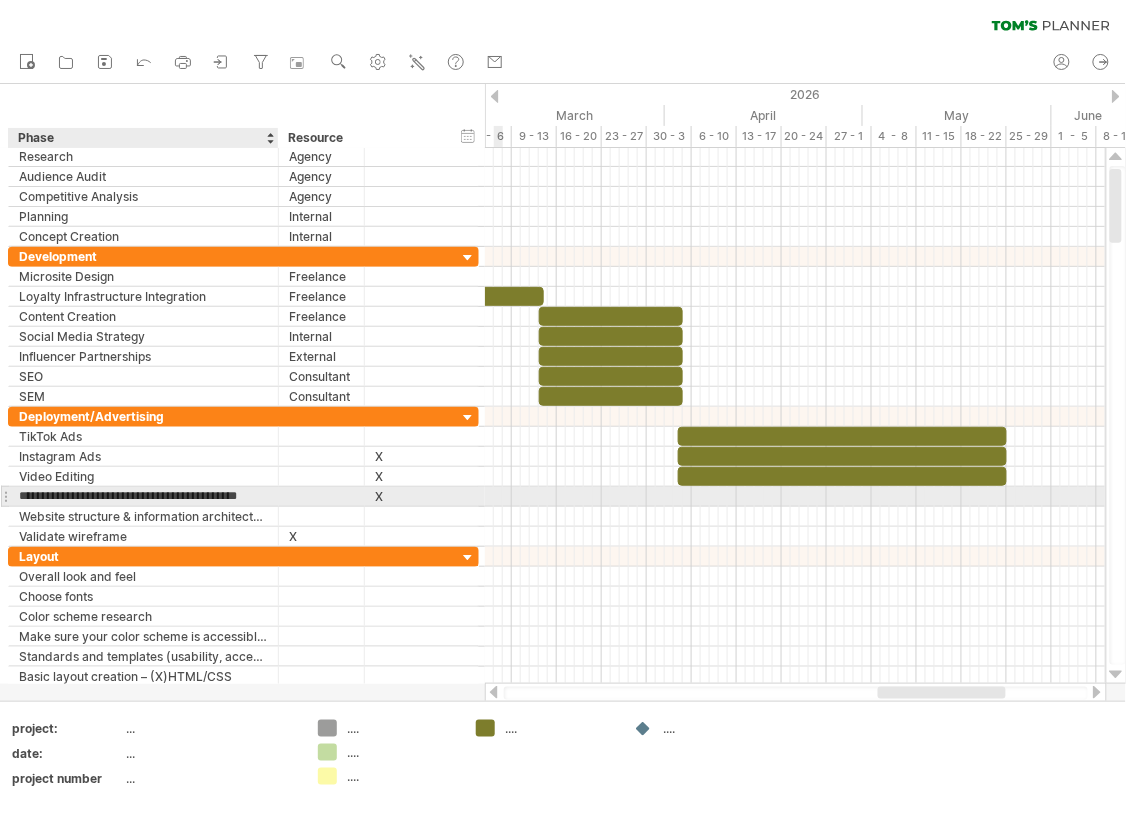 click on "**********" at bounding box center [143, 496] 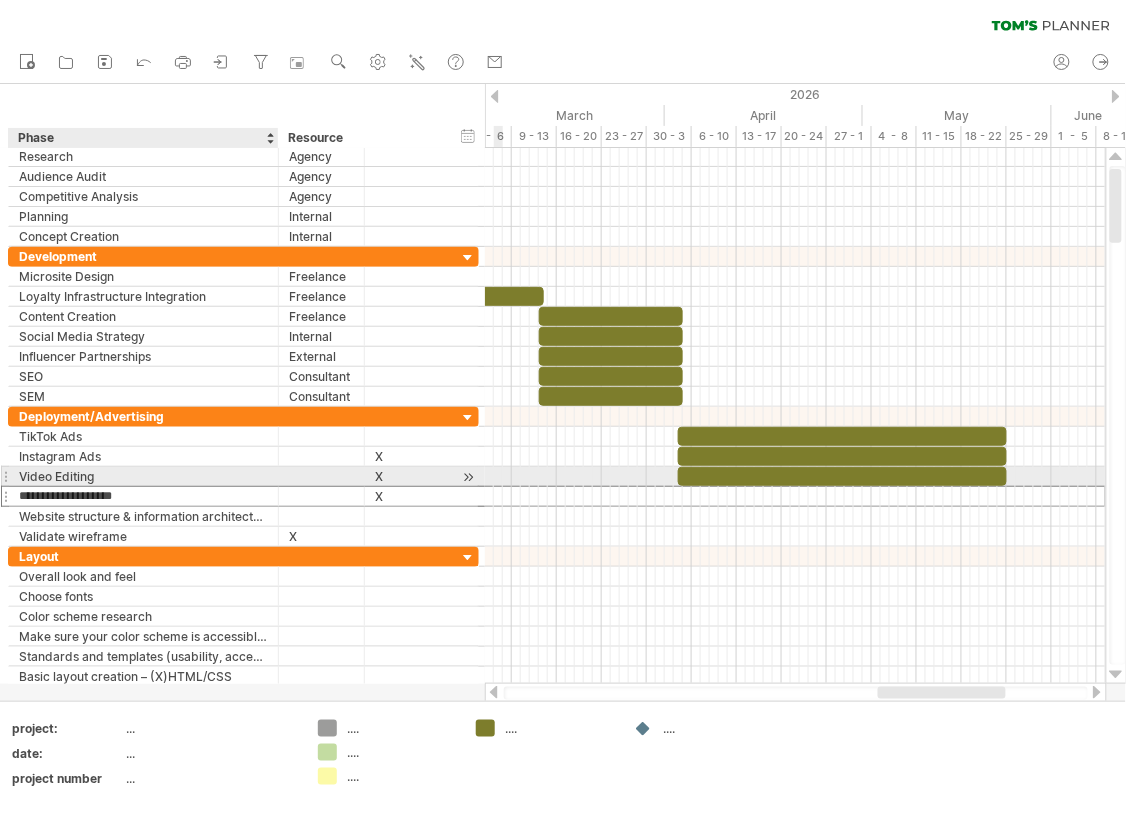 type on "**********" 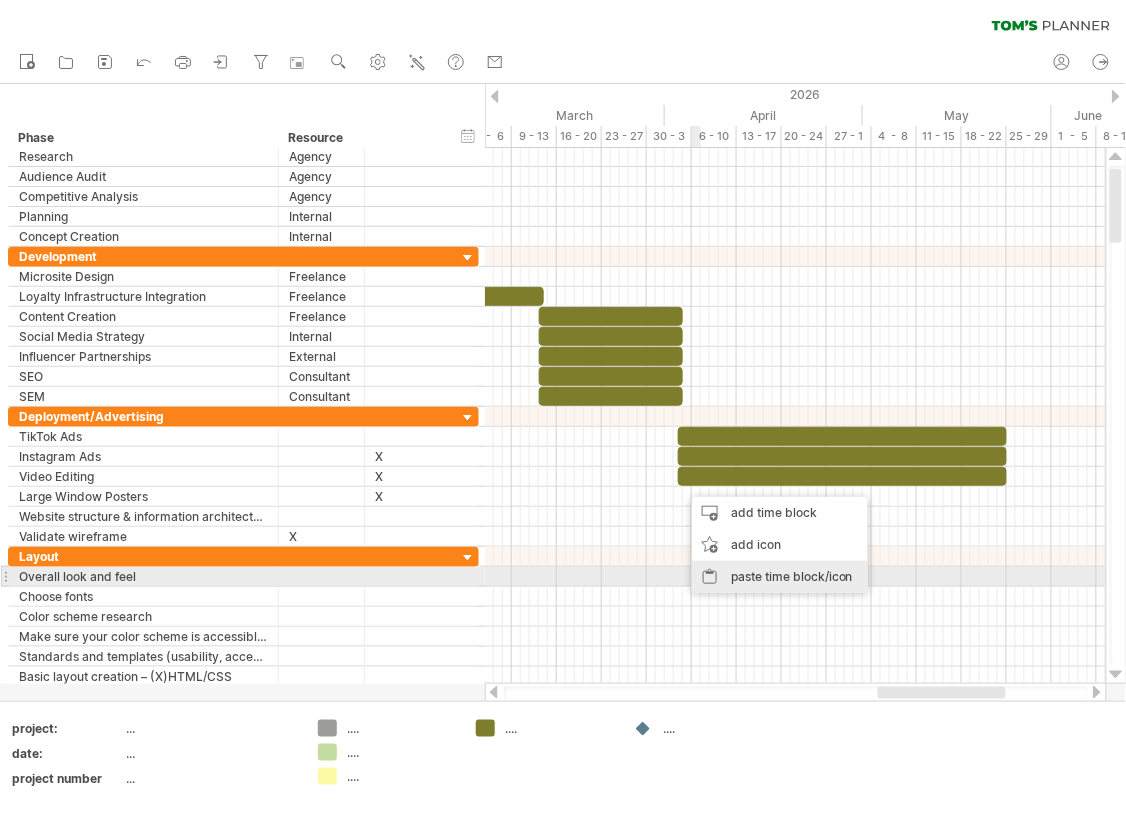 click on "paste time block/icon" at bounding box center [780, 577] 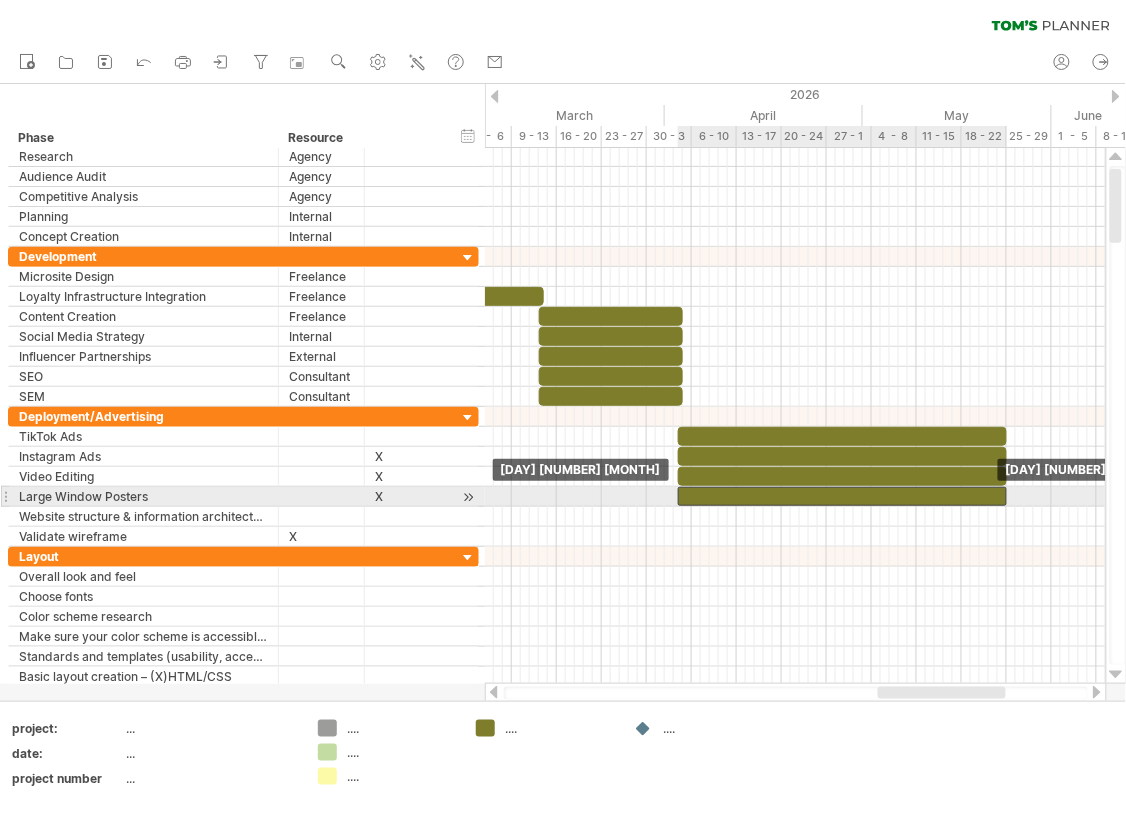 click at bounding box center [842, 496] 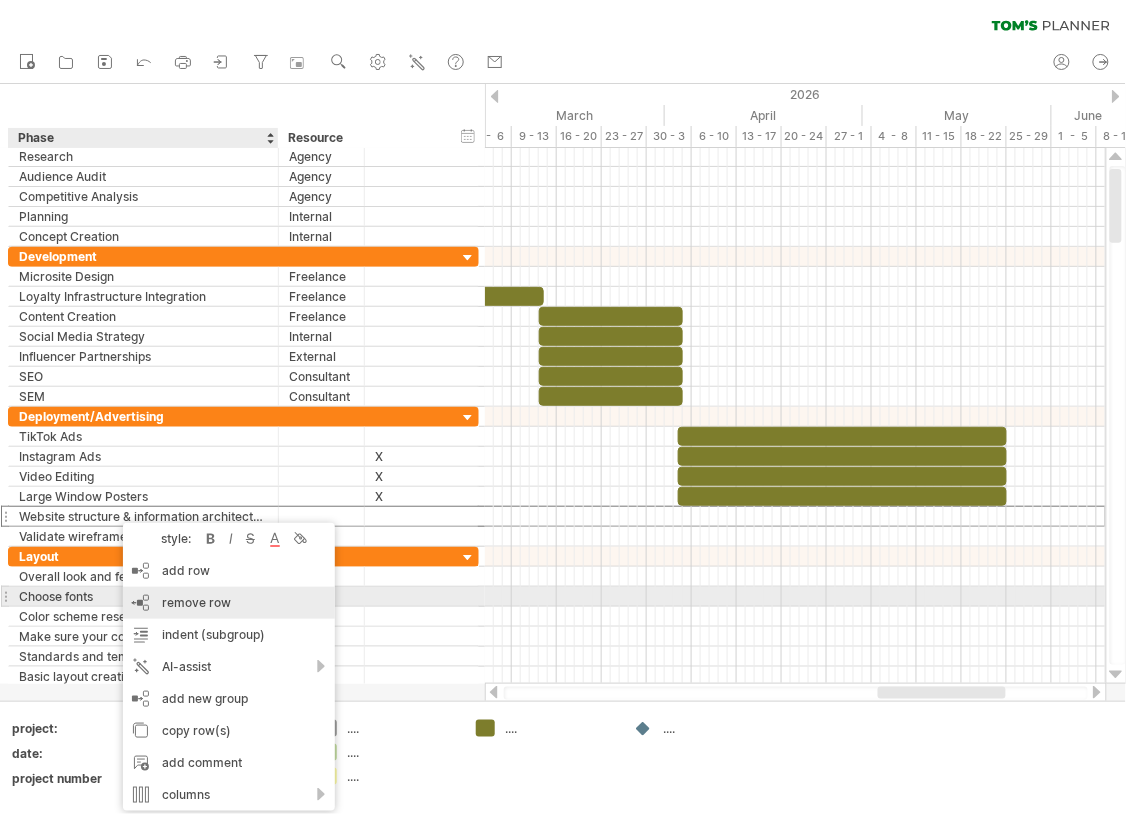click on "remove row" at bounding box center [196, 602] 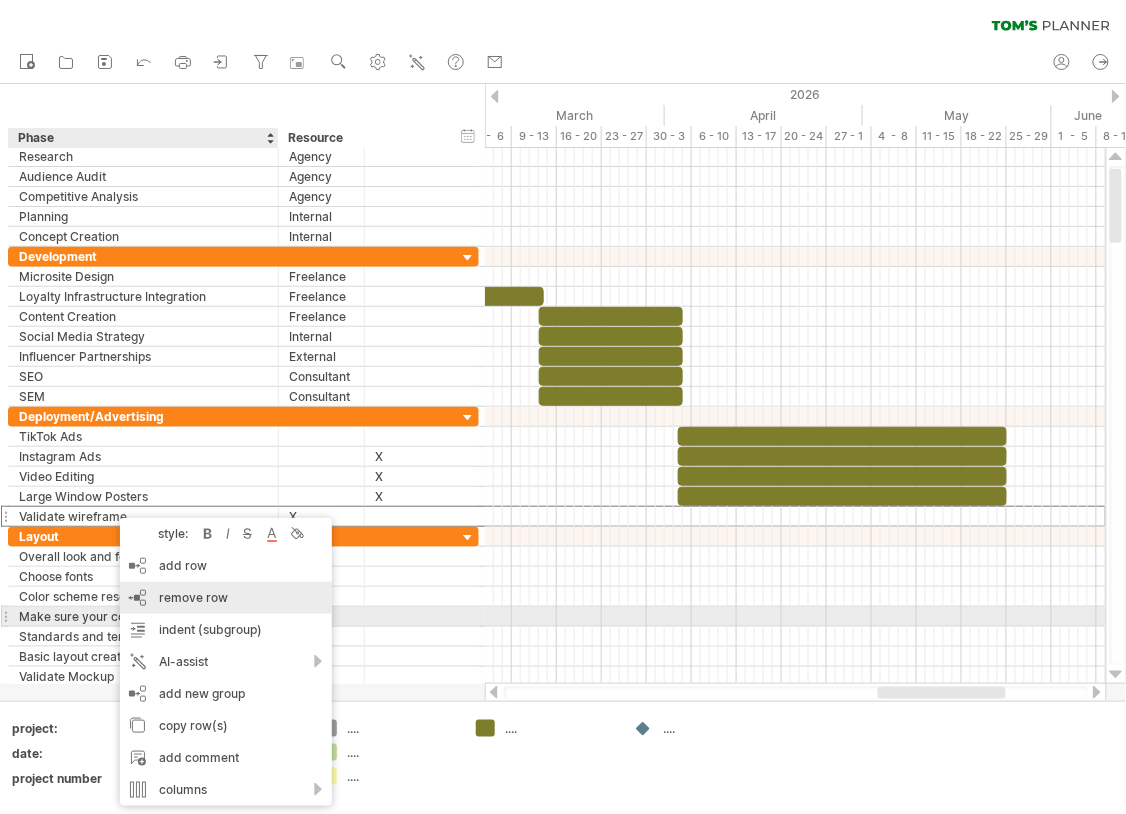 click on "remove row" at bounding box center [193, 597] 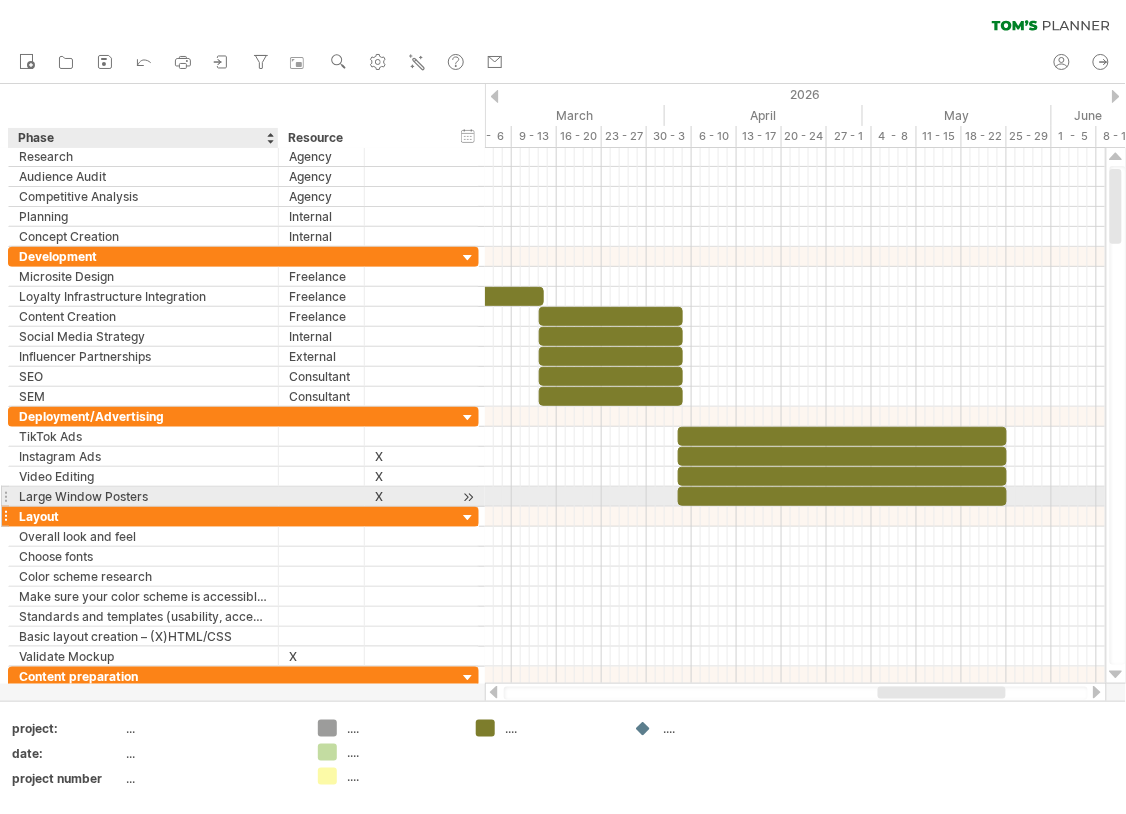 click on "Layout" at bounding box center (143, 516) 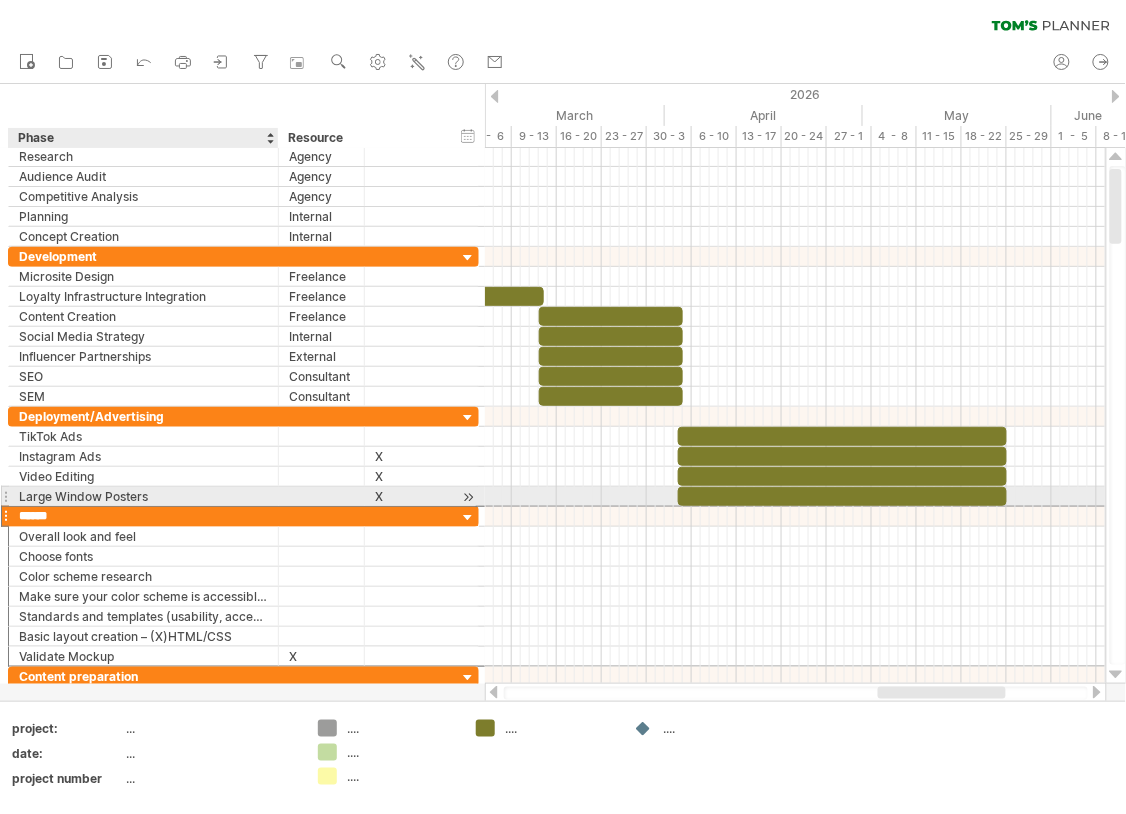 click on "******" at bounding box center [143, 516] 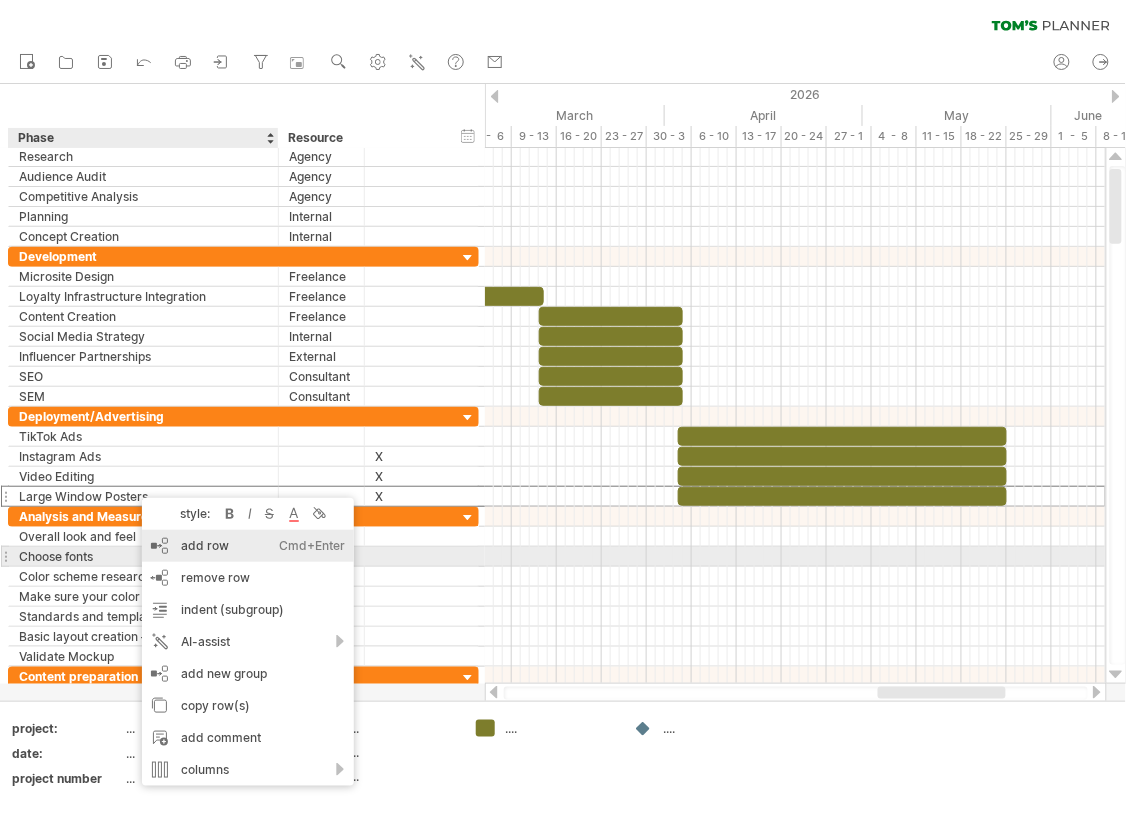 click on "add row Ctrl+Enter Cmd+Enter" at bounding box center (248, 546) 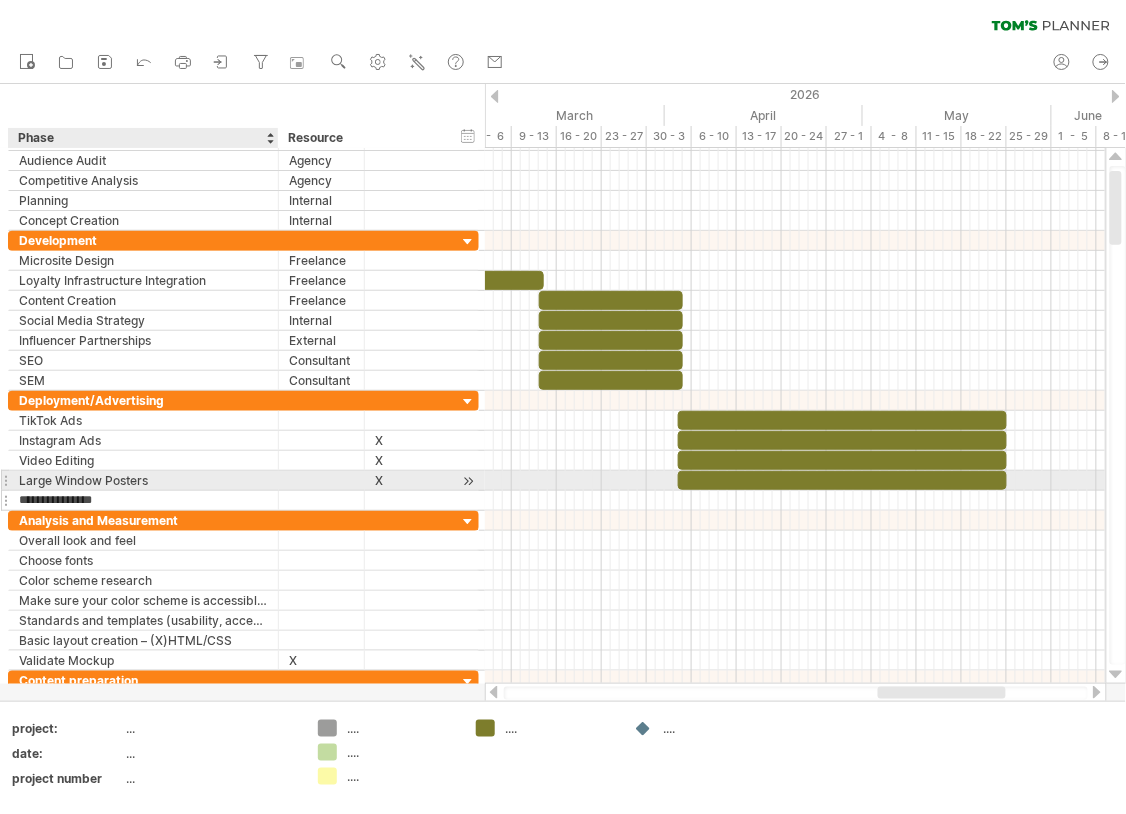 type on "**********" 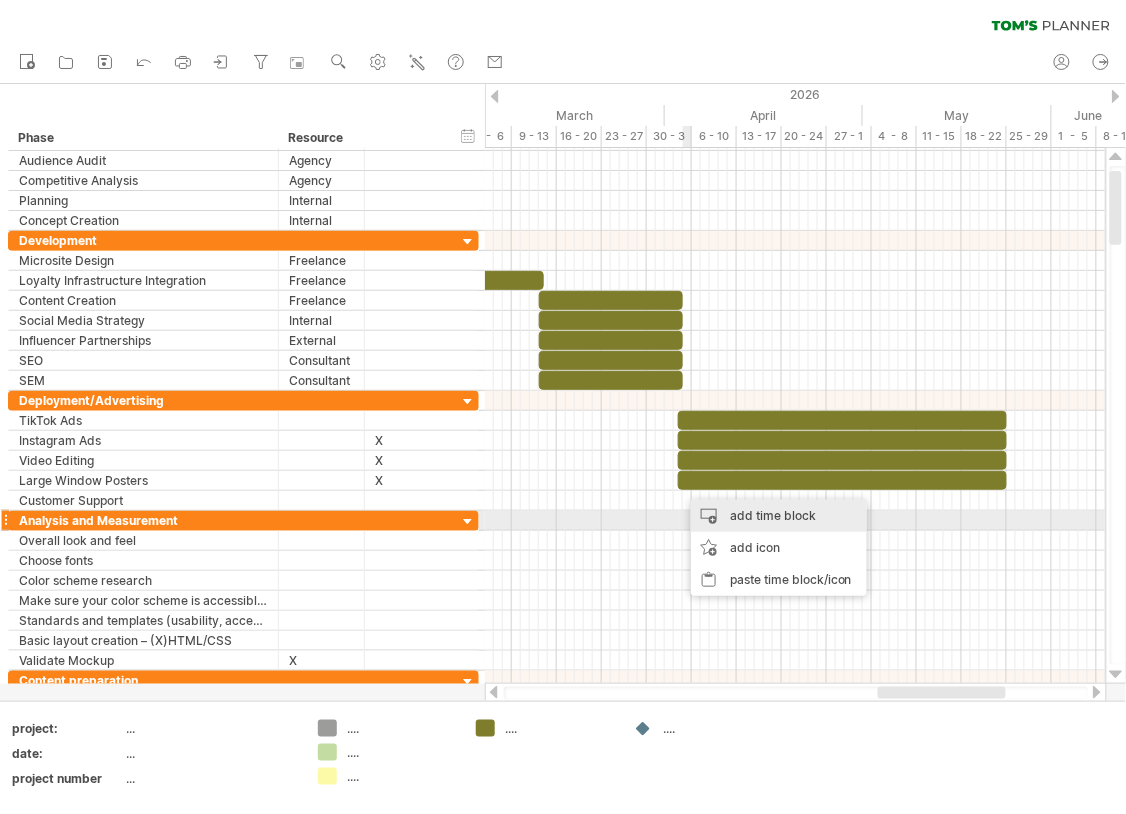 click on "add time block" at bounding box center [779, 516] 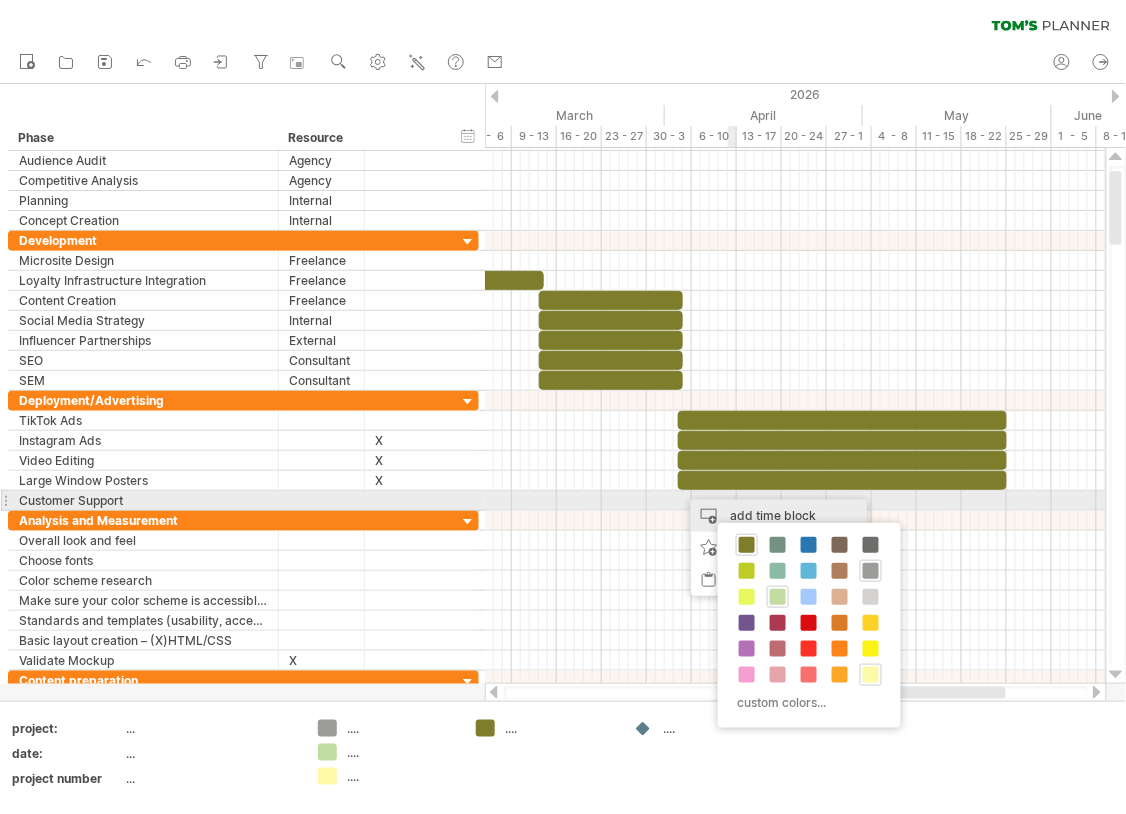 click on "add time block" at bounding box center [779, 516] 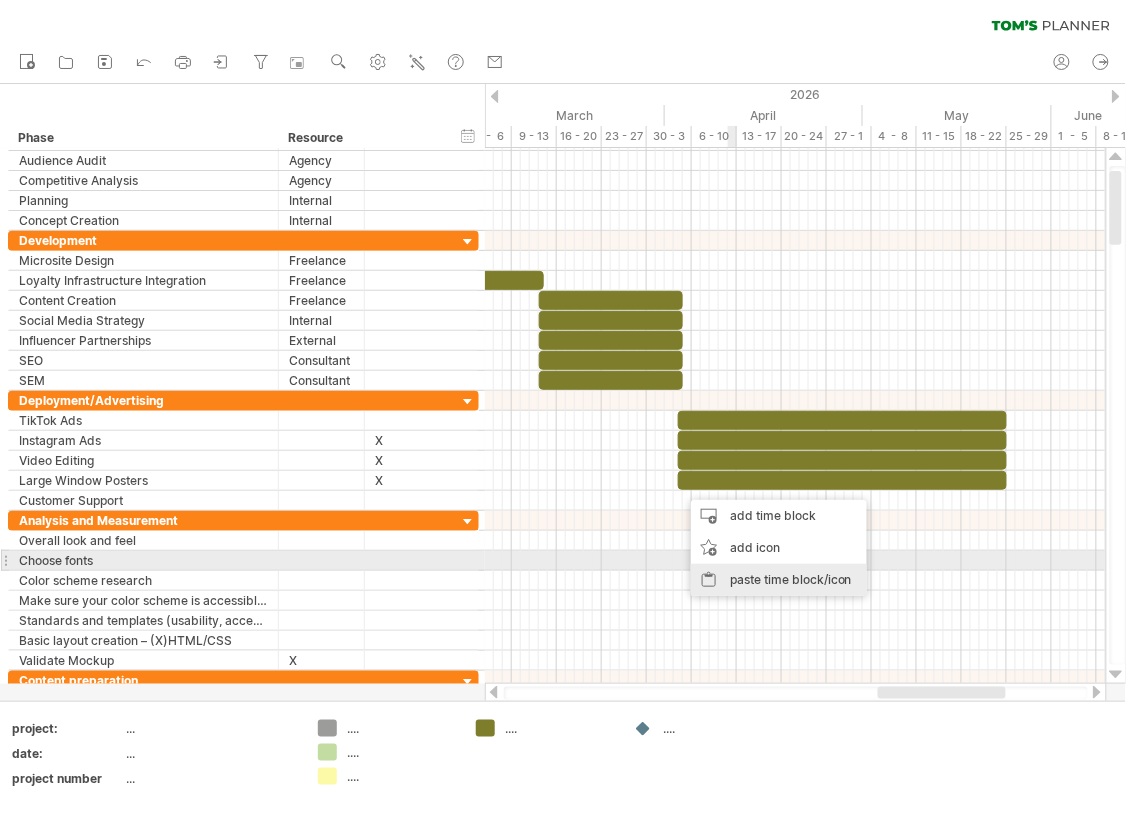 click on "paste time block/icon" at bounding box center (779, 580) 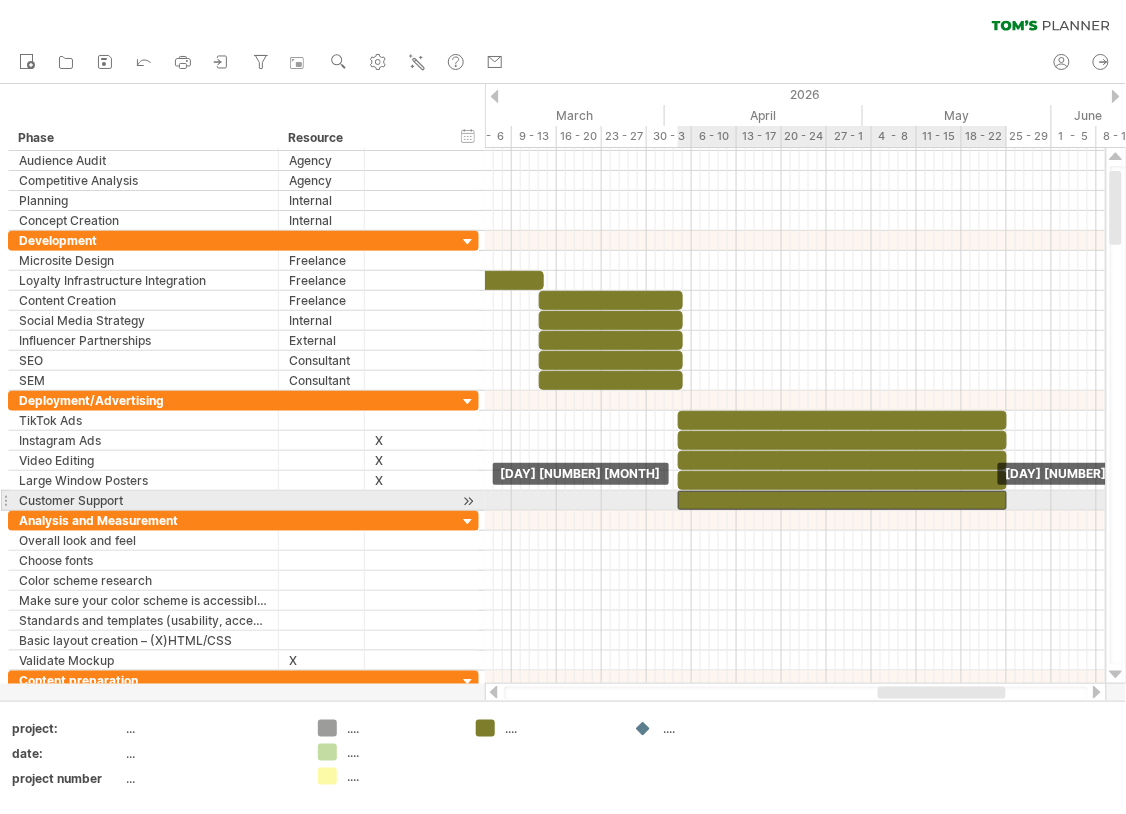 click at bounding box center (842, 500) 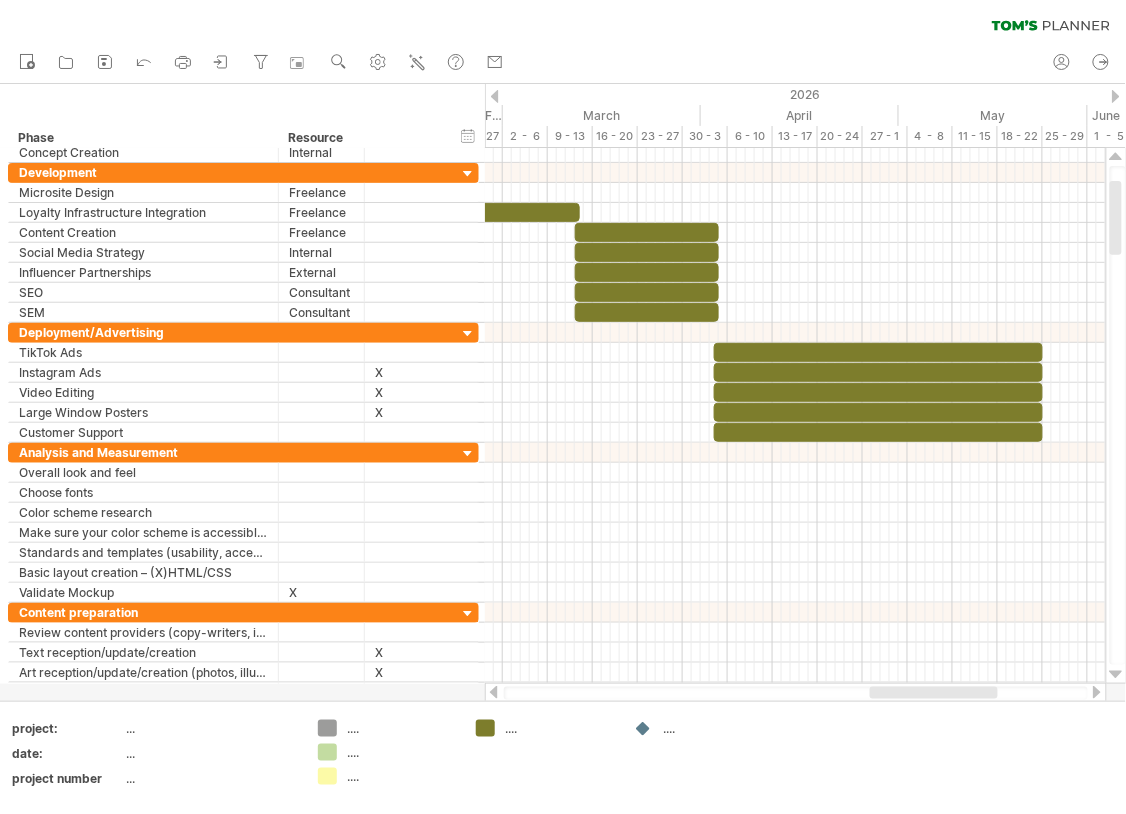 click at bounding box center [934, 693] 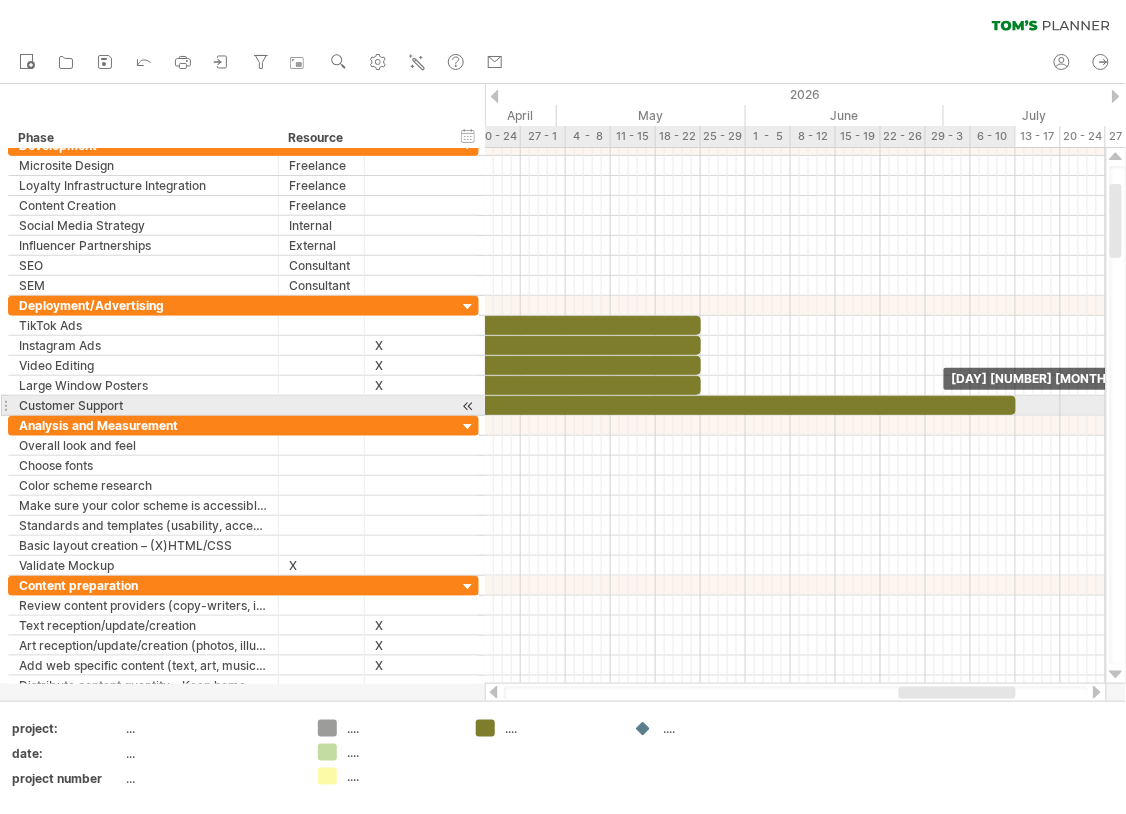 drag, startPoint x: 697, startPoint y: 397, endPoint x: 1014, endPoint y: 398, distance: 317.0016 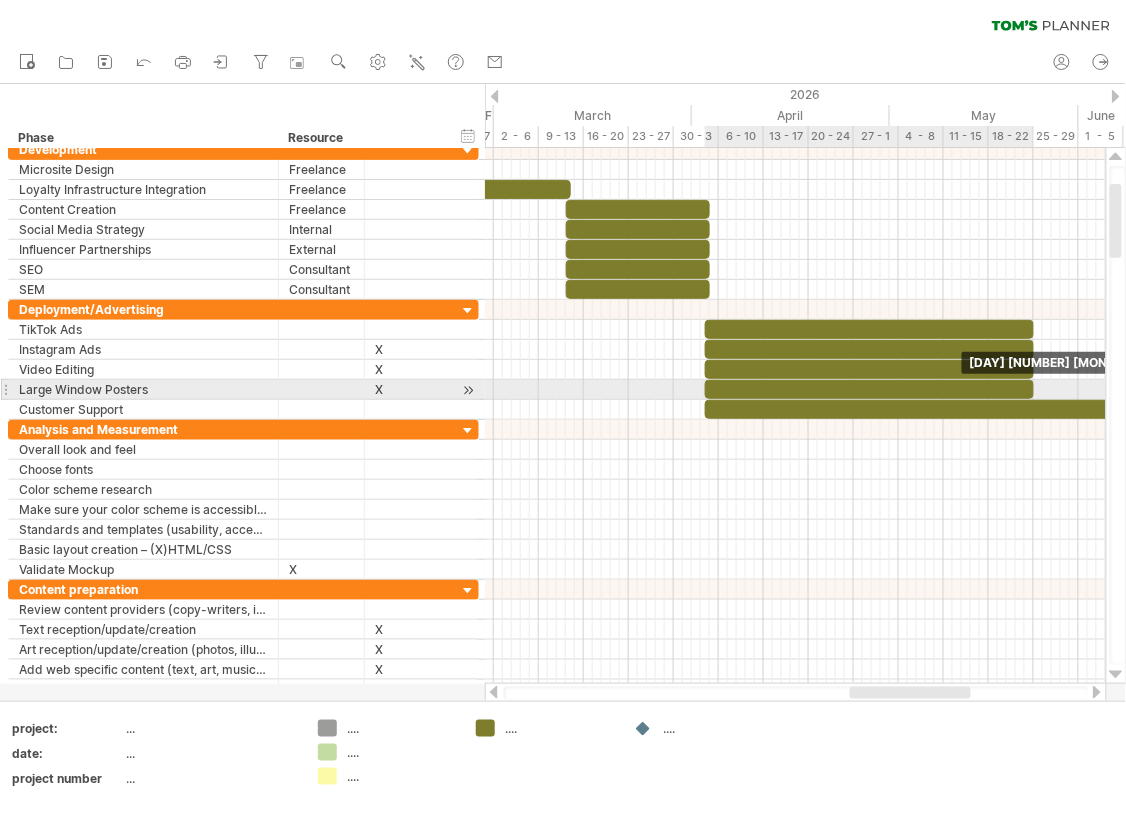 click at bounding box center (1034, 389) 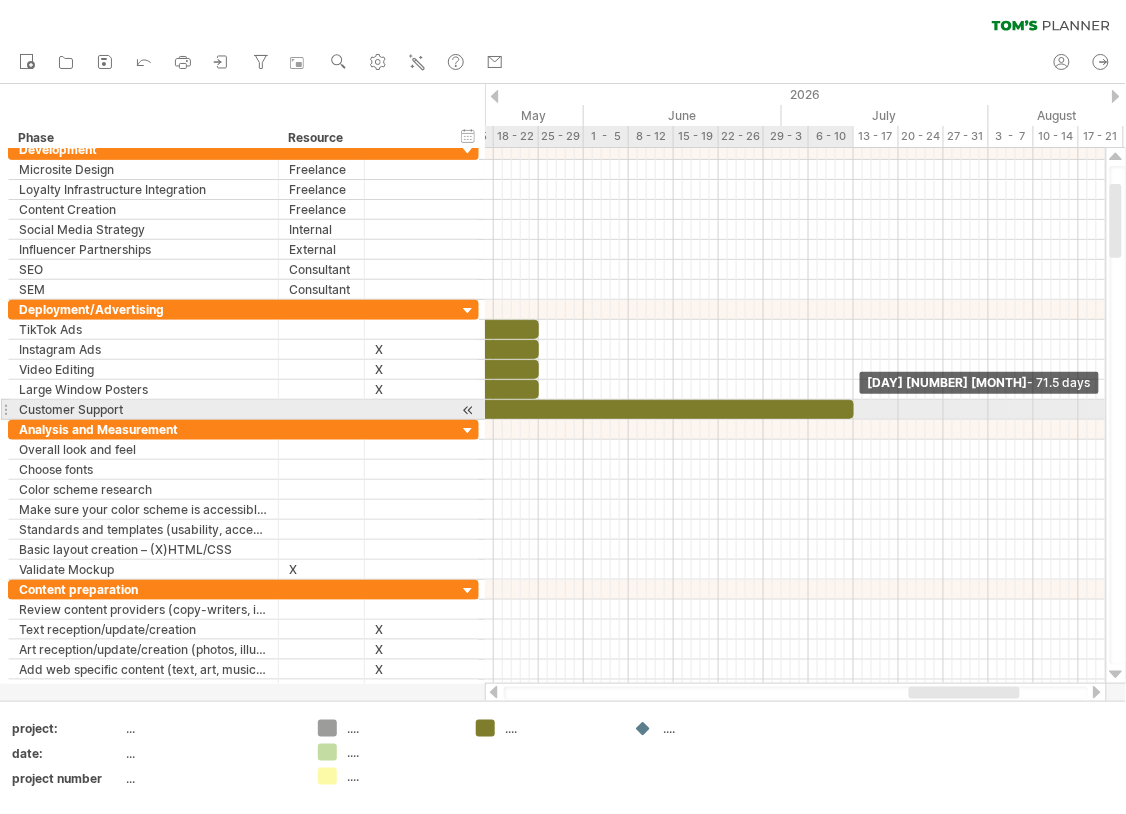 click at bounding box center (854, 409) 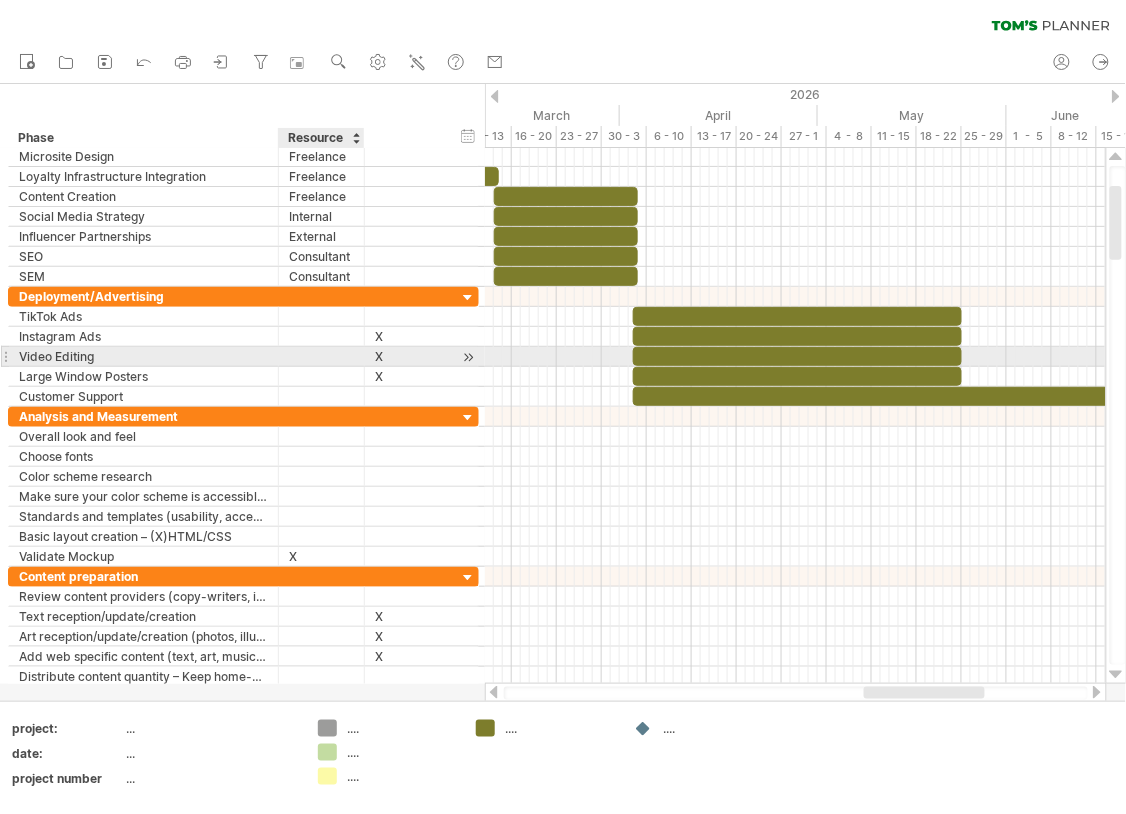 click at bounding box center (321, 356) 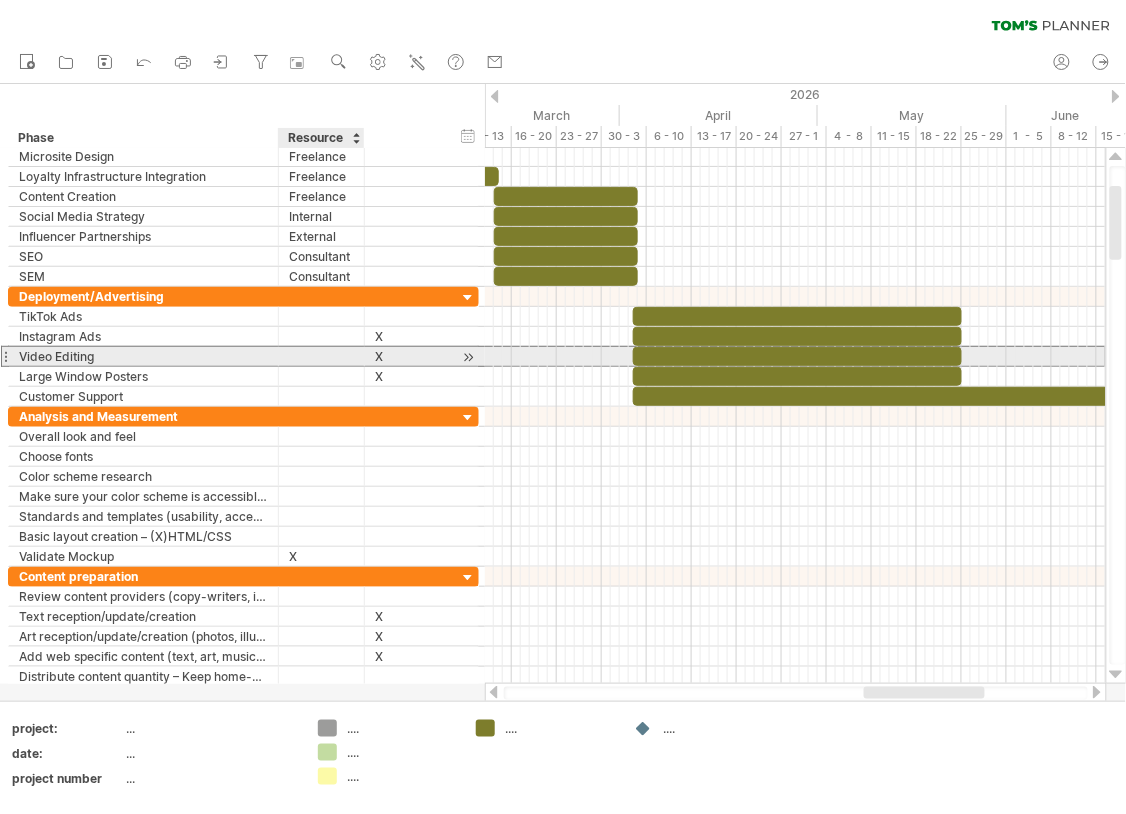 click at bounding box center [321, 356] 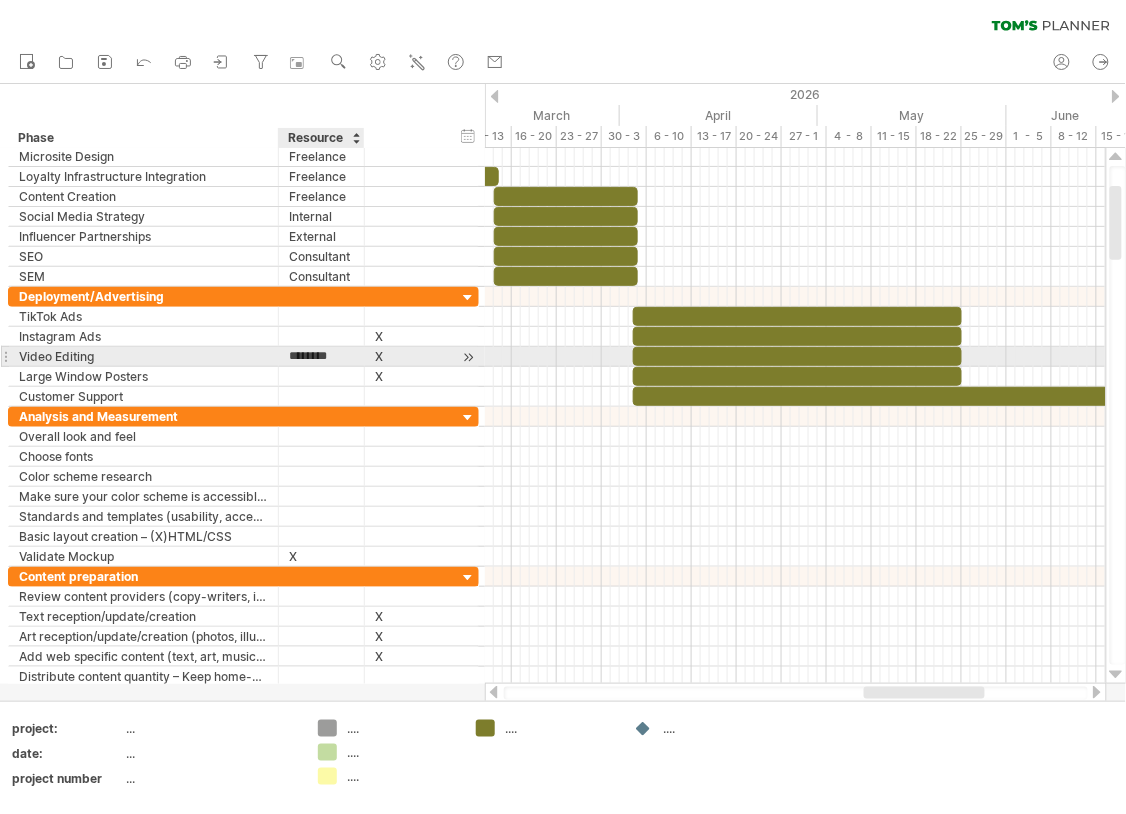 type on "*********" 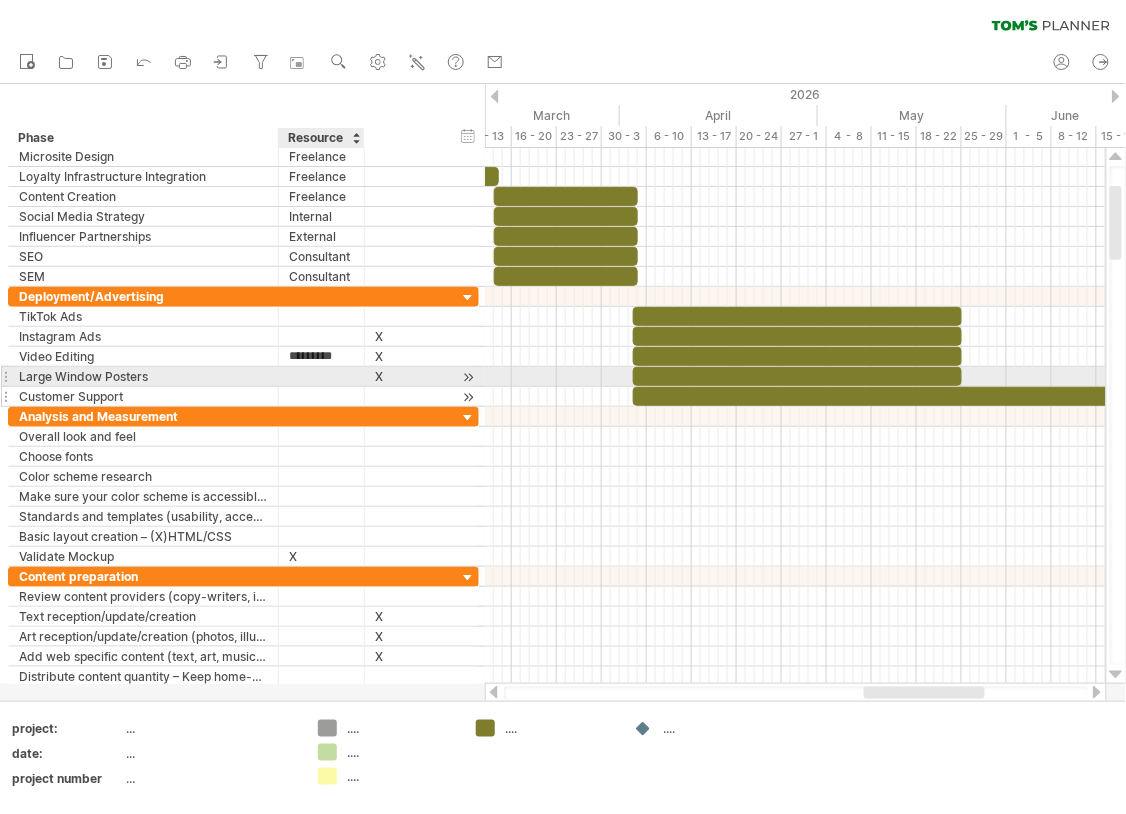 click at bounding box center (321, 396) 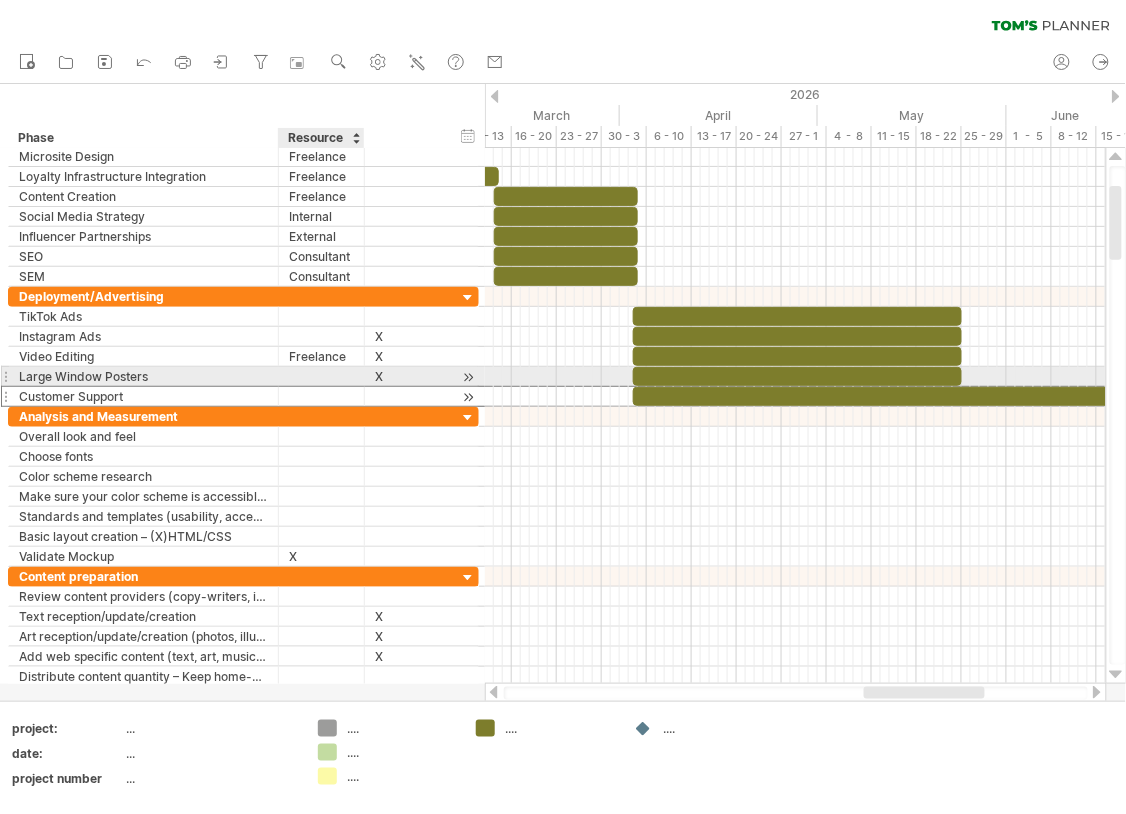 click at bounding box center [321, 396] 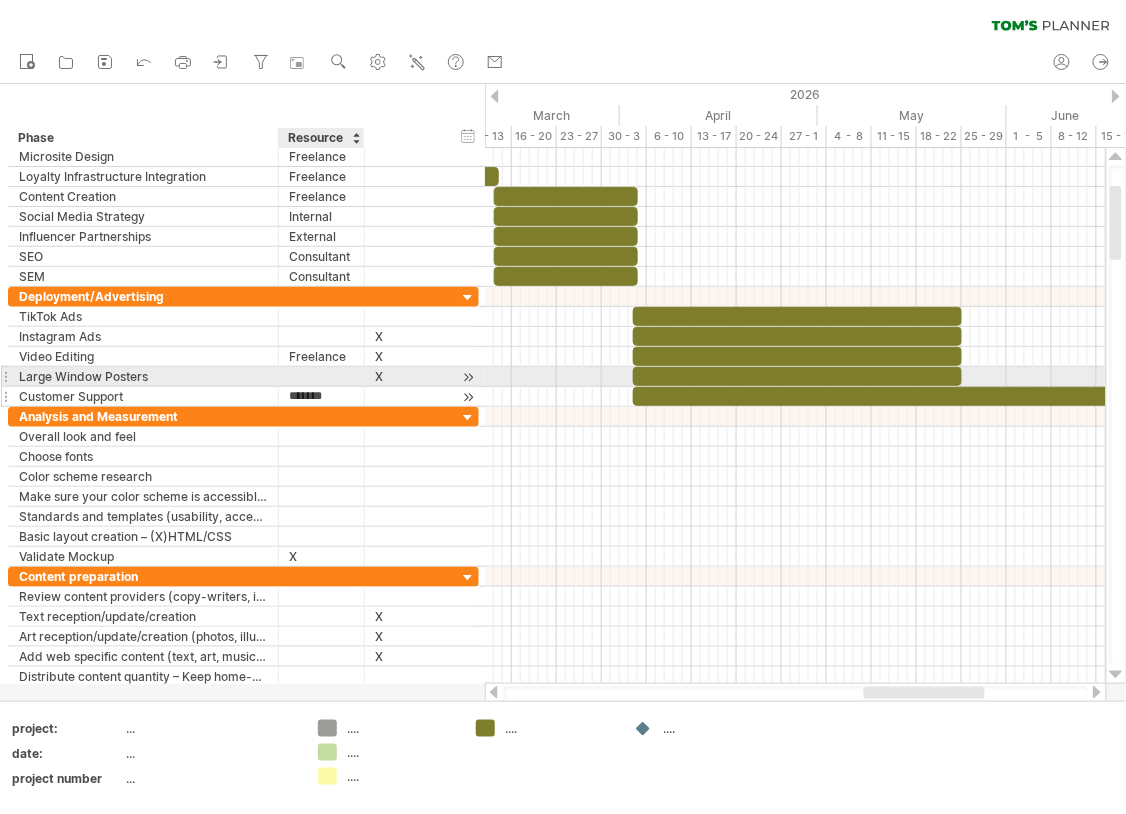type on "********" 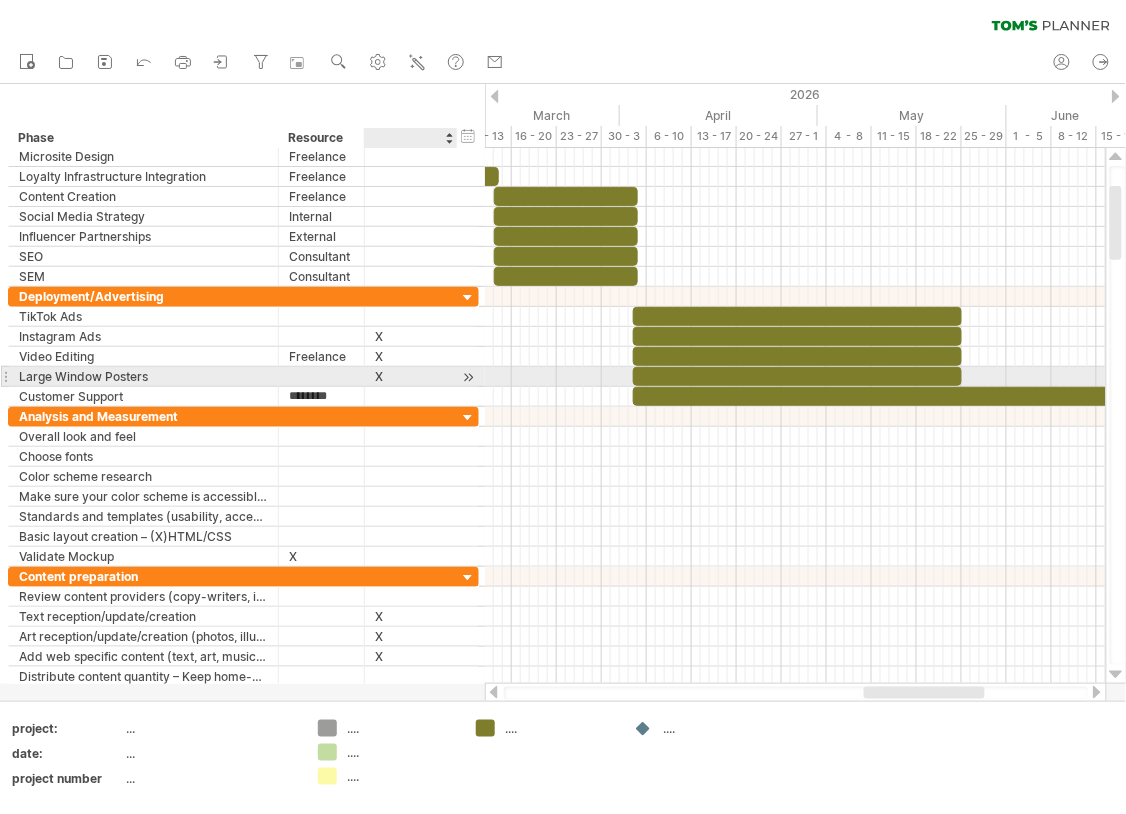 click on "X" at bounding box center [411, 376] 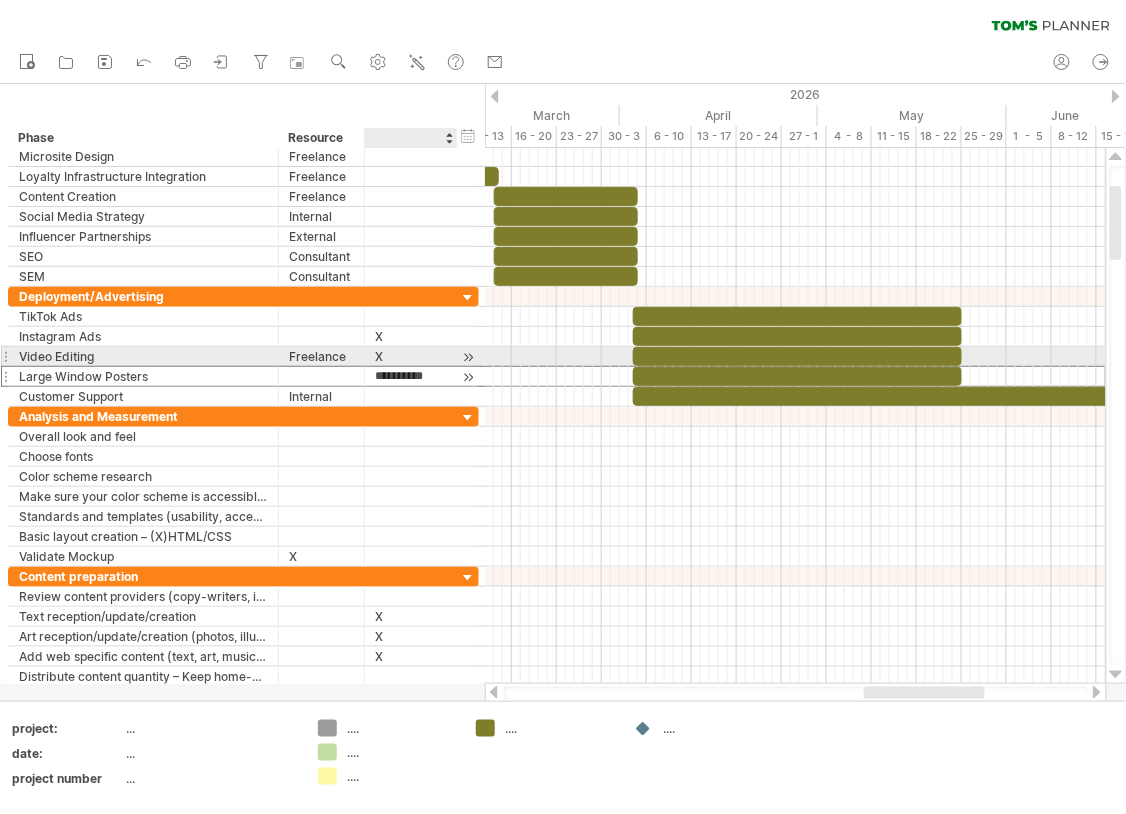 click on "*" at bounding box center [411, 376] 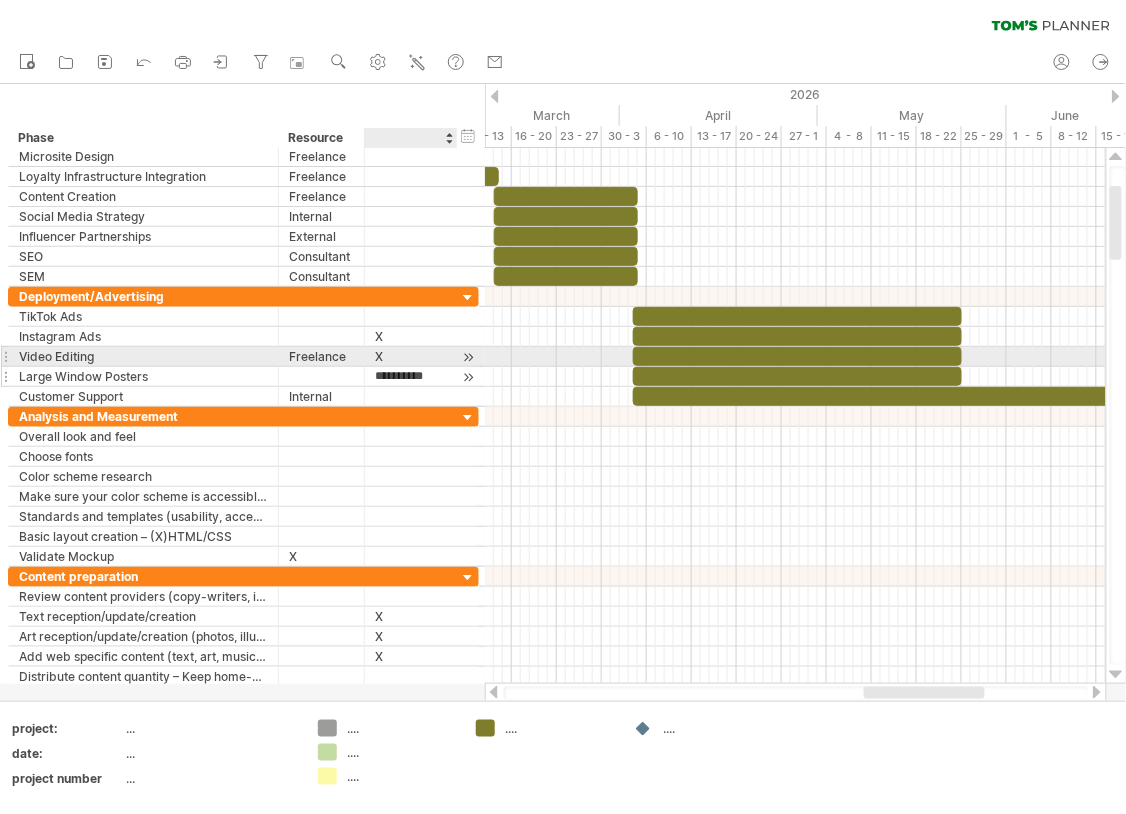 type 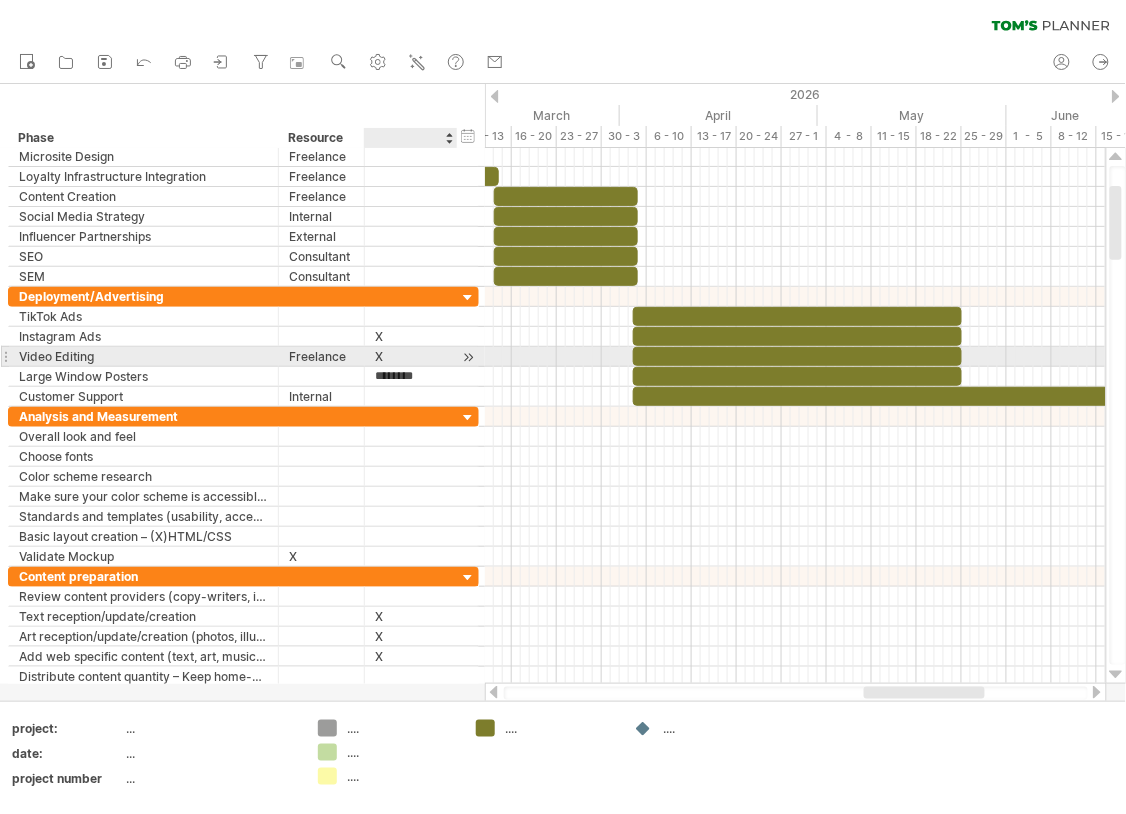 click on "X" at bounding box center [411, 356] 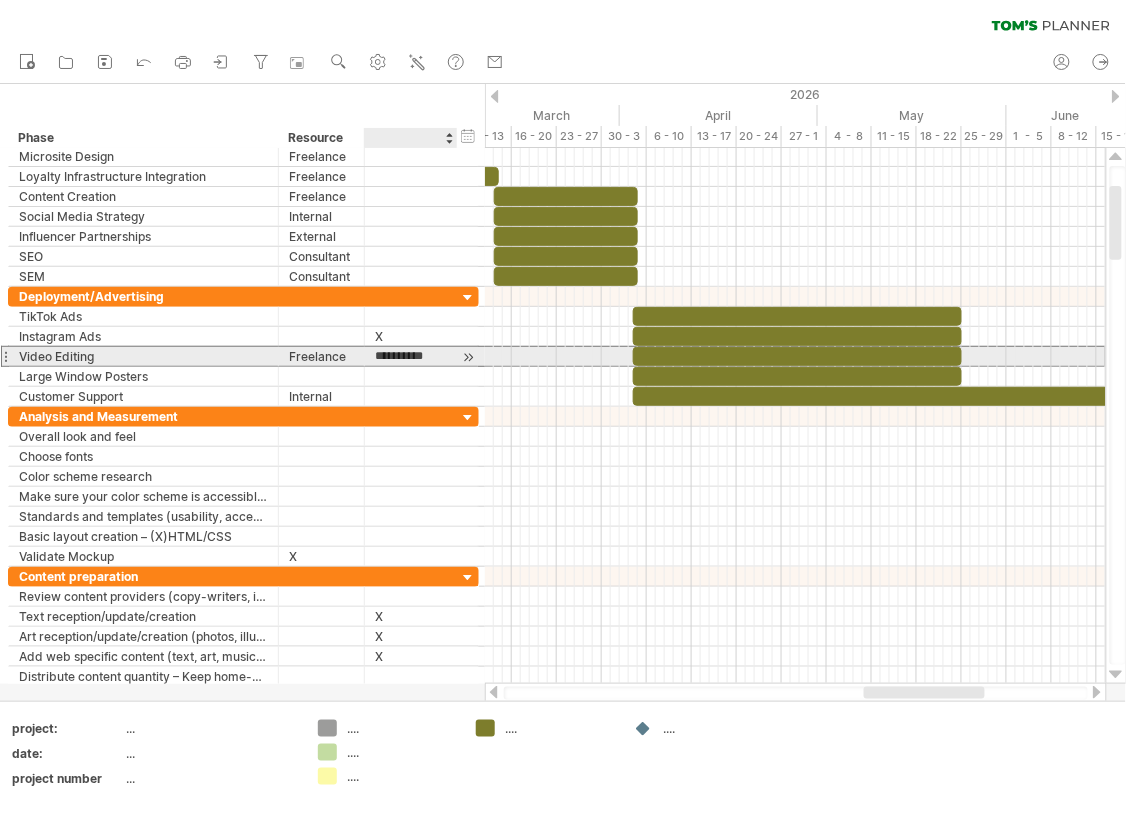 click on "*" at bounding box center (411, 356) 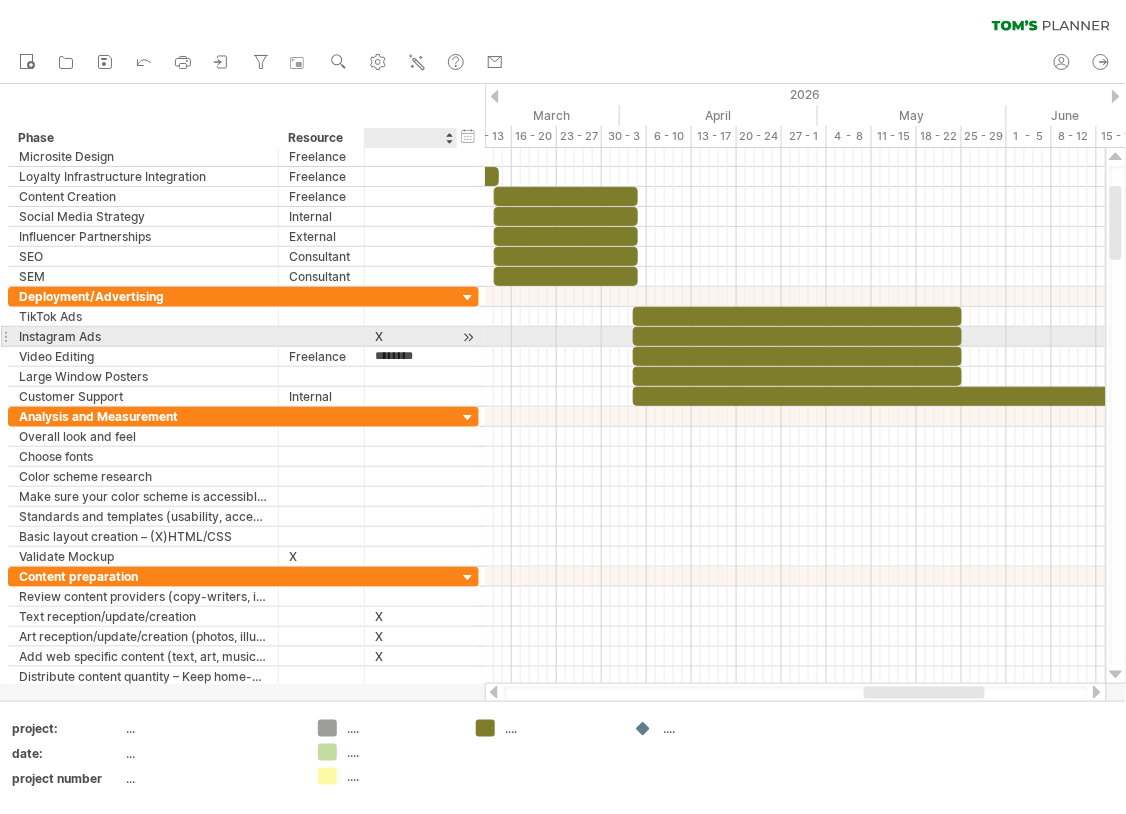 click on "X" at bounding box center [411, 336] 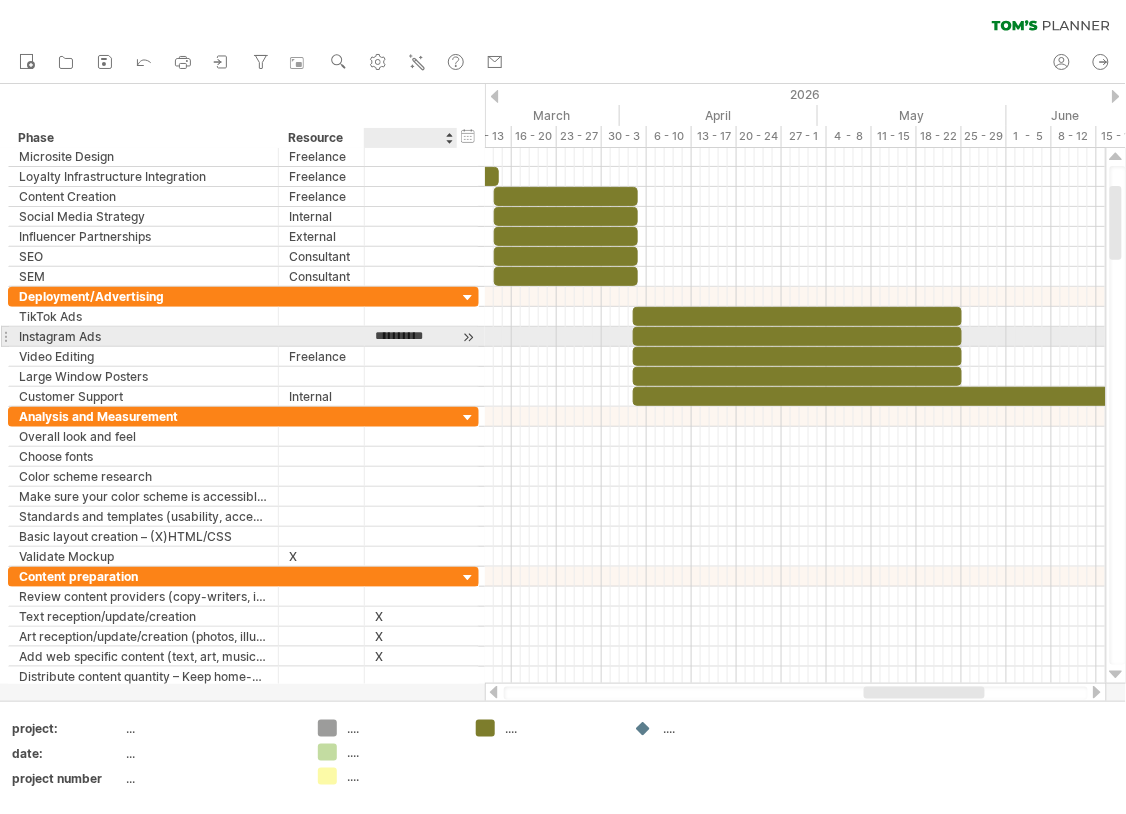 type 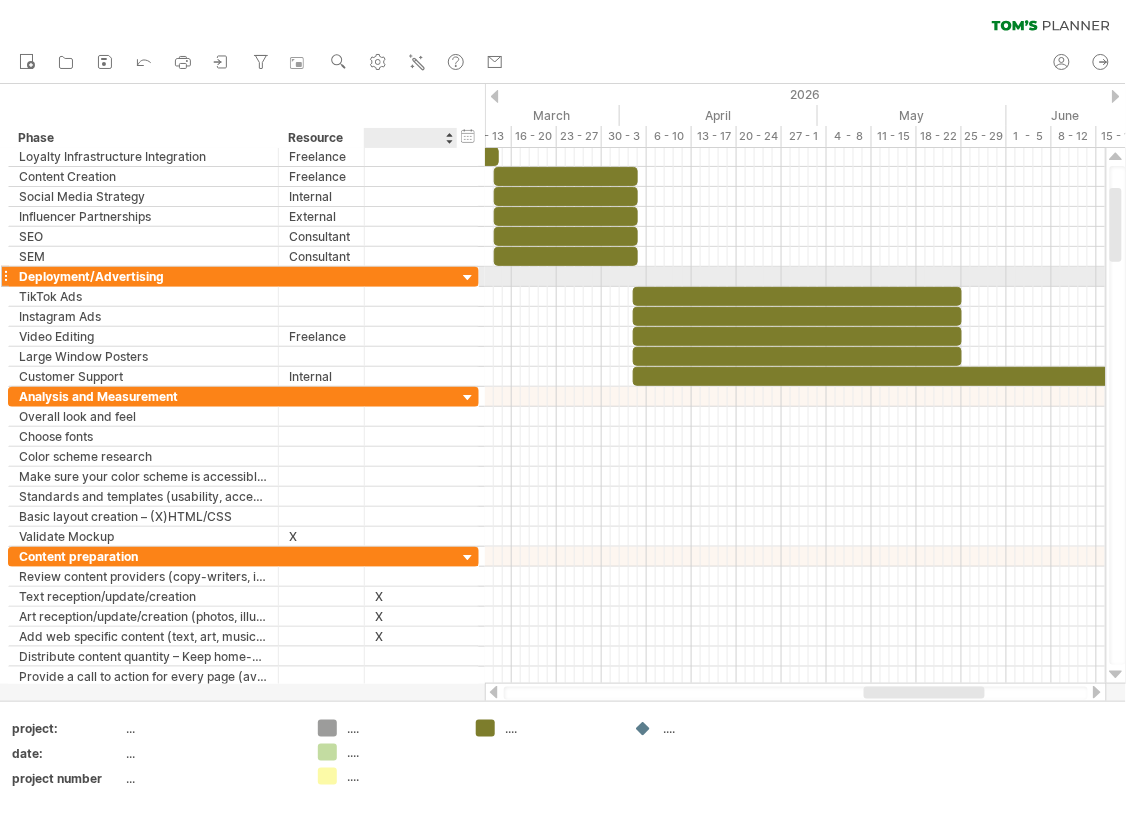 click at bounding box center [468, 278] 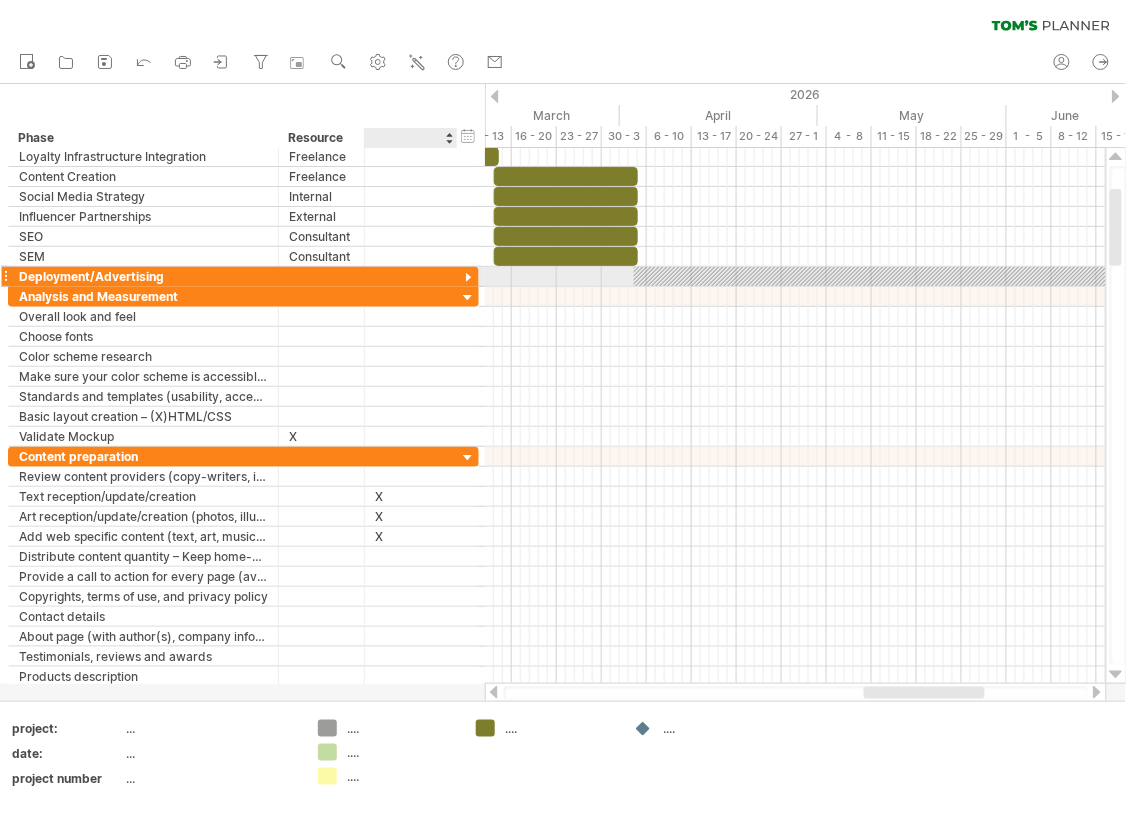 click at bounding box center (468, 278) 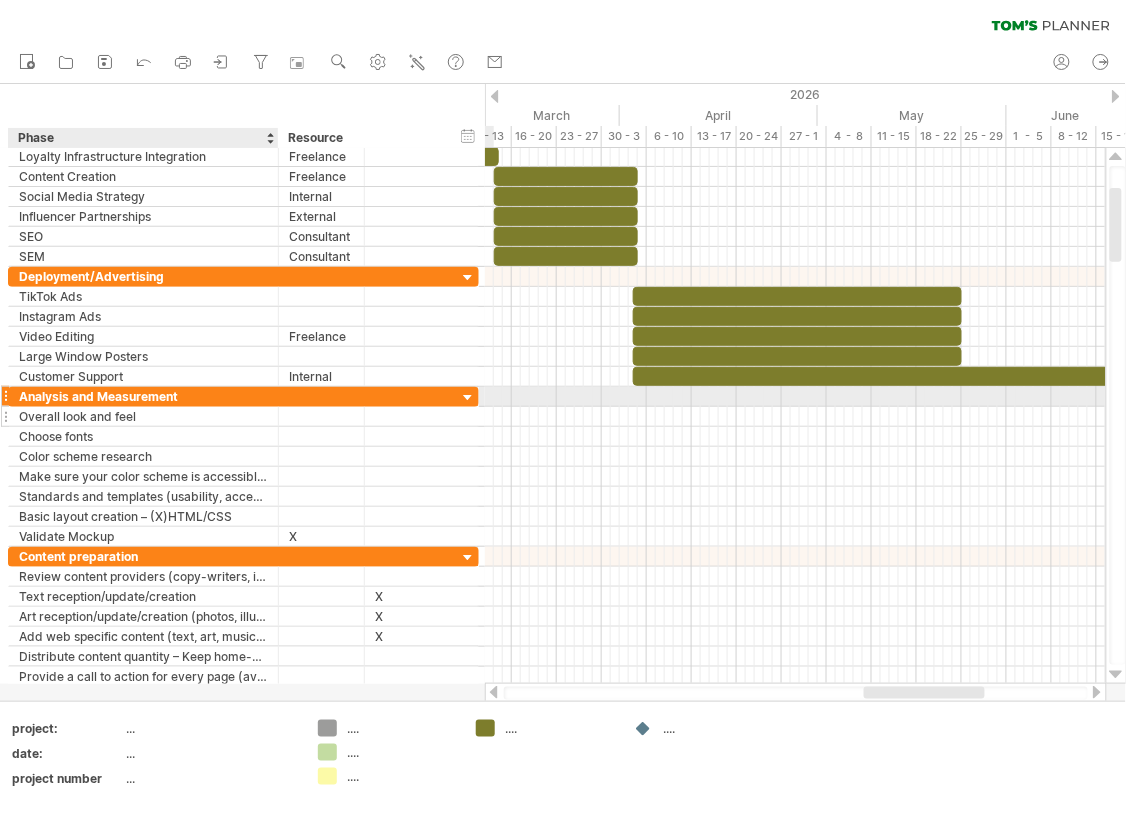 click on "Overall look and feel" at bounding box center [143, 416] 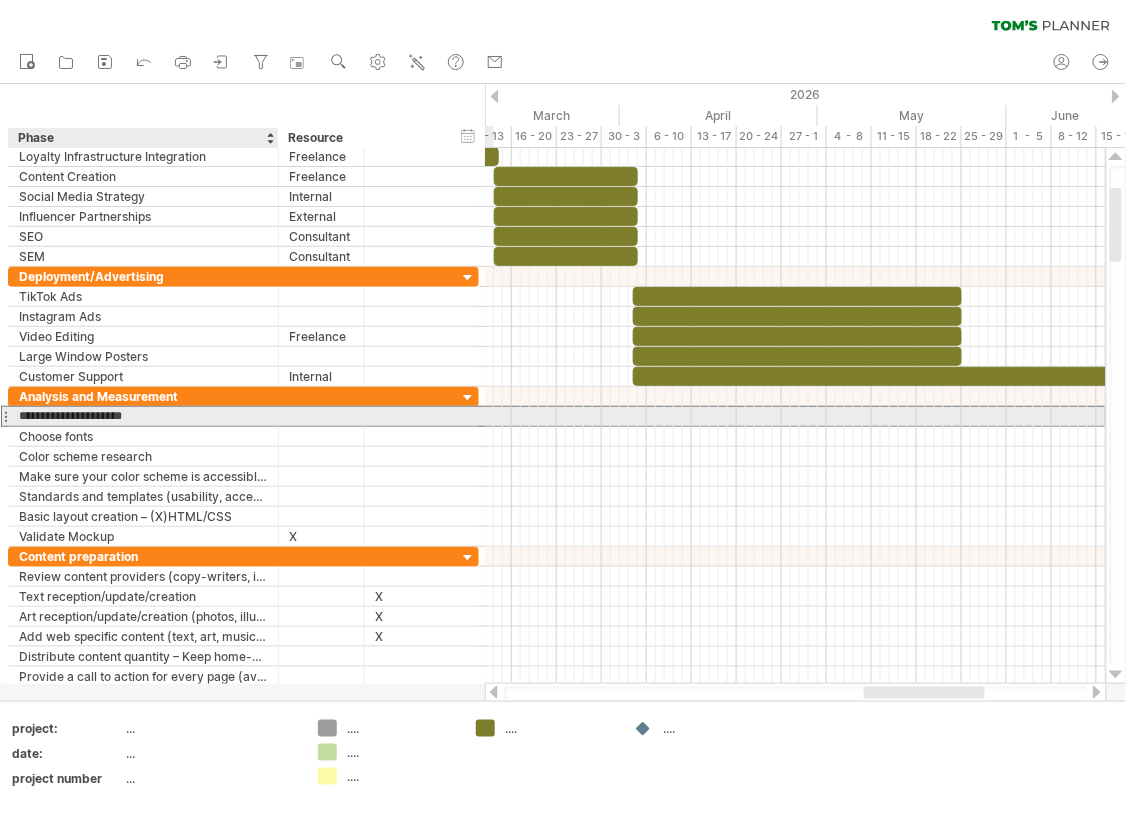 click on "**********" at bounding box center [143, 416] 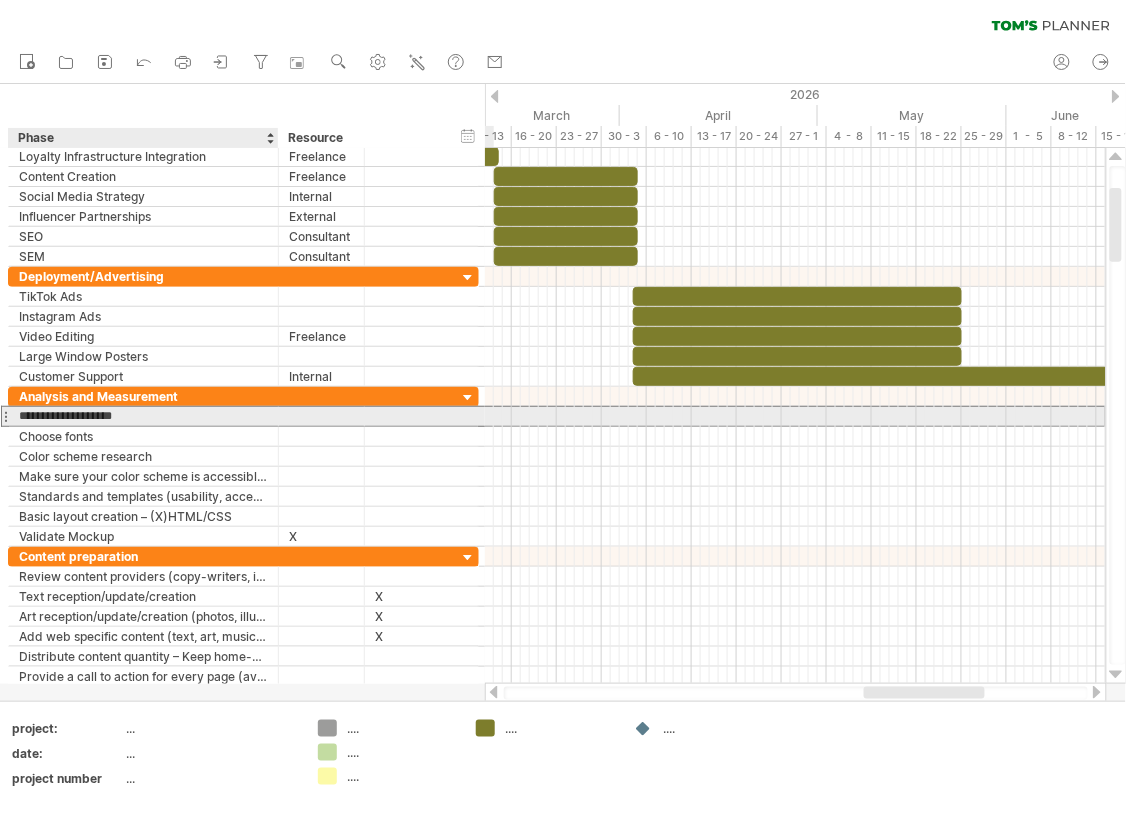 type on "**********" 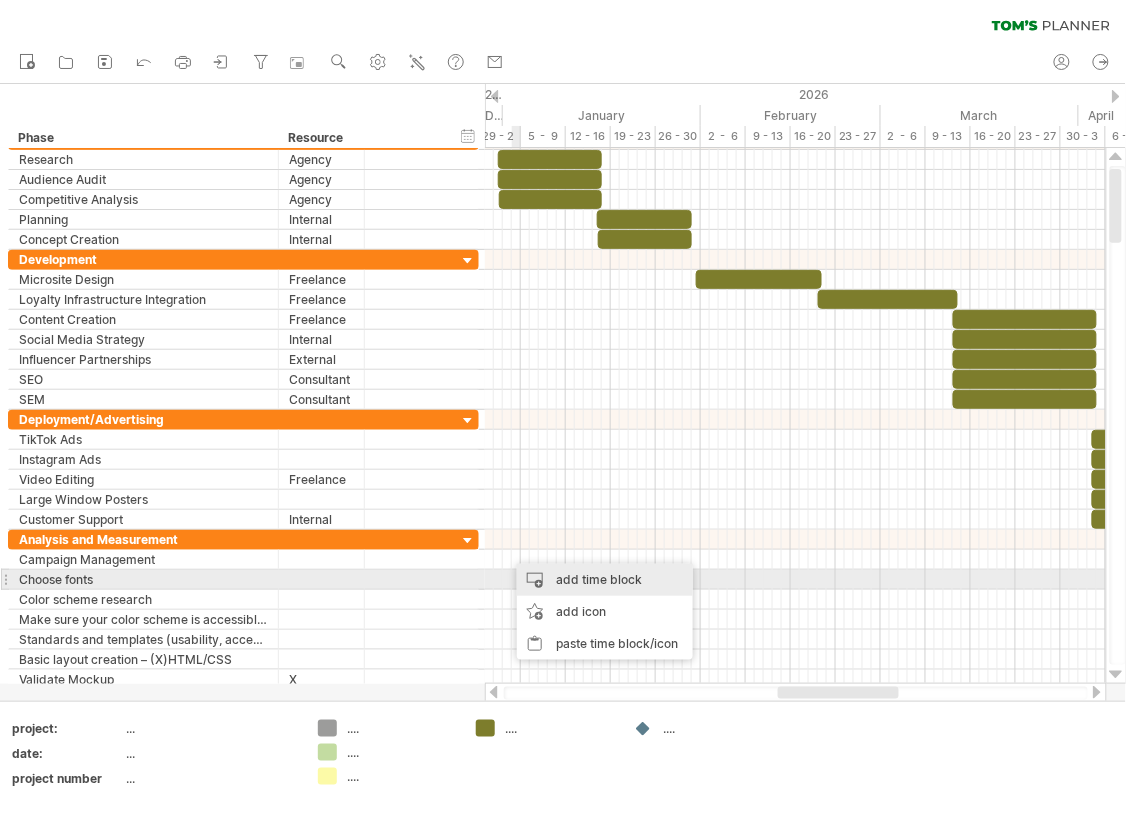 click on "add time block" at bounding box center [605, 580] 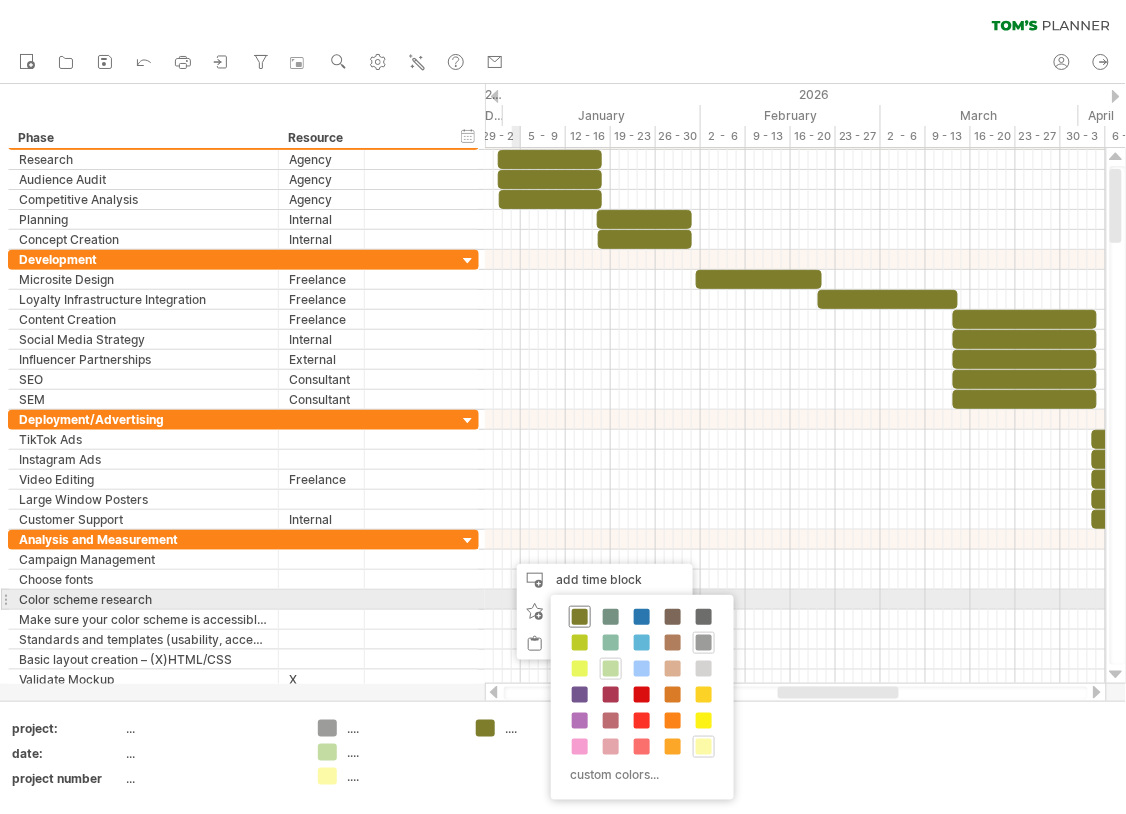 click at bounding box center (580, 617) 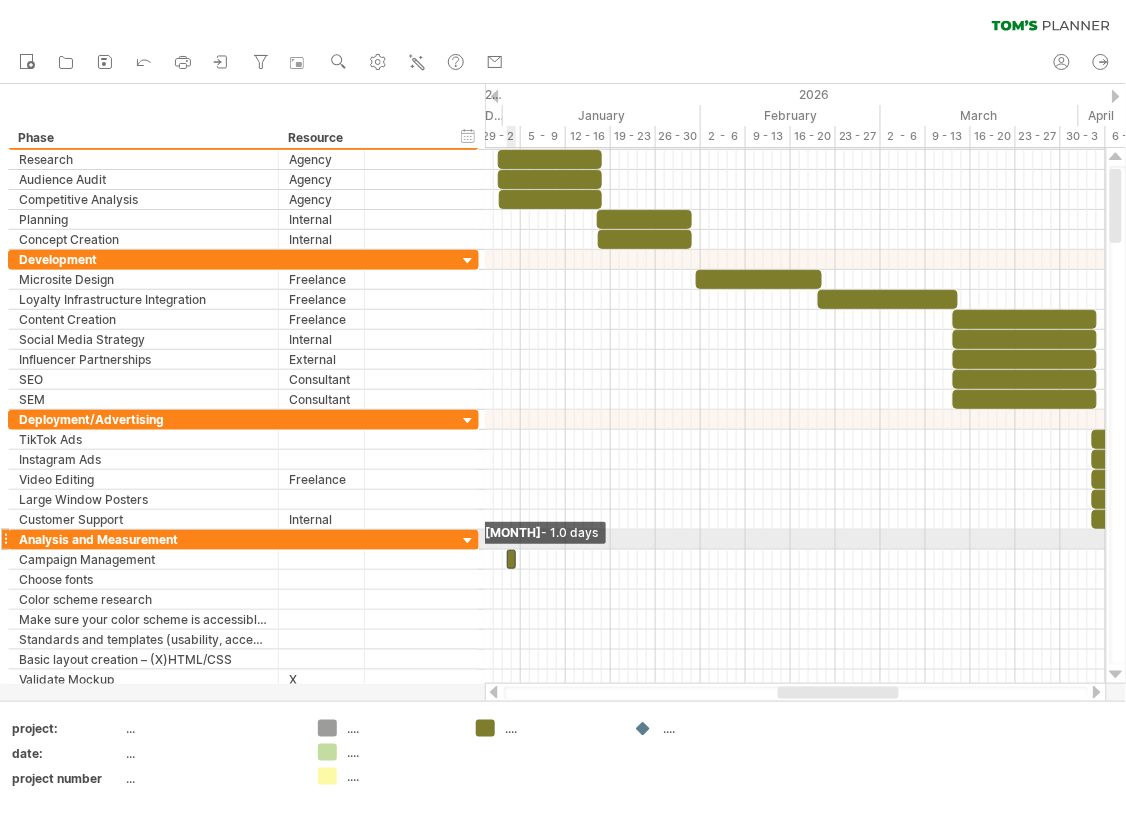 click at bounding box center [507, 559] 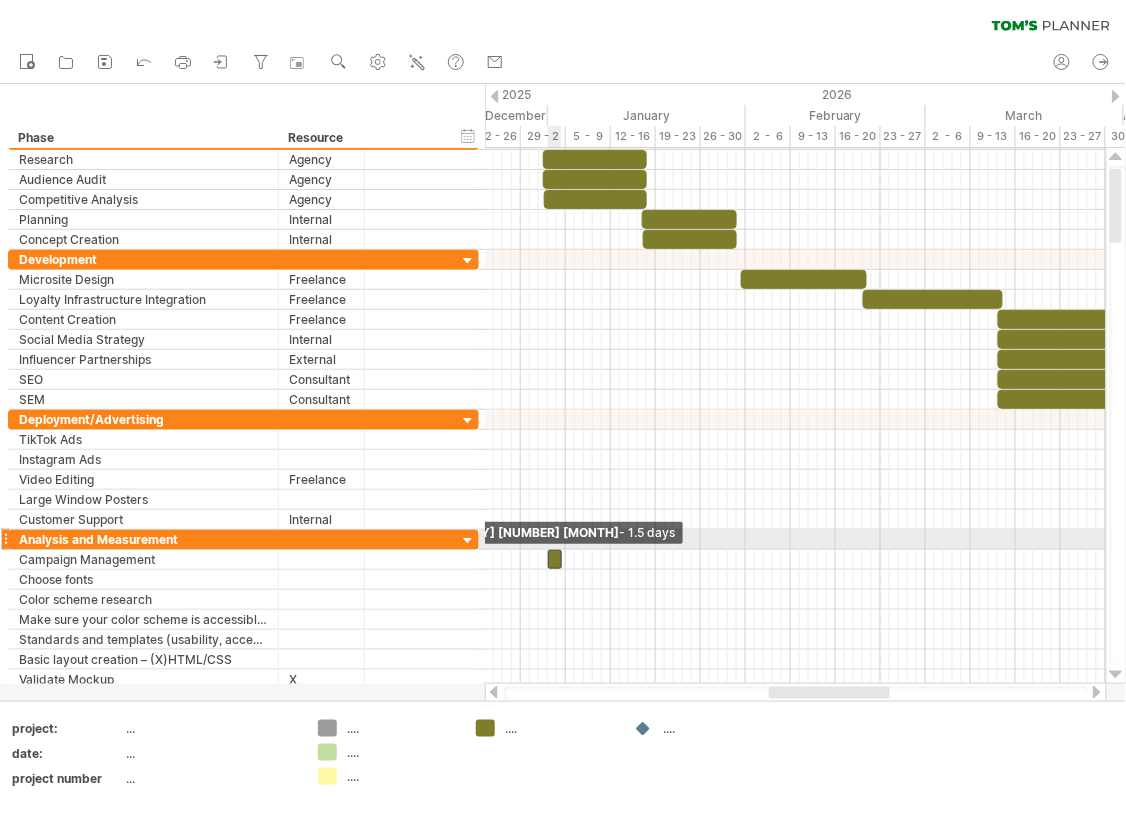 click at bounding box center (555, 559) 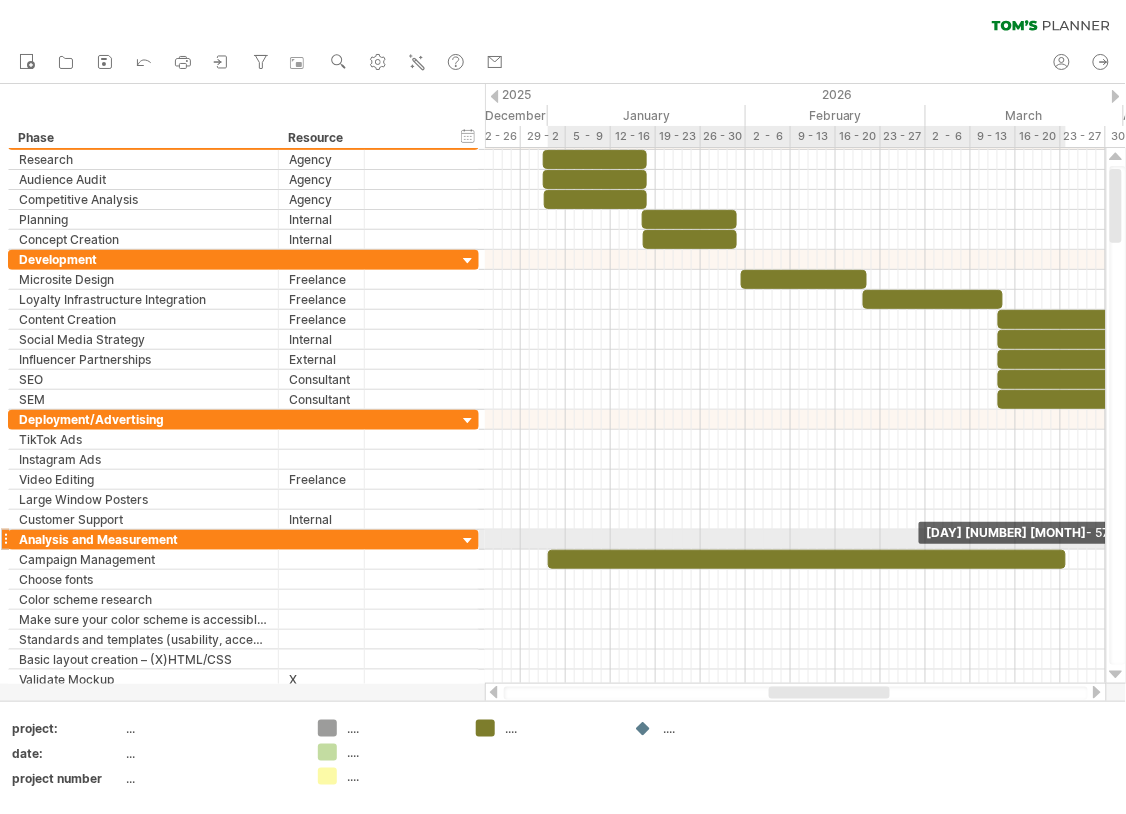 drag, startPoint x: 560, startPoint y: 548, endPoint x: 1063, endPoint y: 544, distance: 503.0159 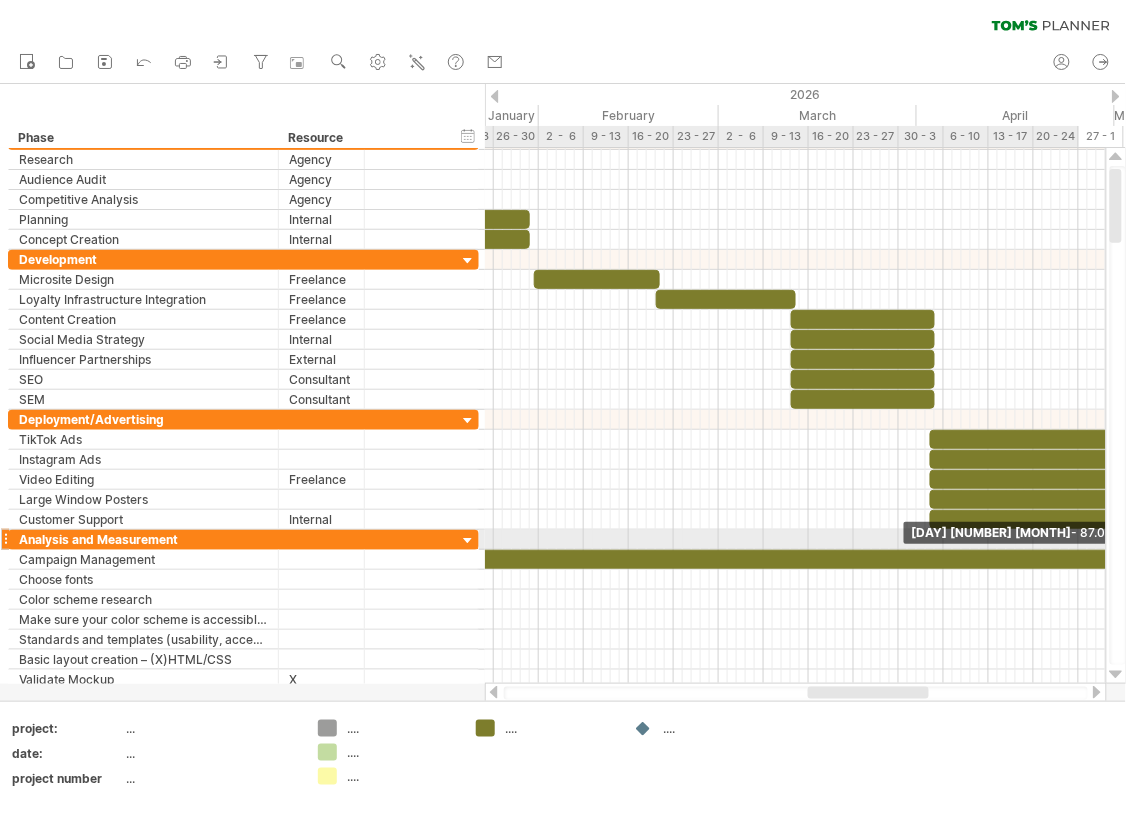 drag, startPoint x: 856, startPoint y: 549, endPoint x: 1134, endPoint y: 545, distance: 278.02878 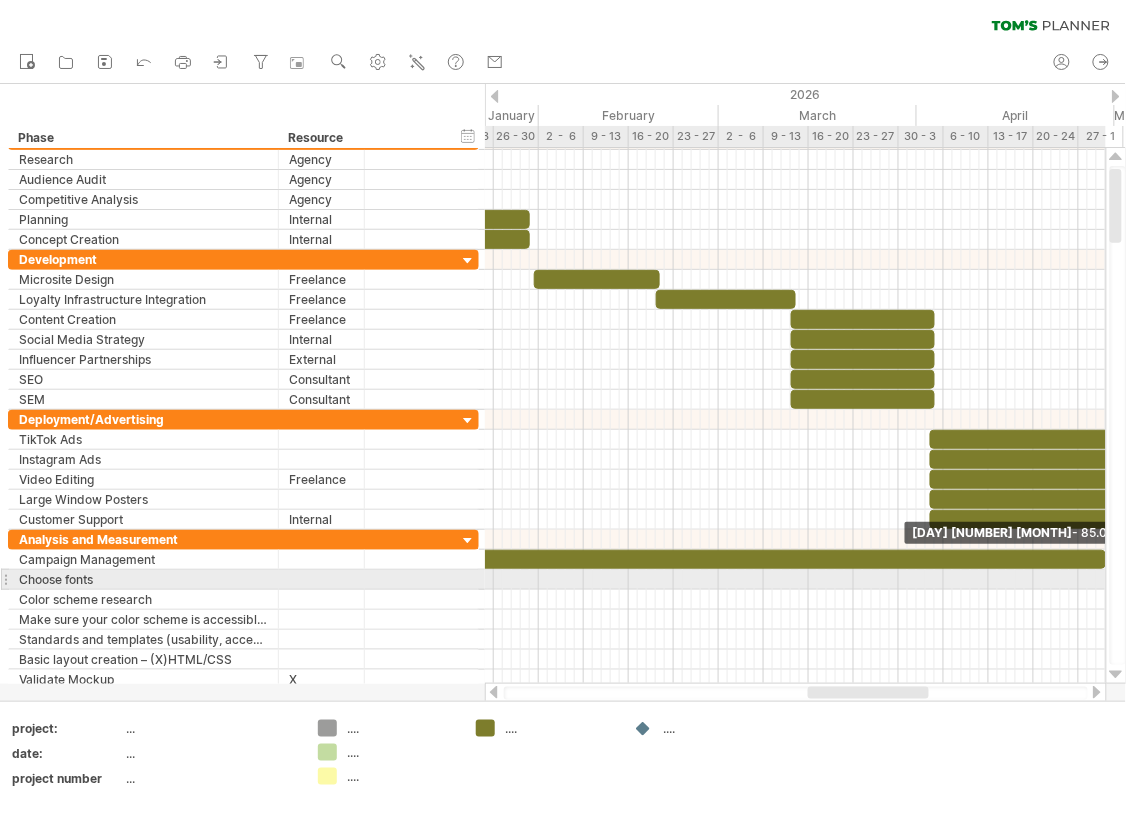 click at bounding box center [795, 580] 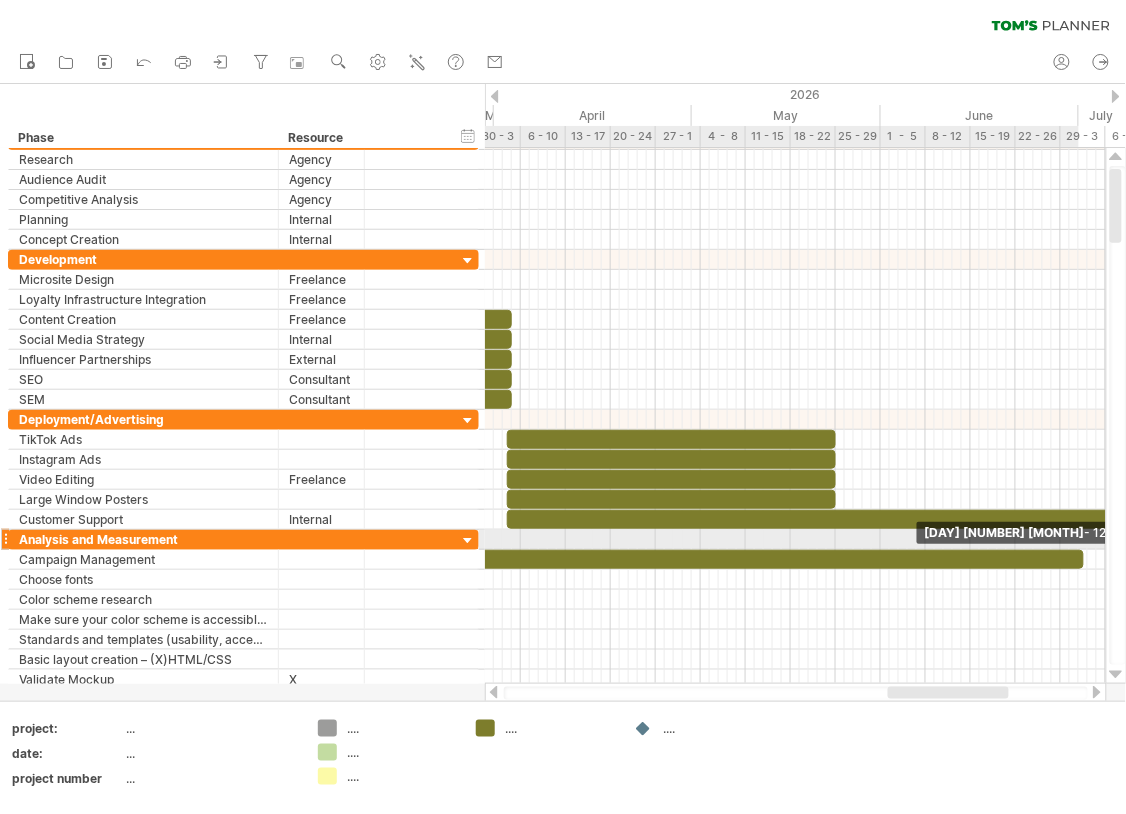 drag, startPoint x: 680, startPoint y: 549, endPoint x: 1023, endPoint y: 530, distance: 343.52585 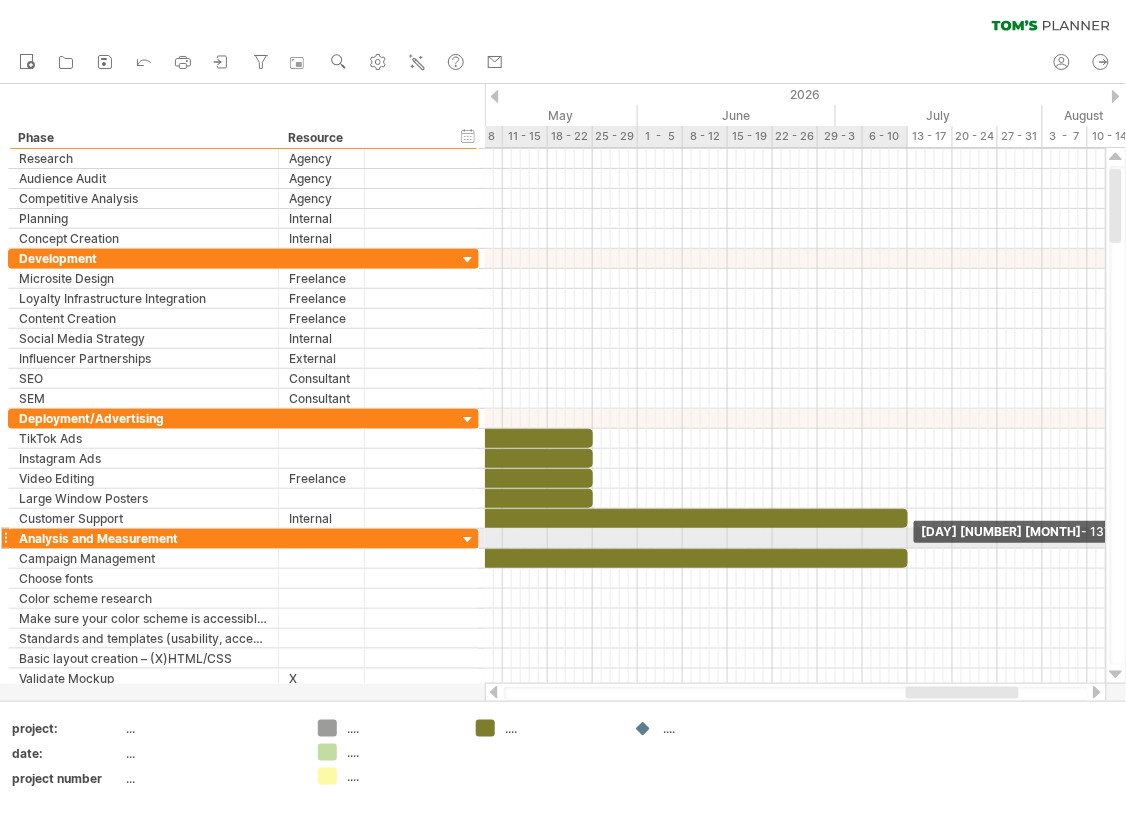 drag, startPoint x: 839, startPoint y: 549, endPoint x: 908, endPoint y: 544, distance: 69.18092 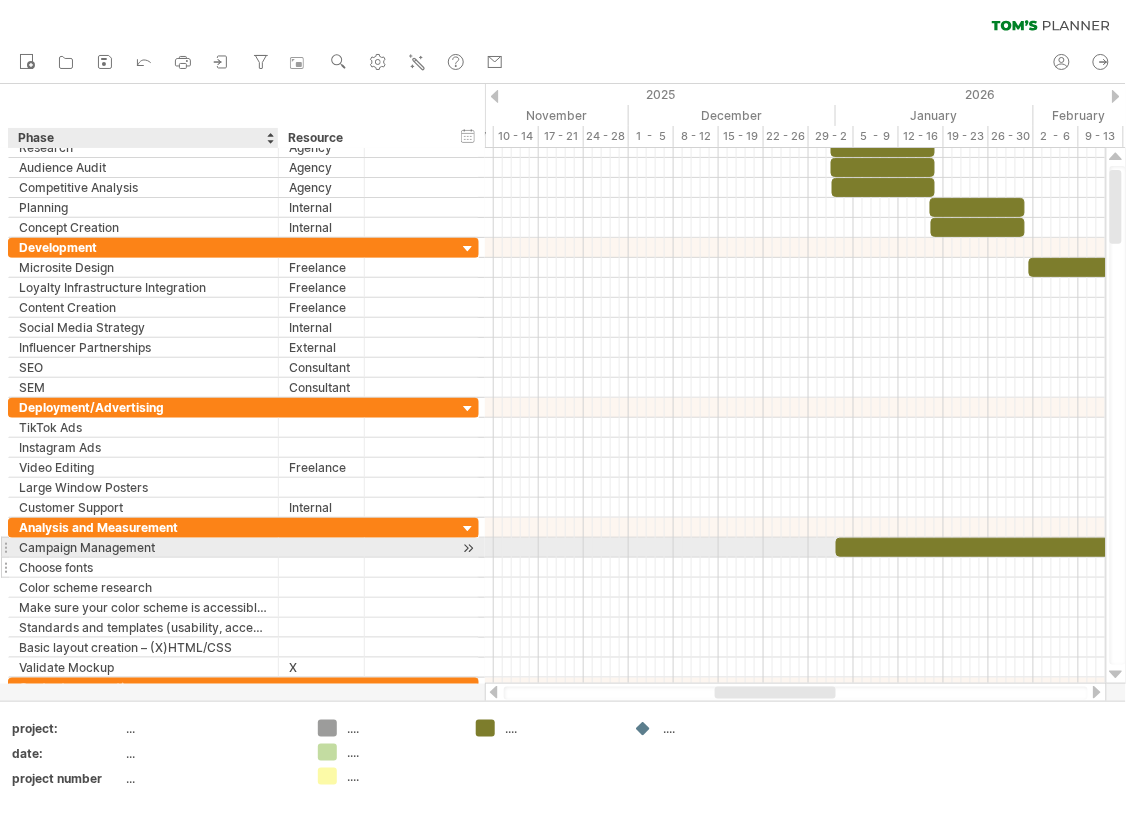 click on "Choose fonts" at bounding box center [143, 567] 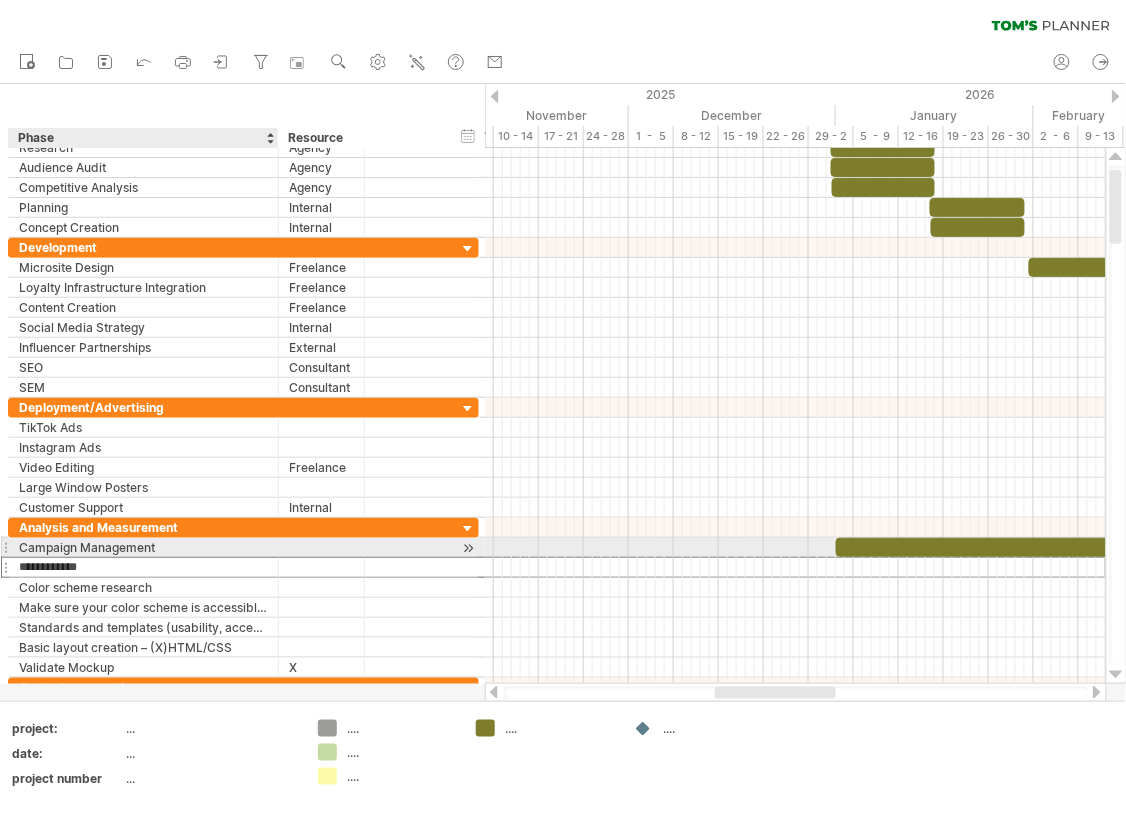click on "**********" at bounding box center [143, 567] 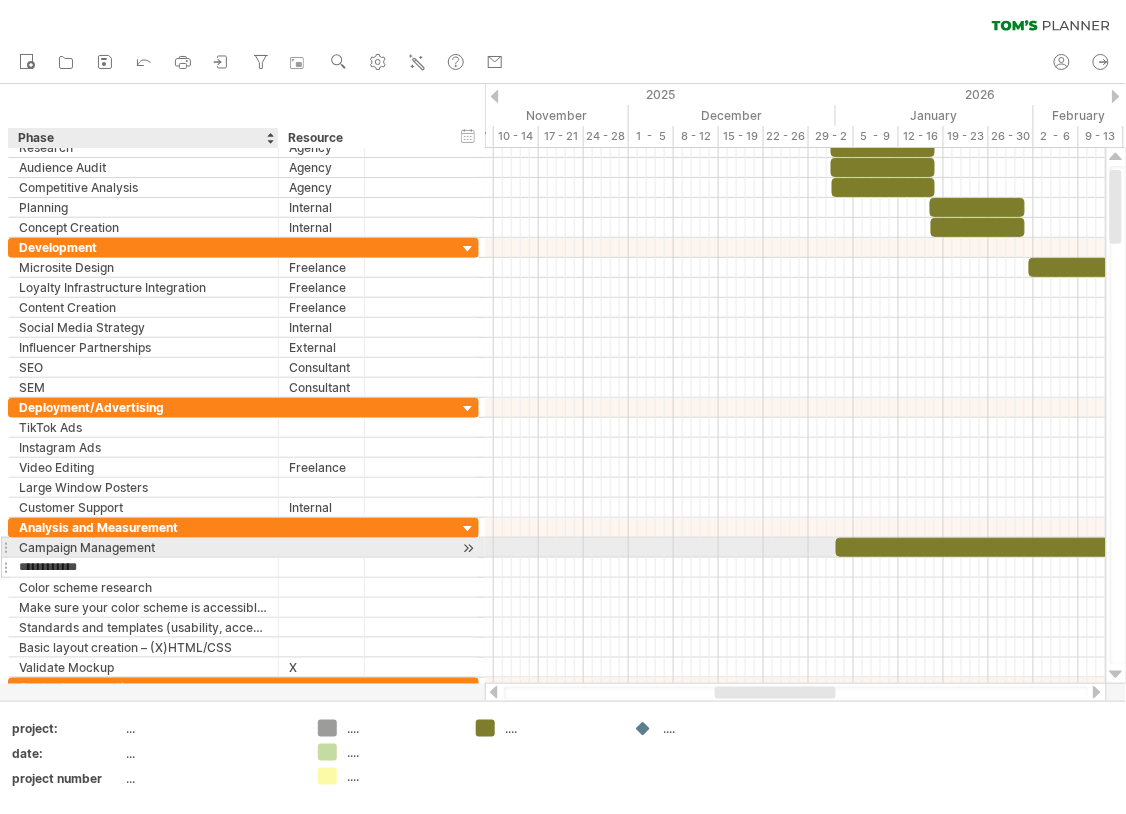 click on "**********" at bounding box center [143, 567] 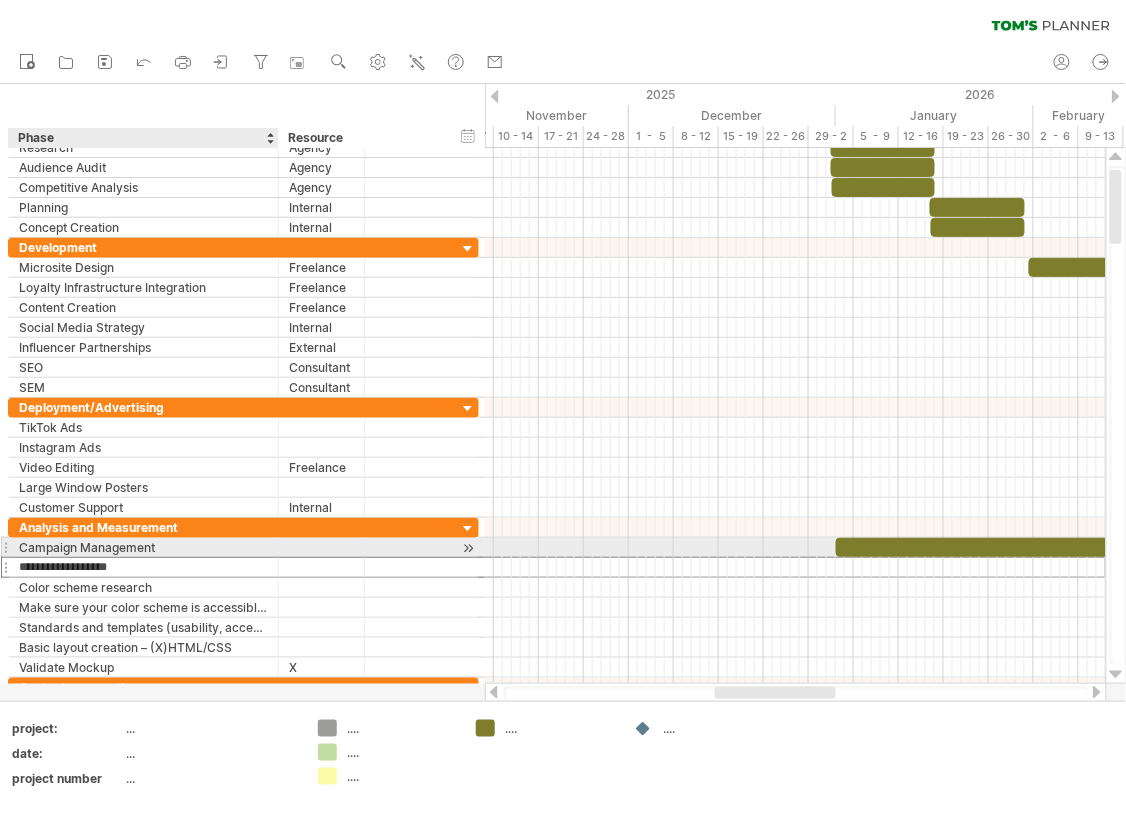 type on "**********" 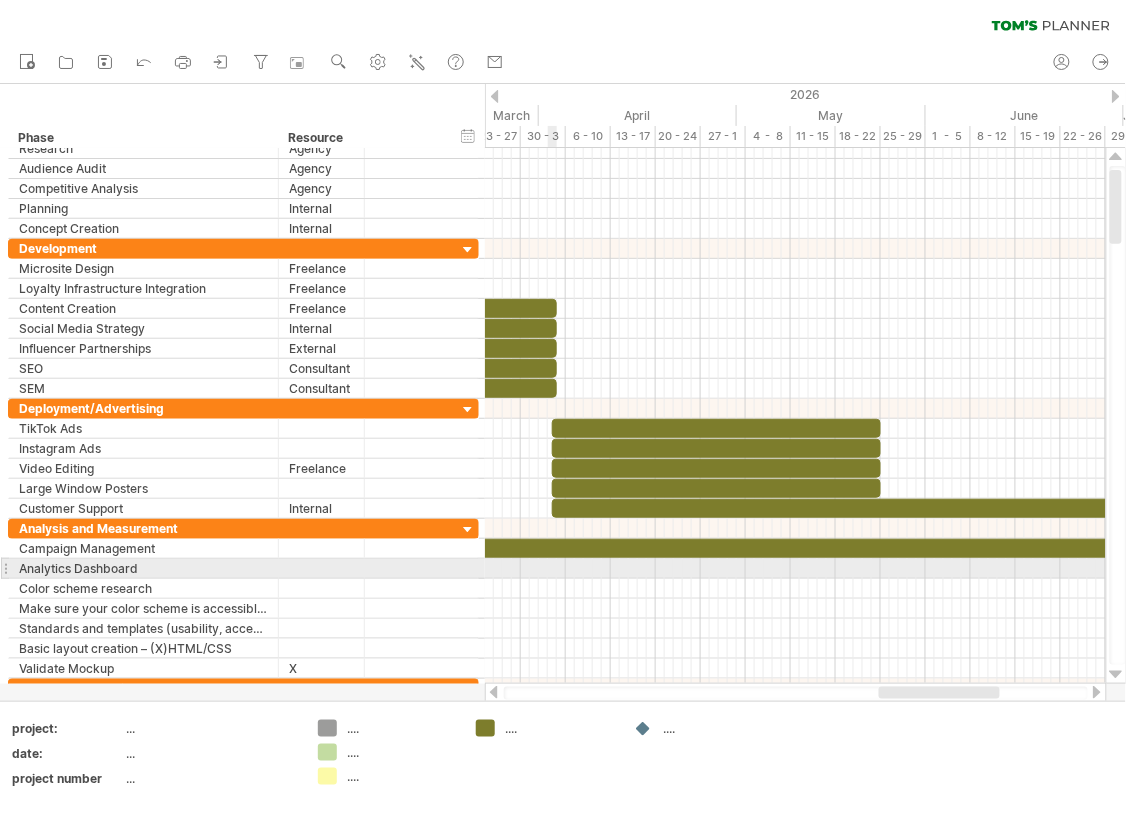 click at bounding box center [795, 569] 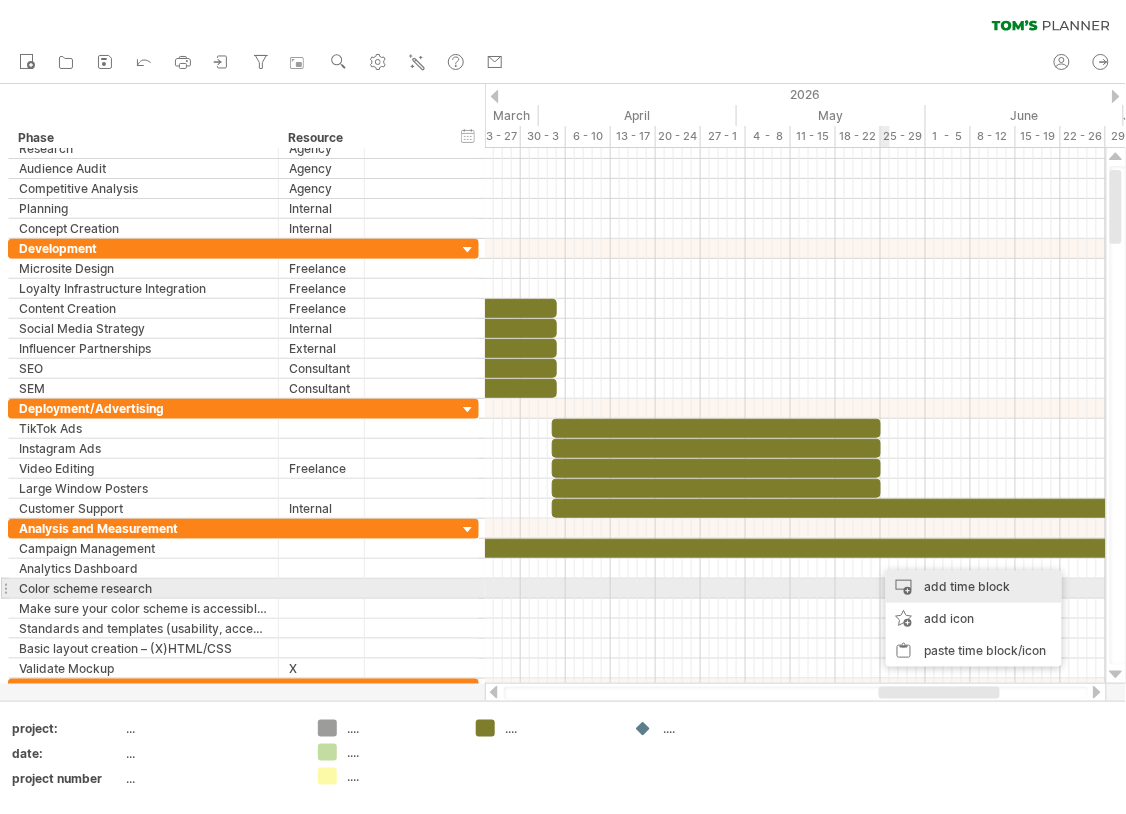click on "add time block" at bounding box center (974, 587) 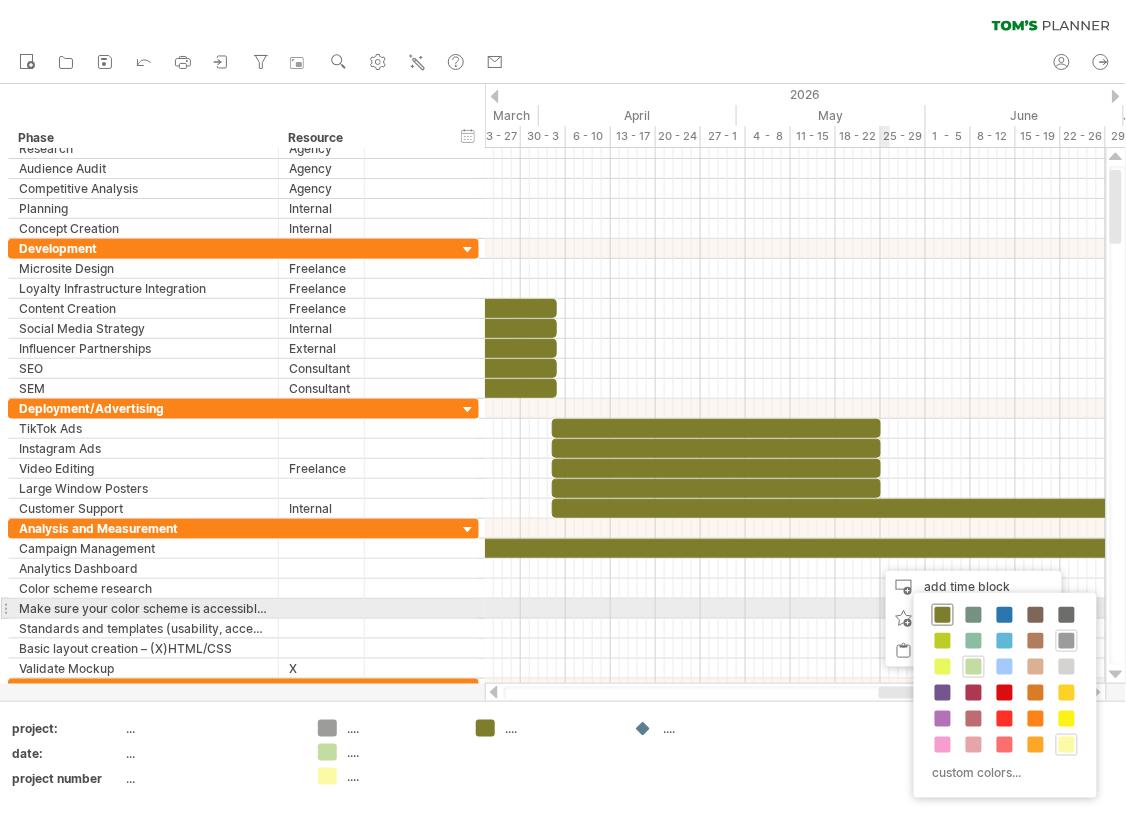 click at bounding box center [943, 615] 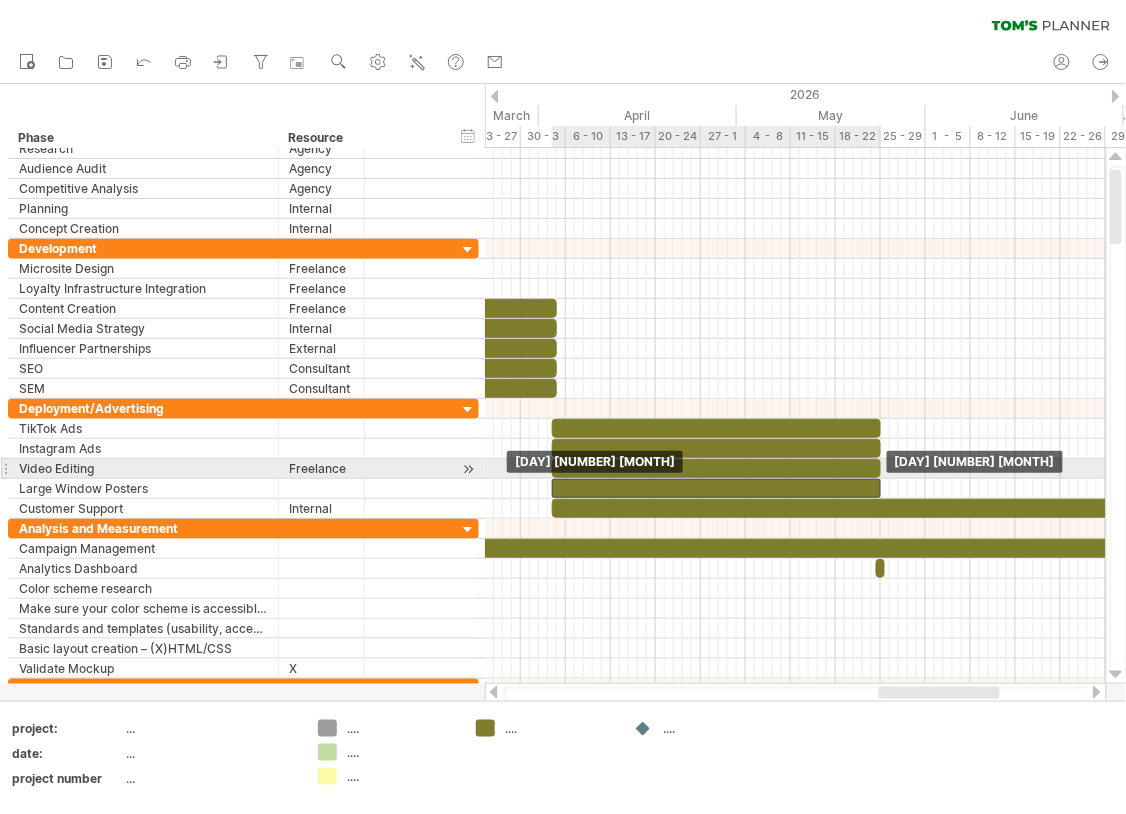 click at bounding box center [716, 488] 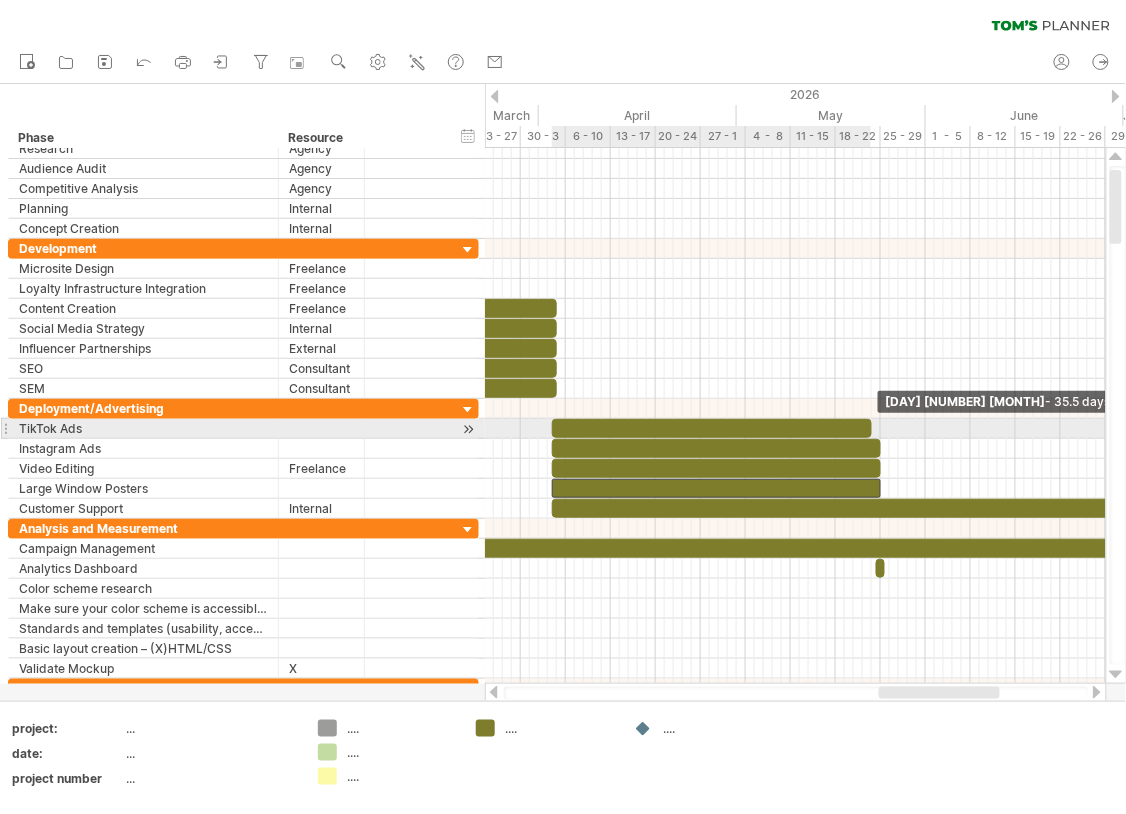 click at bounding box center (872, 428) 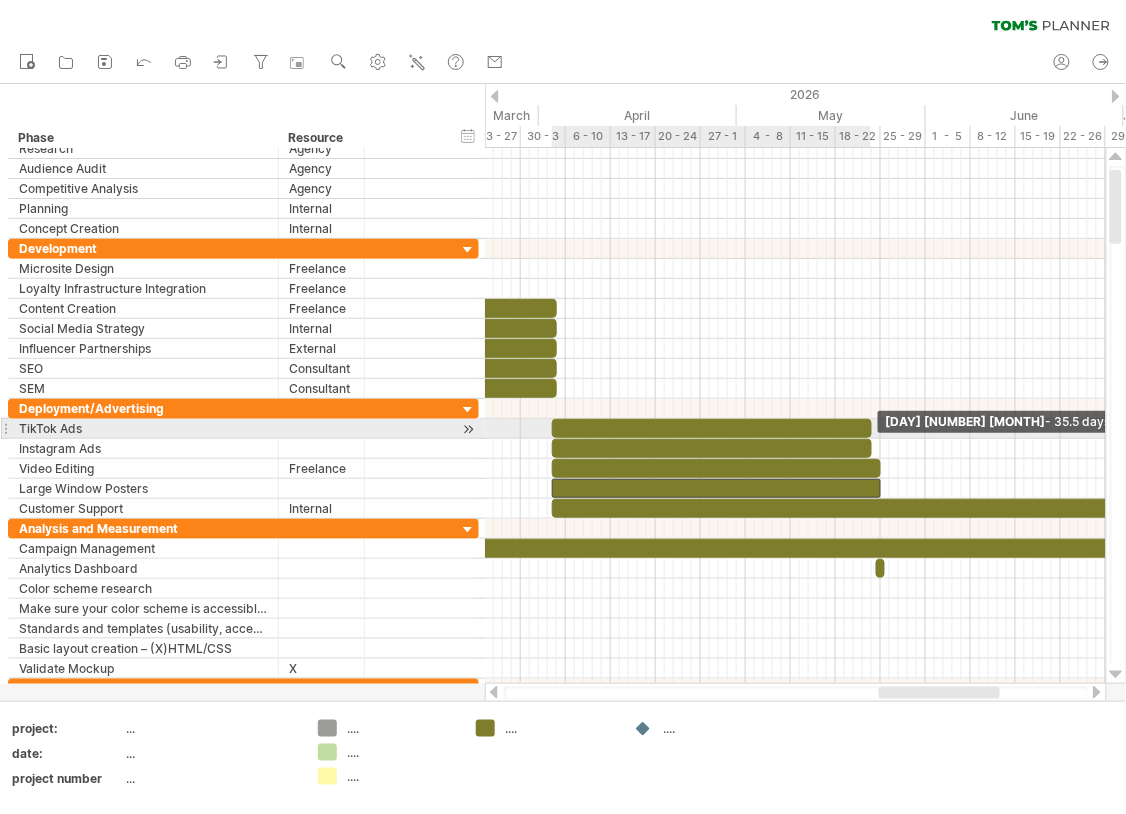 drag, startPoint x: 879, startPoint y: 435, endPoint x: 868, endPoint y: 436, distance: 11.045361 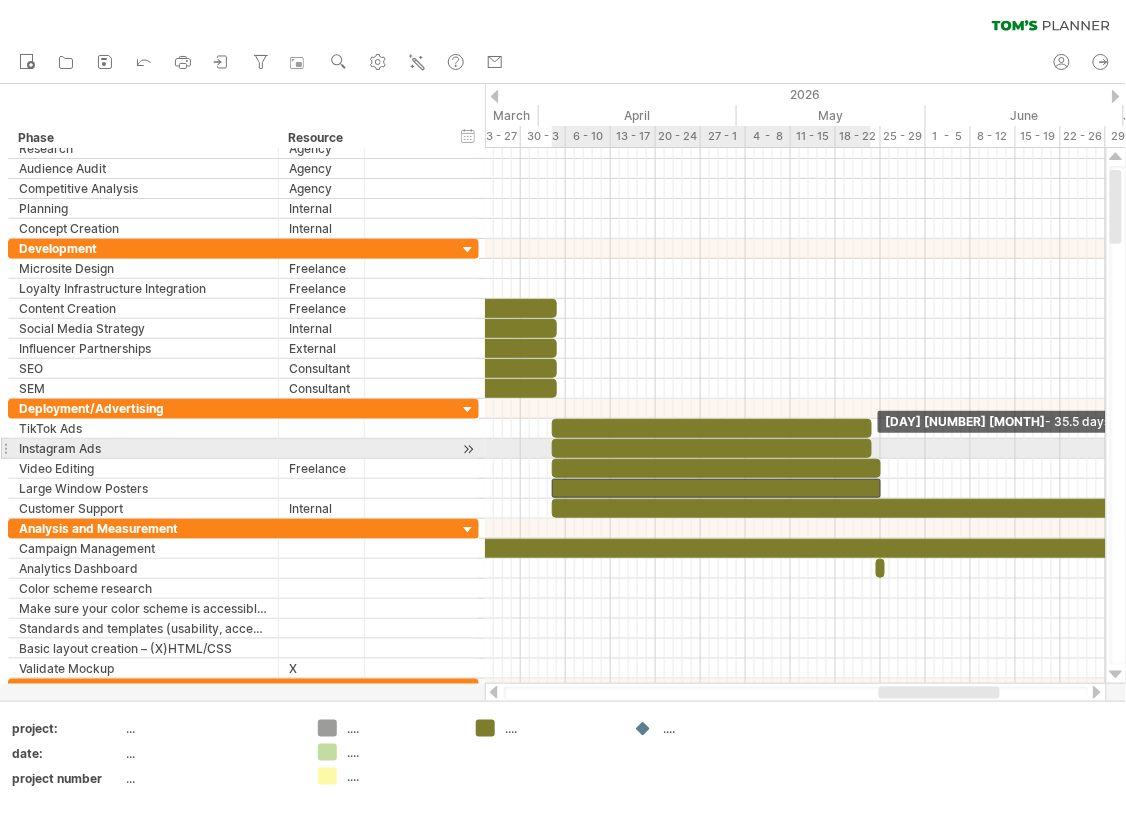 click at bounding box center (872, 448) 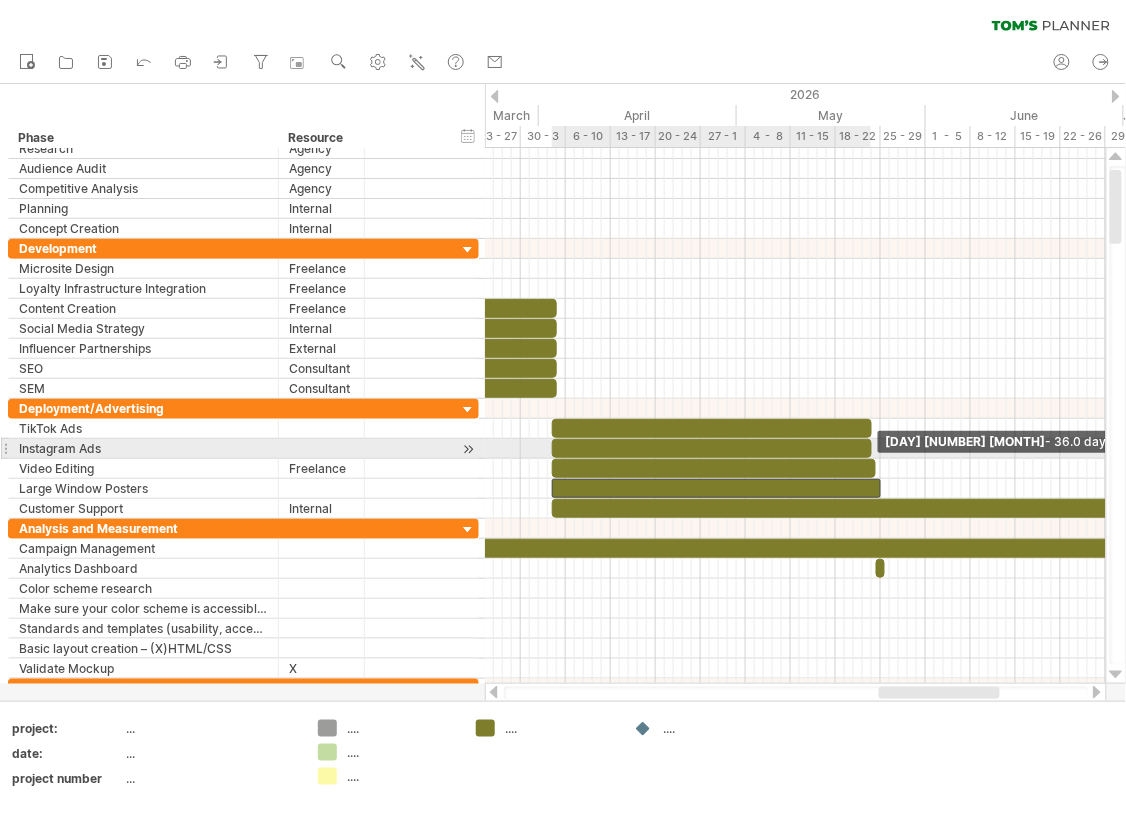 click at bounding box center [876, 468] 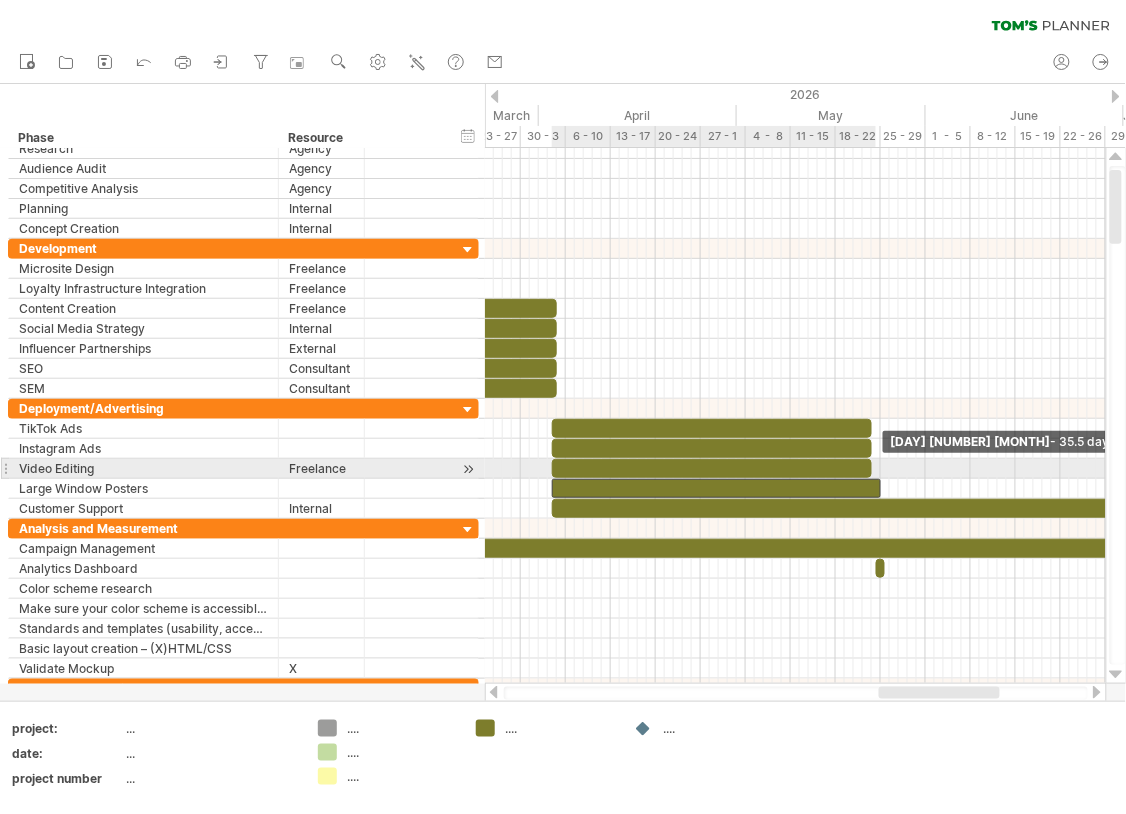 click at bounding box center (872, 468) 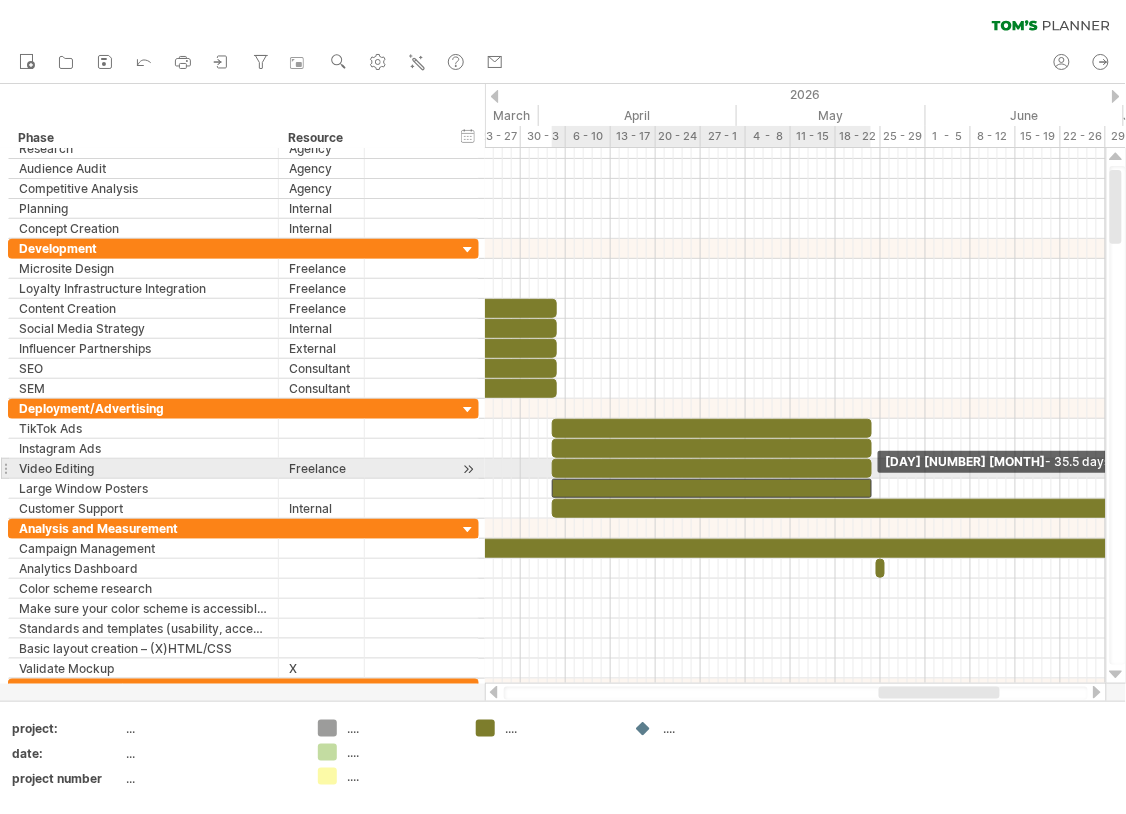 drag, startPoint x: 877, startPoint y: 477, endPoint x: 867, endPoint y: 479, distance: 10.198039 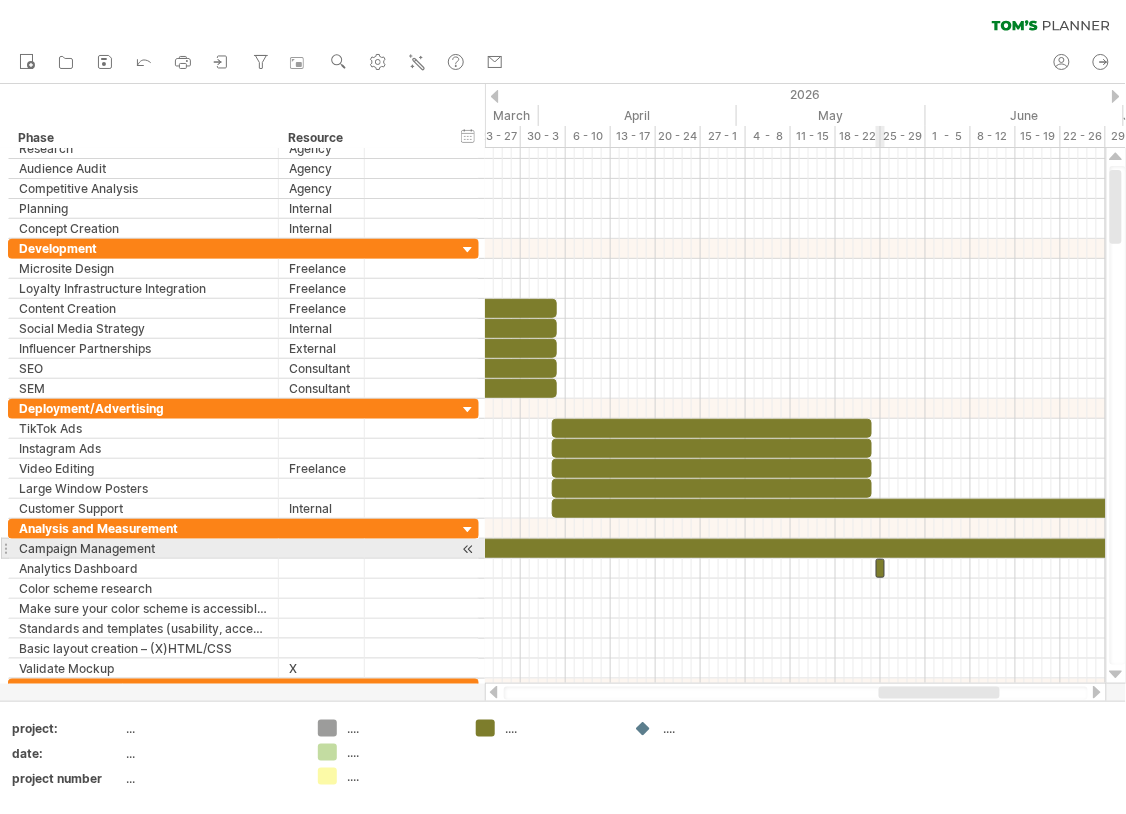 click at bounding box center (880, 568) 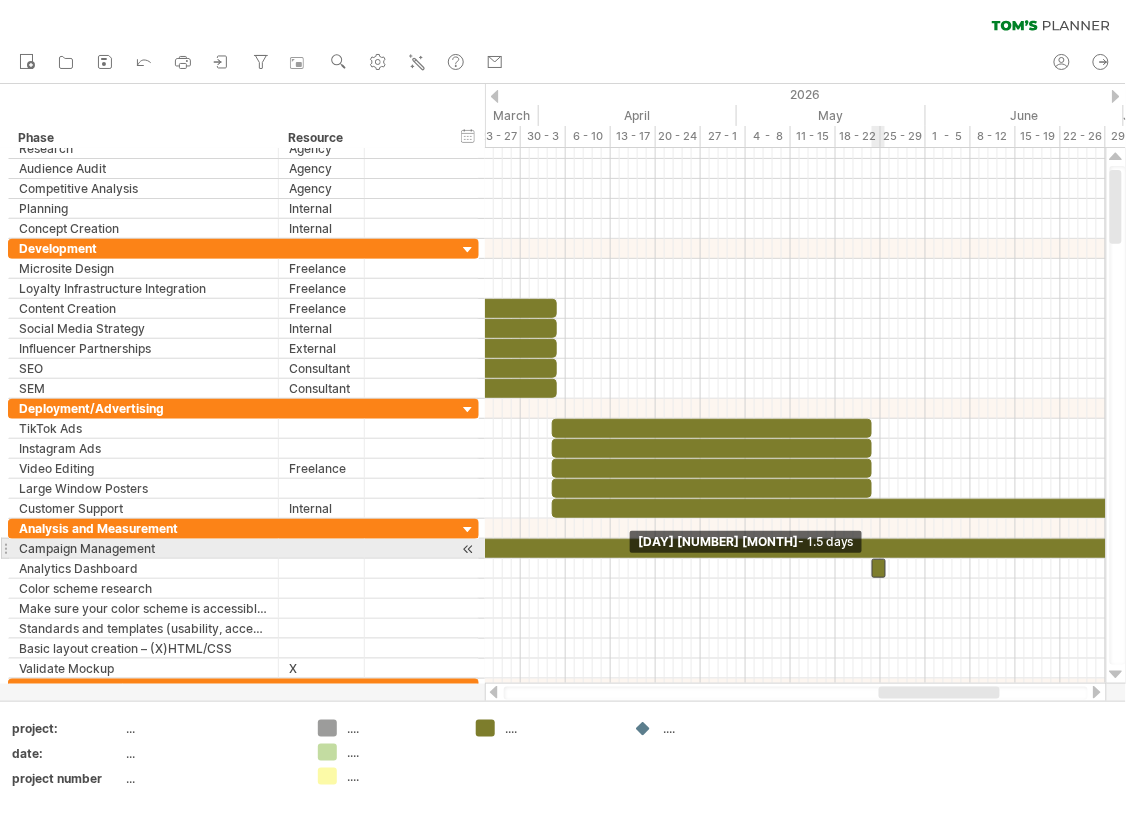 click at bounding box center (872, 568) 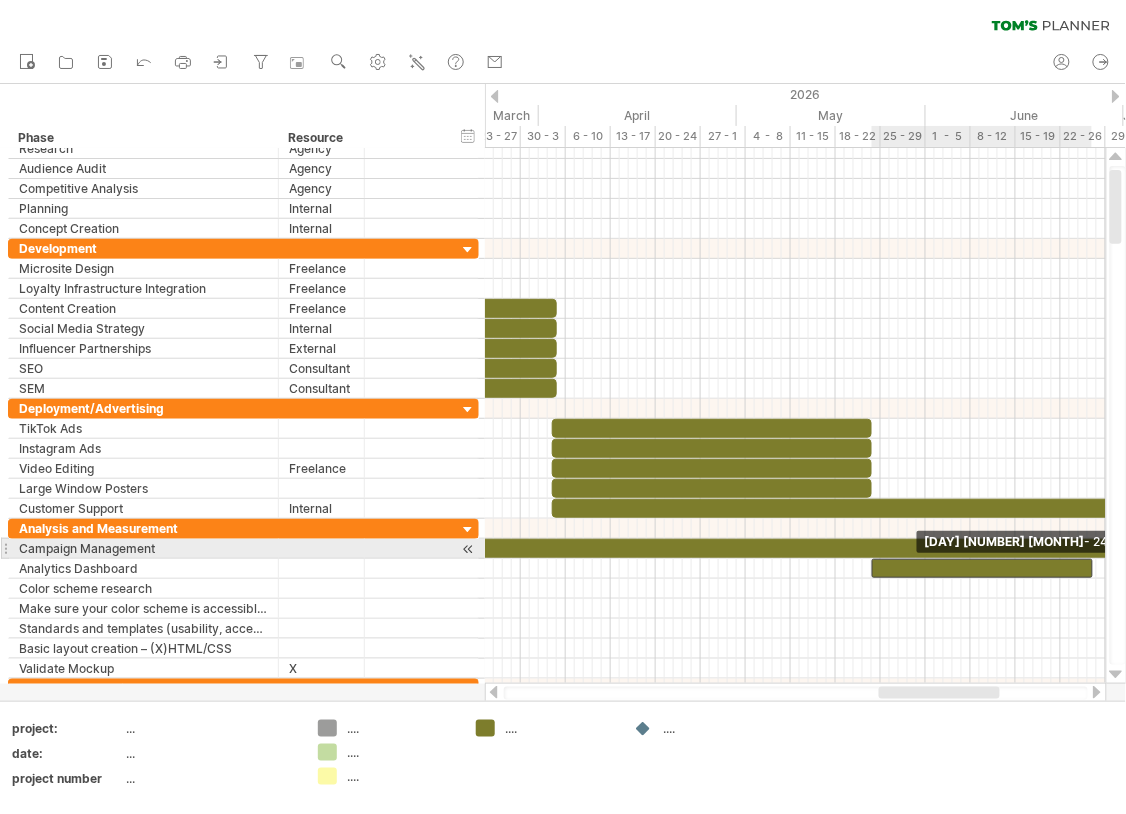 drag, startPoint x: 886, startPoint y: 556, endPoint x: 1094, endPoint y: 558, distance: 208.00961 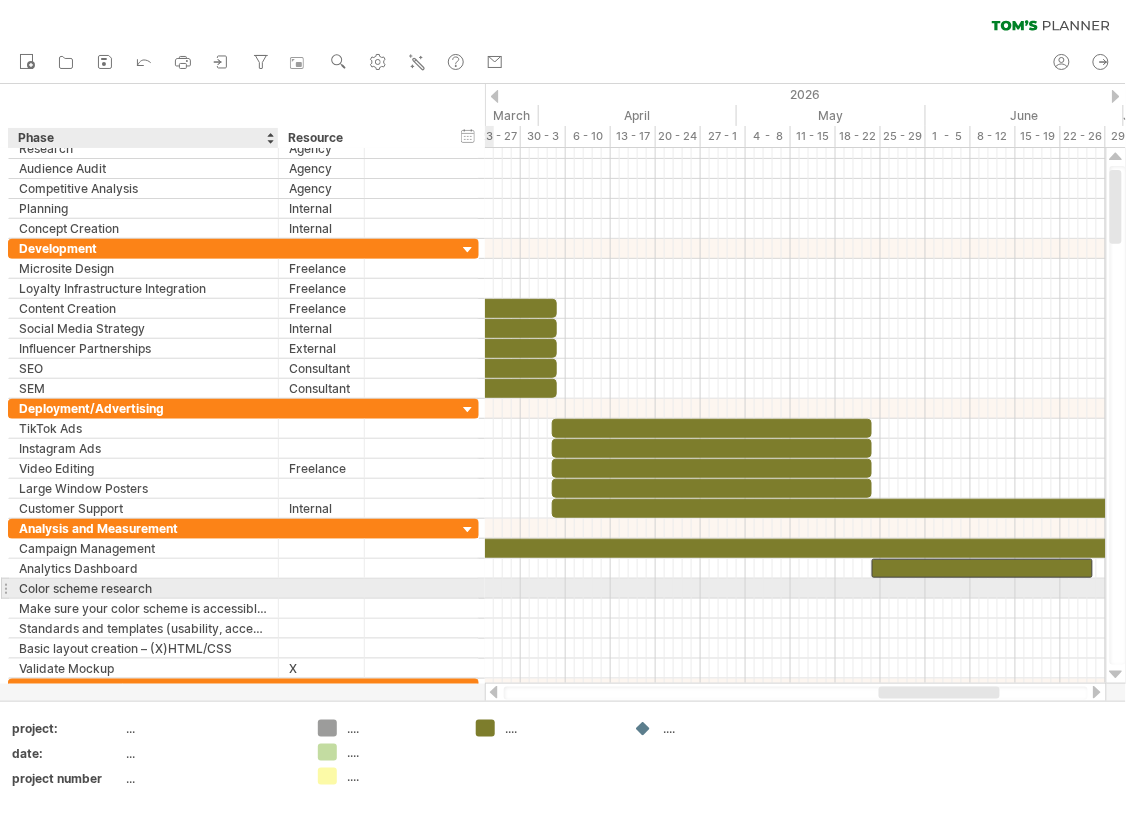 click on "Color scheme research" at bounding box center (143, 588) 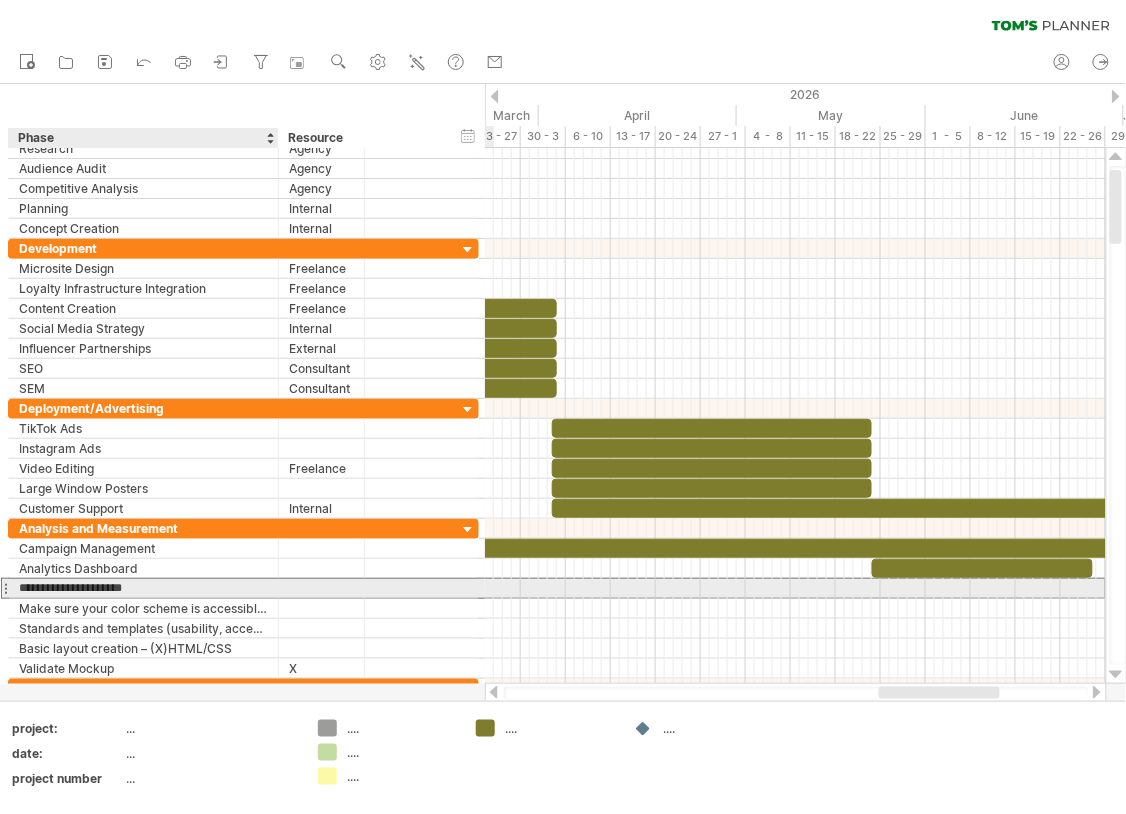click on "**********" at bounding box center [143, 588] 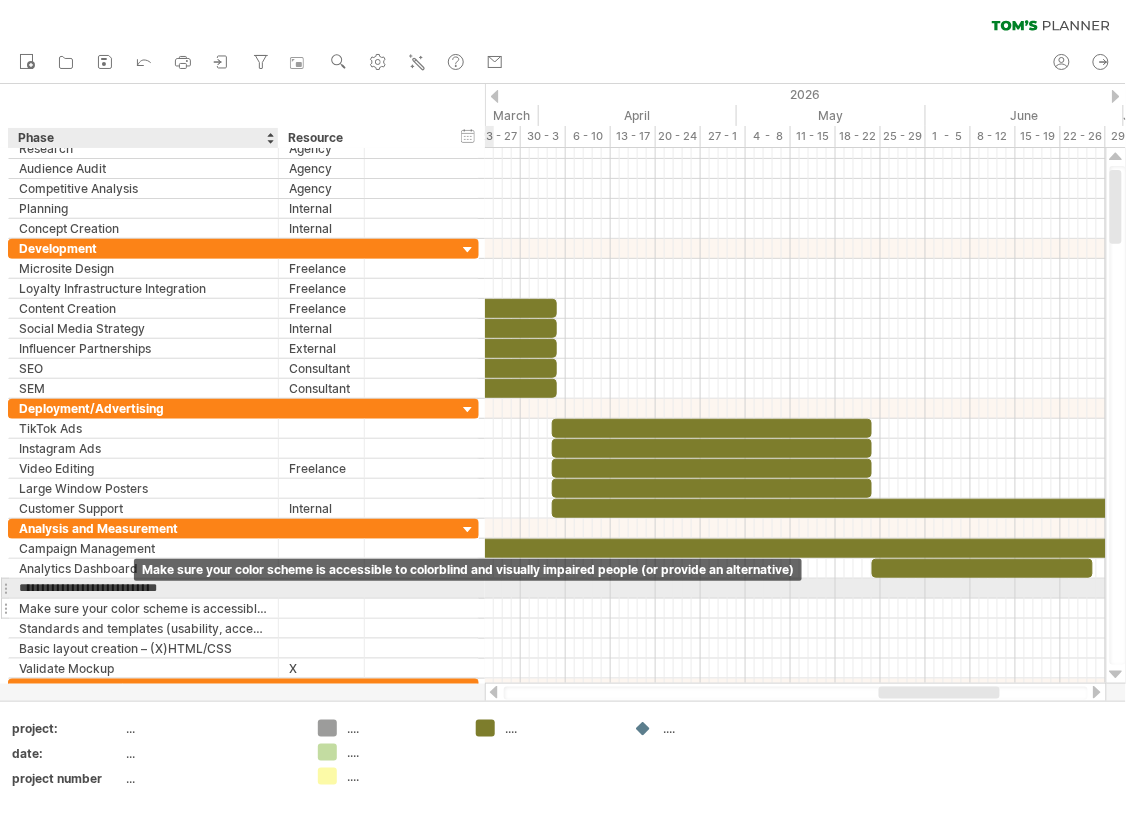 type on "**********" 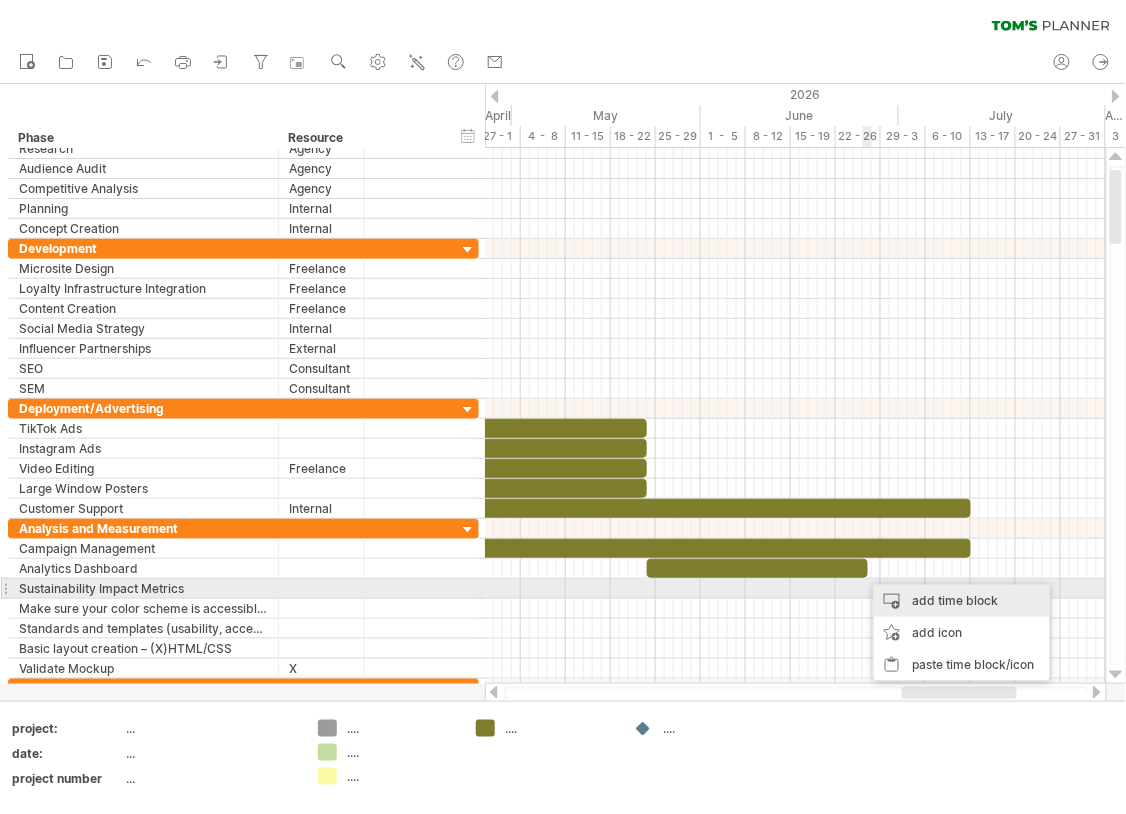 click on "add time block" at bounding box center (962, 601) 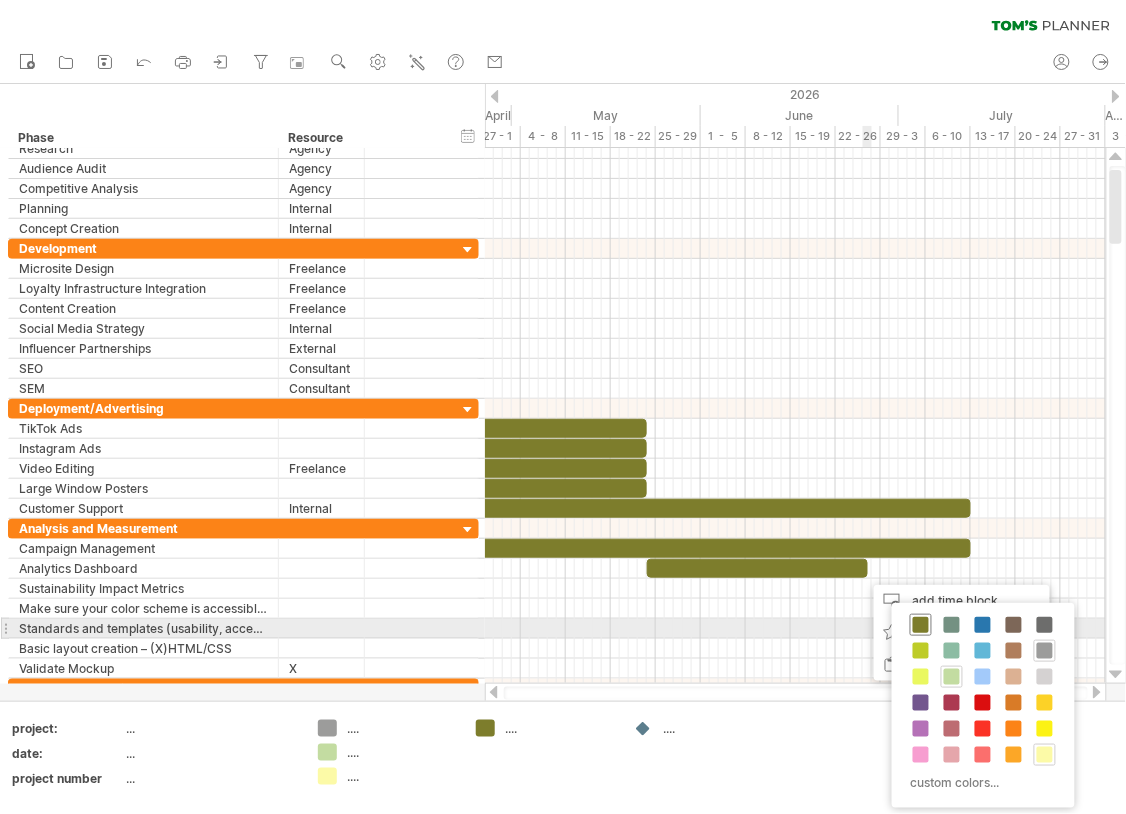 click at bounding box center (921, 625) 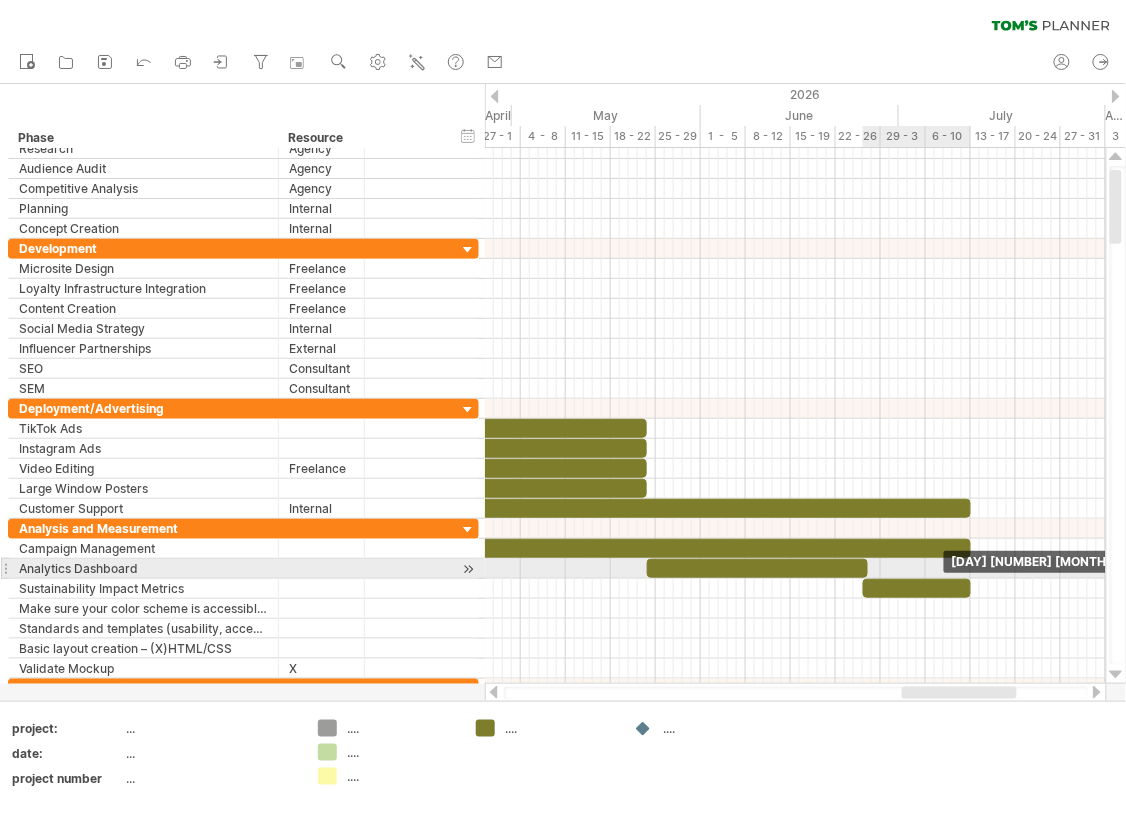 drag, startPoint x: 872, startPoint y: 578, endPoint x: 973, endPoint y: 578, distance: 101 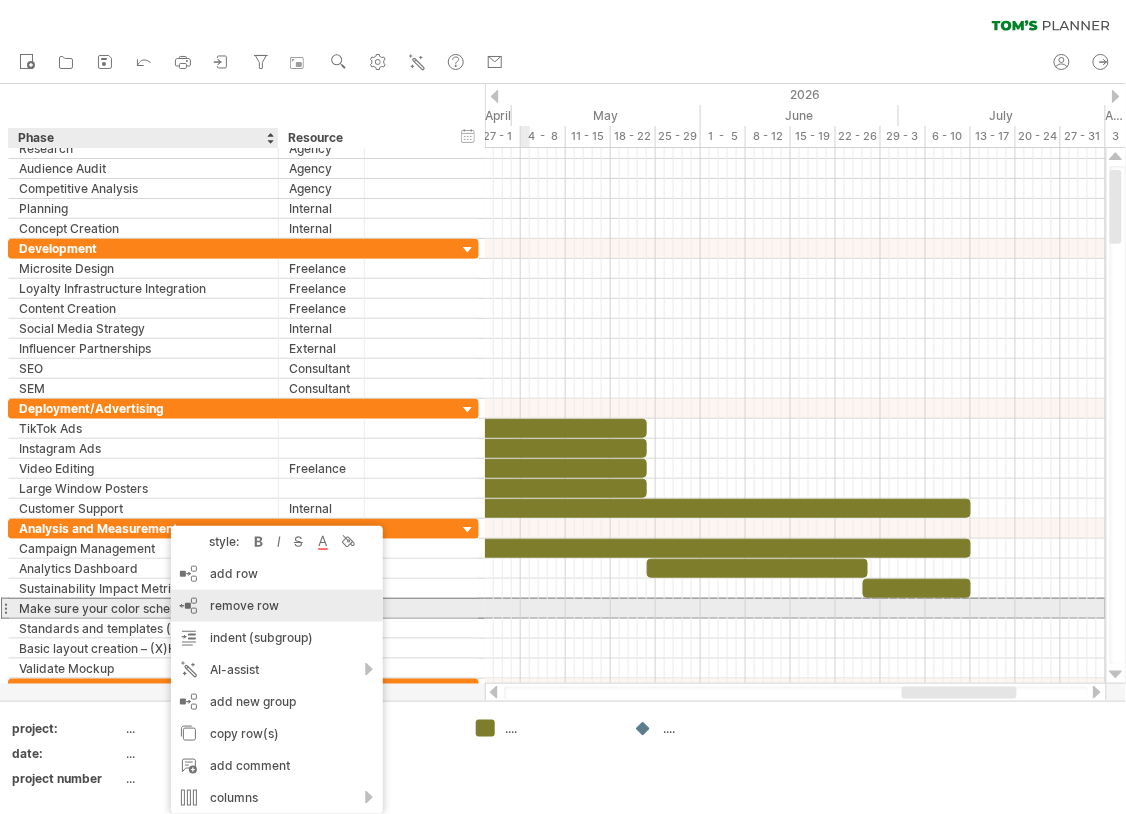 click on "remove row remove selected rows" at bounding box center (277, 606) 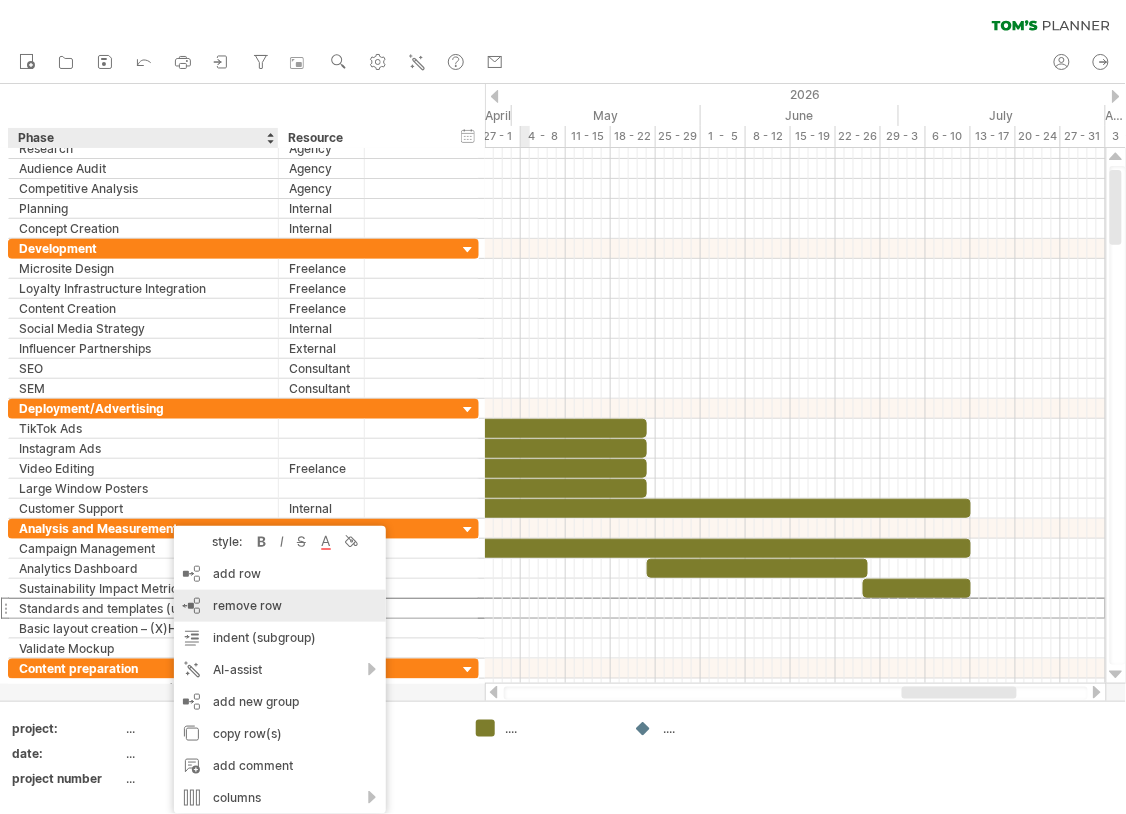click on "remove row remove selected rows" at bounding box center [280, 606] 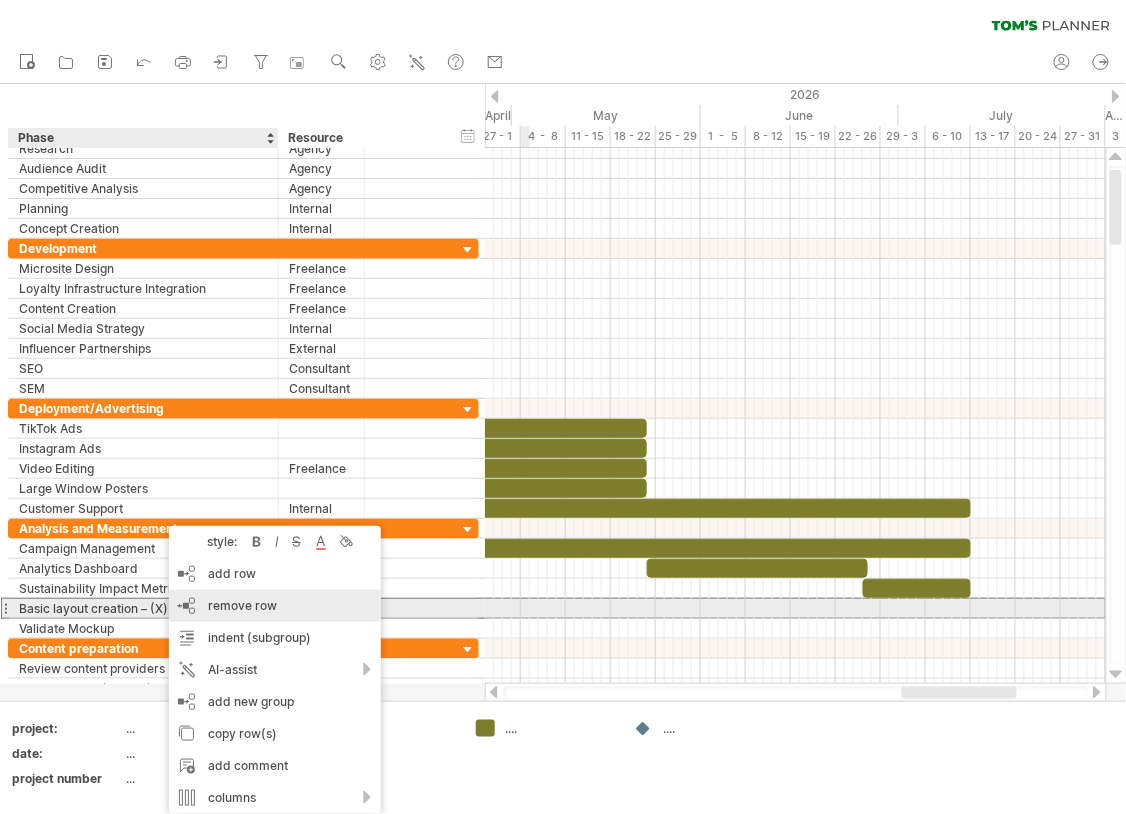 click on "remove row remove selected rows" at bounding box center (275, 606) 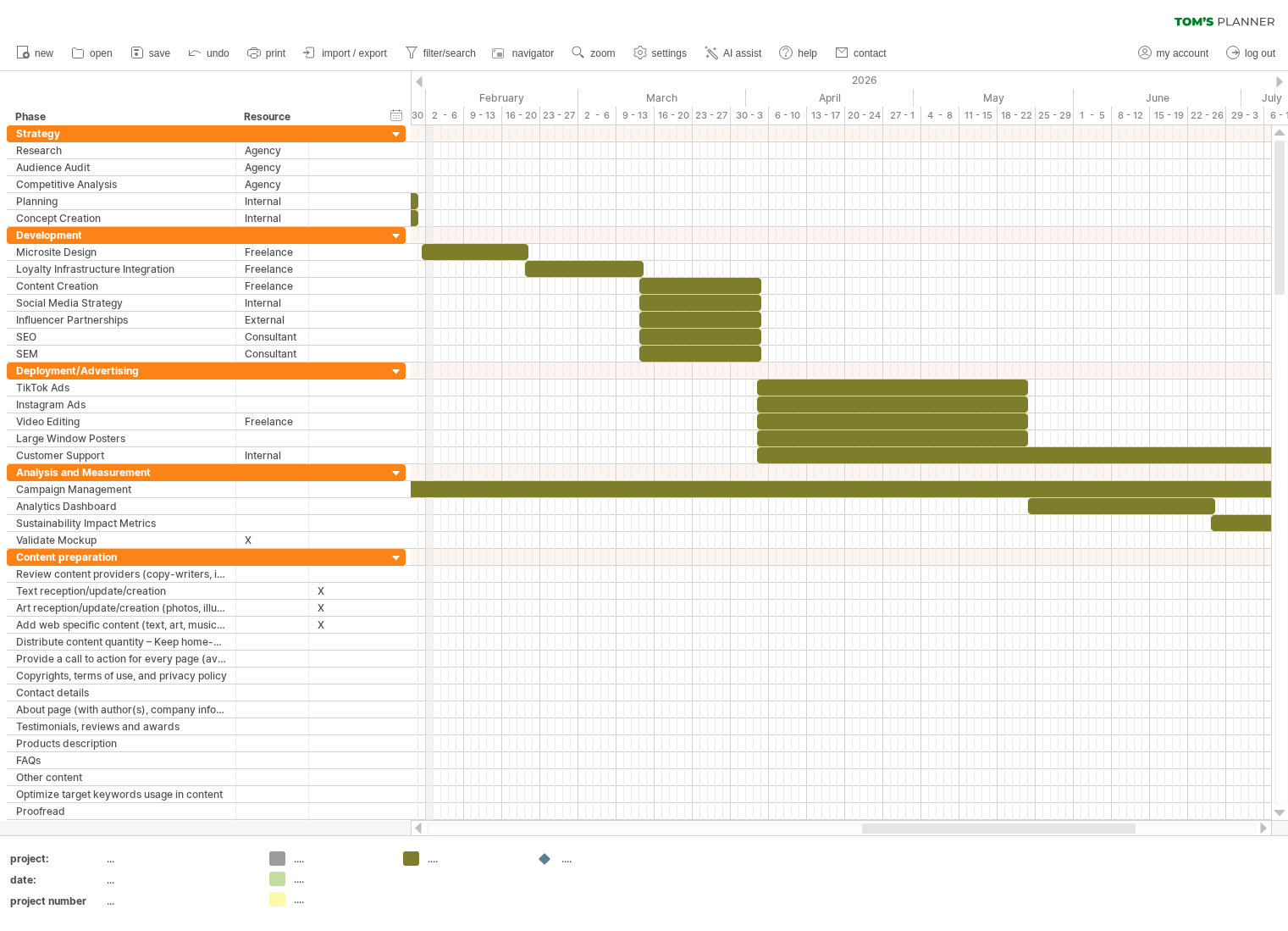 drag, startPoint x: 413, startPoint y: 90, endPoint x: 438, endPoint y: 90, distance: 25 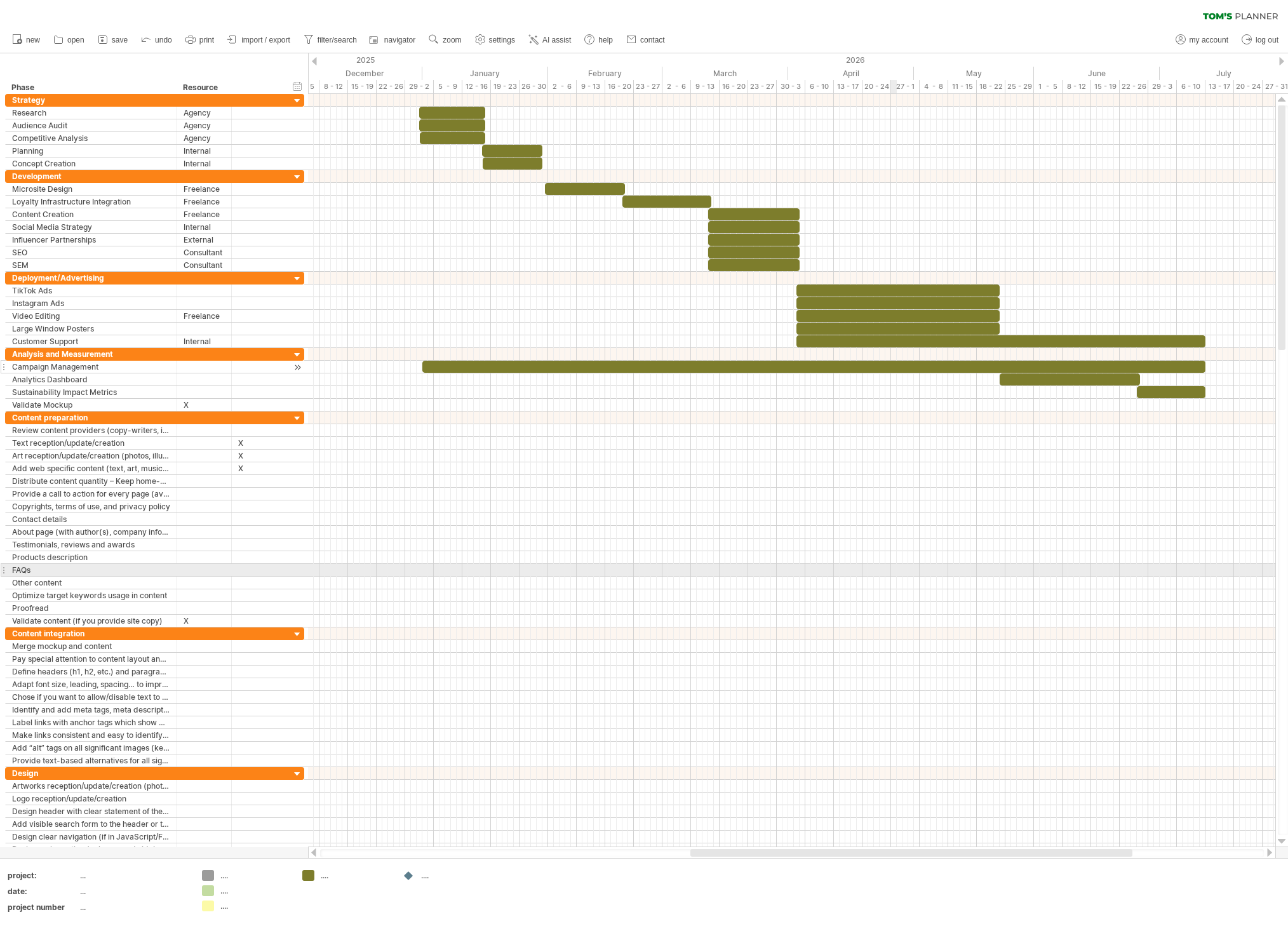 click at bounding box center [204, 366] 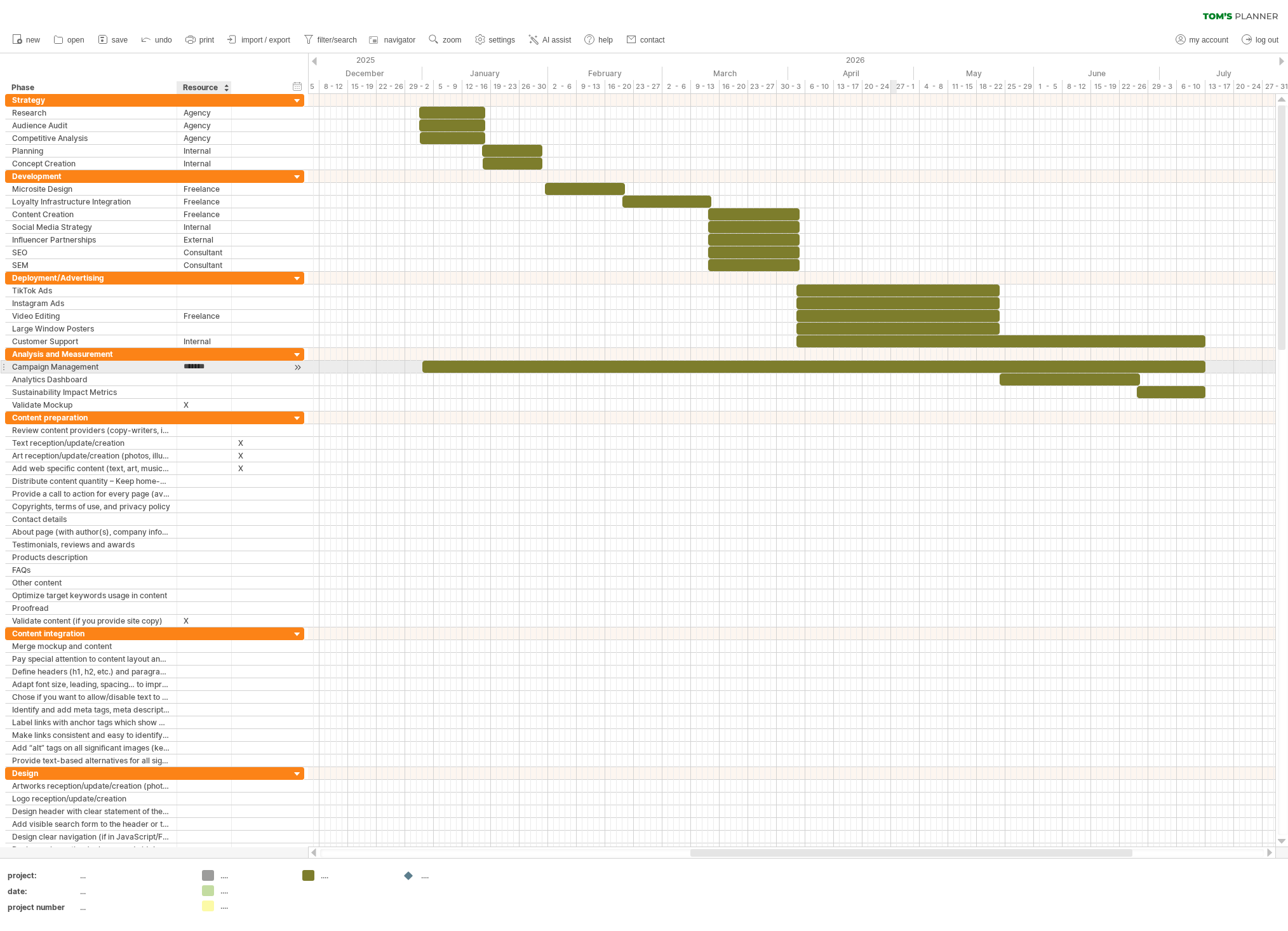 type on "********" 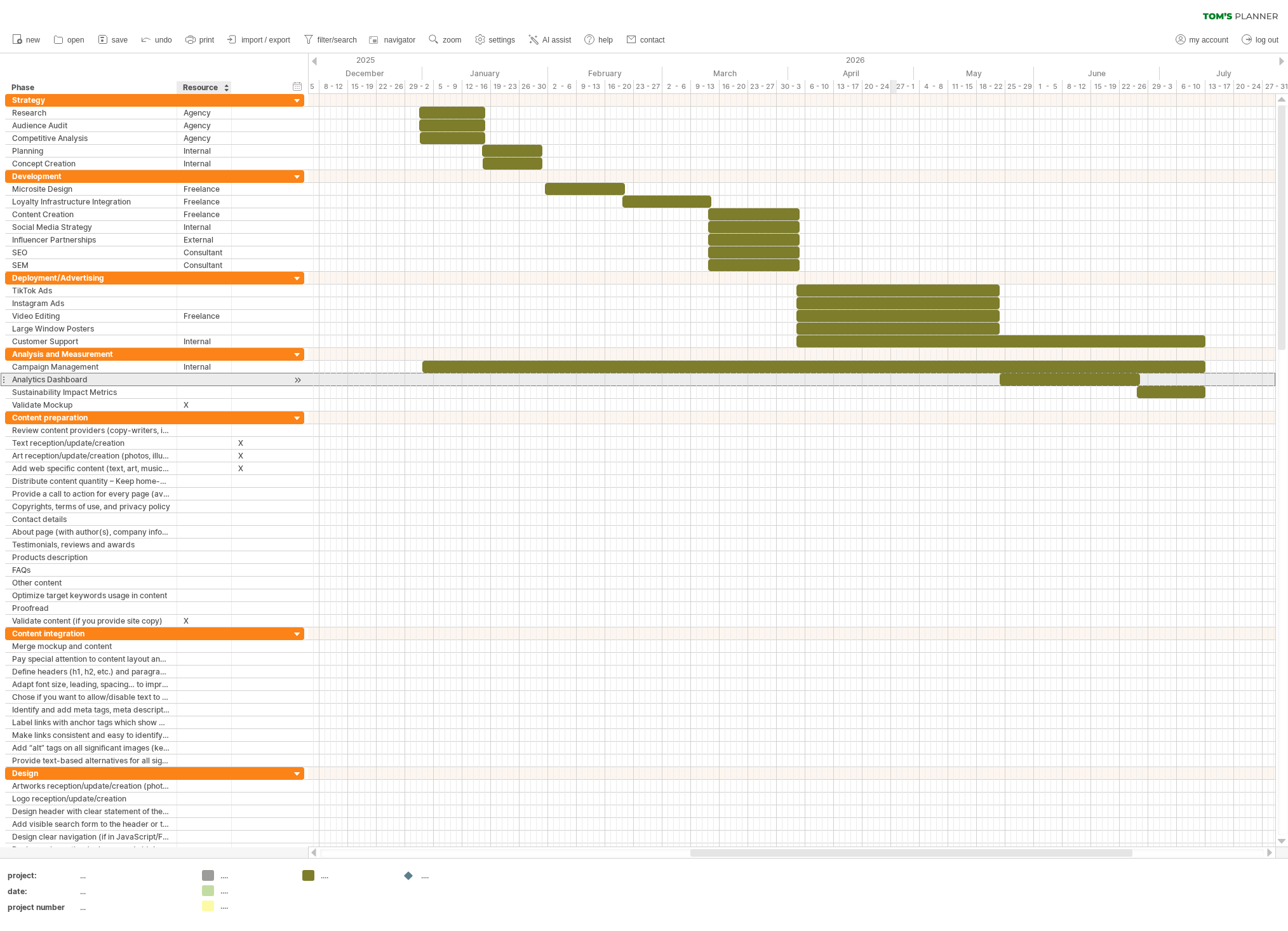 click at bounding box center (204, 379) 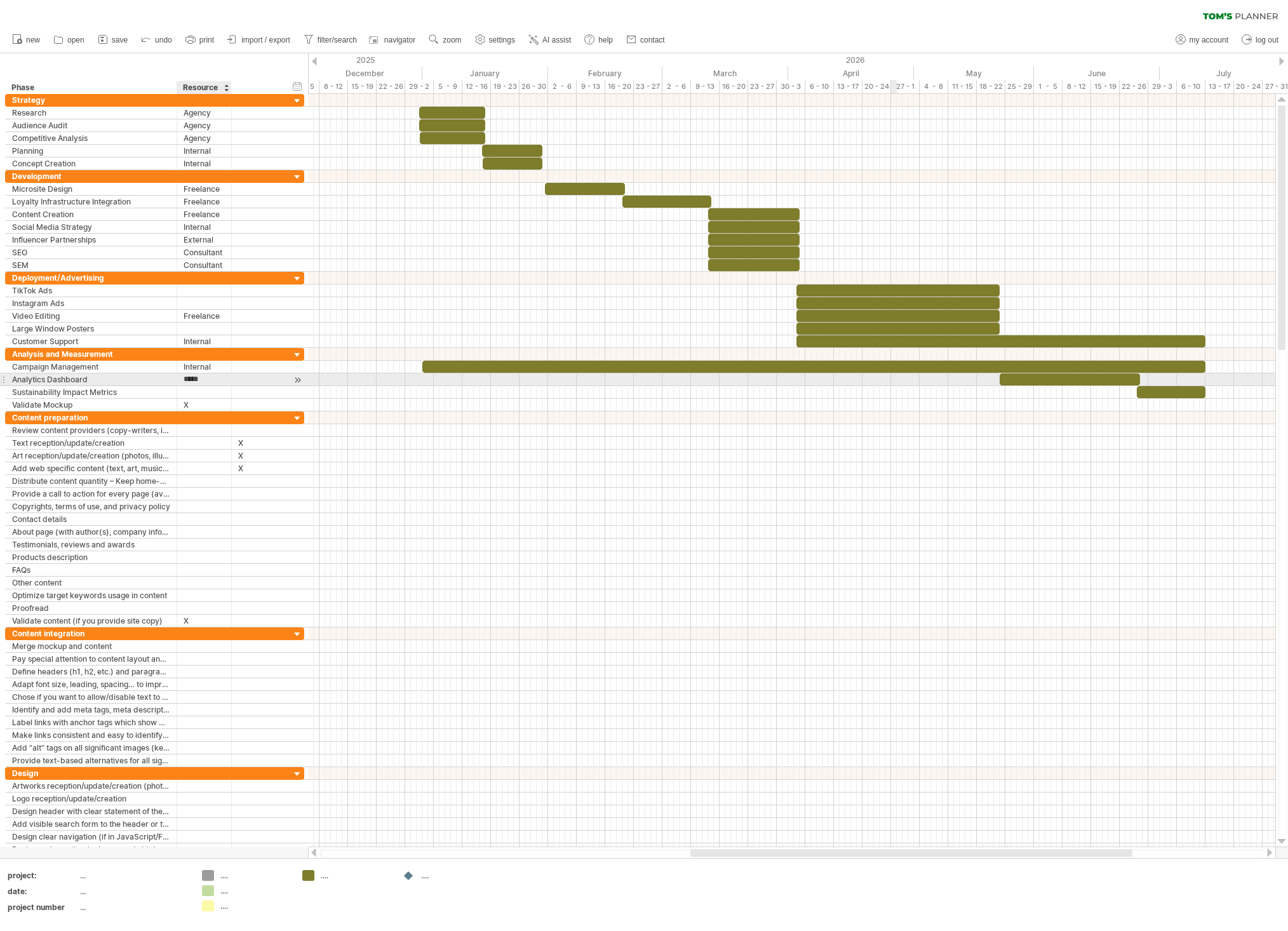 type on "******" 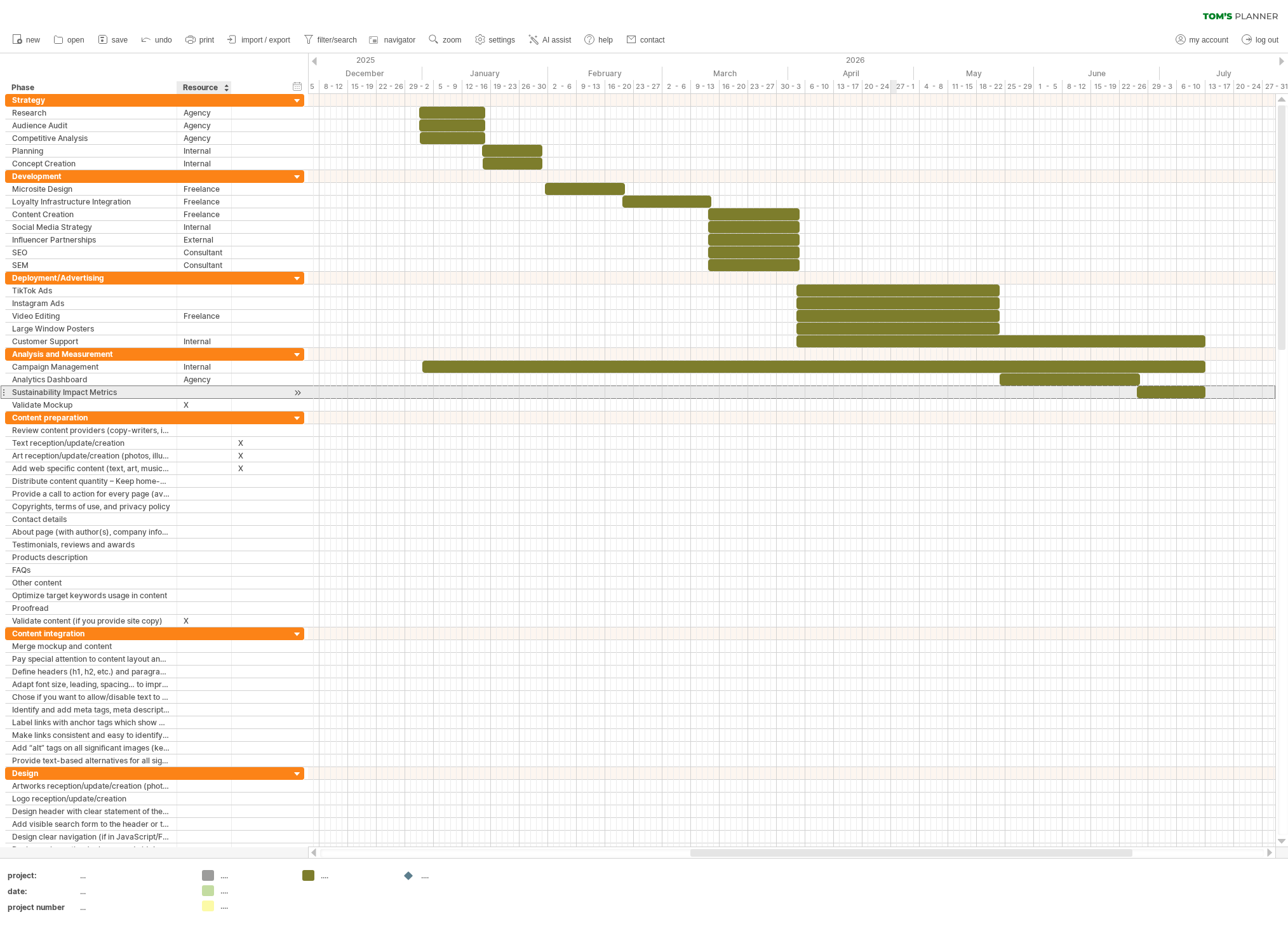 click at bounding box center (204, 392) 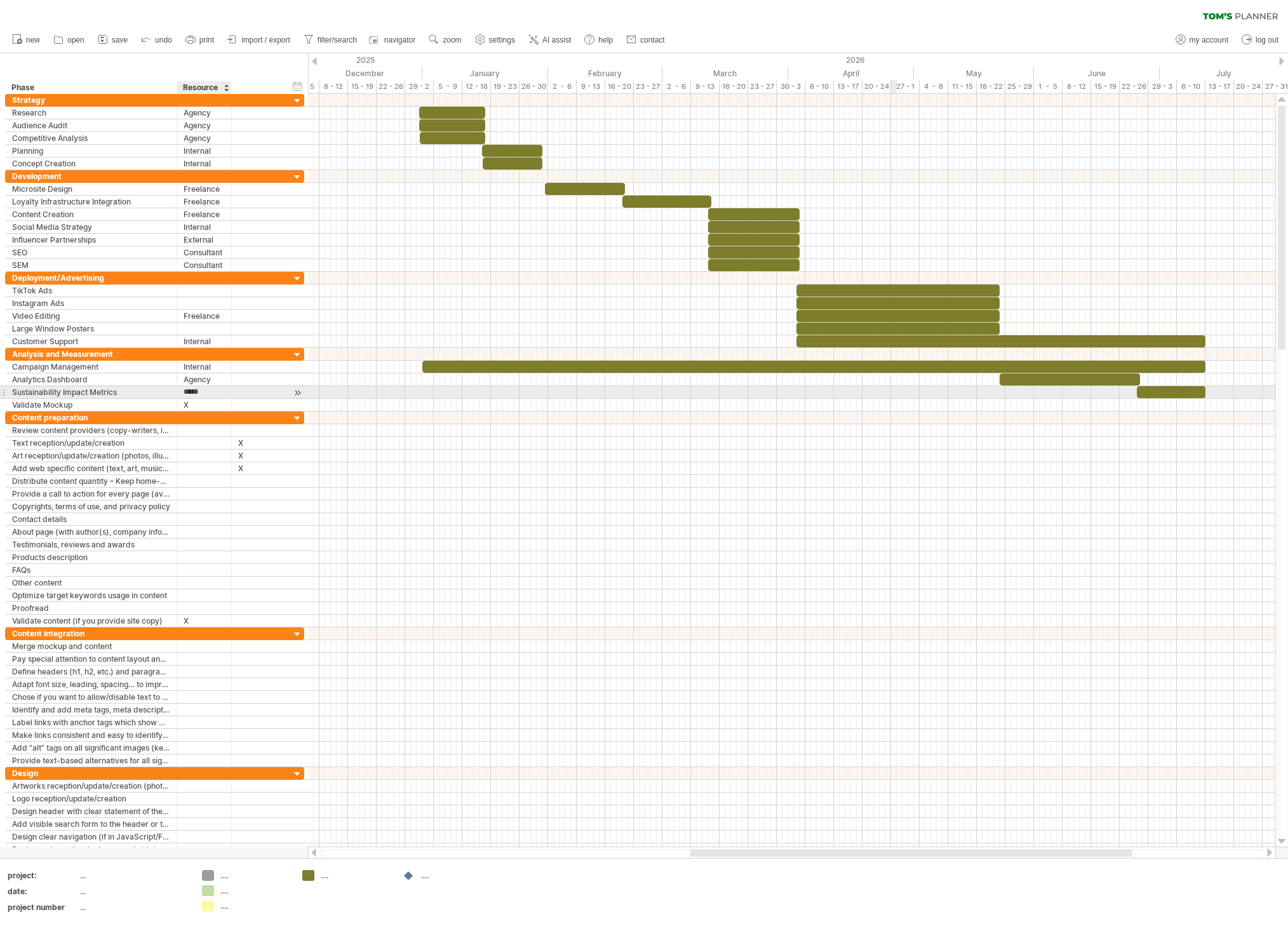 type on "******" 